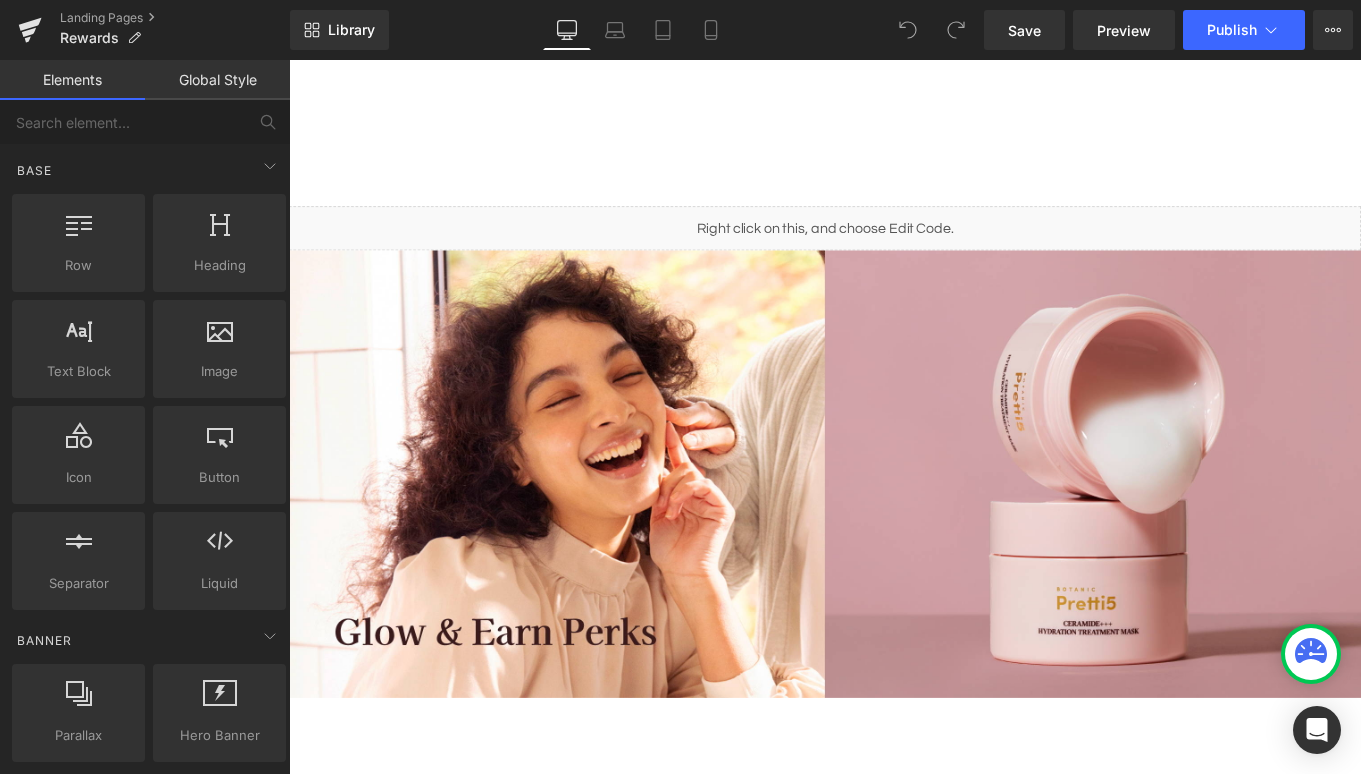 scroll, scrollTop: 0, scrollLeft: 0, axis: both 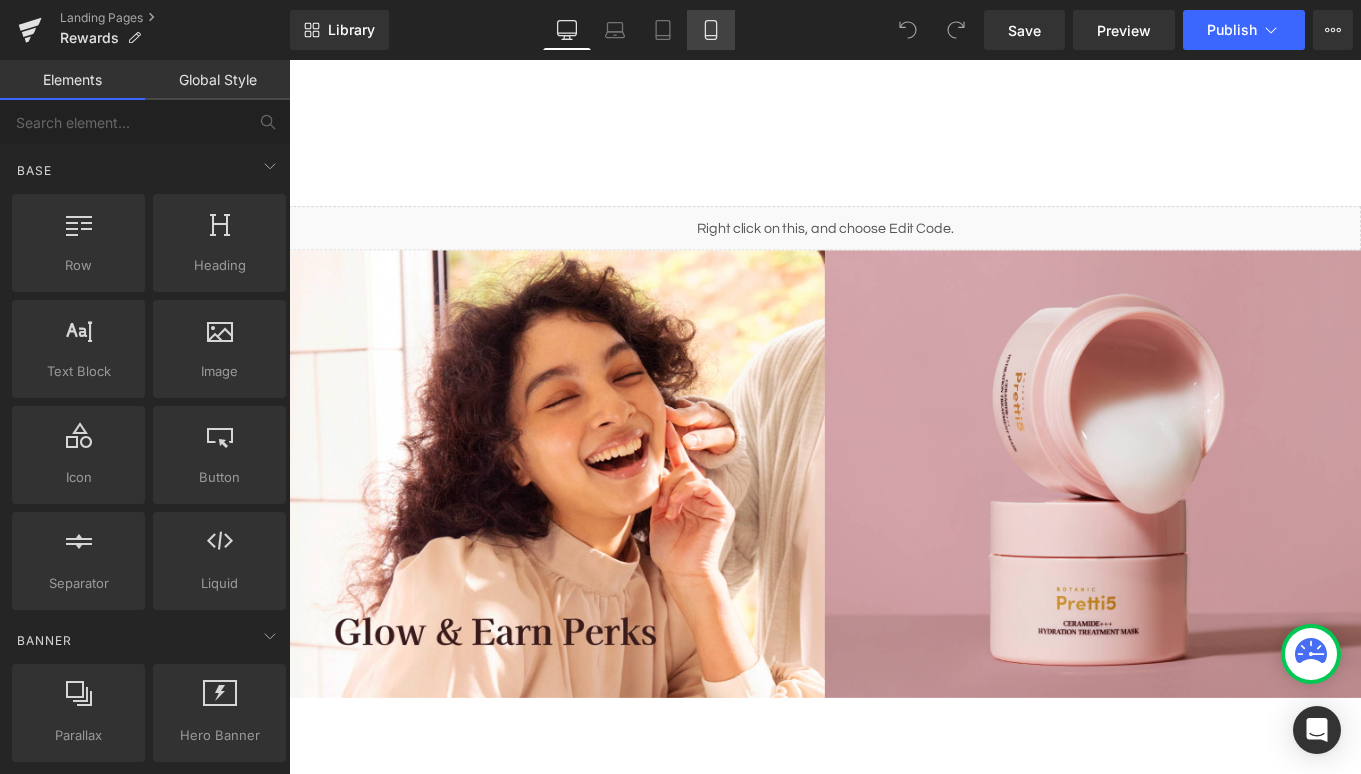 click 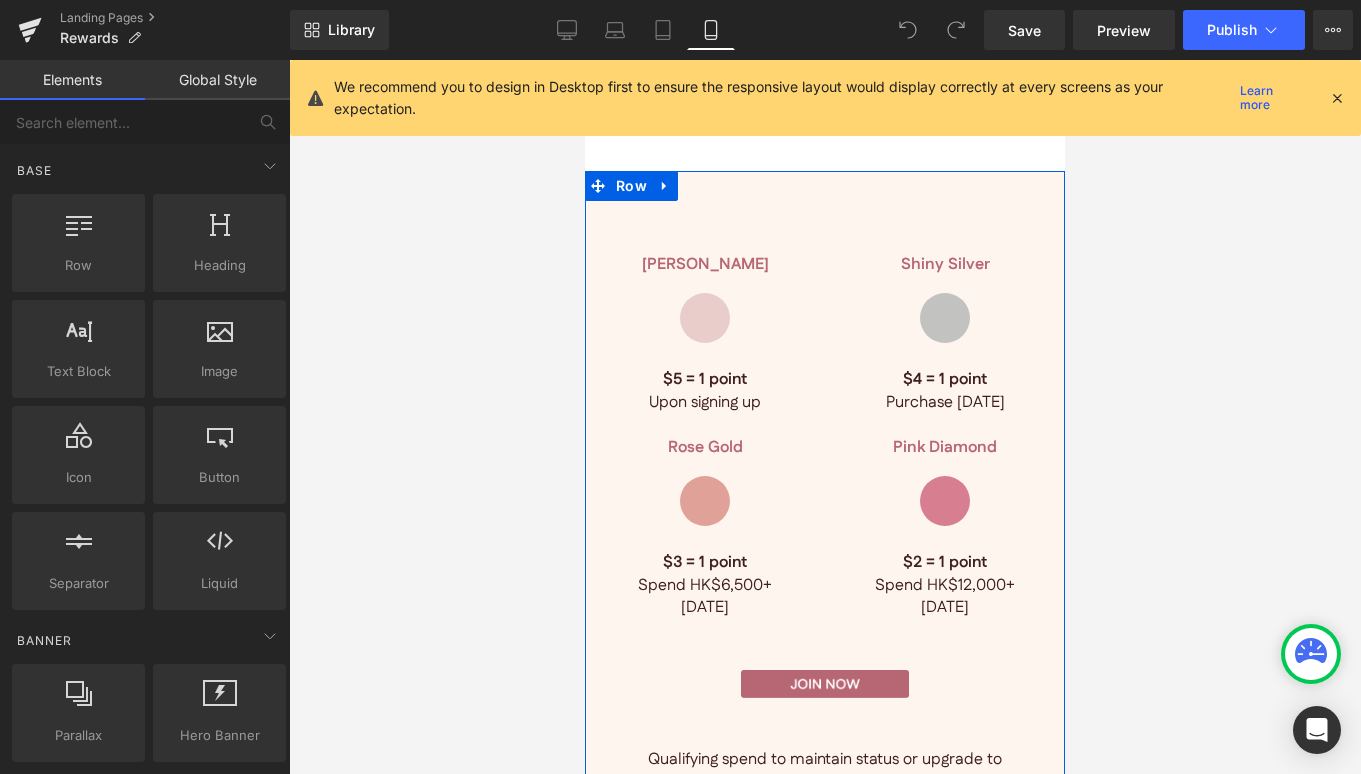 scroll, scrollTop: 1587, scrollLeft: 0, axis: vertical 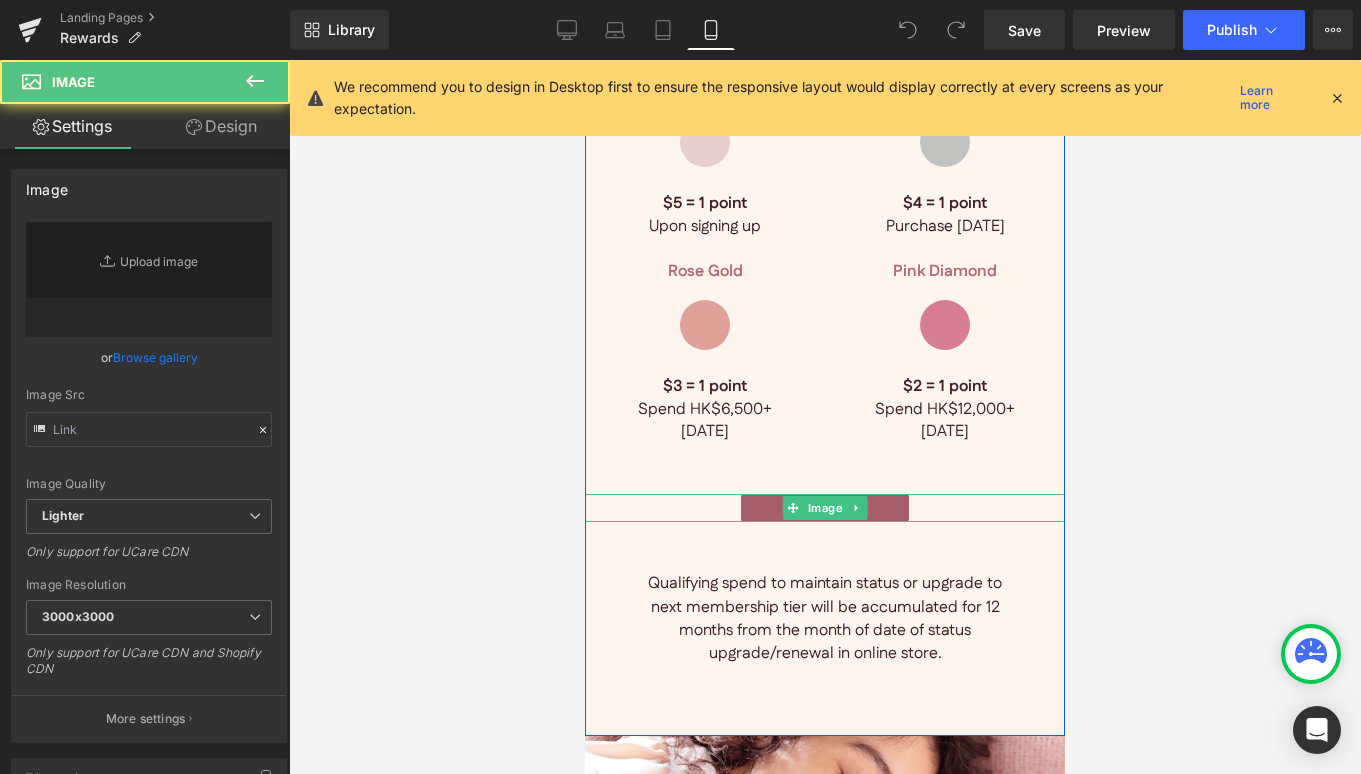 click at bounding box center (825, 508) 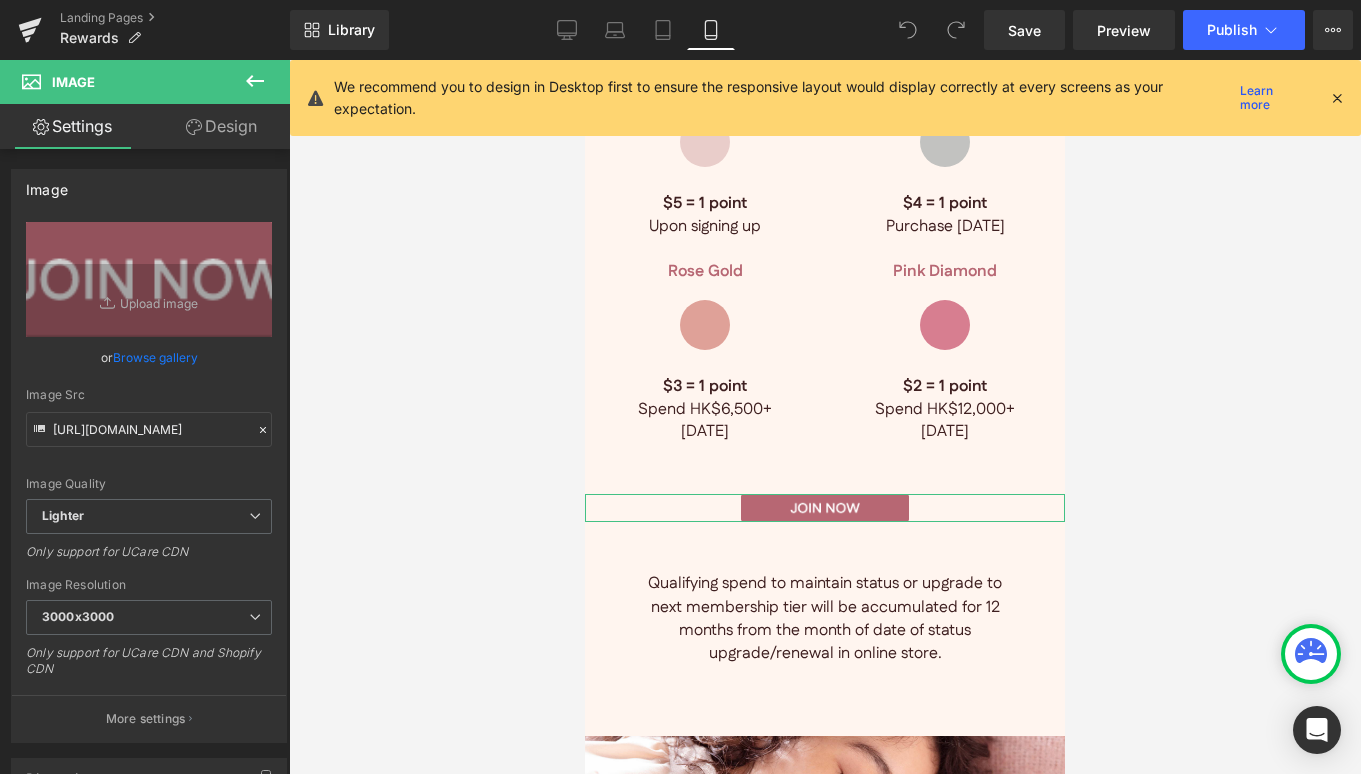 click on "Design" at bounding box center [221, 126] 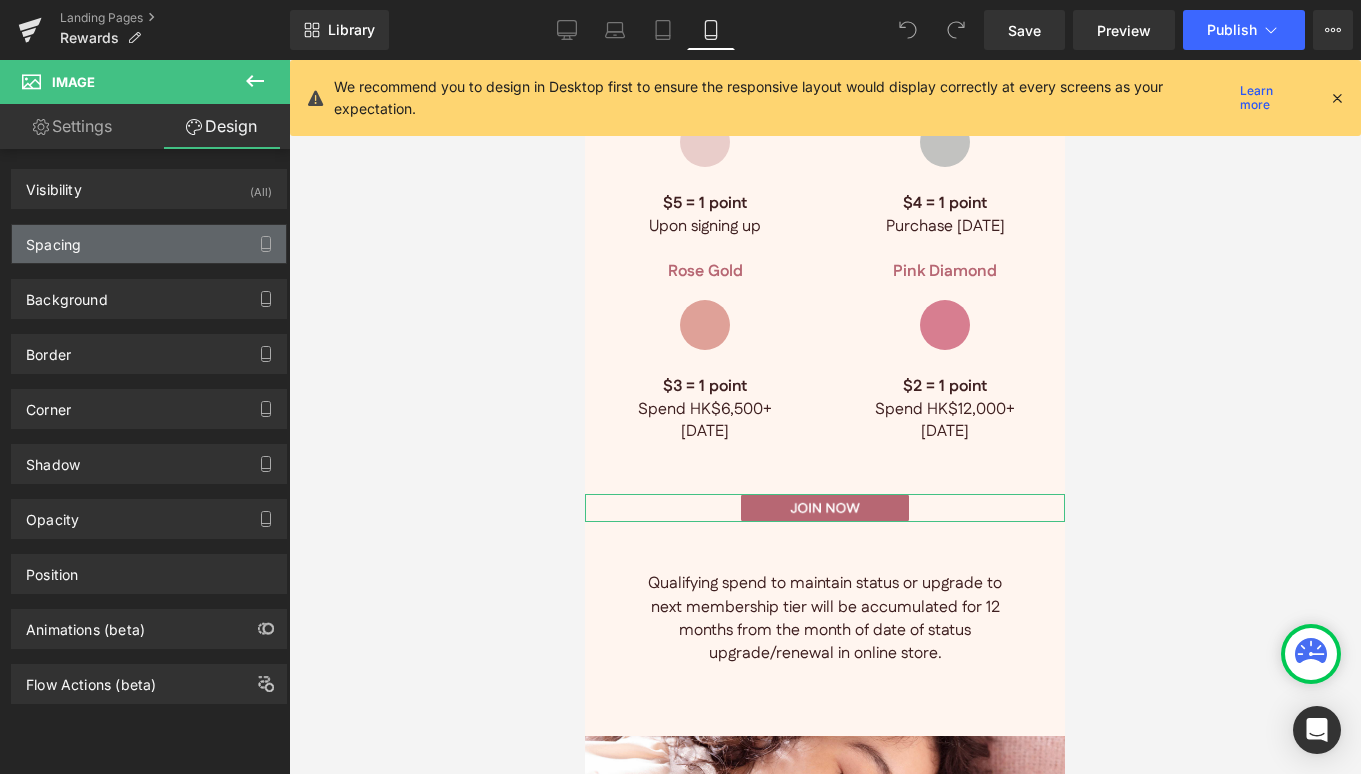 click on "Spacing" at bounding box center (149, 244) 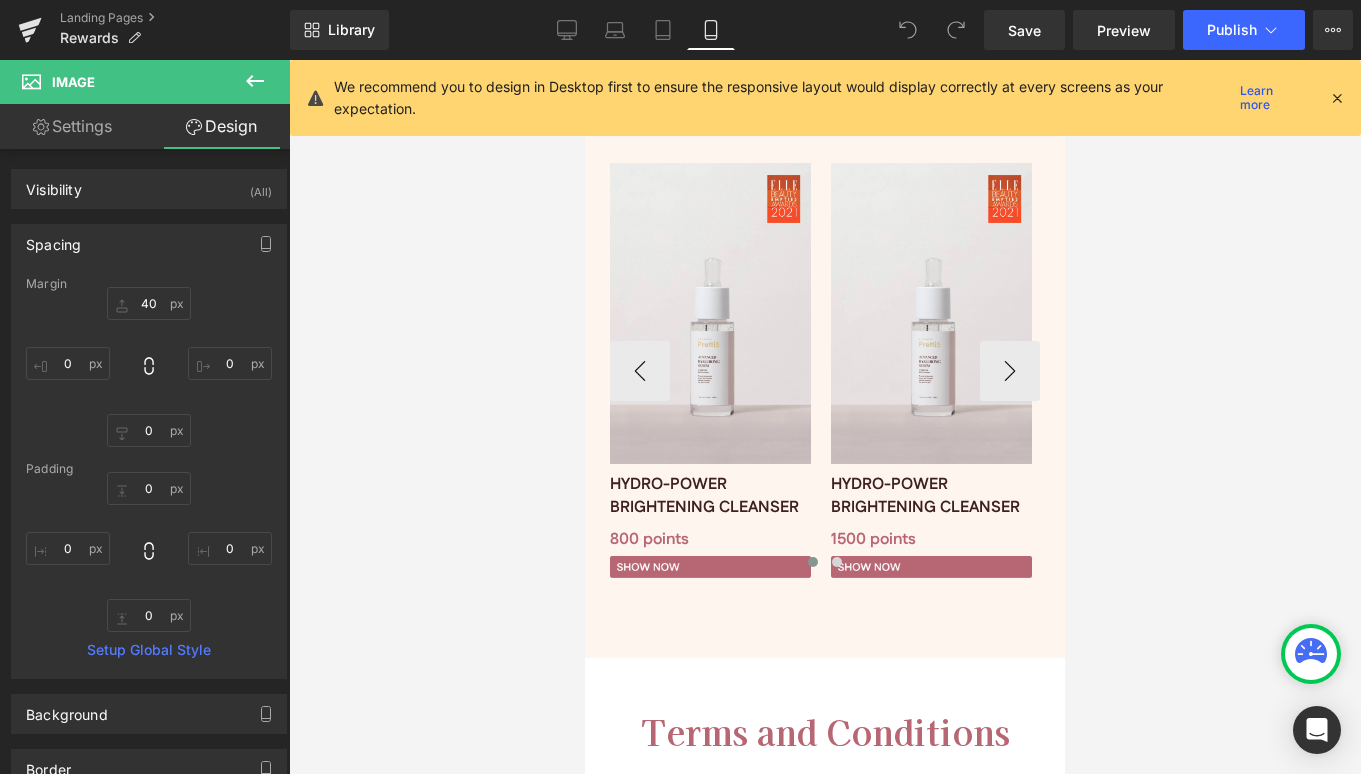 scroll, scrollTop: 4609, scrollLeft: 0, axis: vertical 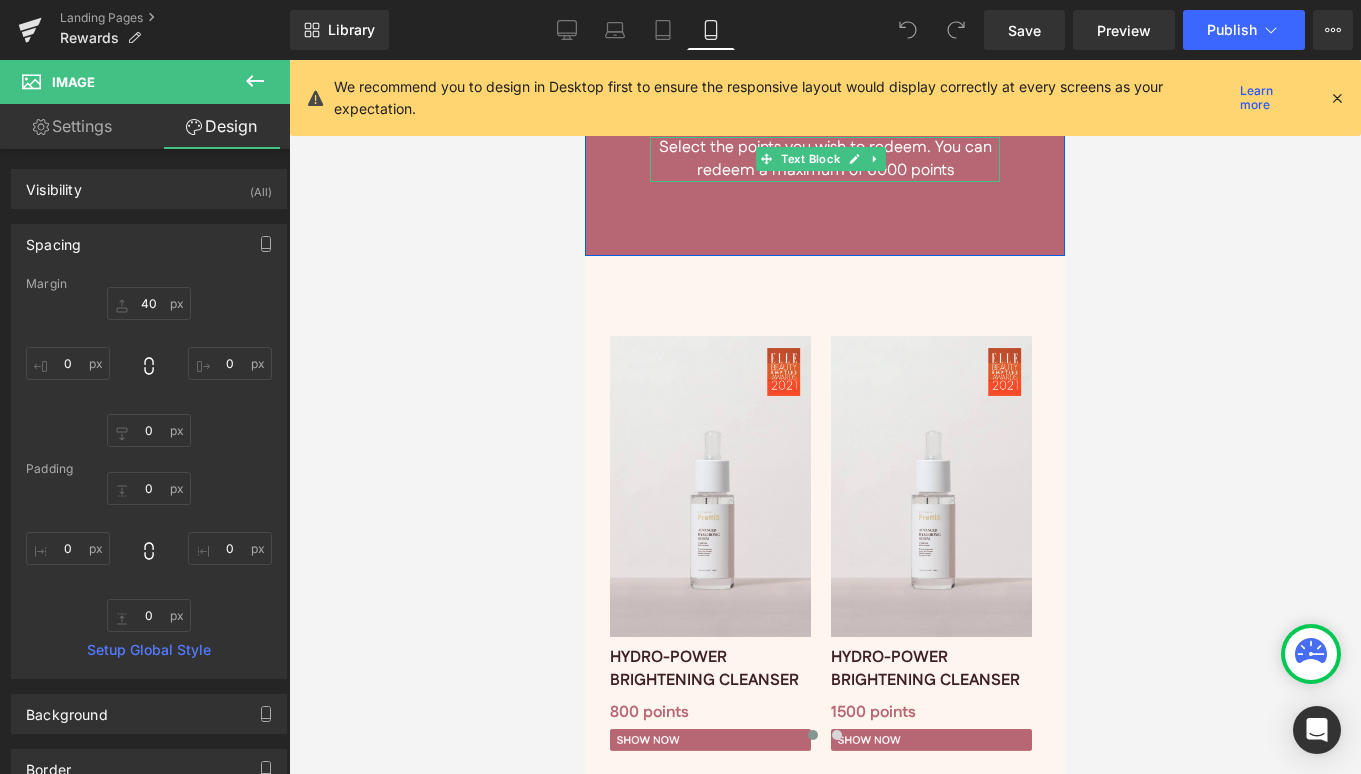 click on "Design" at bounding box center [221, 126] 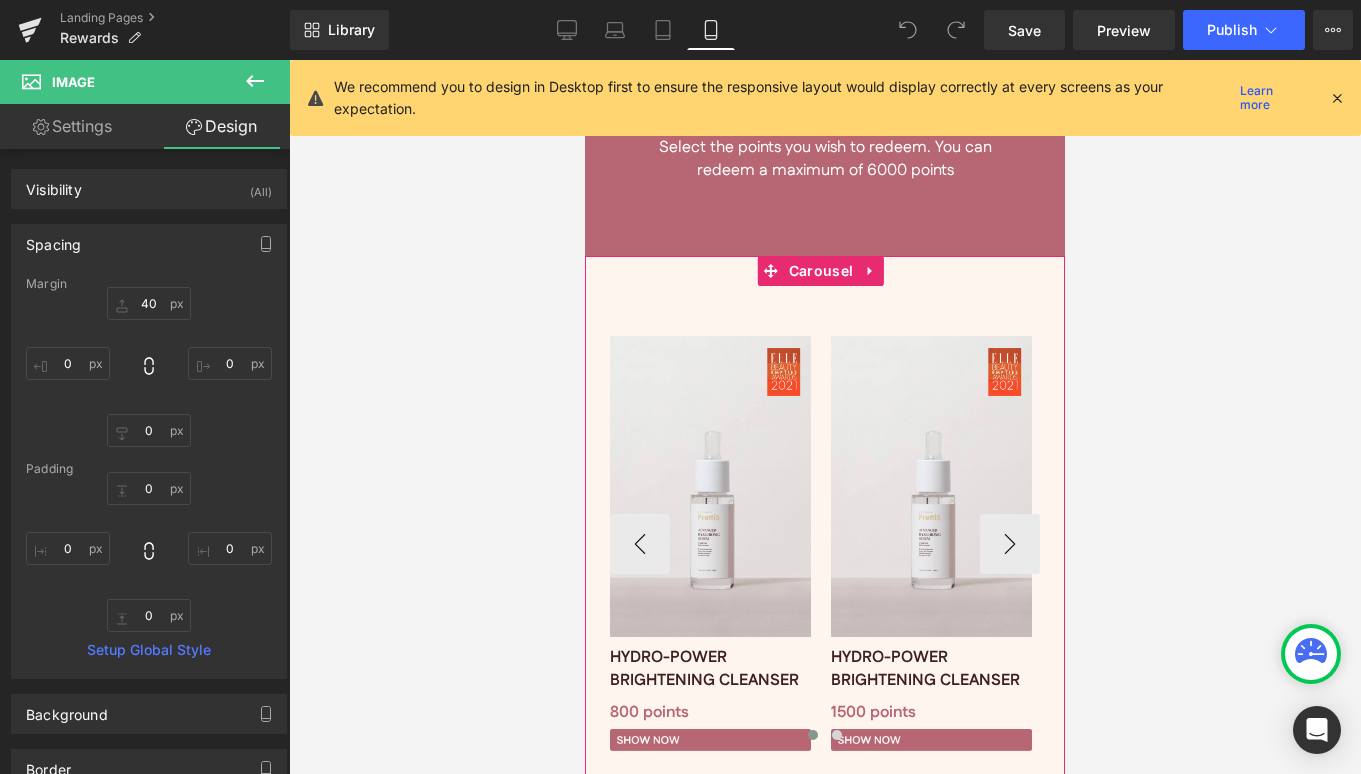 click on "Image         HYDRO-POWER BRIGHTENING CLEANSER Text Block         800 points Text Block
Image
Image         HYDRO-POWER BRIGHTENING CLEANSER Text Block         1500 points Text Block         Image
Image         HYDRO-POWER BRIGHTENING CLEANSER Text Block         2000 points Text Block         Image
Image         HYDRO-POWER BRIGHTENING CLEANSER Text Block         2000 points Text Block         Image
‹ ›" at bounding box center [825, 543] 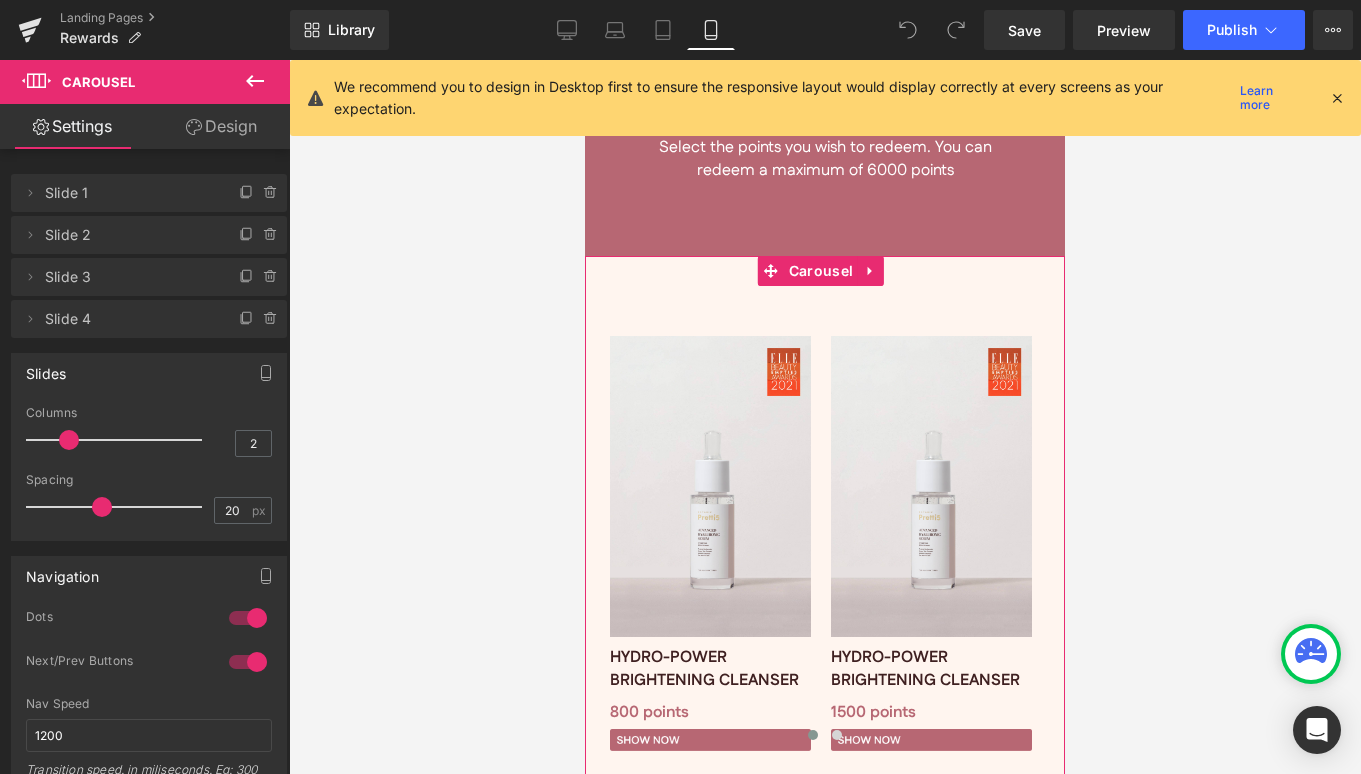 click on "Settings" at bounding box center [72, 126] 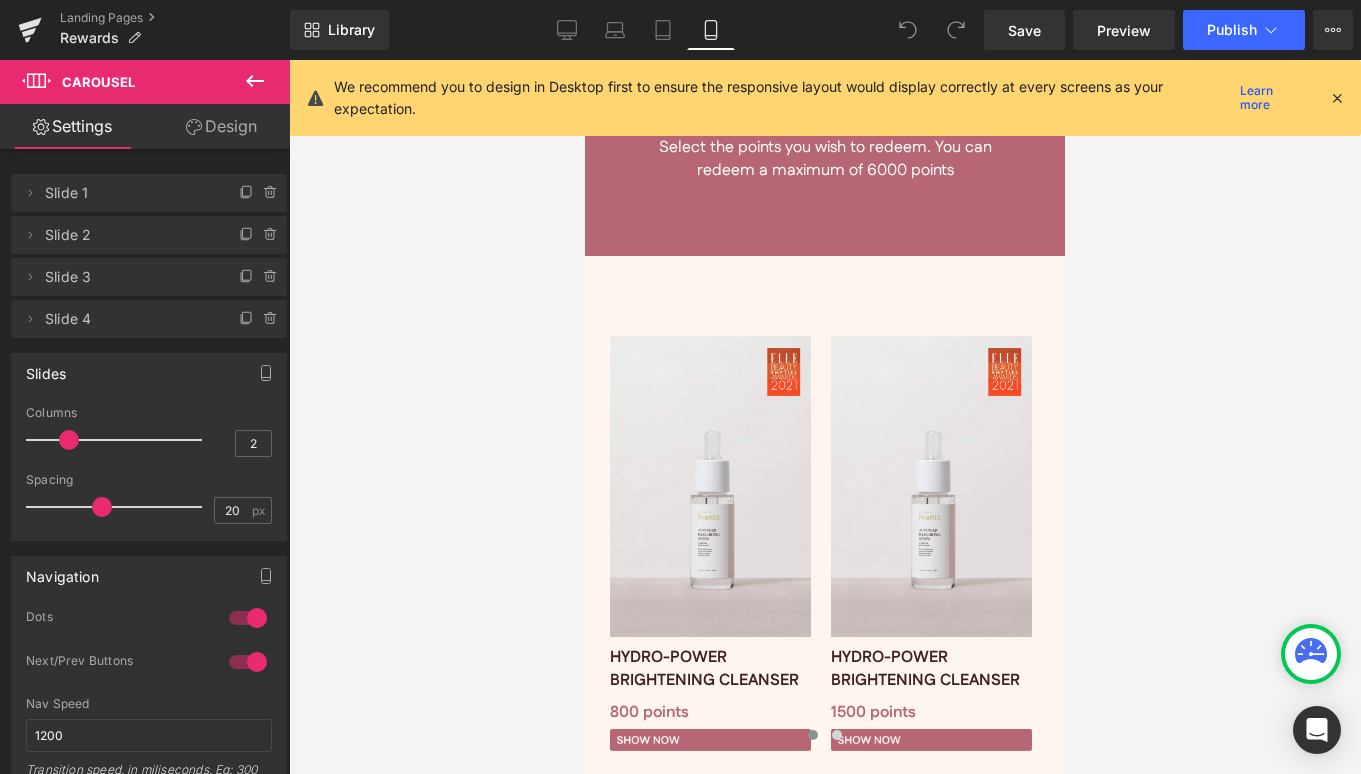 click 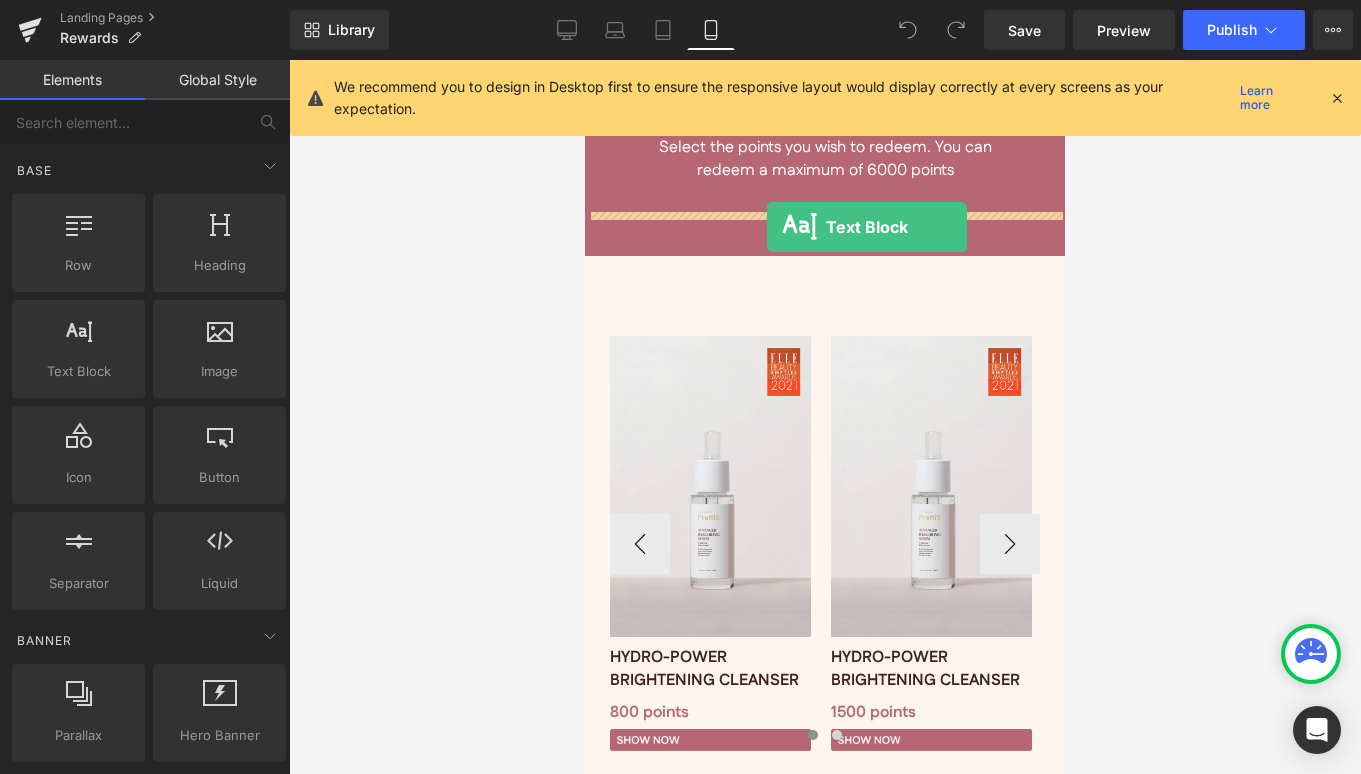 drag, startPoint x: 672, startPoint y: 419, endPoint x: 767, endPoint y: 227, distance: 214.21718 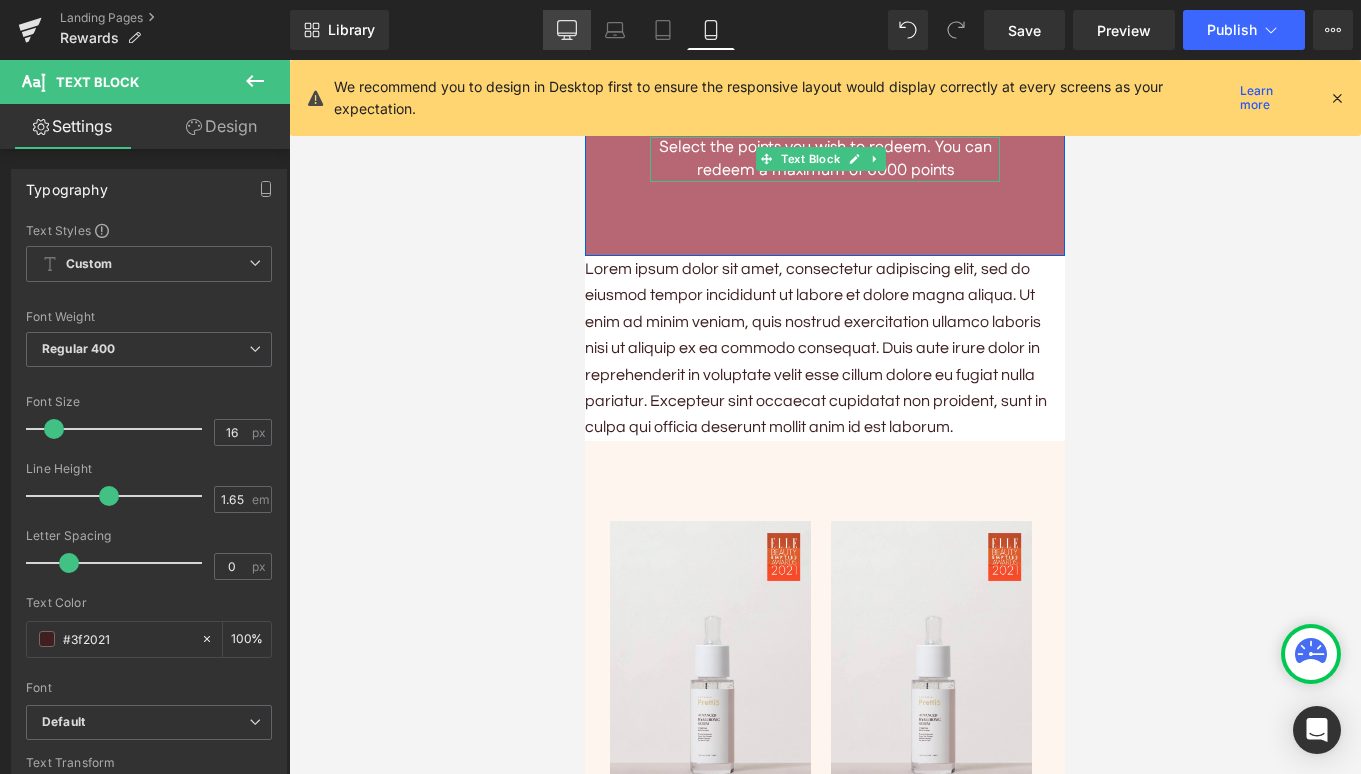 click 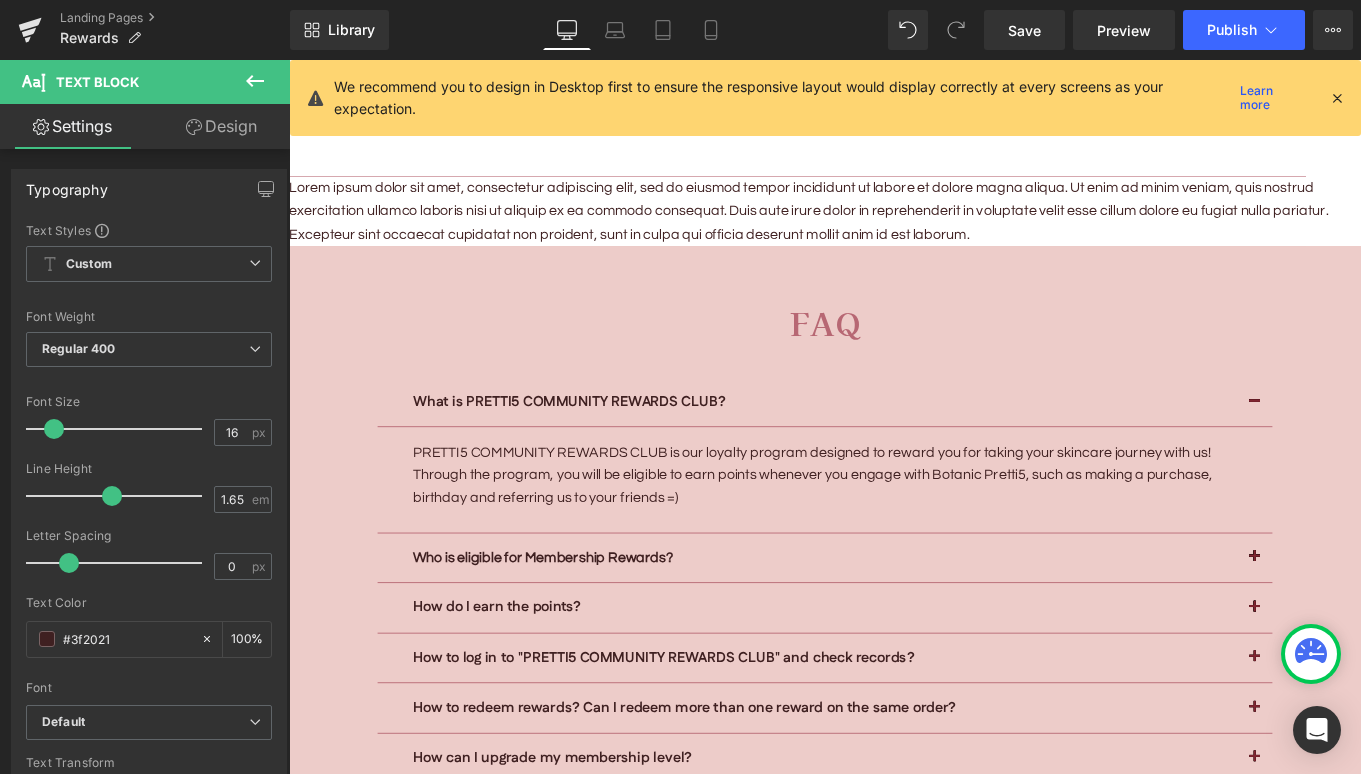 scroll, scrollTop: 5324, scrollLeft: 0, axis: vertical 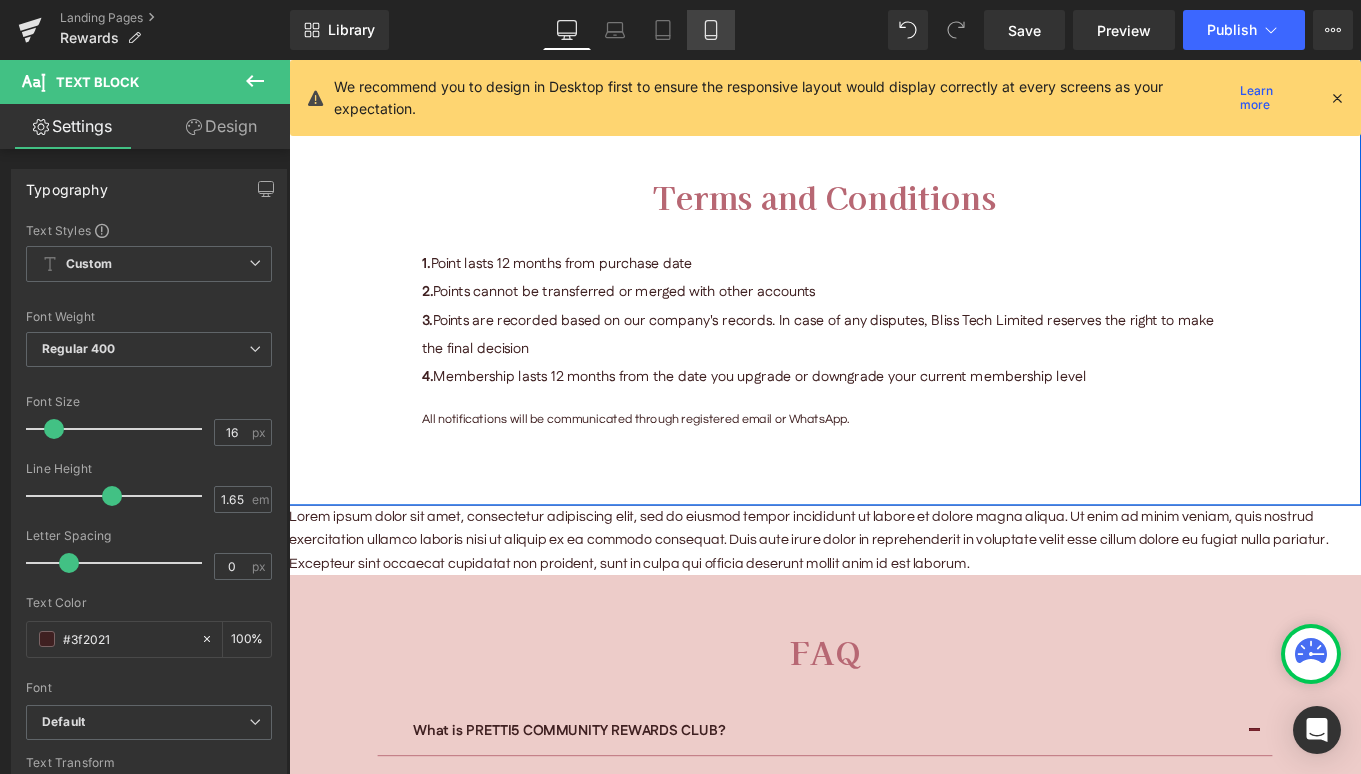 click 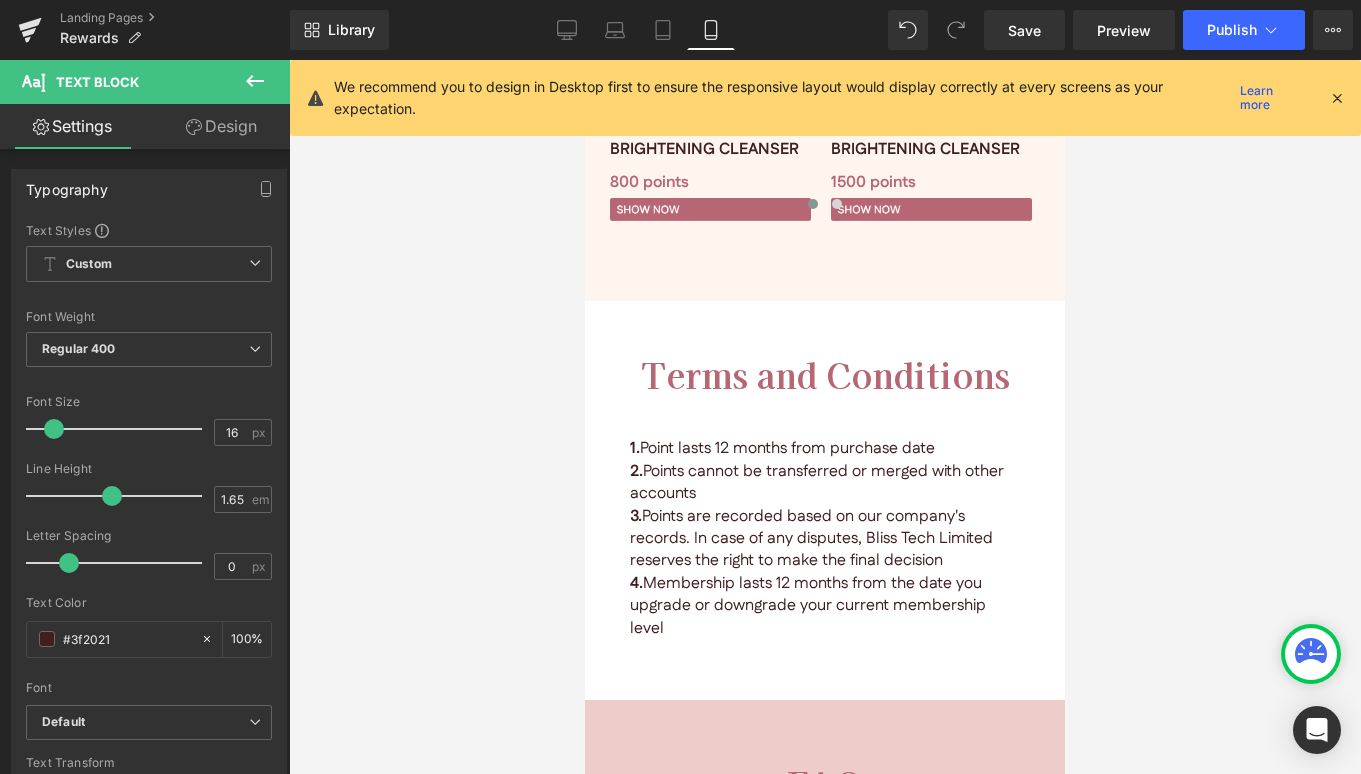 type on "100" 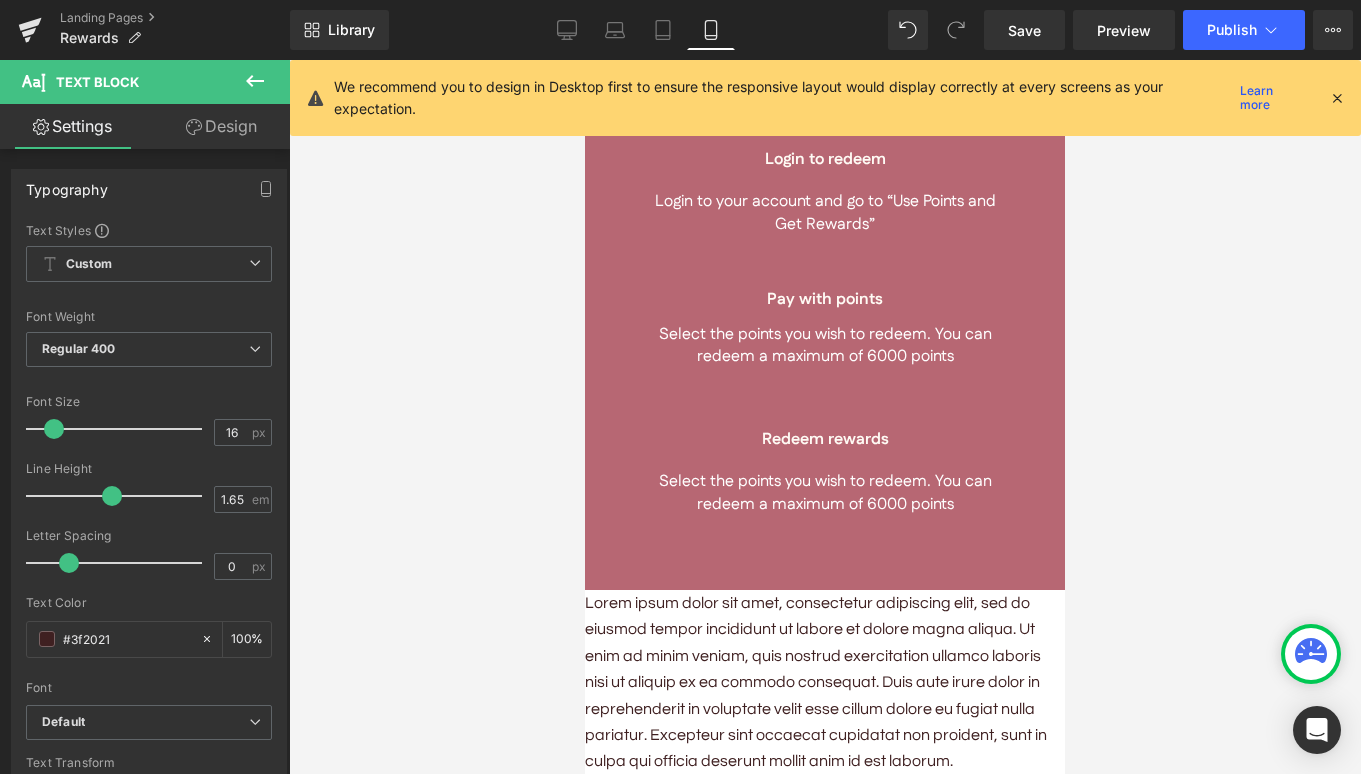 scroll, scrollTop: 4471, scrollLeft: 0, axis: vertical 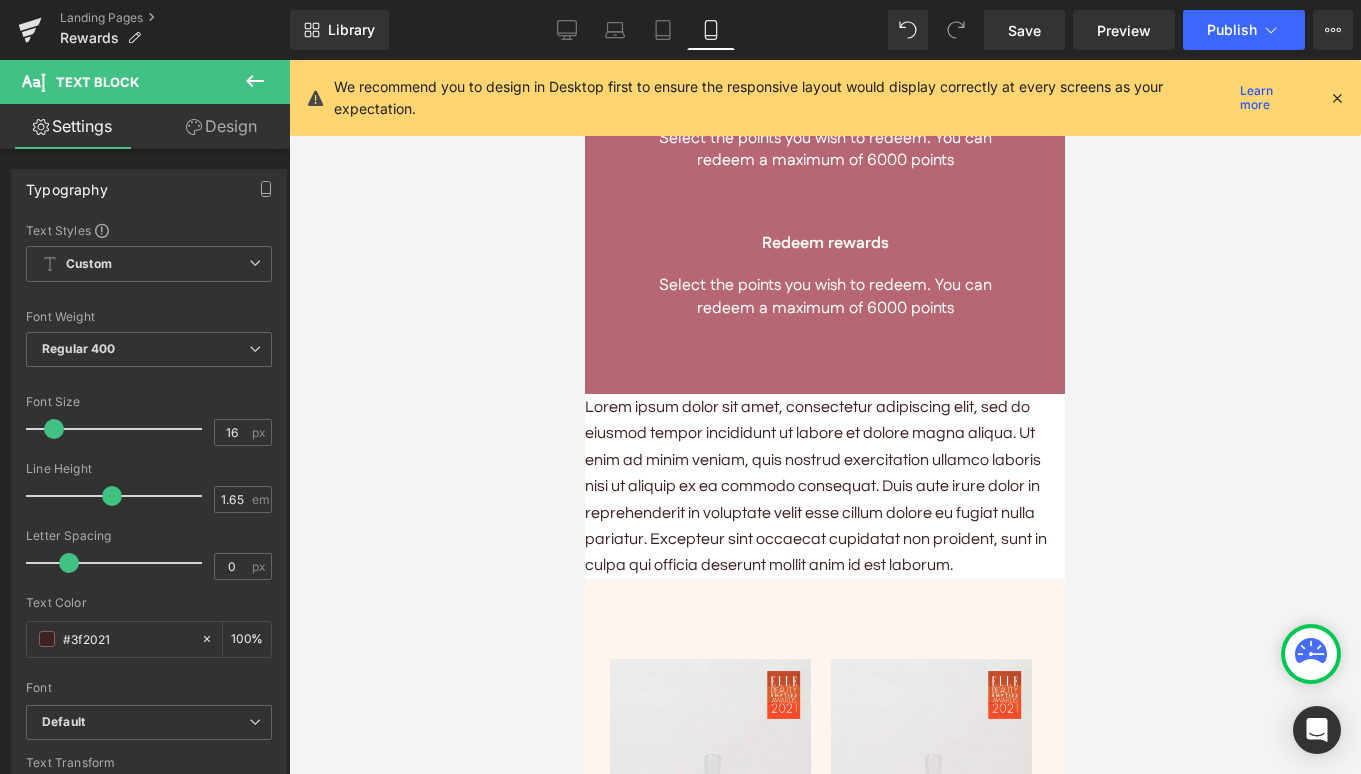 click on "Lorem ipsum dolor sit amet, consectetur adipiscing elit, sed do eiusmod tempor incididunt ut labore et dolore magna aliqua. Ut enim ad minim veniam, quis nostrud exercitation ullamco laboris nisi ut aliquip ex ea commodo consequat. Duis aute irure dolor in reprehenderit in voluptate velit esse cillum dolore eu fugiat nulla pariatur. Excepteur sint occaecat cupidatat non proident, sunt in culpa qui officia deserunt mollit anim id est laborum." at bounding box center (825, 486) 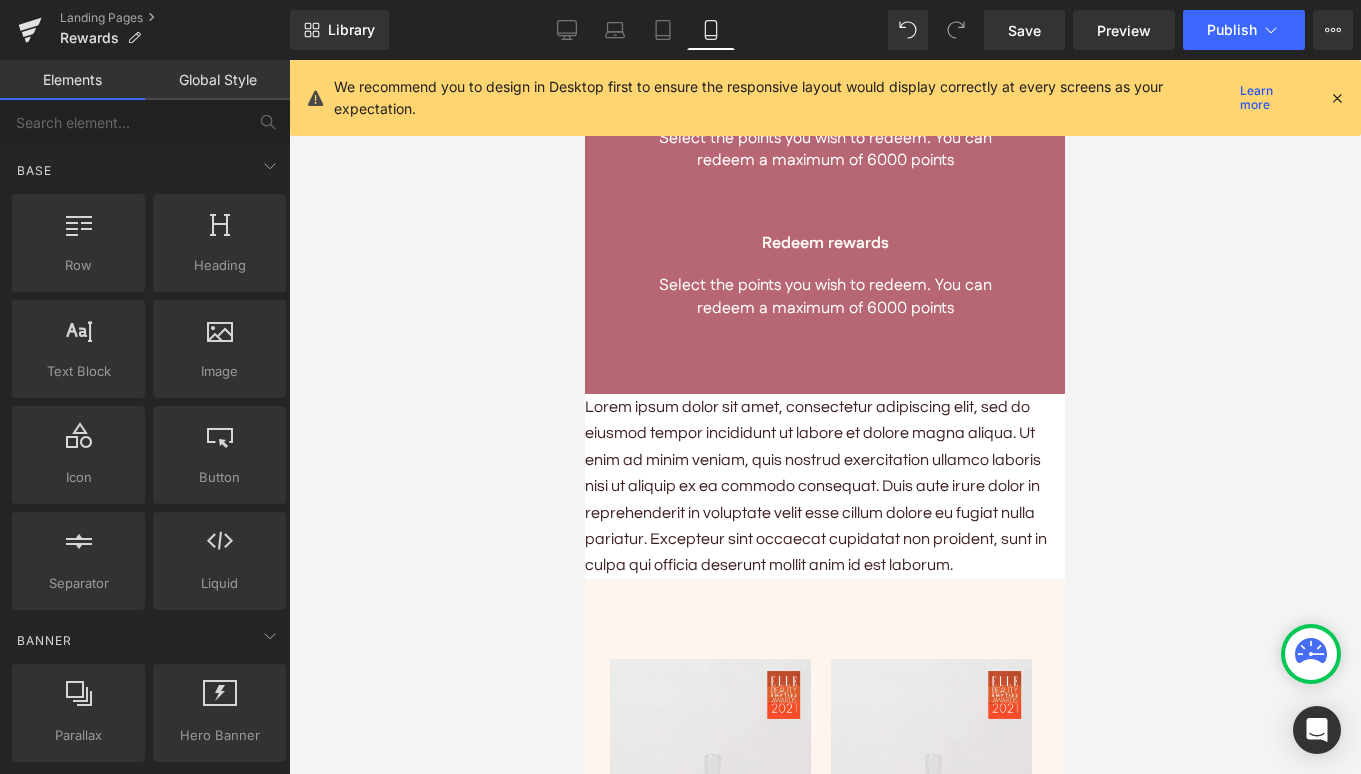 click at bounding box center (825, 417) 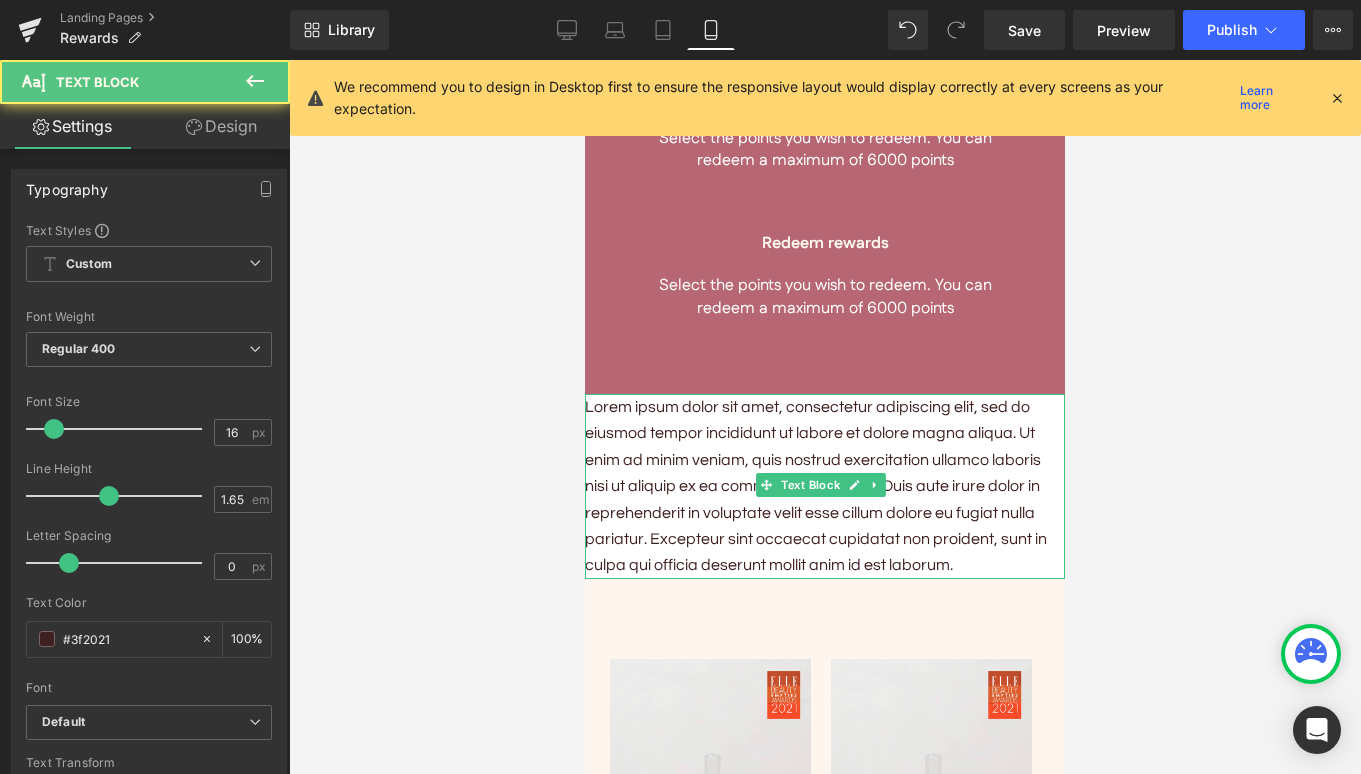 click on "Lorem ipsum dolor sit amet, consectetur adipiscing elit, sed do eiusmod tempor incididunt ut labore et dolore magna aliqua. Ut enim ad minim veniam, quis nostrud exercitation ullamco laboris nisi ut aliquip ex ea commodo consequat. Duis aute irure dolor in reprehenderit in voluptate velit esse cillum dolore eu fugiat nulla pariatur. Excepteur sint occaecat cupidatat non proident, sunt in culpa qui officia deserunt mollit anim id est laborum." at bounding box center [825, 486] 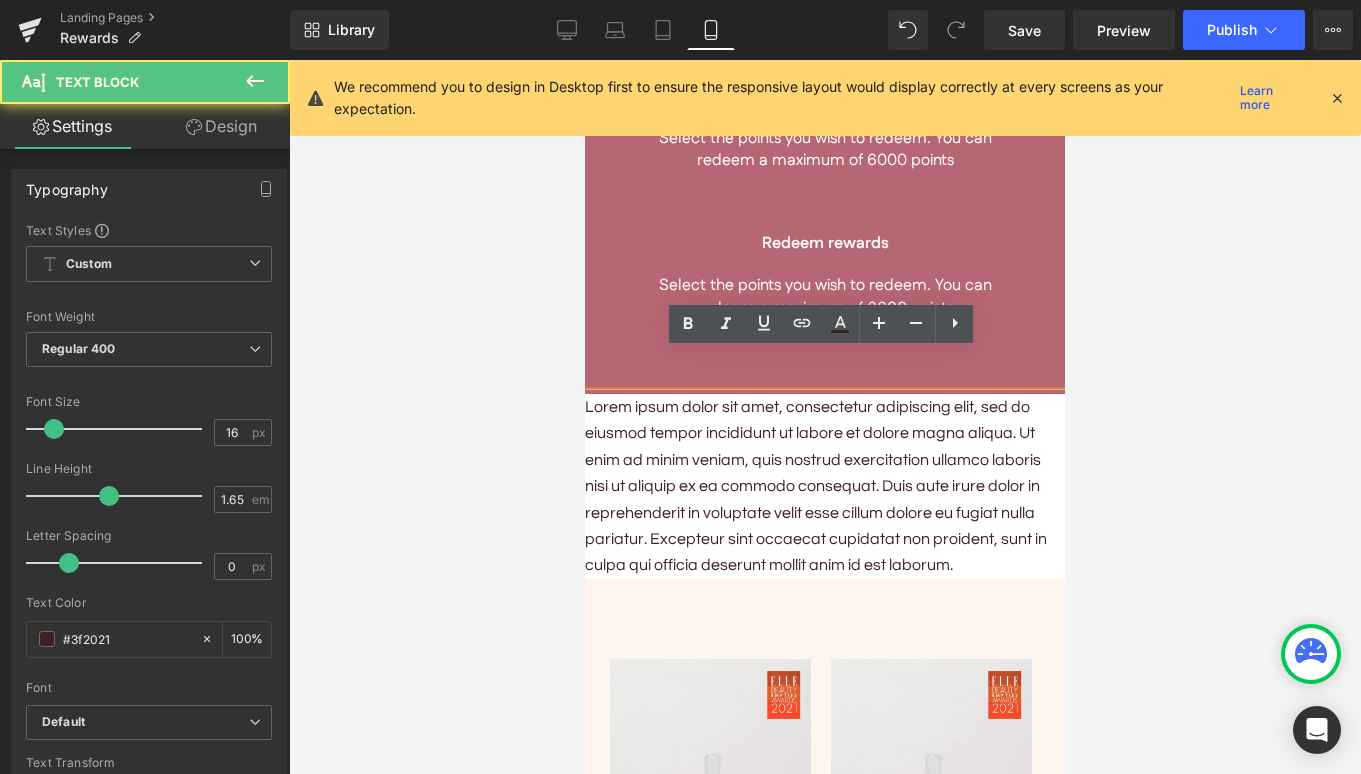 click on "Lorem ipsum dolor sit amet, consectetur adipiscing elit, sed do eiusmod tempor incididunt ut labore et dolore magna aliqua. Ut enim ad minim veniam, quis nostrud exercitation ullamco laboris nisi ut aliquip ex ea commodo consequat. Duis aute irure dolor in reprehenderit in voluptate velit esse cillum dolore eu fugiat nulla pariatur. Excepteur sint occaecat cupidatat non proident, sunt in culpa qui officia deserunt mollit anim id est laborum." at bounding box center [825, 486] 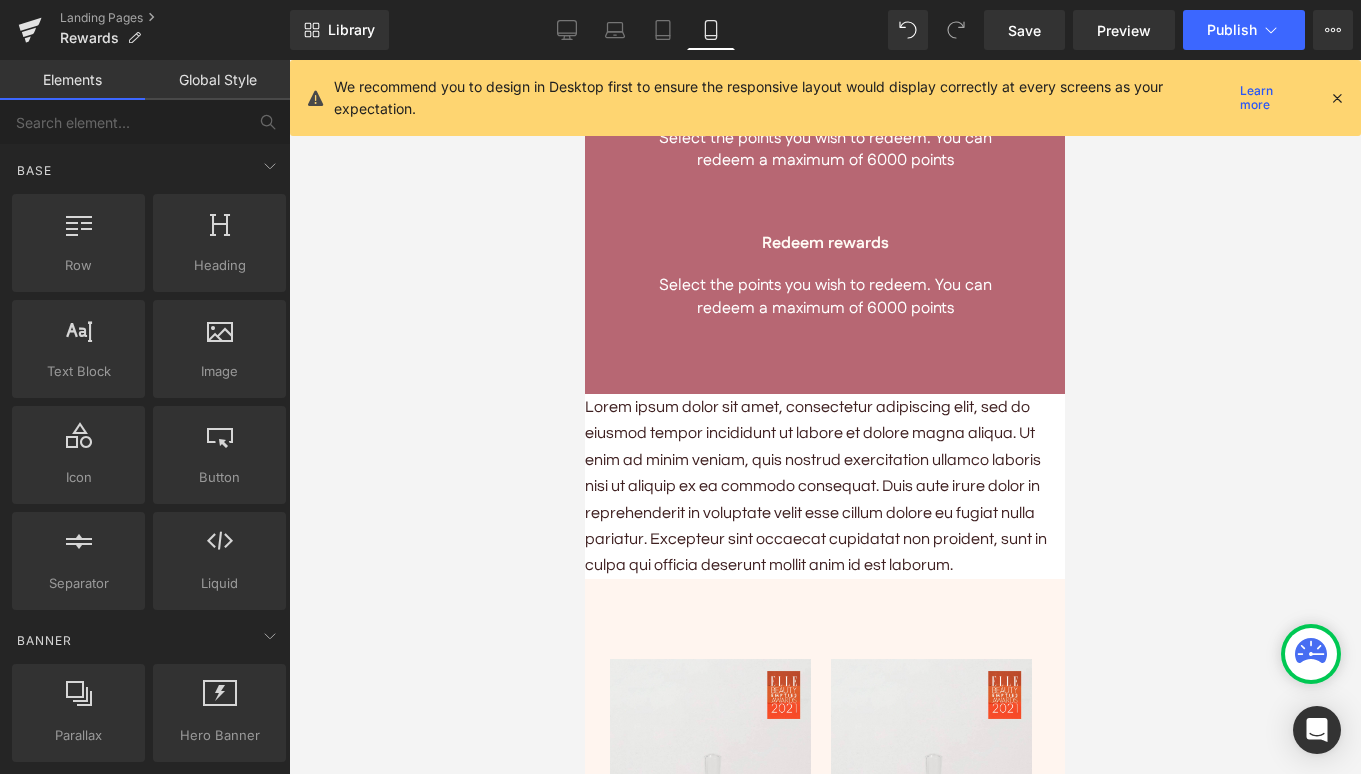 click at bounding box center (825, 417) 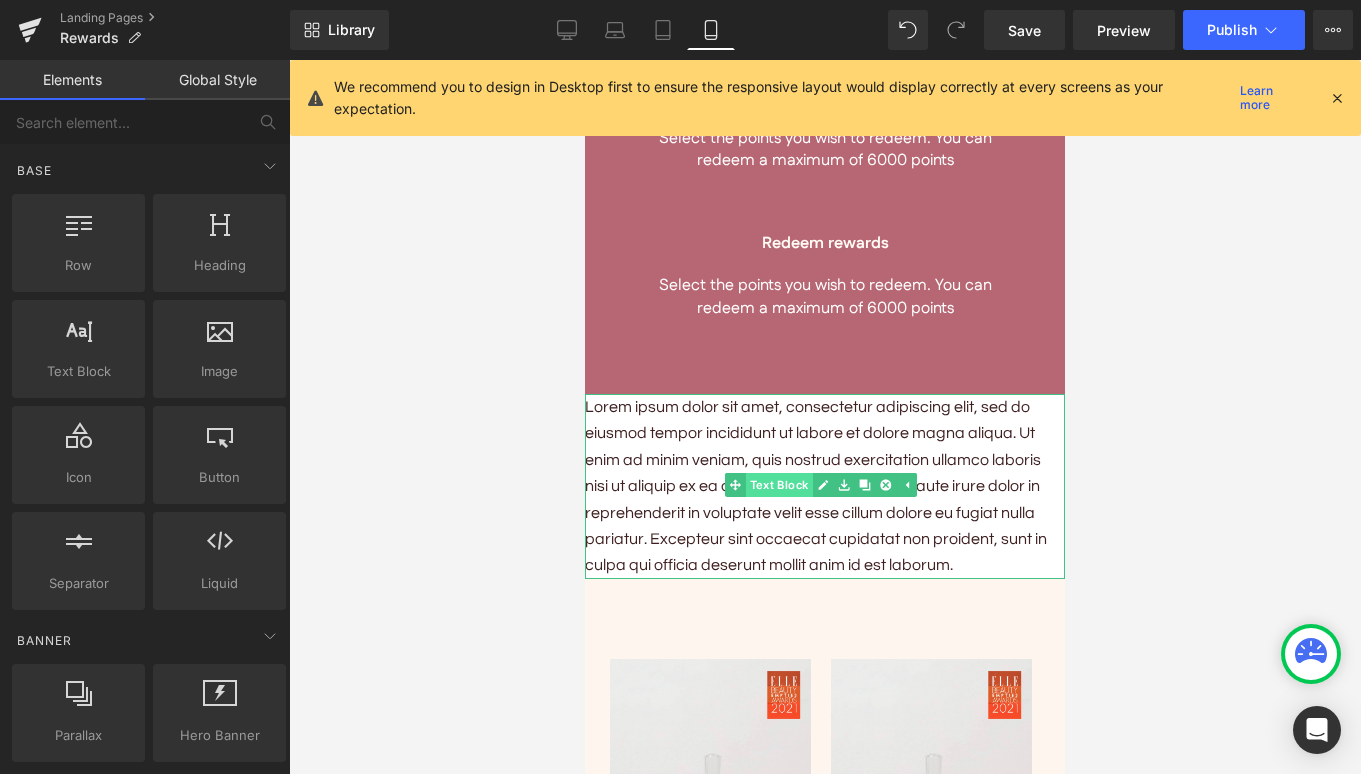 click on "Text Block" at bounding box center (779, 485) 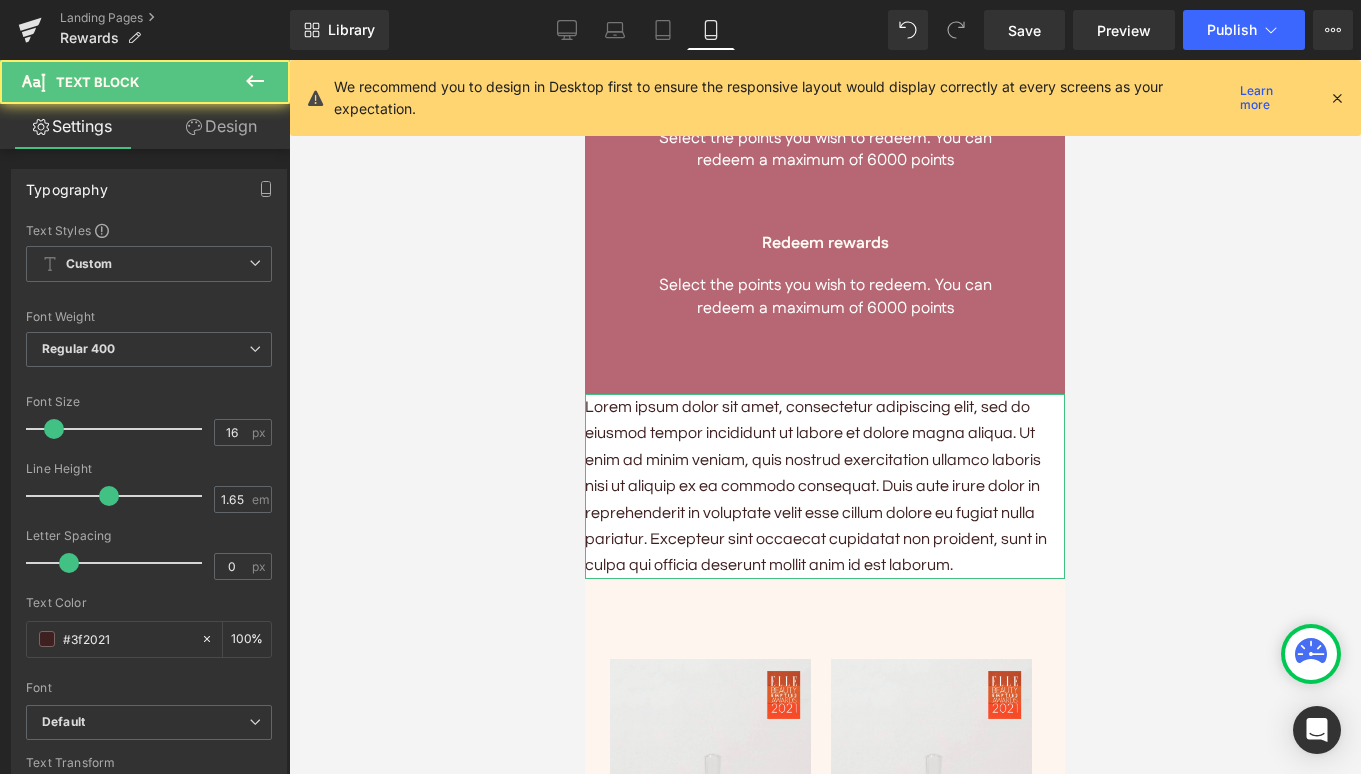 click on "Design" at bounding box center (221, 126) 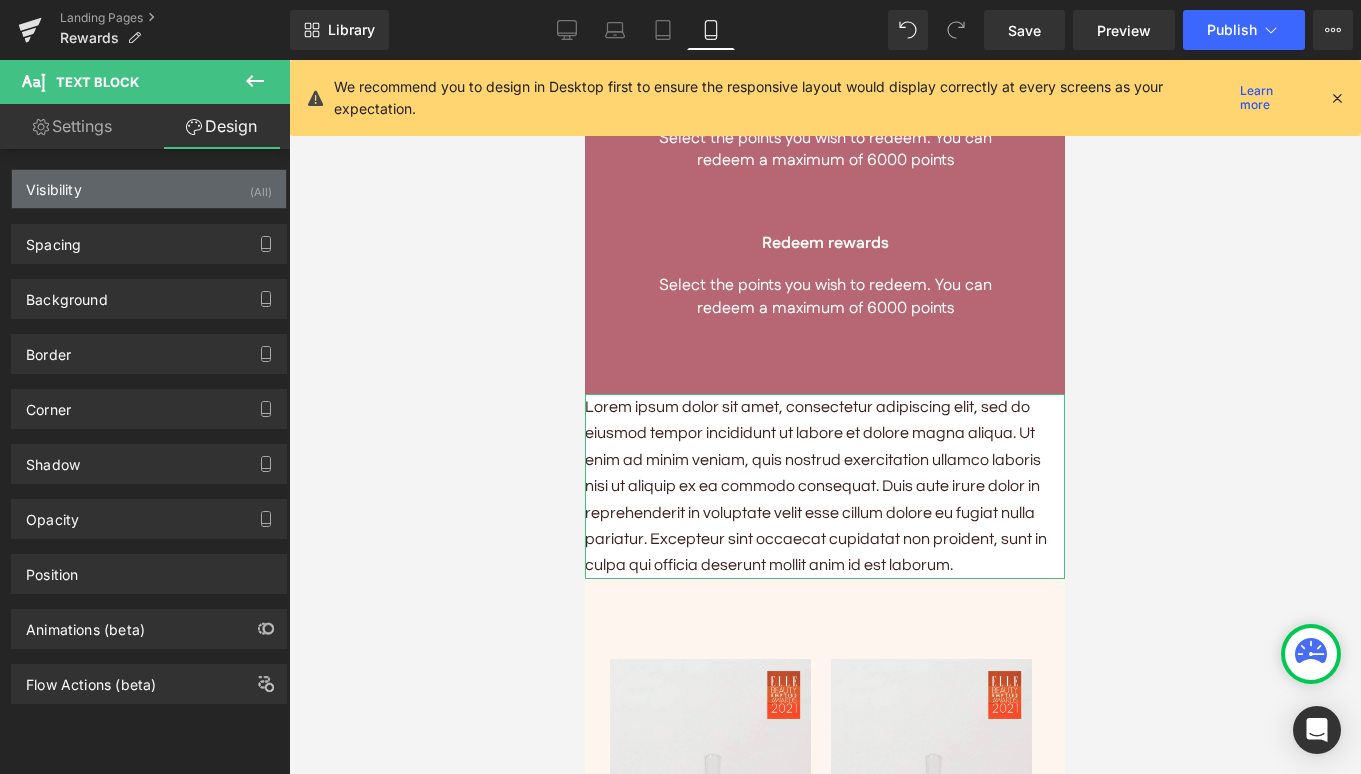click on "Visibility
(All)" at bounding box center (149, 189) 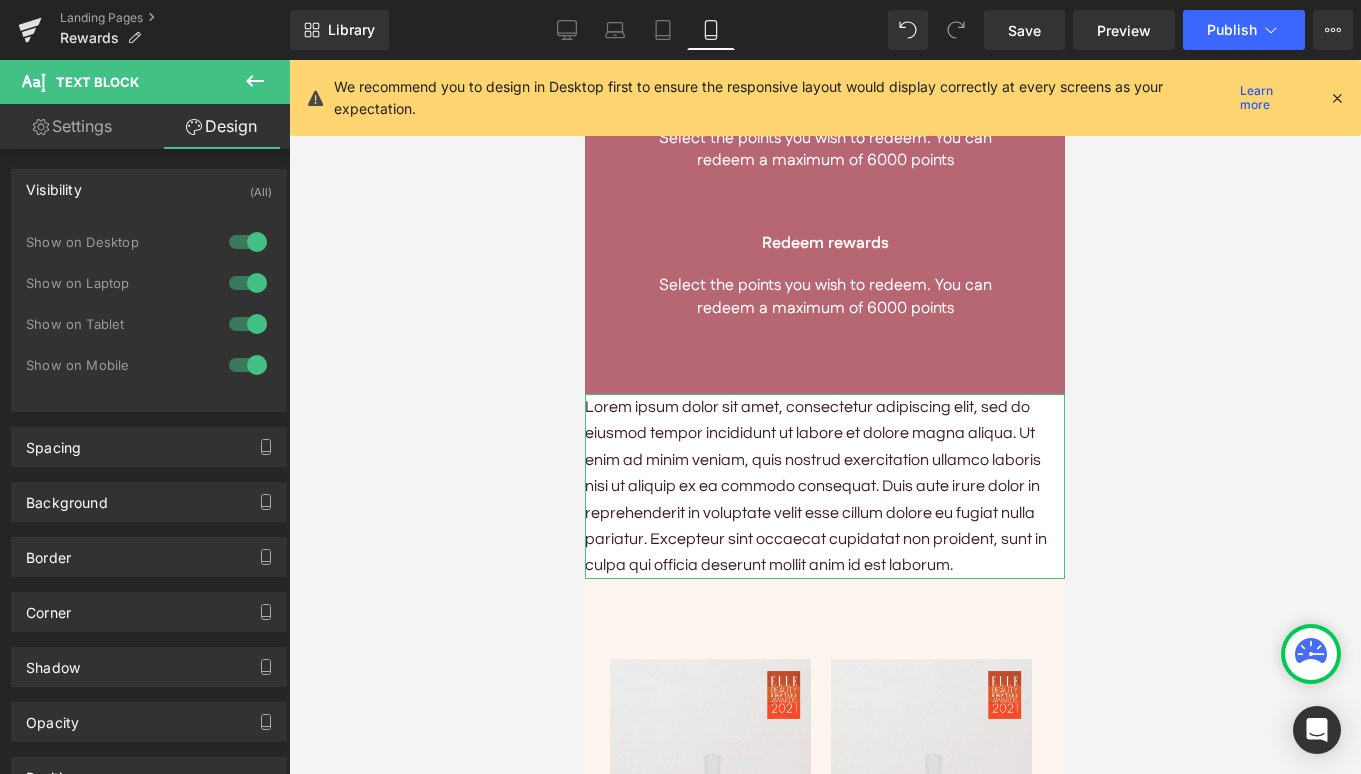 click at bounding box center [248, 242] 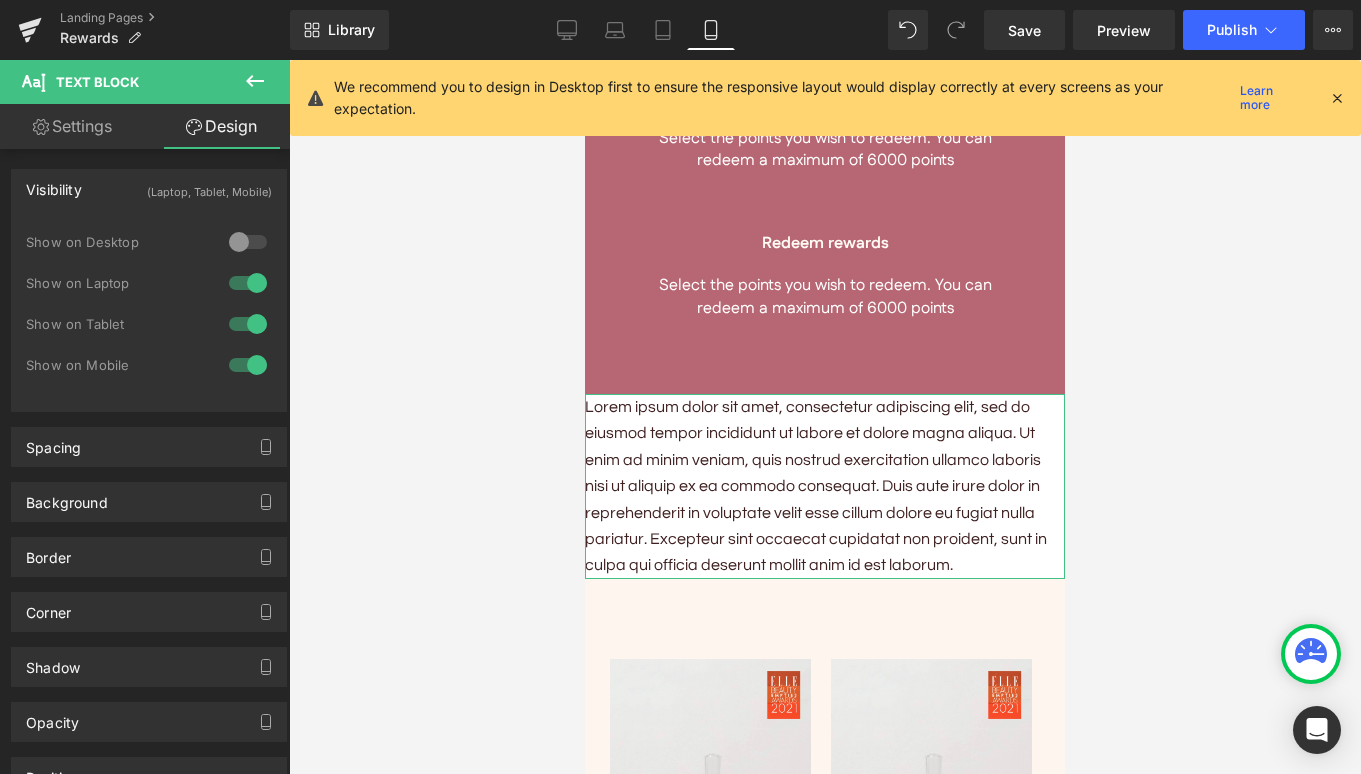 click at bounding box center (248, 283) 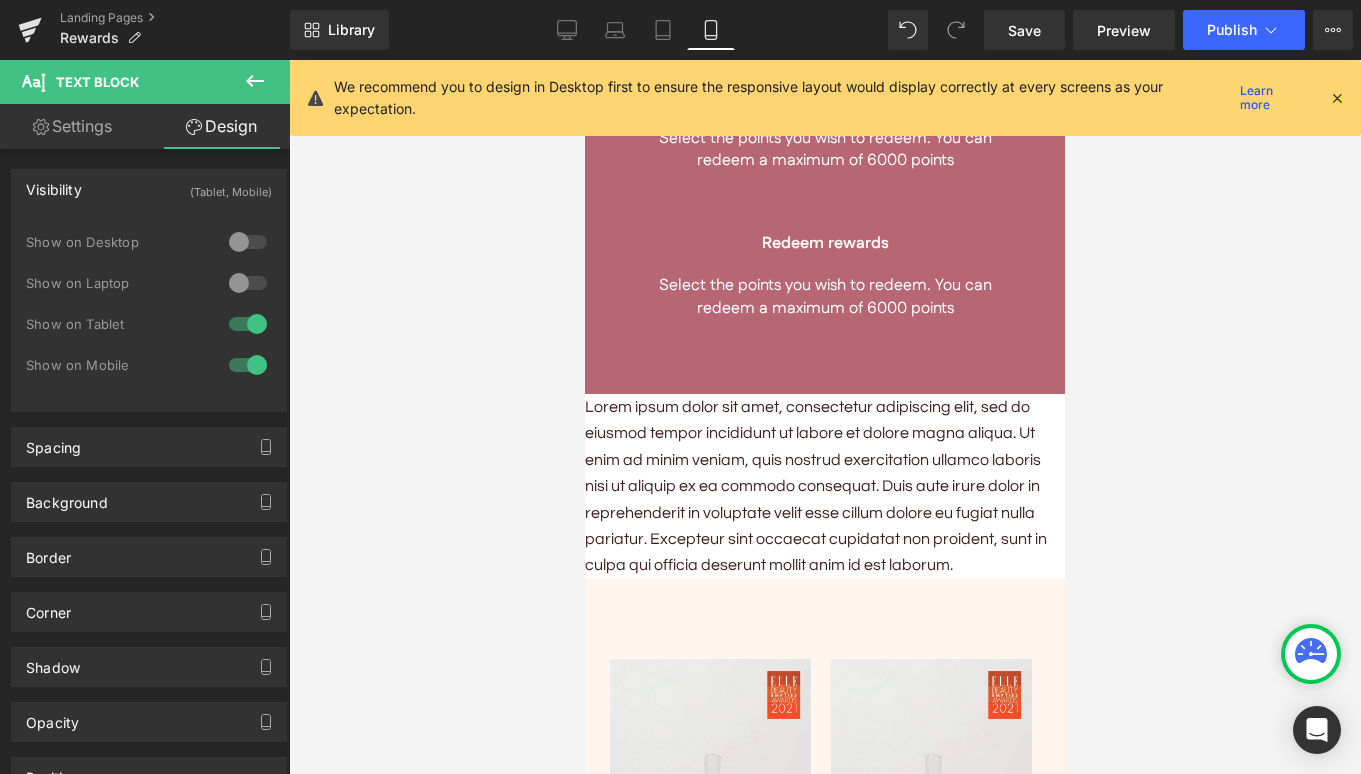 click at bounding box center [825, 417] 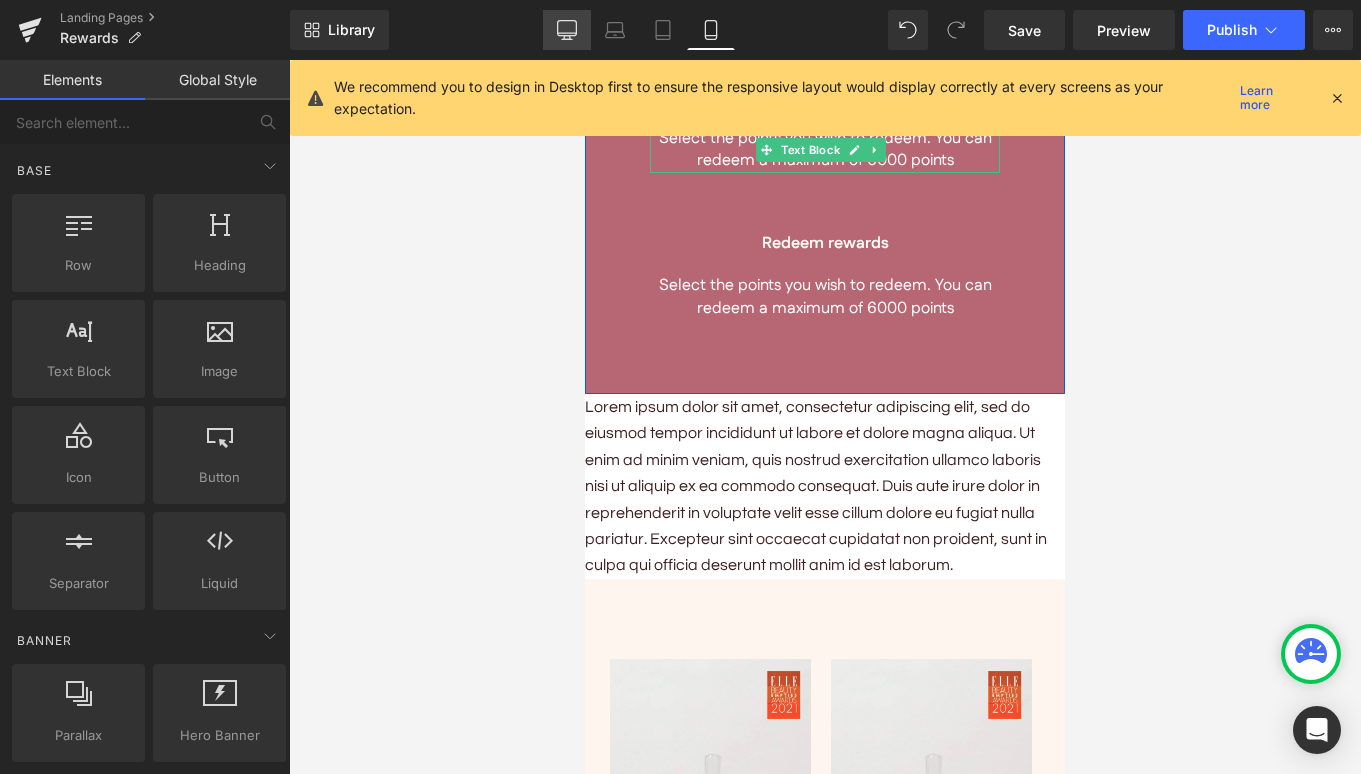 click 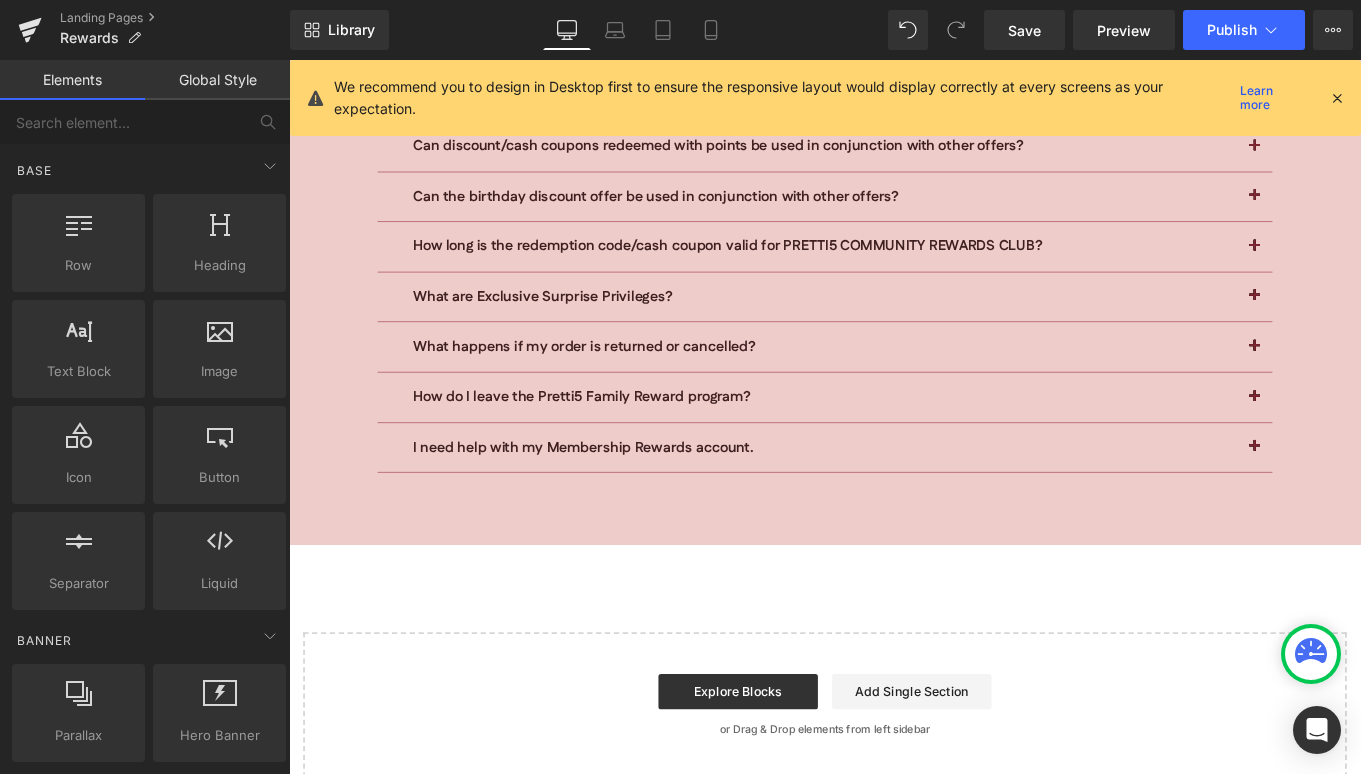 scroll, scrollTop: 6970, scrollLeft: 0, axis: vertical 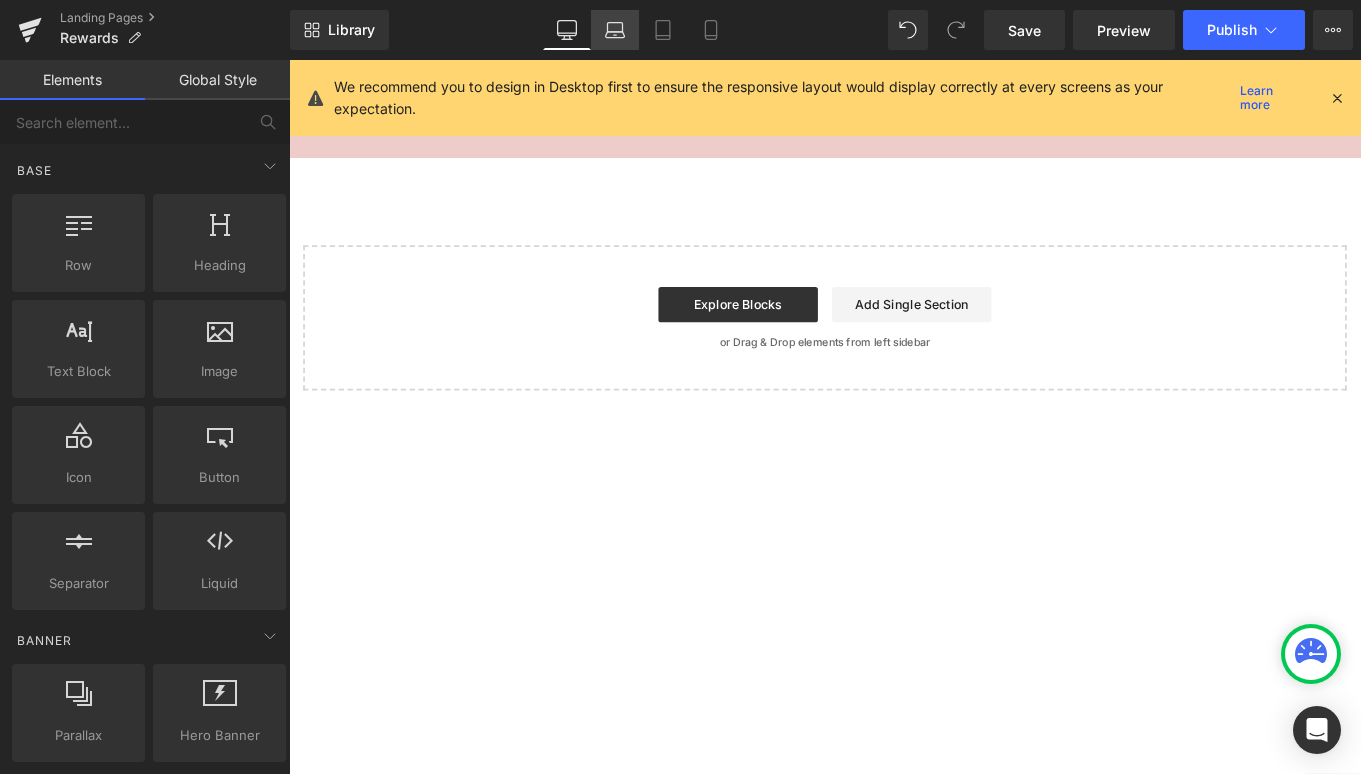 click 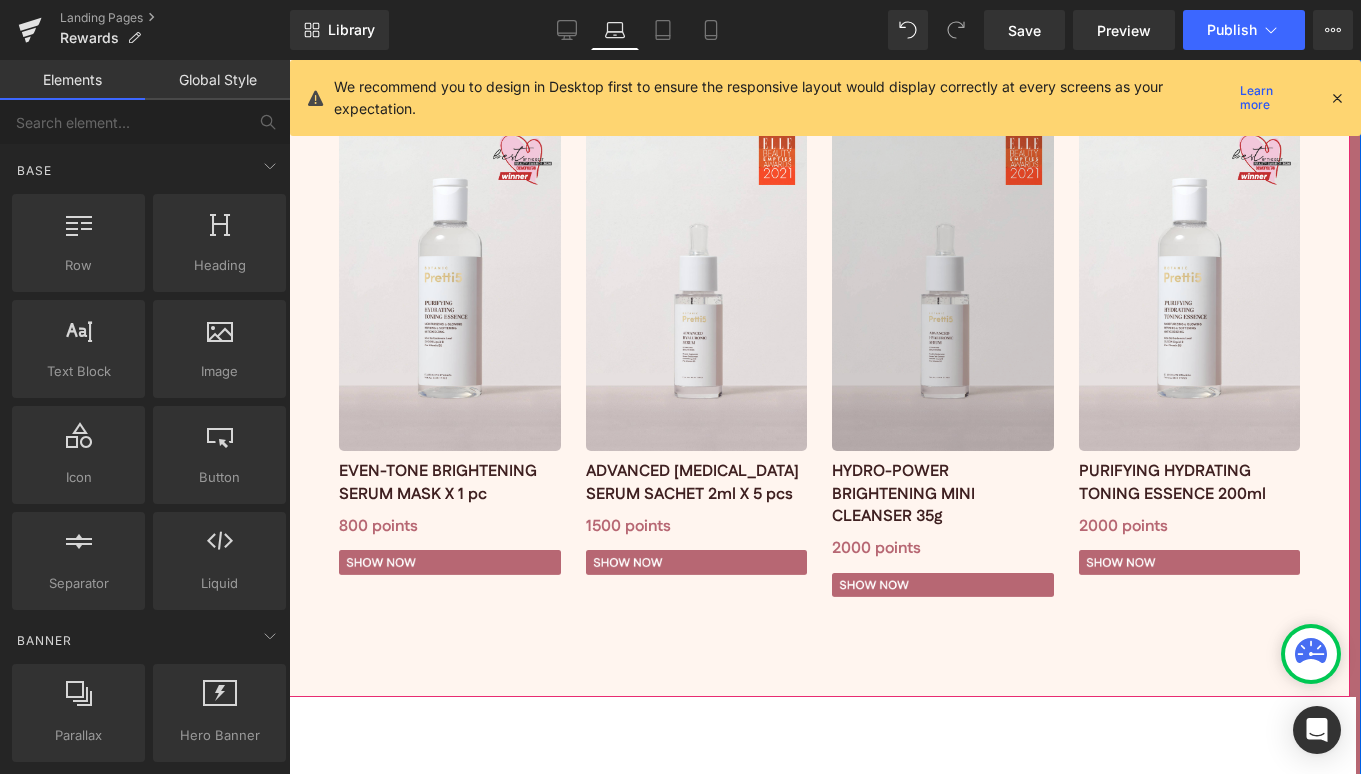 scroll, scrollTop: 4583, scrollLeft: 0, axis: vertical 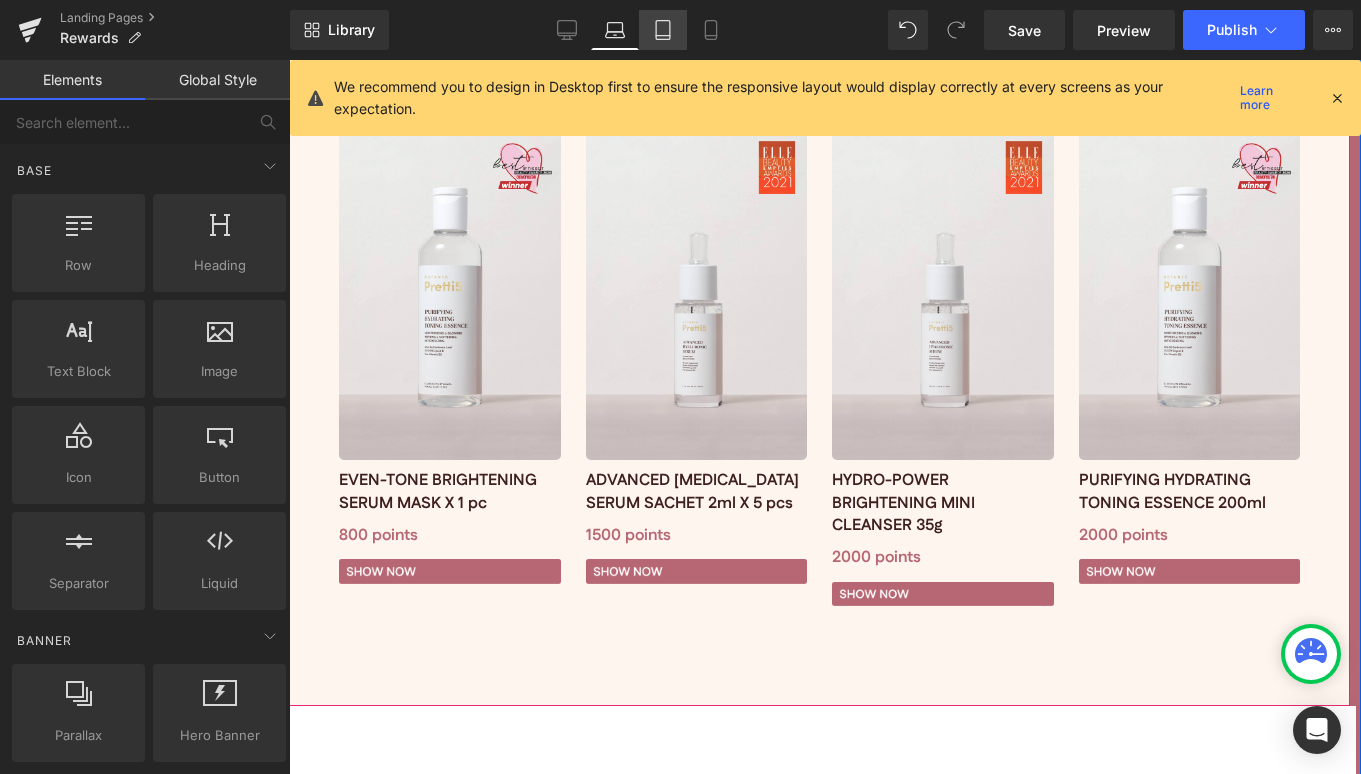 click 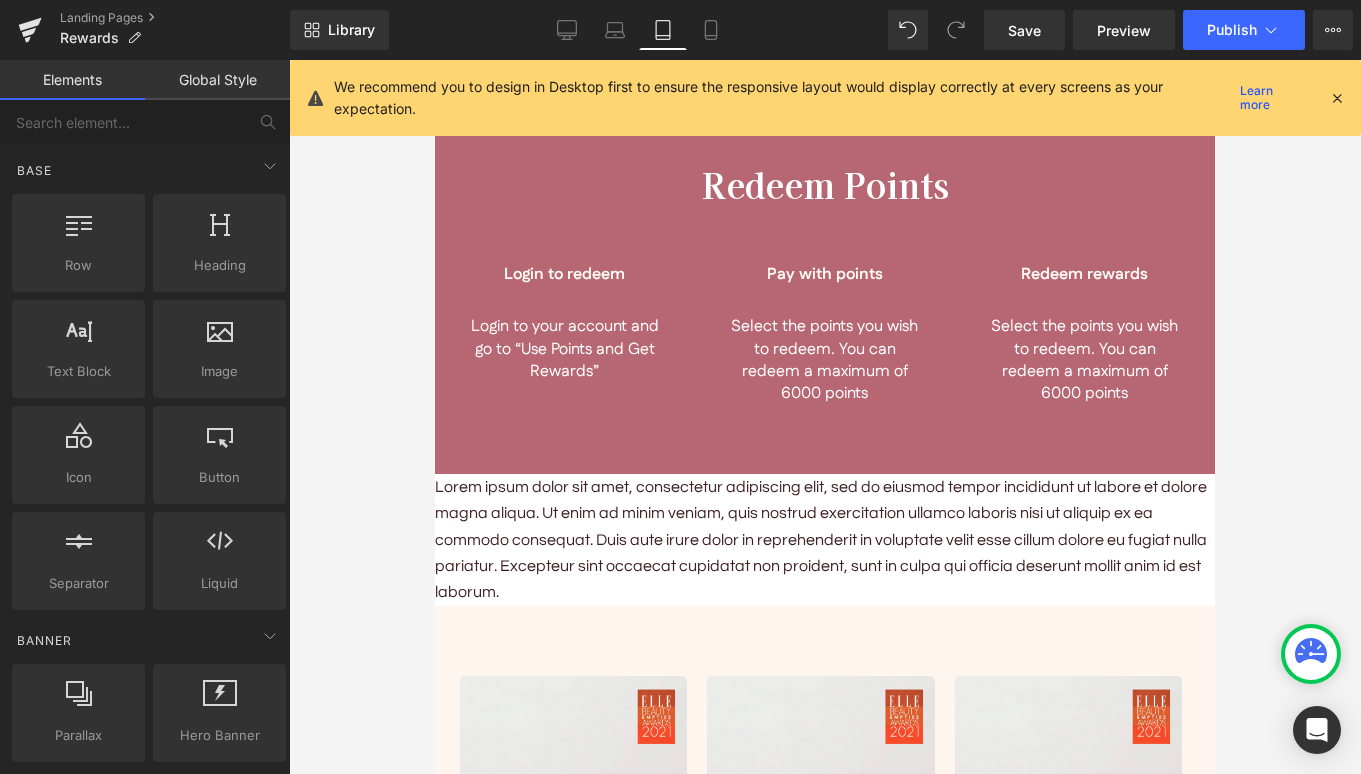 scroll, scrollTop: 4877, scrollLeft: 0, axis: vertical 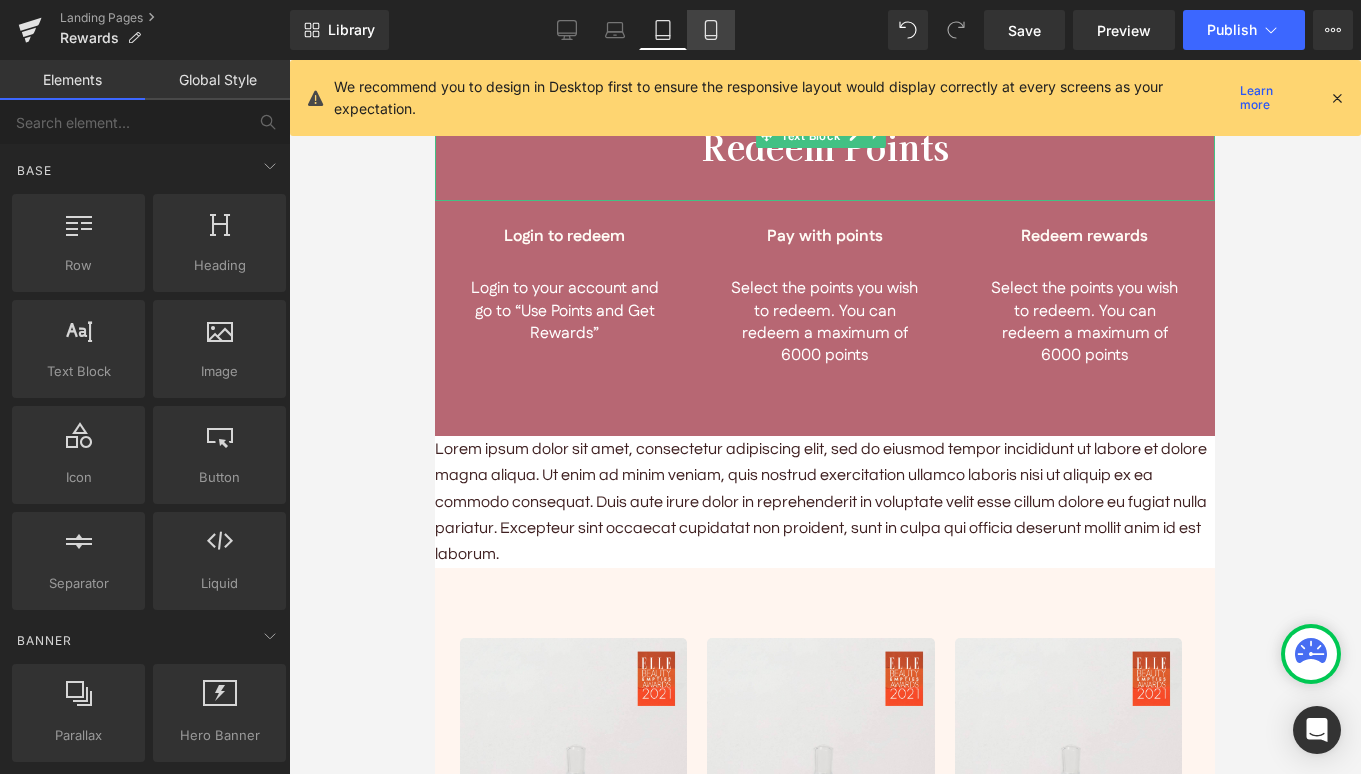 click on "Mobile" at bounding box center [711, 30] 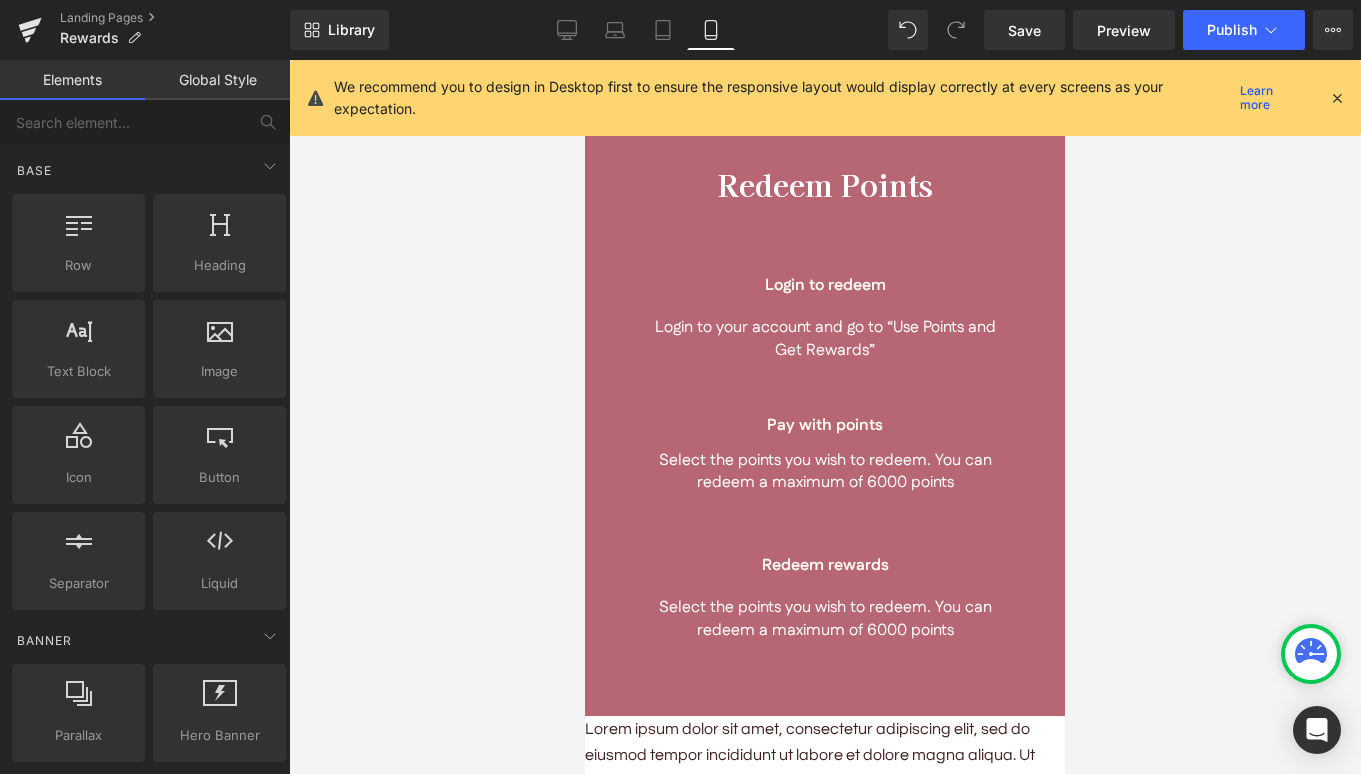 scroll, scrollTop: 4571, scrollLeft: 0, axis: vertical 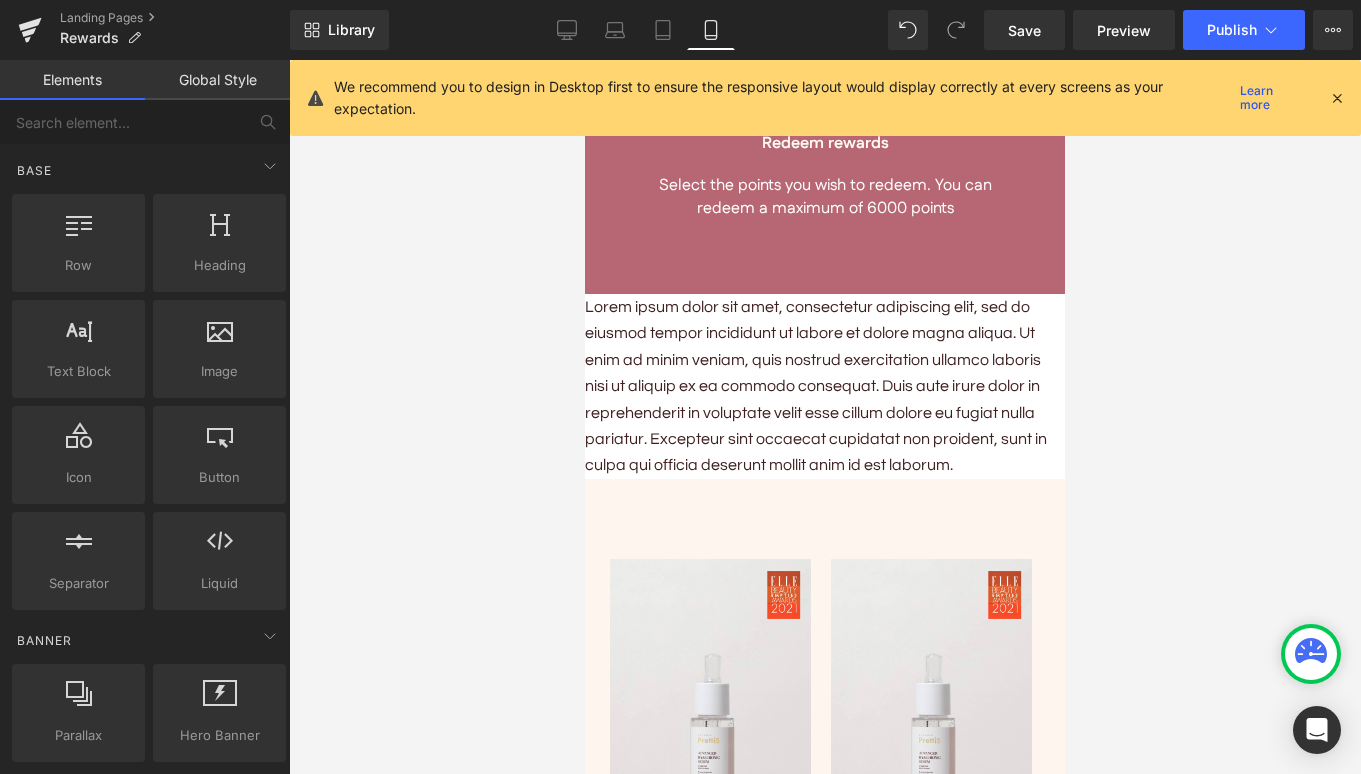 click on "Lorem ipsum dolor sit amet, consectetur adipiscing elit, sed do eiusmod tempor incididunt ut labore et dolore magna aliqua. Ut enim ad minim veniam, quis nostrud exercitation ullamco laboris nisi ut aliquip ex ea commodo consequat. Duis aute irure dolor in reprehenderit in voluptate velit esse cillum dolore eu fugiat nulla pariatur. Excepteur sint occaecat cupidatat non proident, sunt in culpa qui officia deserunt mollit anim id est laborum." at bounding box center [825, 386] 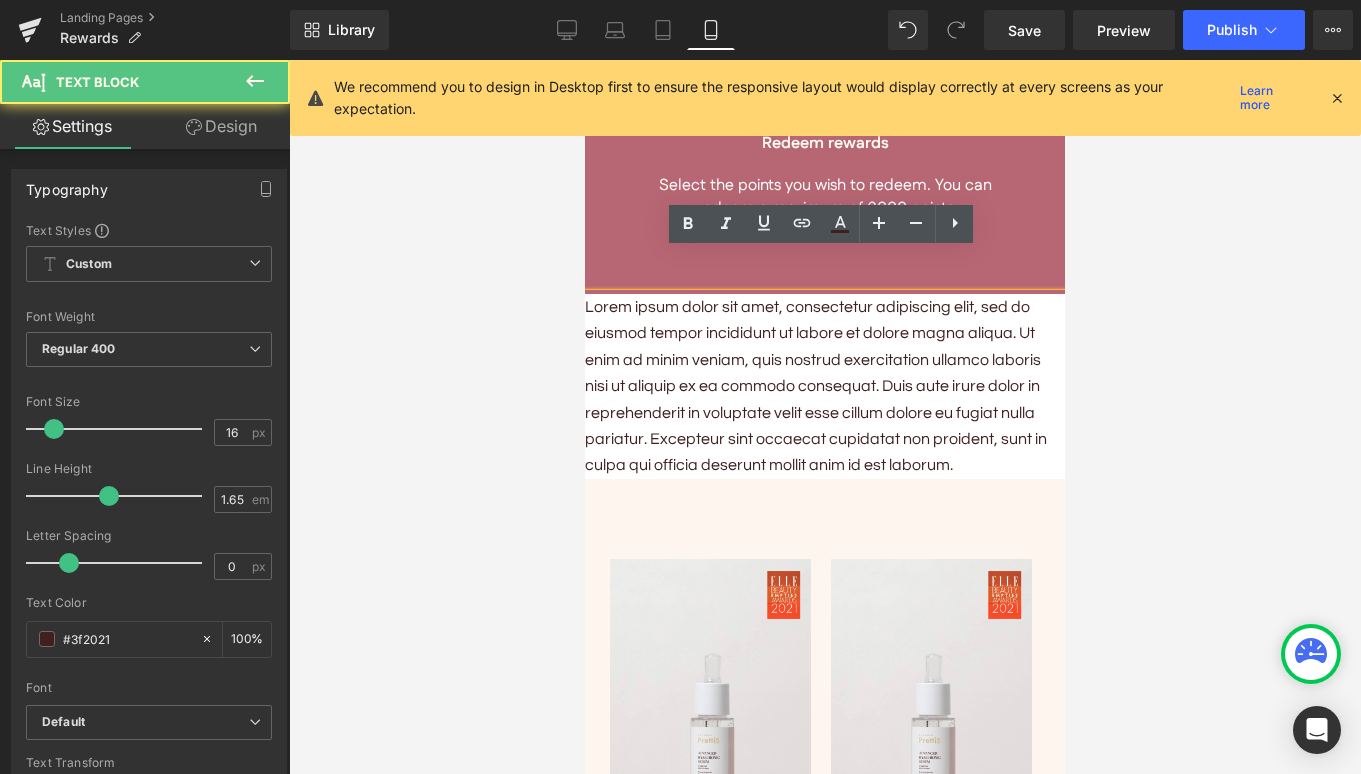 click on "Lorem ipsum dolor sit amet, consectetur adipiscing elit, sed do eiusmod tempor incididunt ut labore et dolore magna aliqua. Ut enim ad minim veniam, quis nostrud exercitation ullamco laboris nisi ut aliquip ex ea commodo consequat. Duis aute irure dolor in reprehenderit in voluptate velit esse cillum dolore eu fugiat nulla pariatur. Excepteur sint occaecat cupidatat non proident, sunt in culpa qui officia deserunt mollit anim id est laborum." at bounding box center [825, 386] 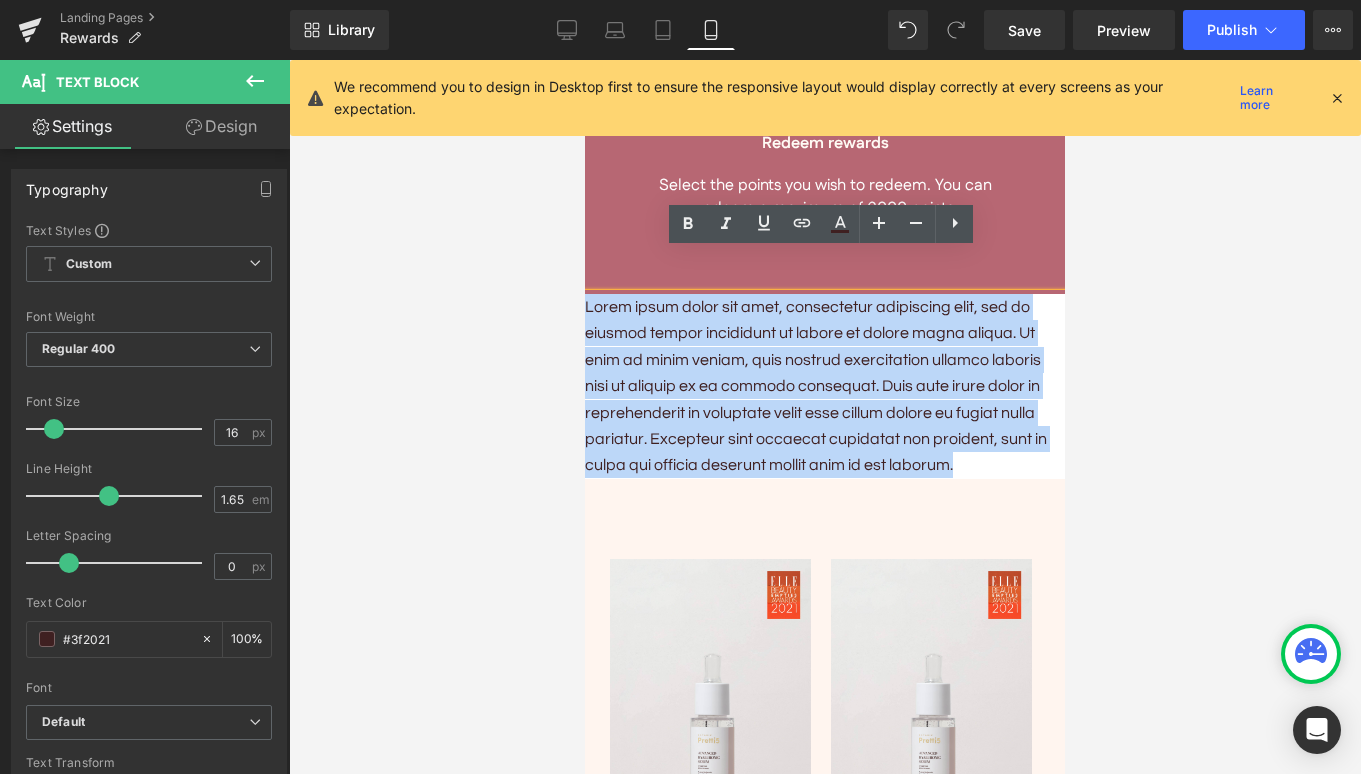 drag, startPoint x: 954, startPoint y: 419, endPoint x: 1150, endPoint y: 325, distance: 217.37524 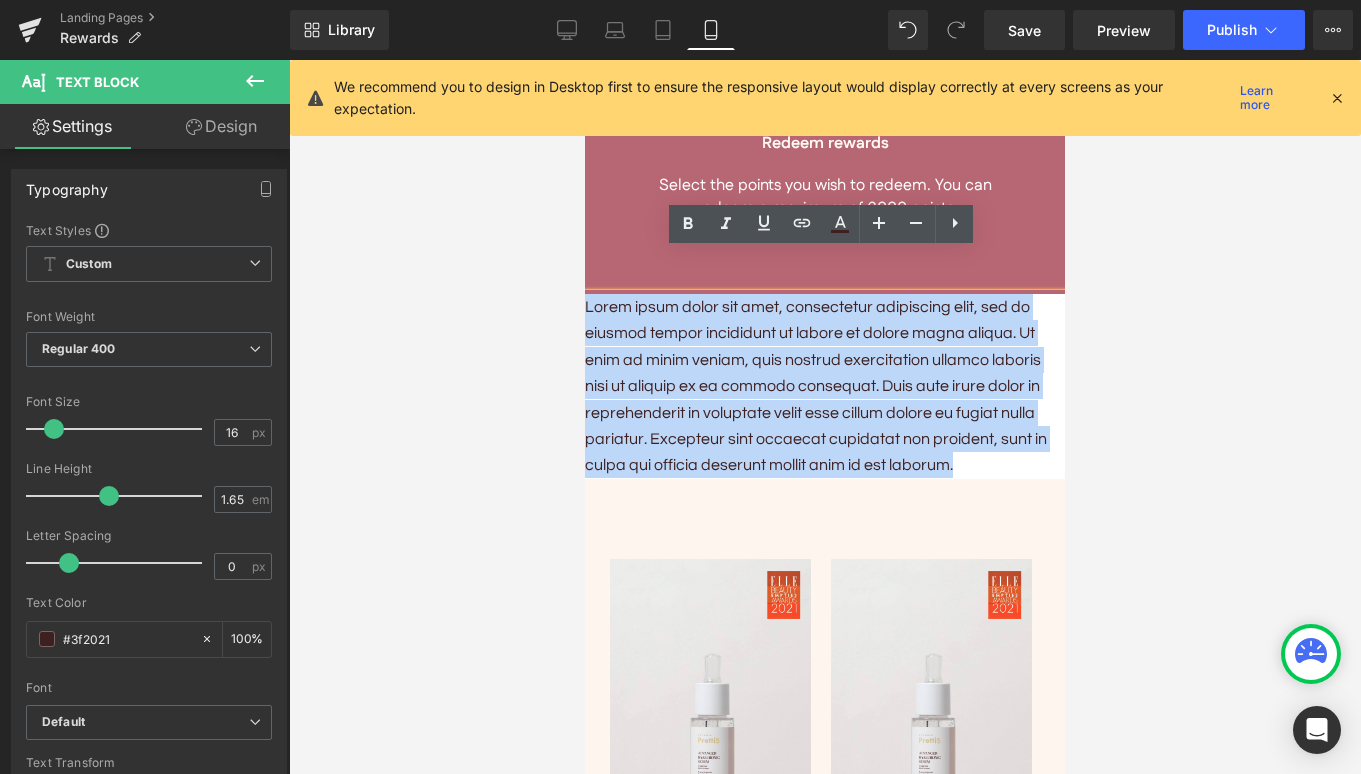 click on "Skip to content
Home About Us
Our Story Our 5 Beliefs Ingredients Glossary
Shop
Skin Concern
[MEDICAL_DATA]
Oily Skin
Combination Skin" at bounding box center [825, 563] 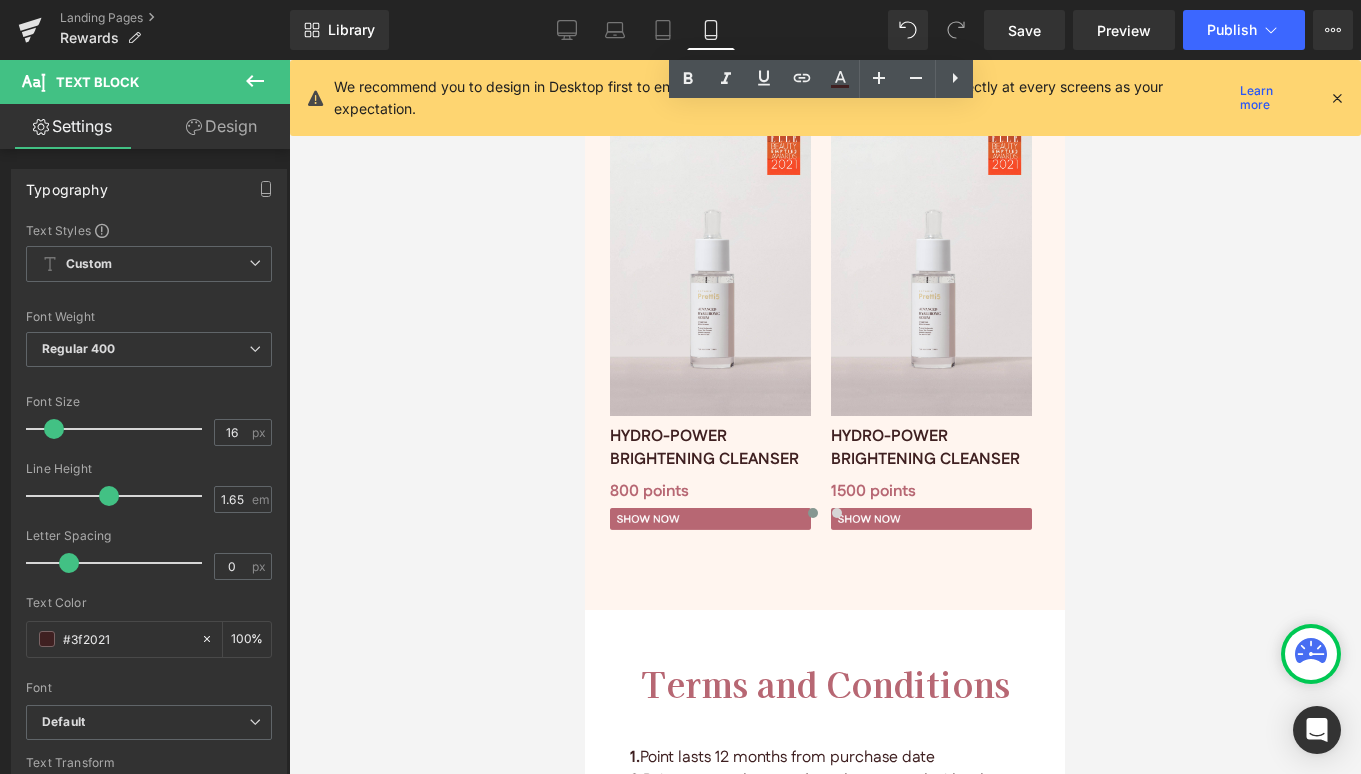 scroll, scrollTop: 5419, scrollLeft: 0, axis: vertical 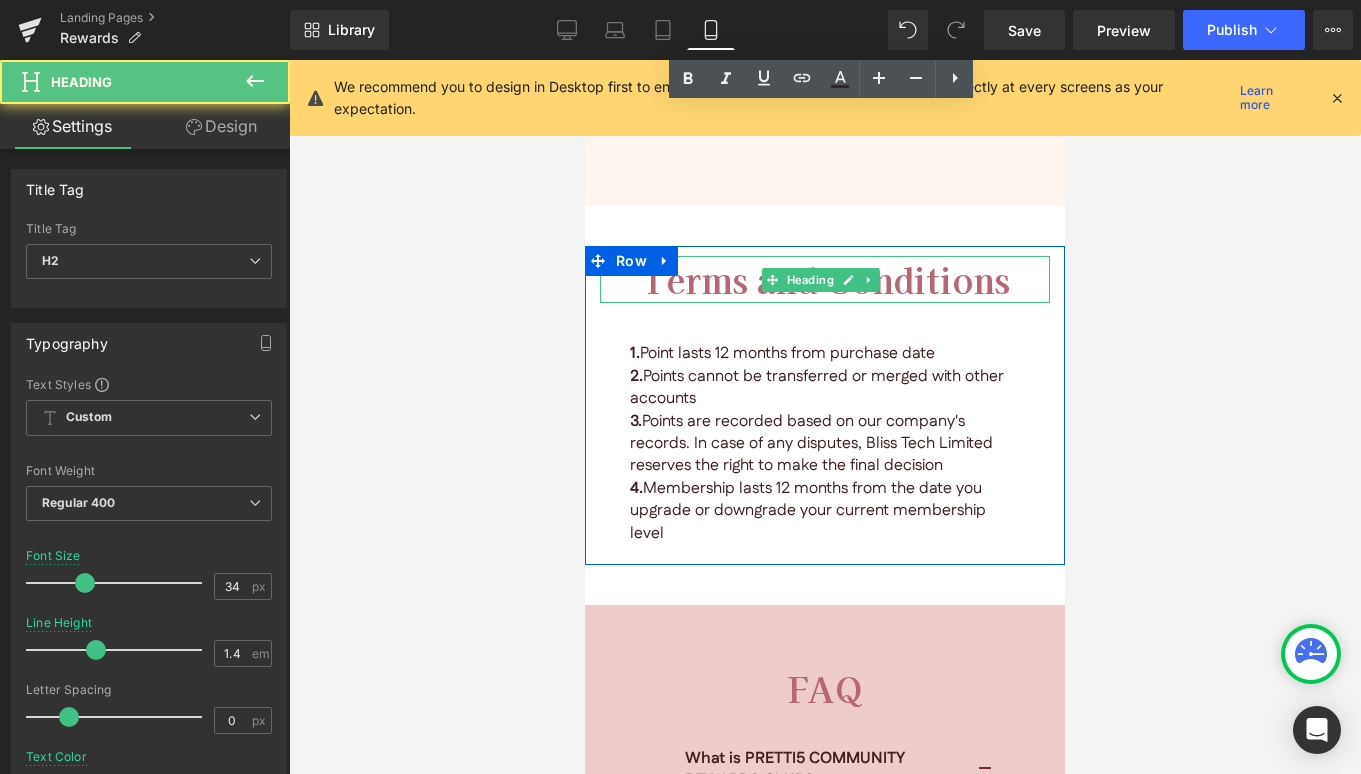 click on "Terms and Conditions" at bounding box center (825, 279) 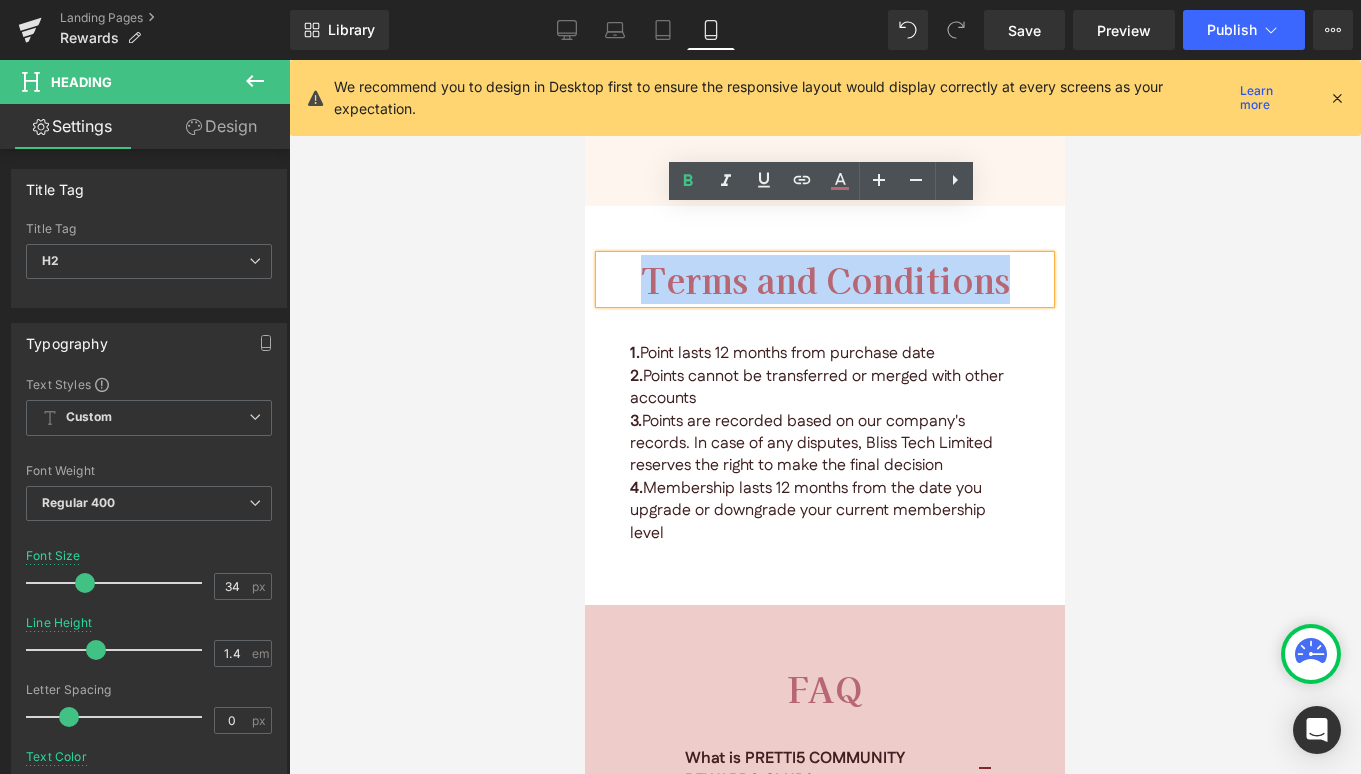 drag, startPoint x: 648, startPoint y: 238, endPoint x: 996, endPoint y: 246, distance: 348.09195 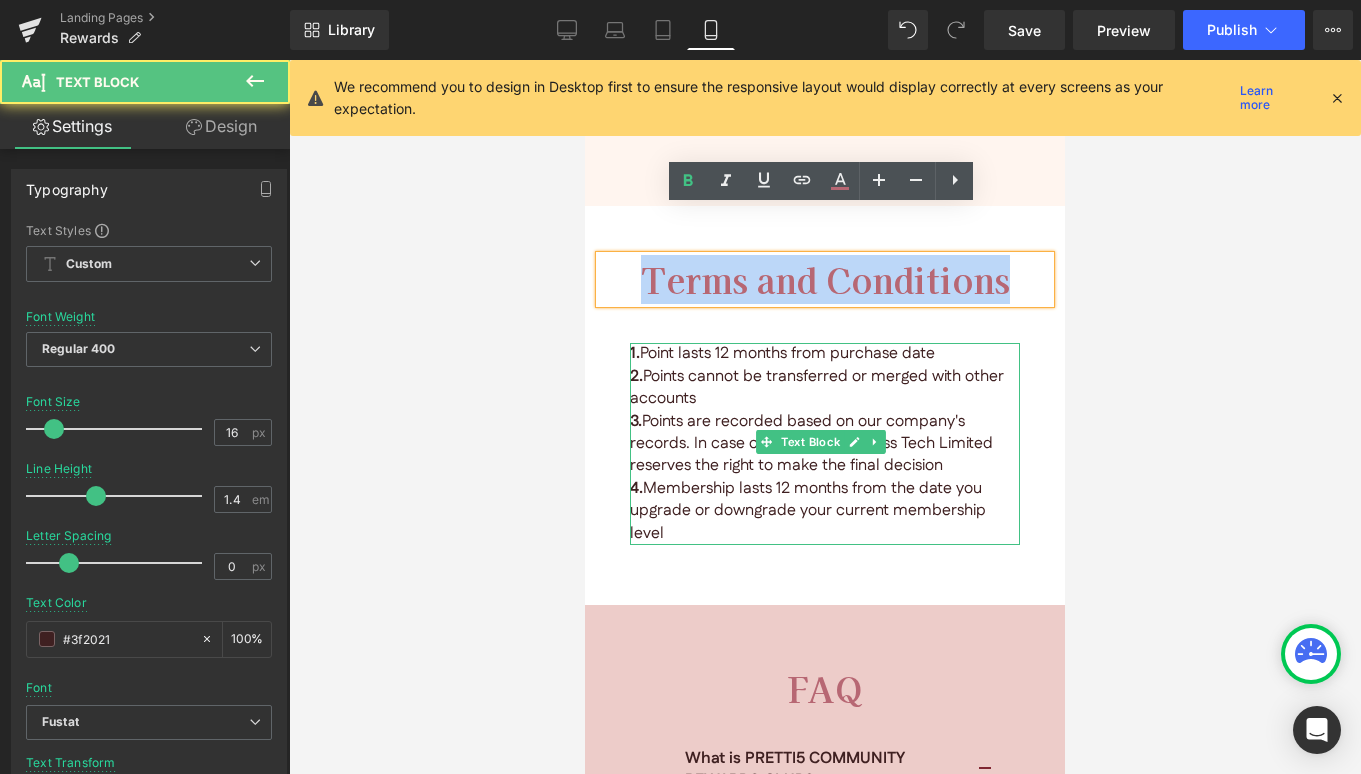 click on "2.  Points cannot be transferred or merged with other accounts" at bounding box center (825, 388) 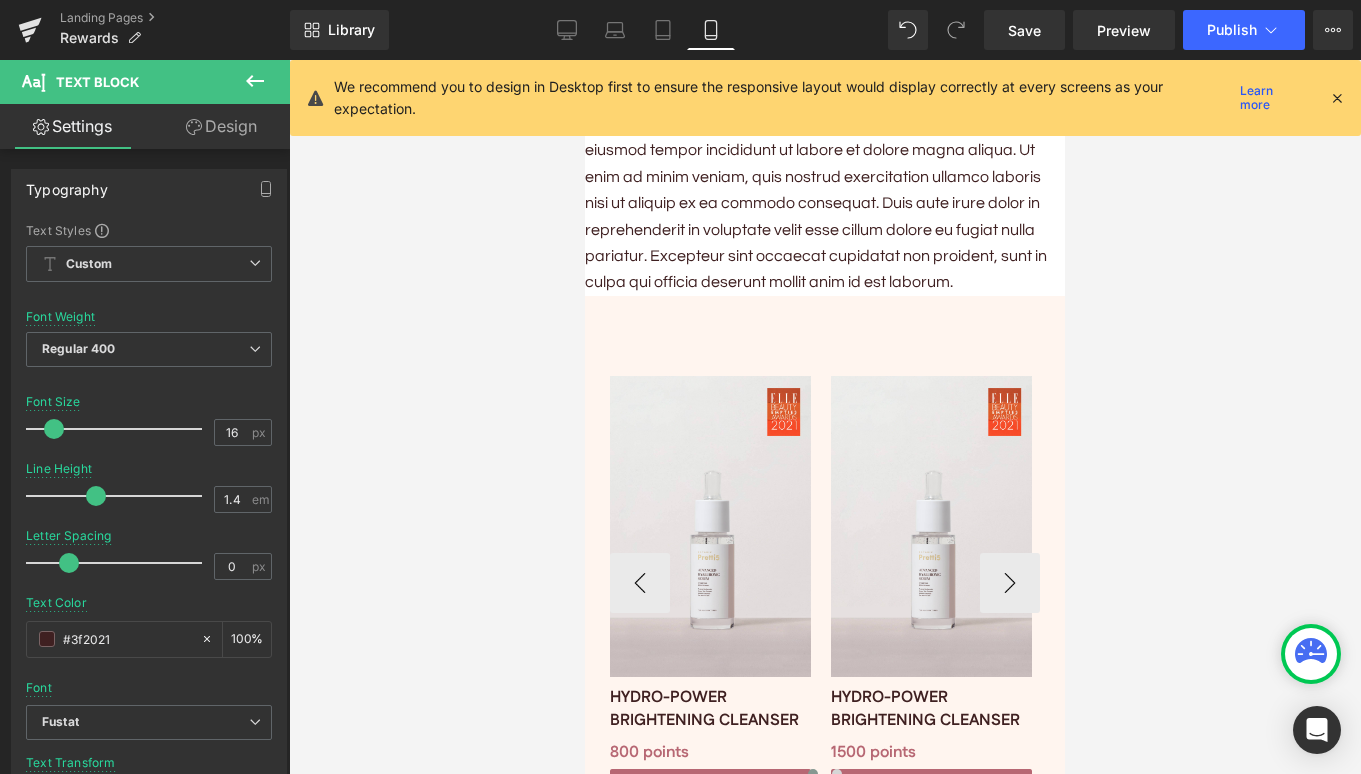 scroll, scrollTop: 4578, scrollLeft: 0, axis: vertical 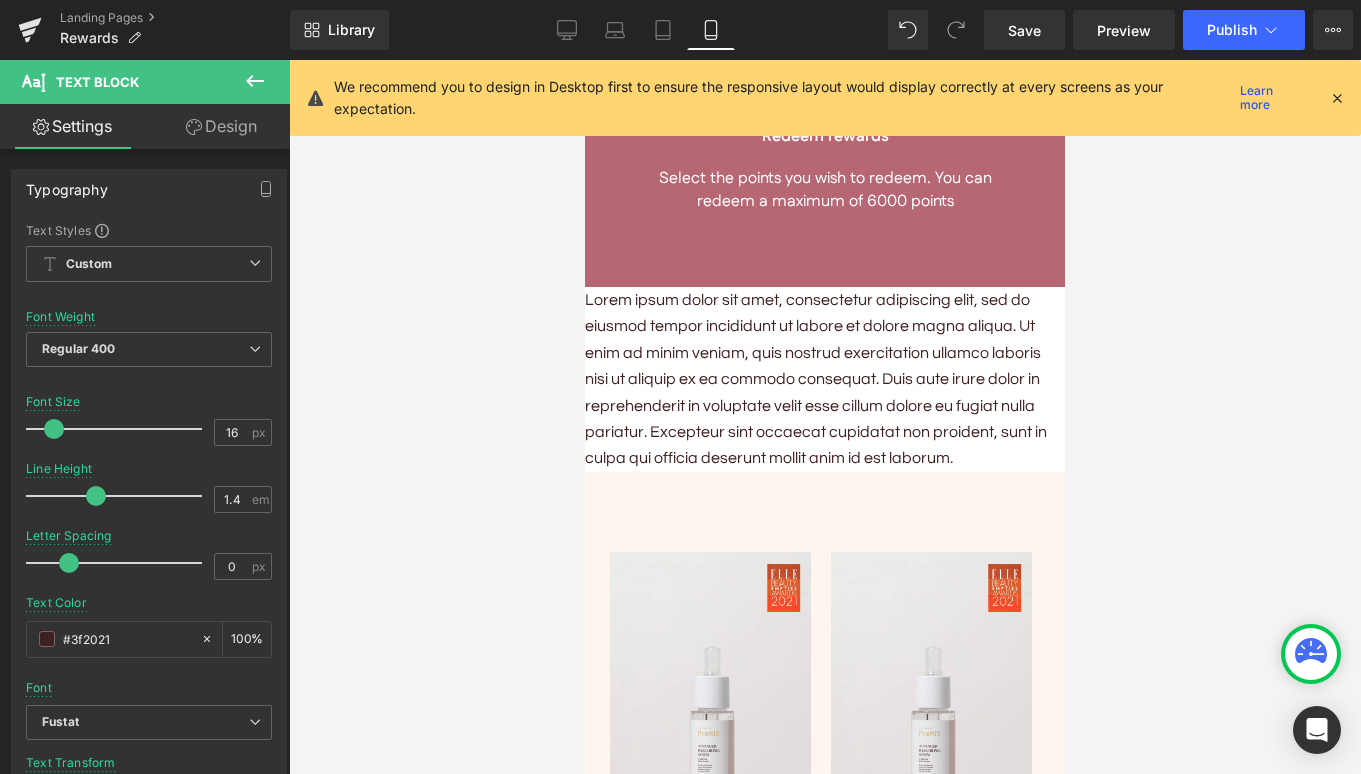 click on "Lorem ipsum dolor sit amet, consectetur adipiscing elit, sed do eiusmod tempor incididunt ut labore et dolore magna aliqua. Ut enim ad minim veniam, quis nostrud exercitation ullamco laboris nisi ut aliquip ex ea commodo consequat. Duis aute irure dolor in reprehenderit in voluptate velit esse cillum dolore eu fugiat nulla pariatur. Excepteur sint occaecat cupidatat non proident, sunt in culpa qui officia deserunt mollit anim id est laborum." at bounding box center [825, 379] 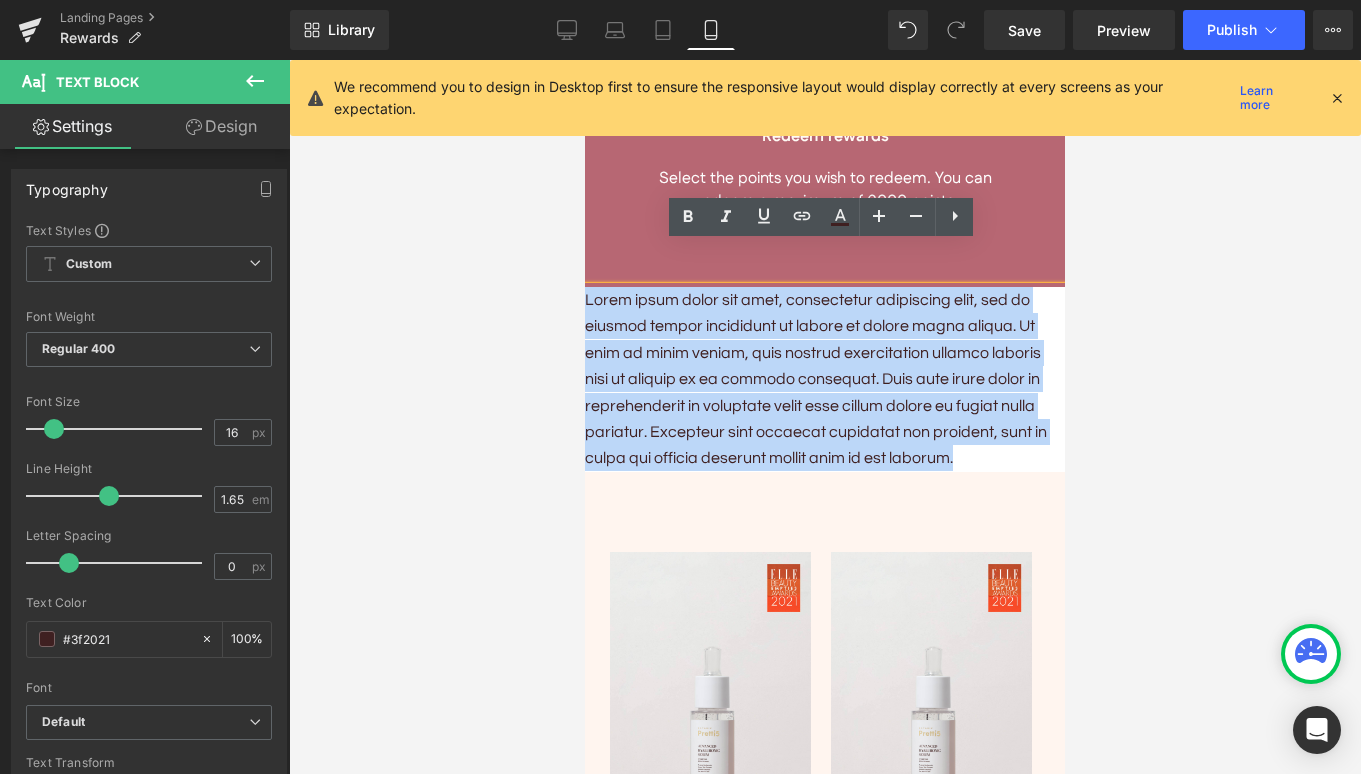 drag, startPoint x: 966, startPoint y: 407, endPoint x: 1166, endPoint y: 294, distance: 229.71504 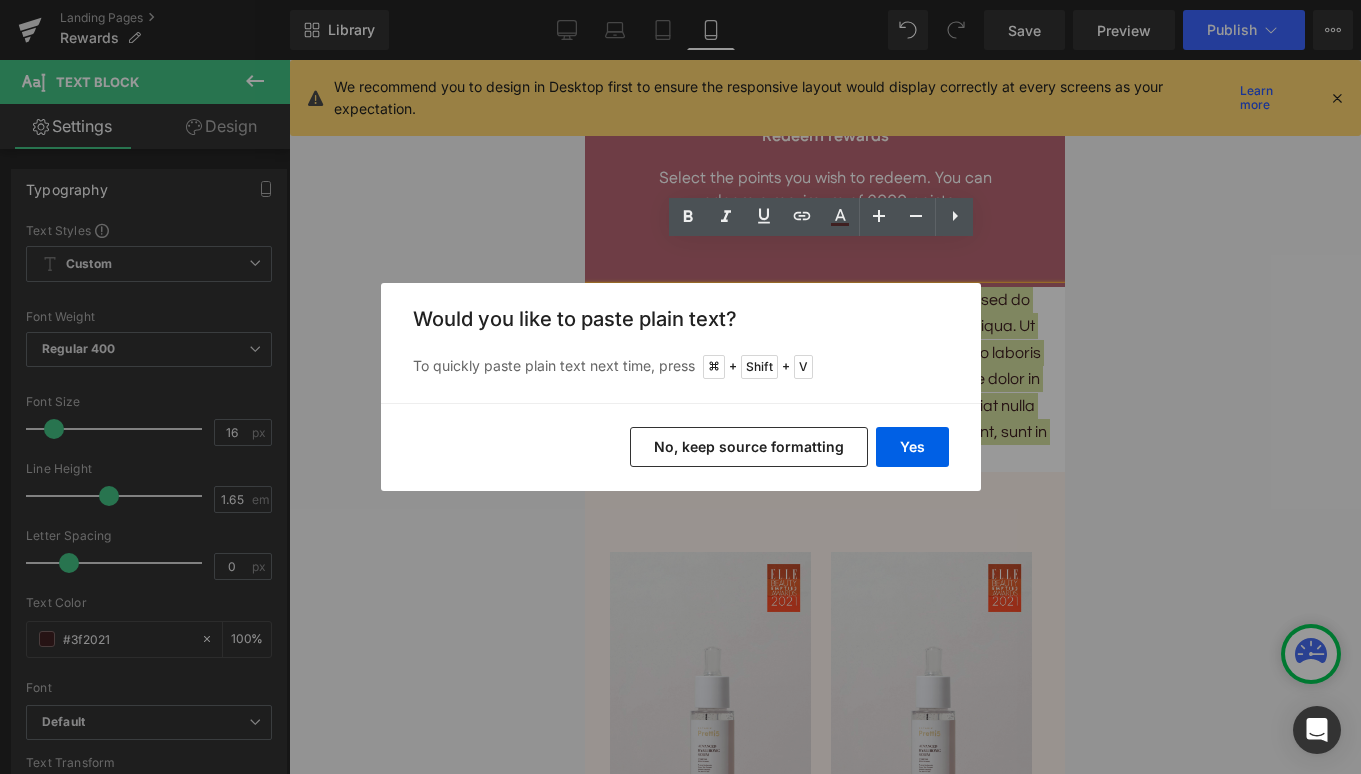 click on "No, keep source formatting" at bounding box center [749, 447] 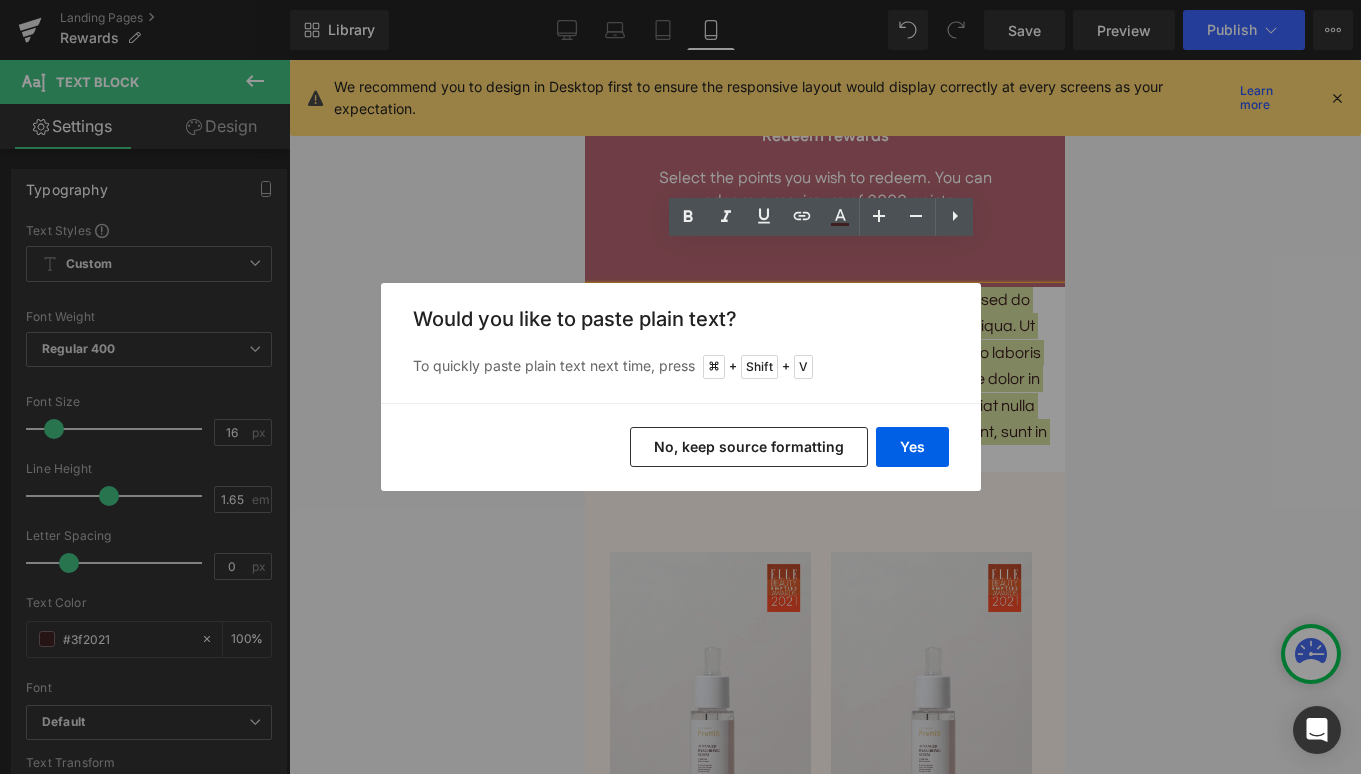 type 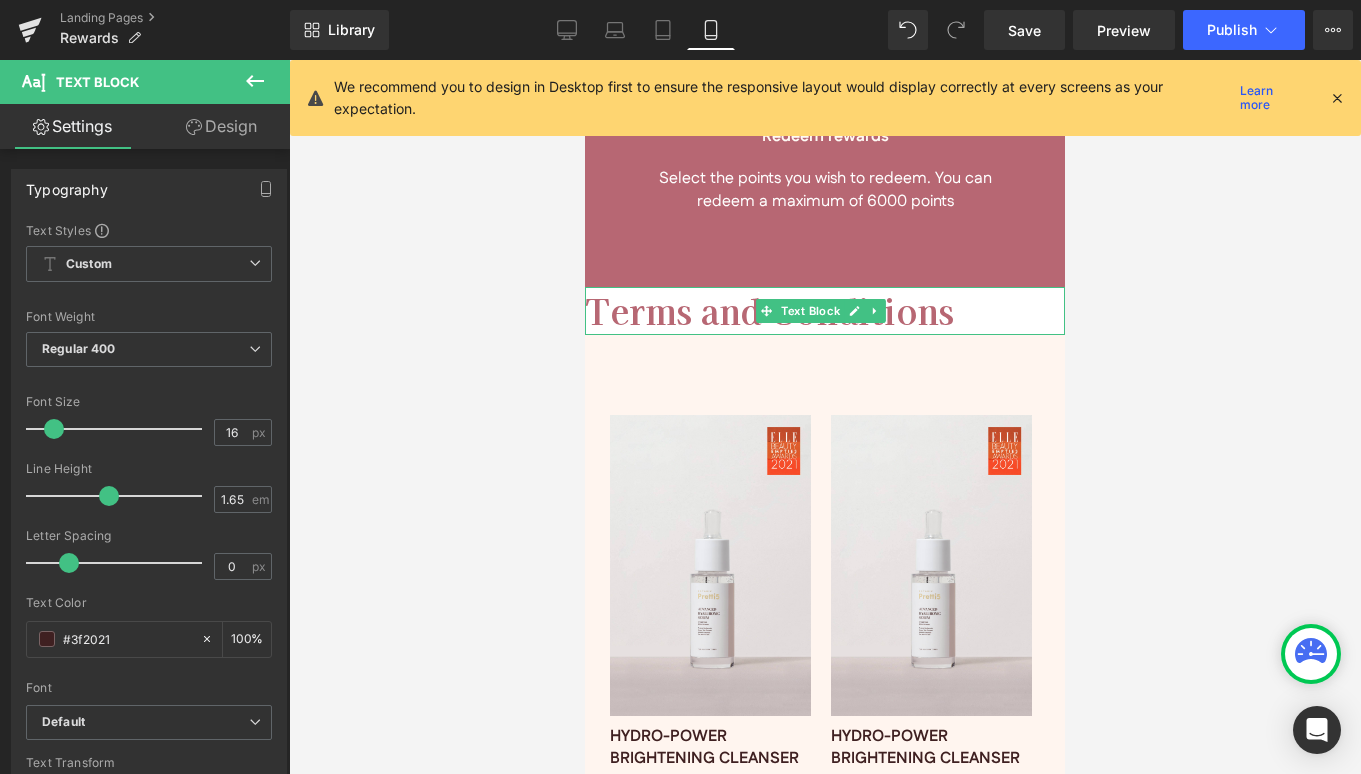 click on "Terms and Conditions" at bounding box center [769, 310] 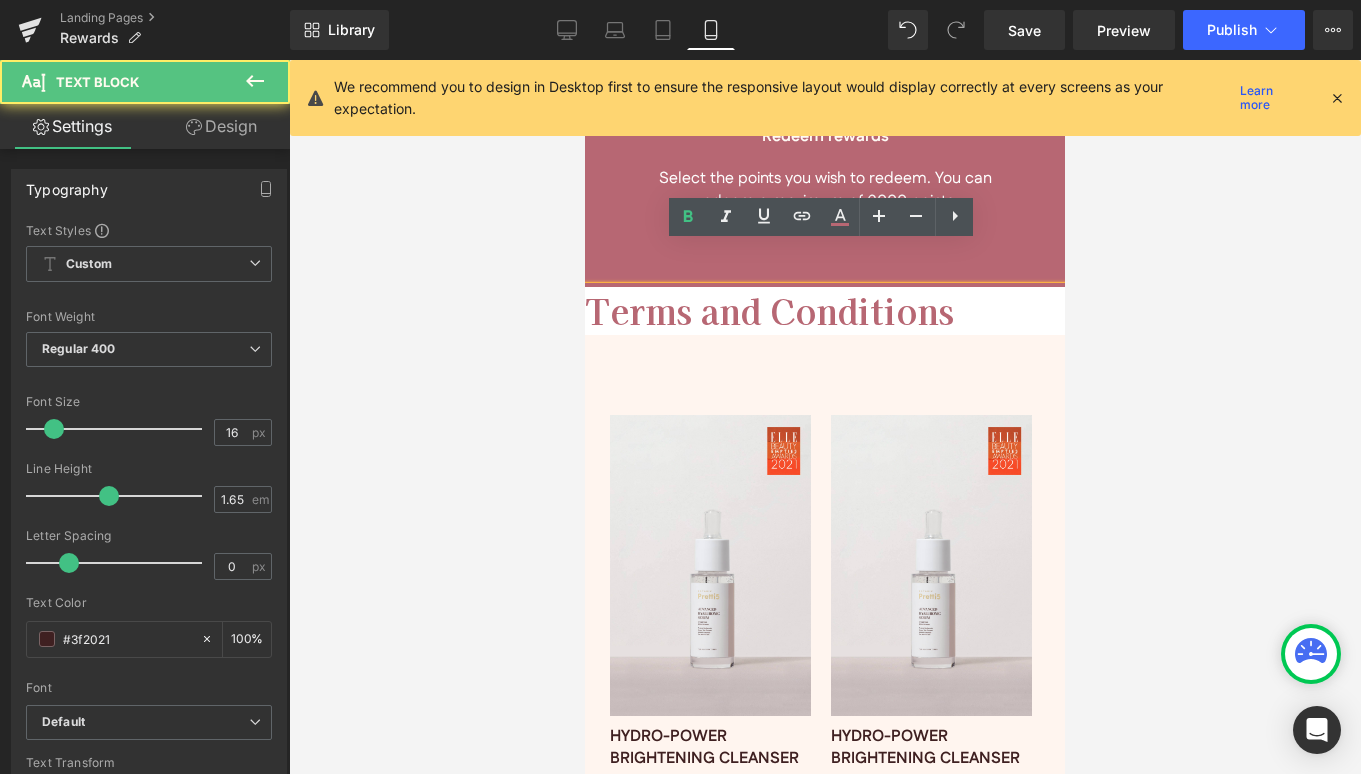 click on "Terms and Conditions" at bounding box center [769, 310] 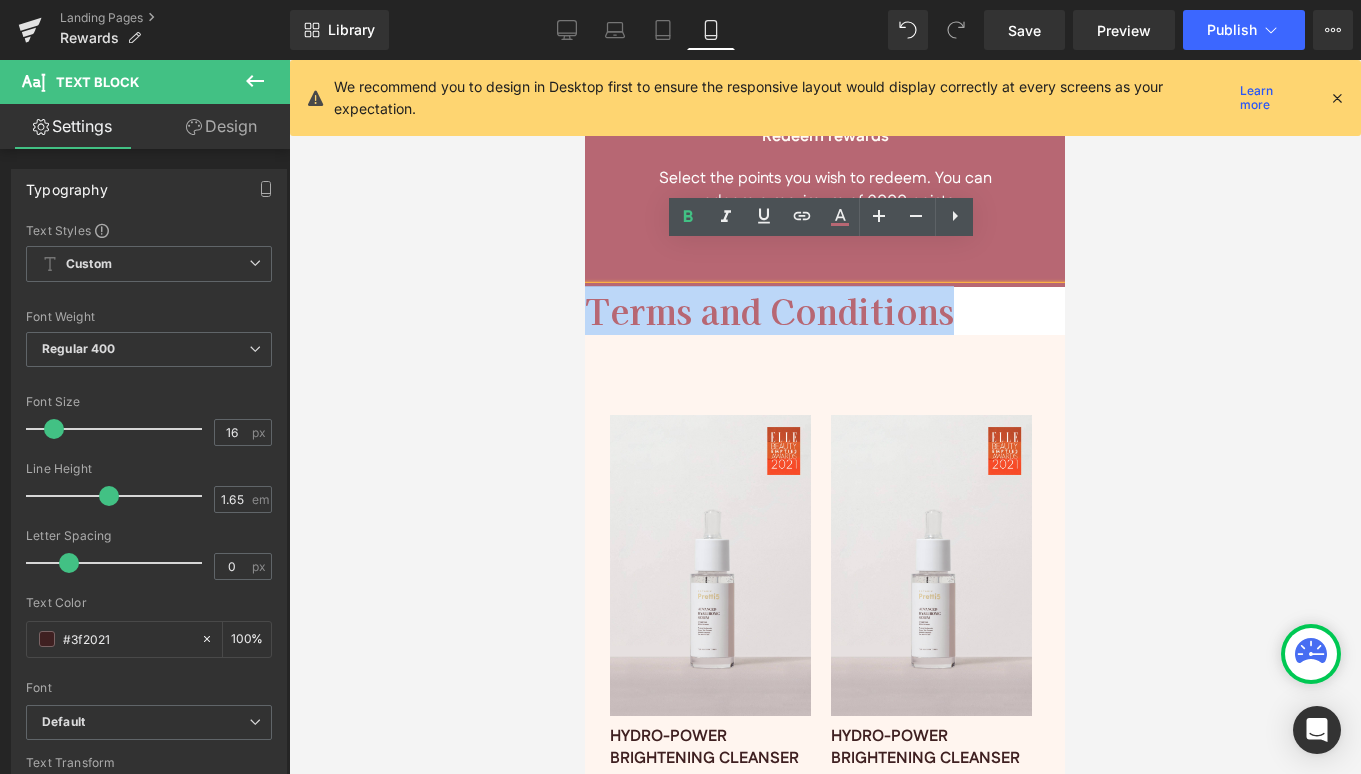 drag, startPoint x: 962, startPoint y: 274, endPoint x: 586, endPoint y: 266, distance: 376.08508 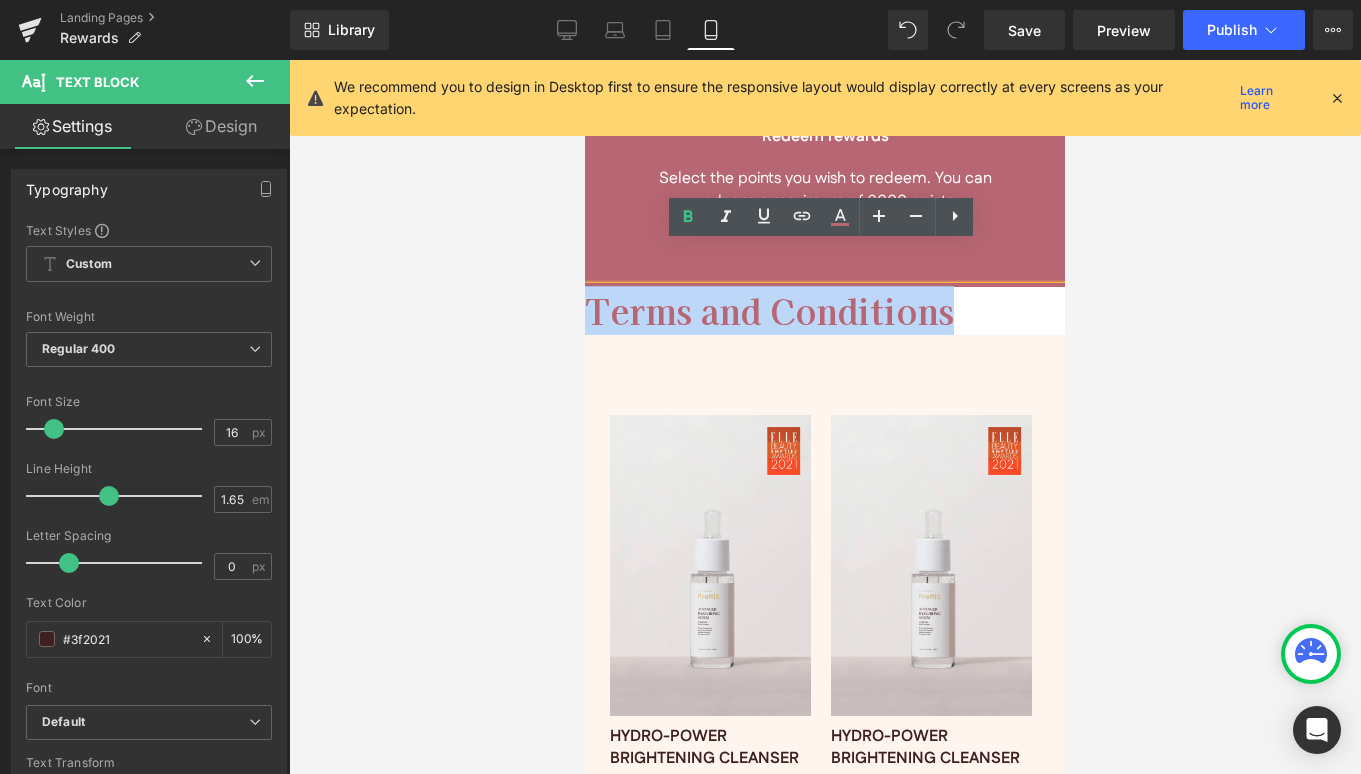 click on "Skip to content
Home About Us
Our Story Our 5 Beliefs Ingredients Glossary
Shop
Skin Concern
[MEDICAL_DATA]
Oily Skin
Combination Skin" at bounding box center [825, 487] 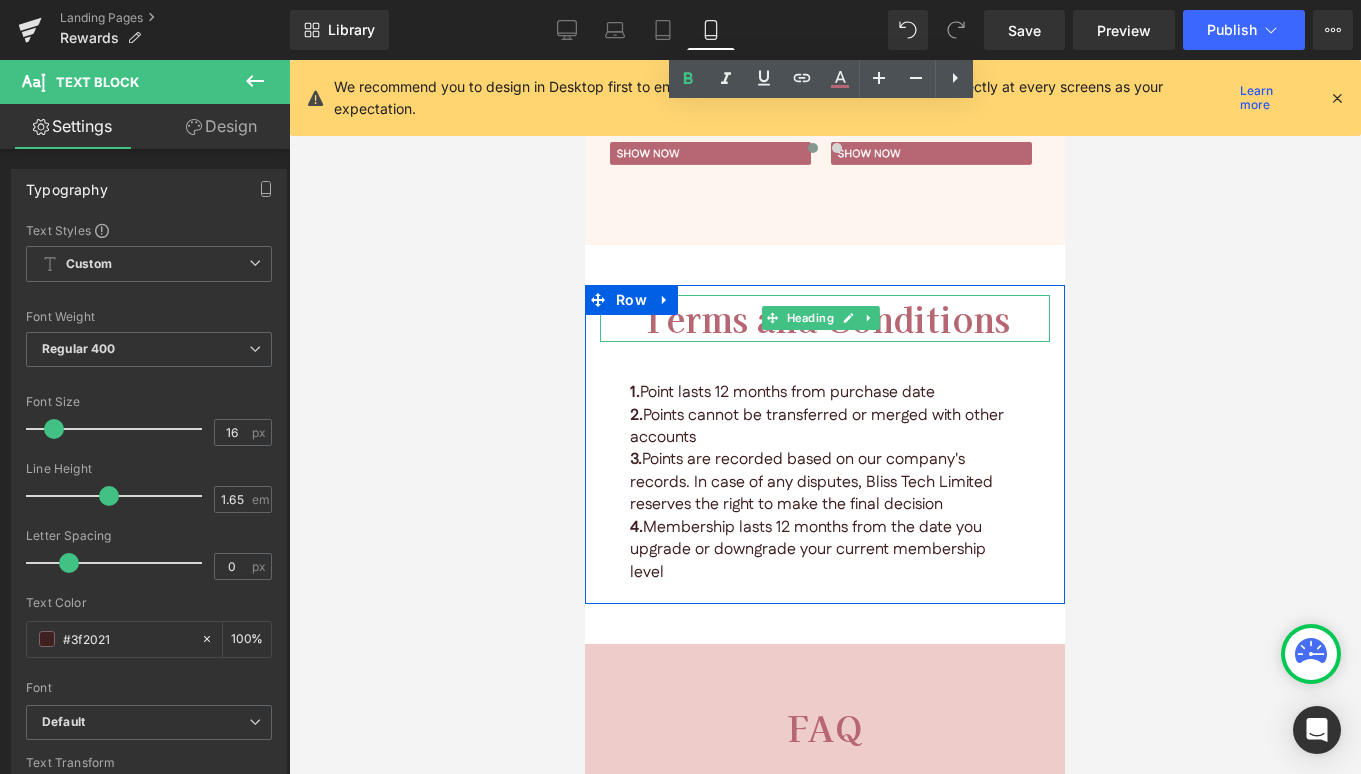 click on "Terms and Conditions" at bounding box center (825, 318) 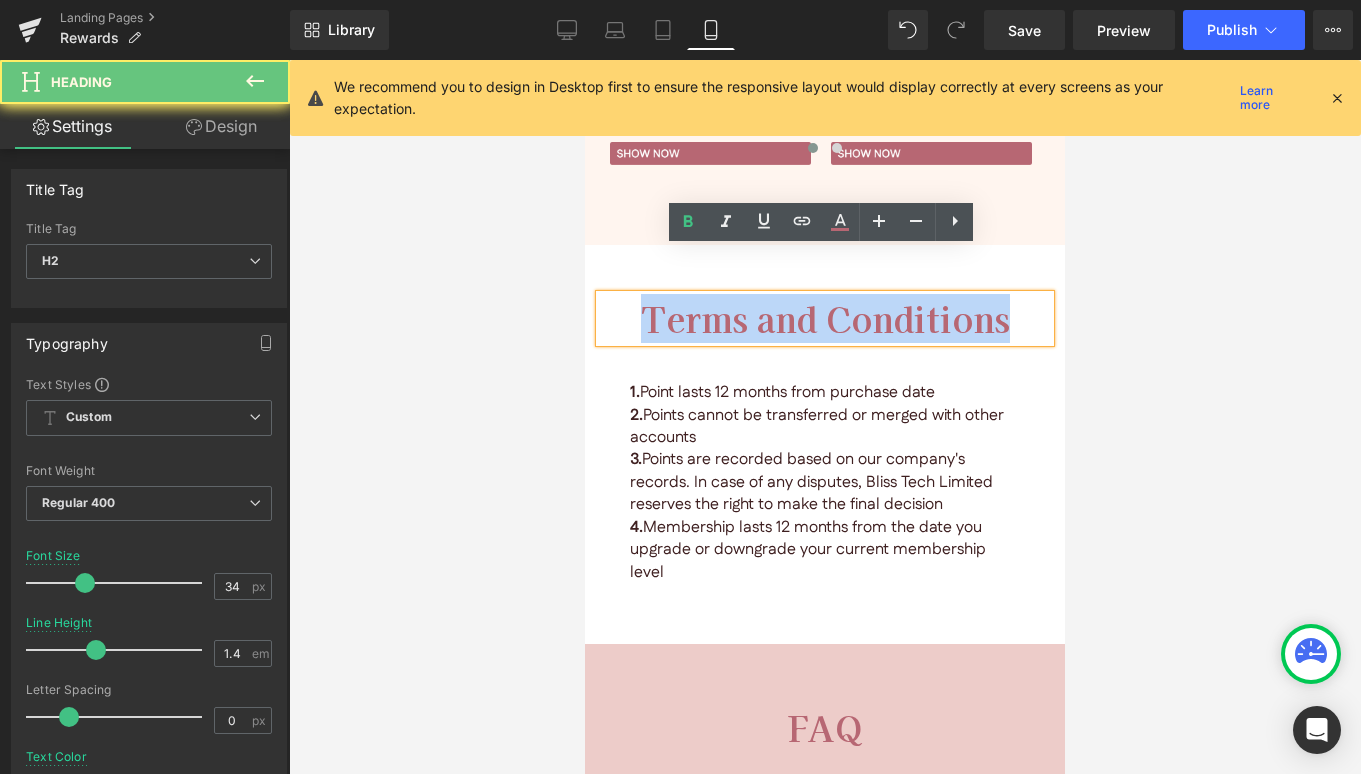 drag, startPoint x: 642, startPoint y: 279, endPoint x: 1062, endPoint y: 277, distance: 420.00476 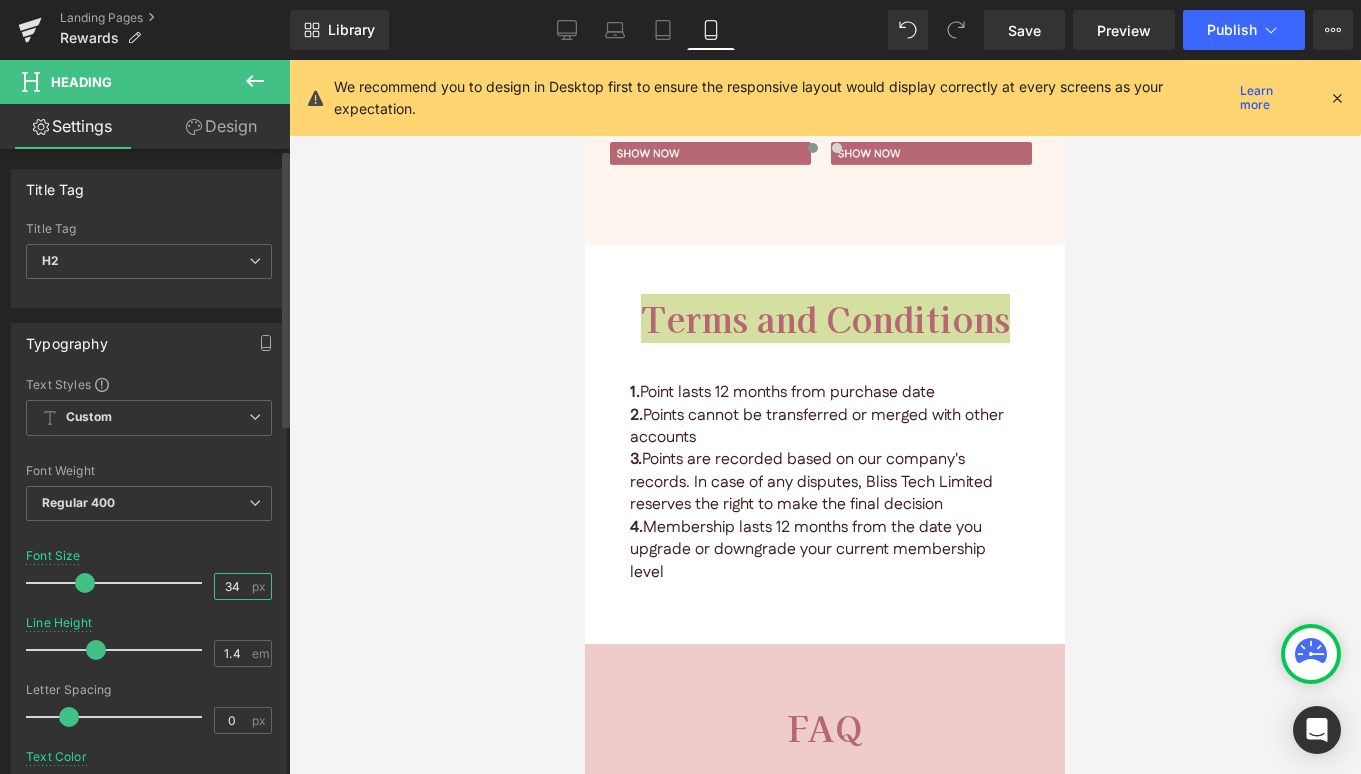drag, startPoint x: 226, startPoint y: 584, endPoint x: 262, endPoint y: 587, distance: 36.124783 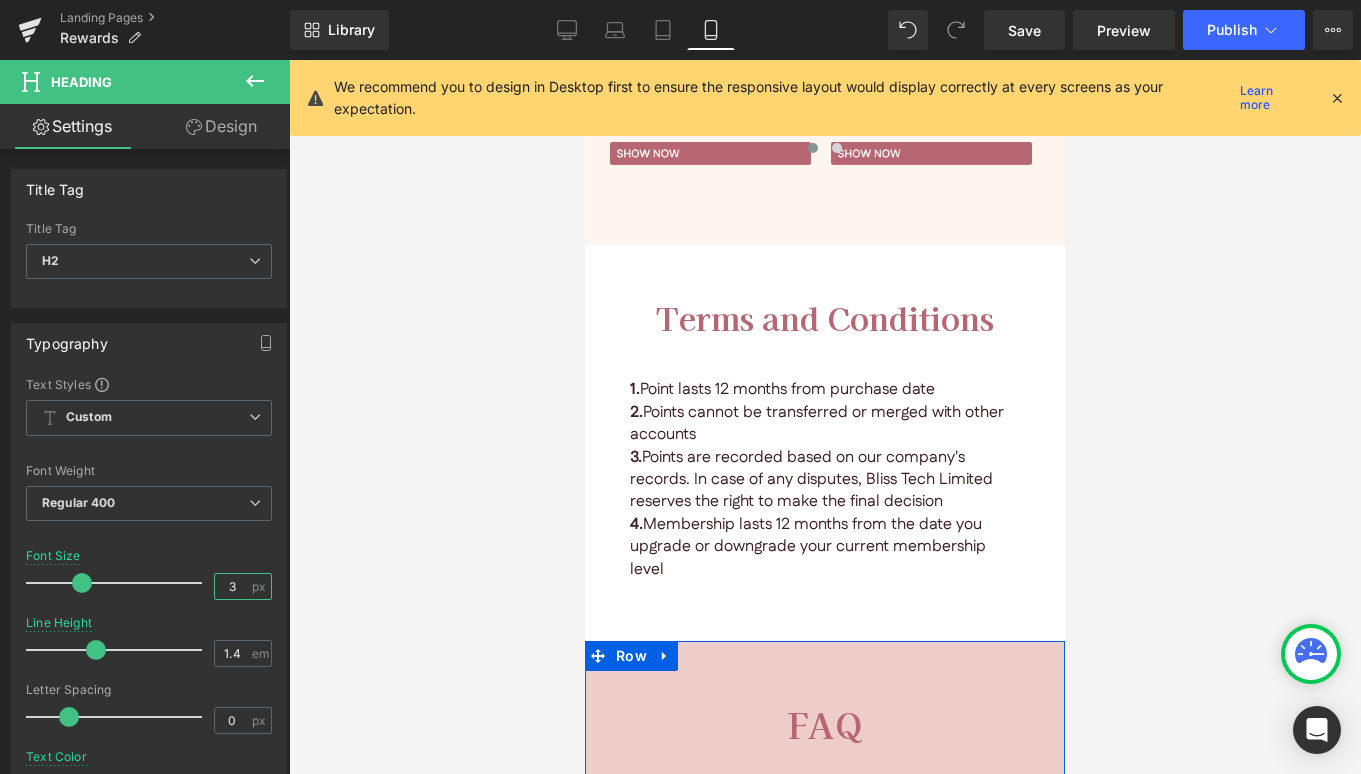 type on "30" 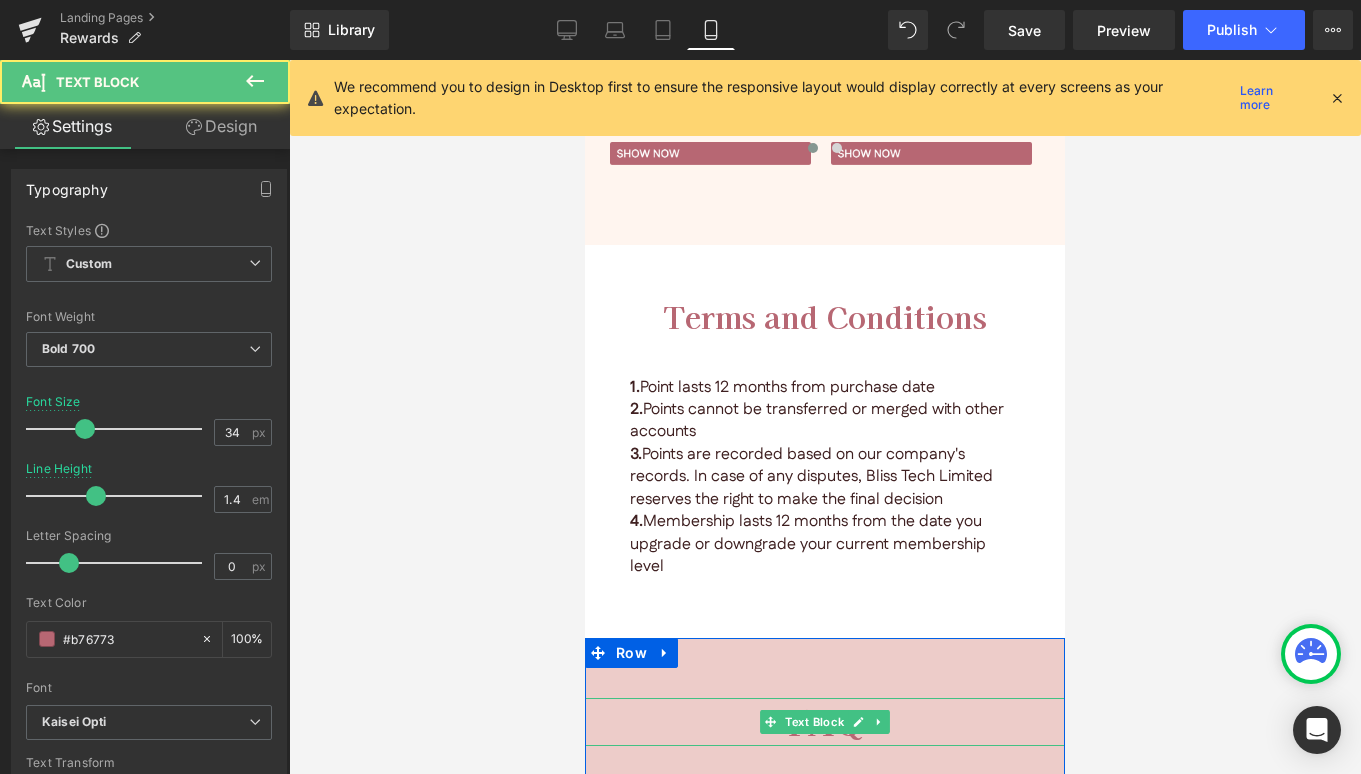click on "FAQ" at bounding box center (825, 722) 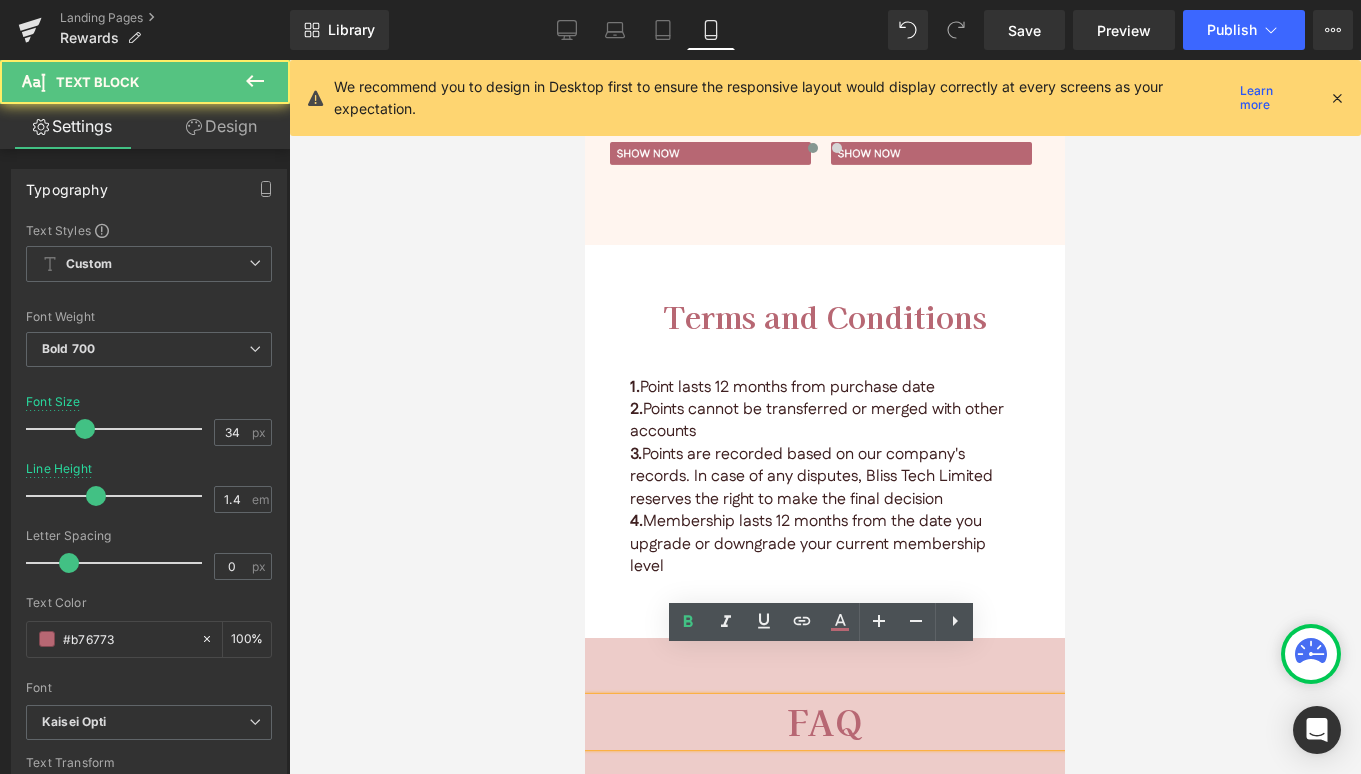 click on "FAQ" at bounding box center (825, 722) 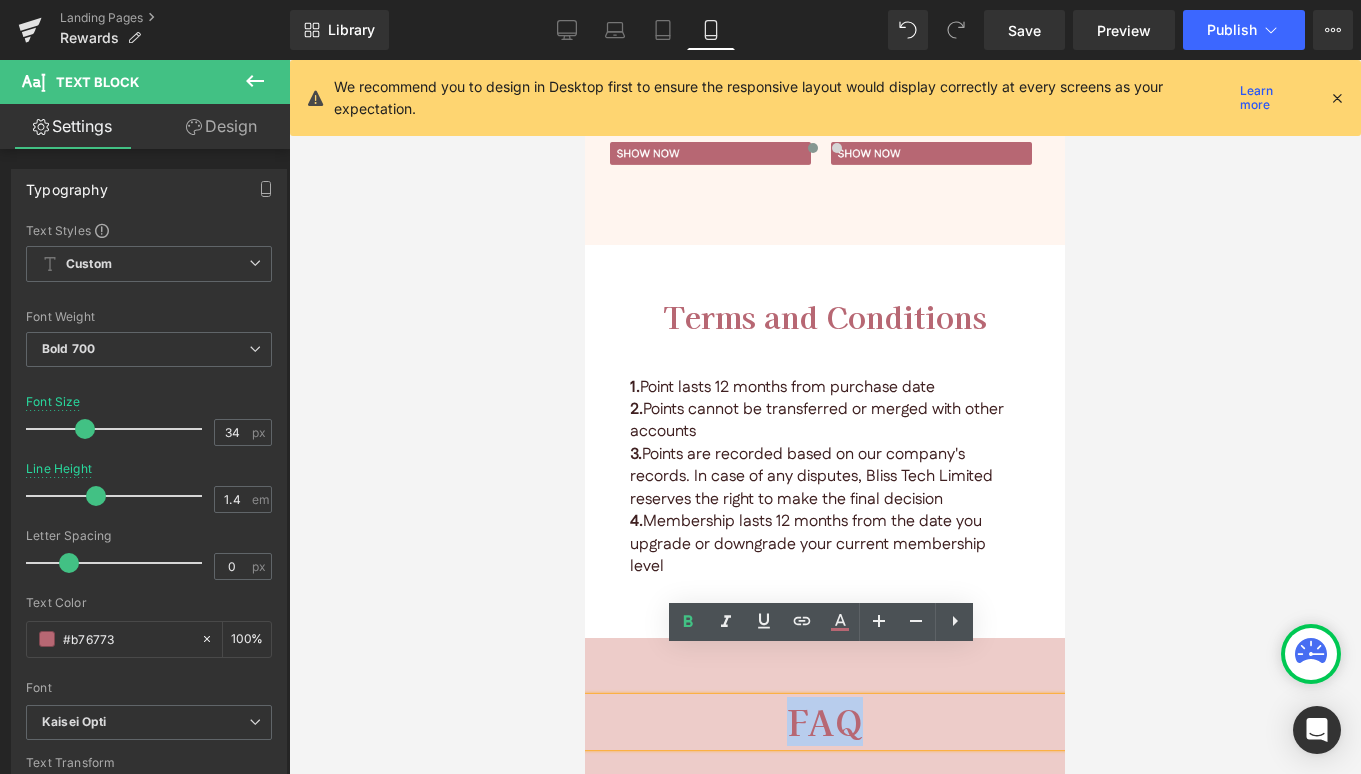 drag, startPoint x: 866, startPoint y: 678, endPoint x: 753, endPoint y: 673, distance: 113.110565 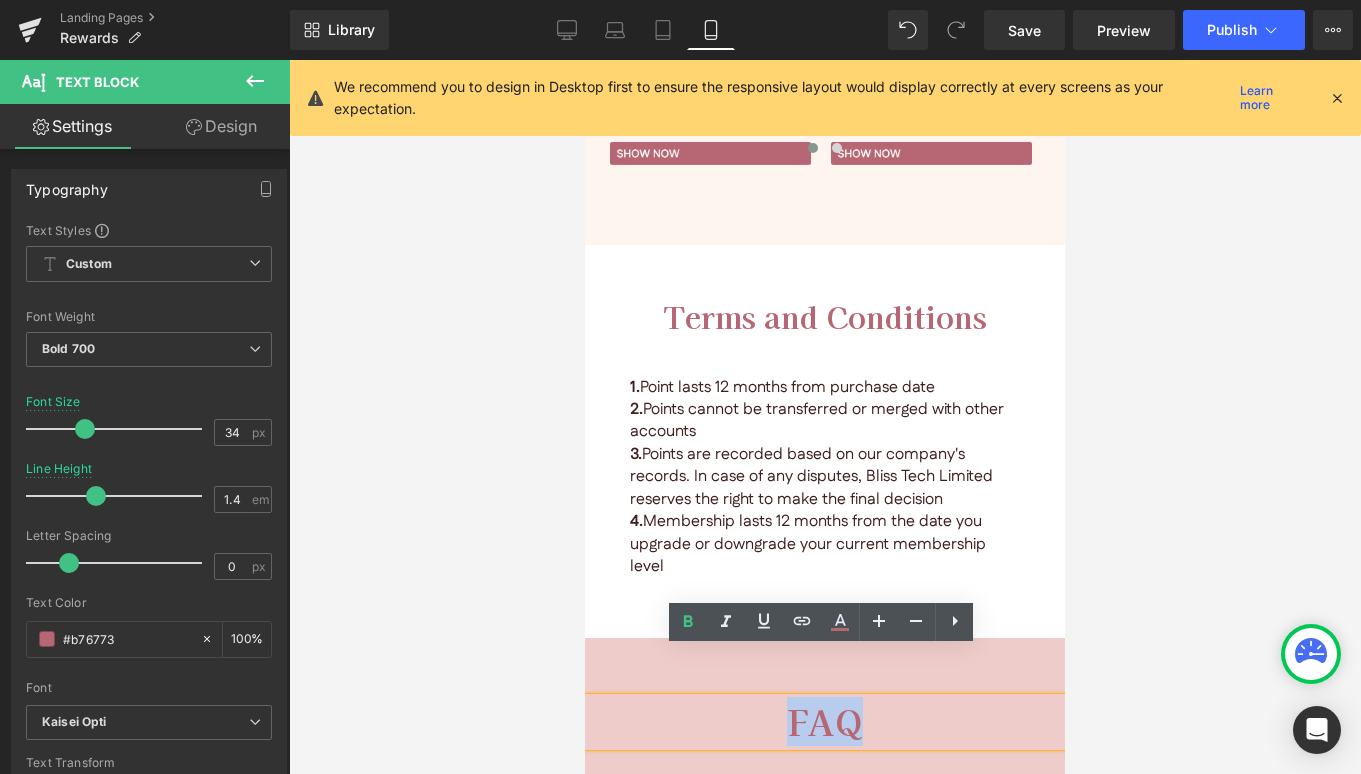 click on "FAQ" at bounding box center (825, 722) 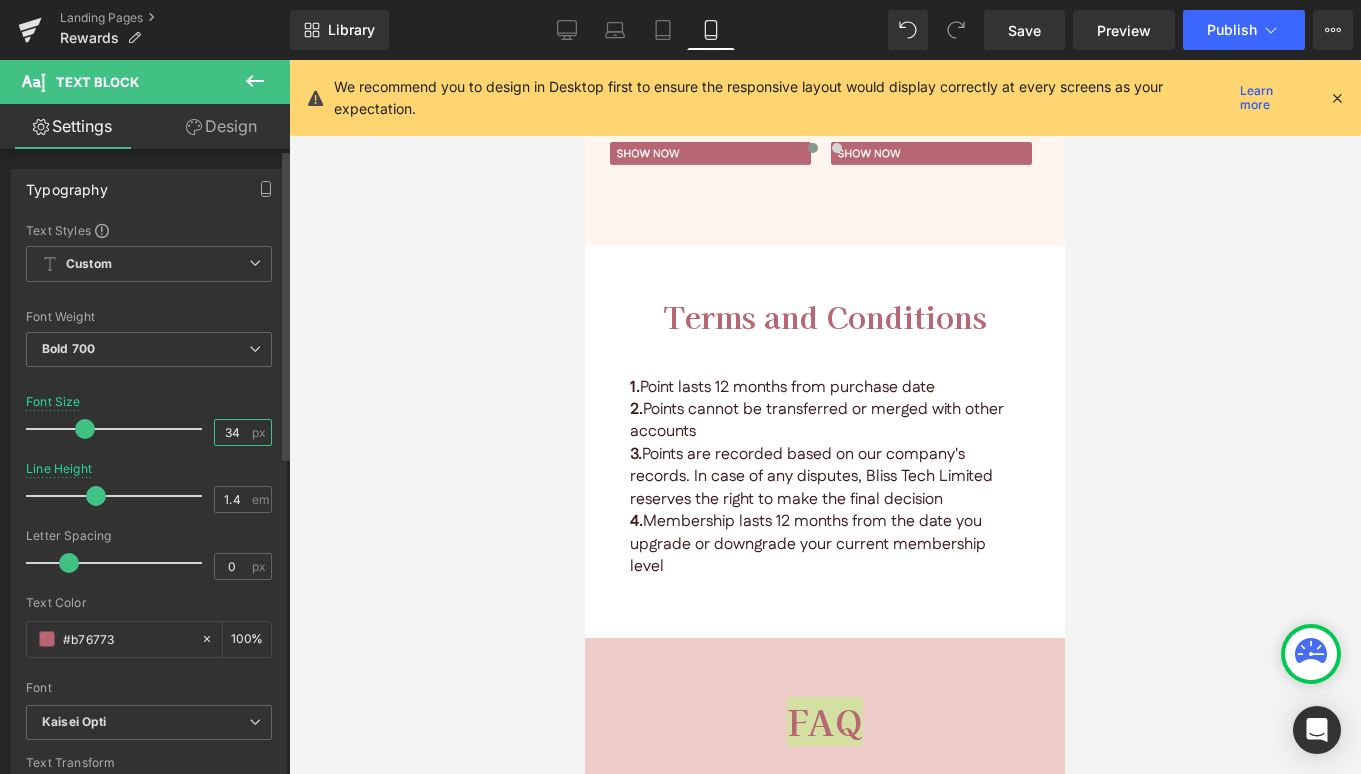 click on "34" at bounding box center (232, 432) 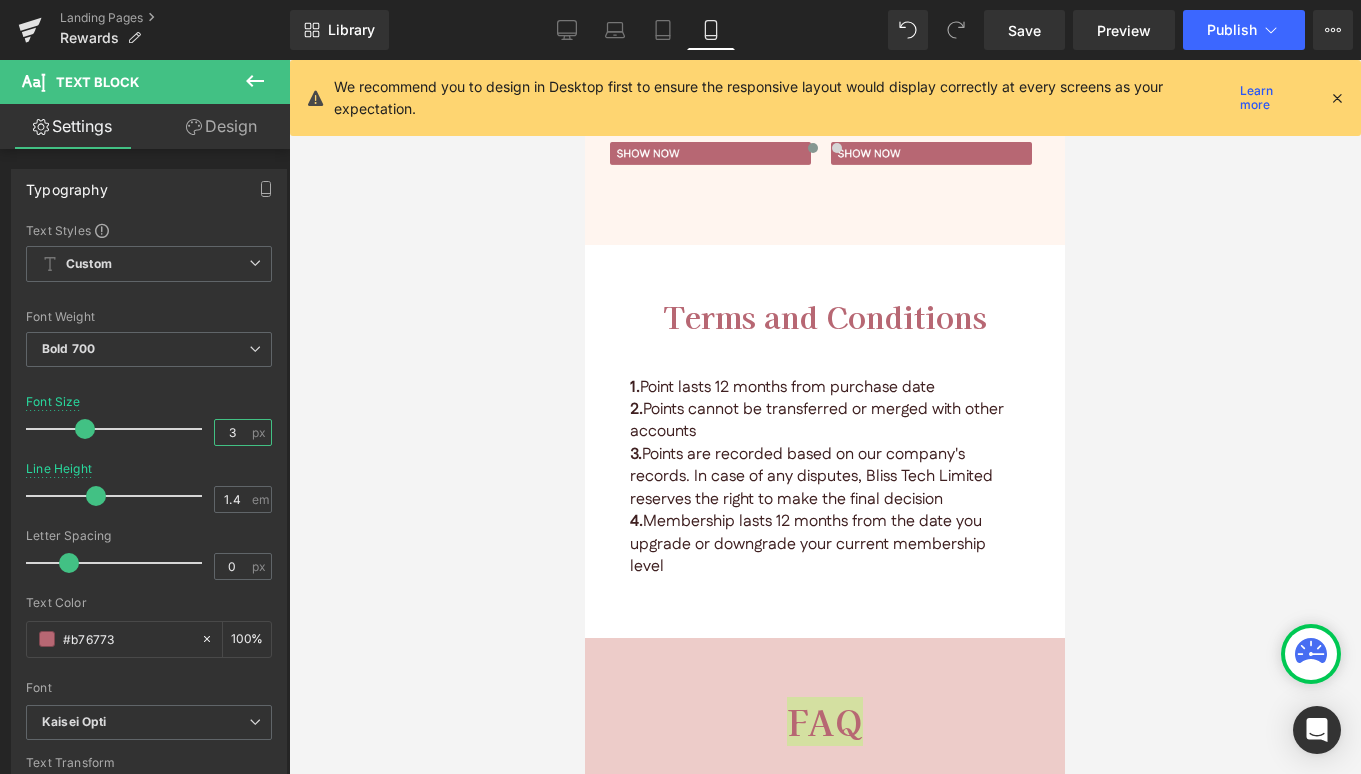 type on "30" 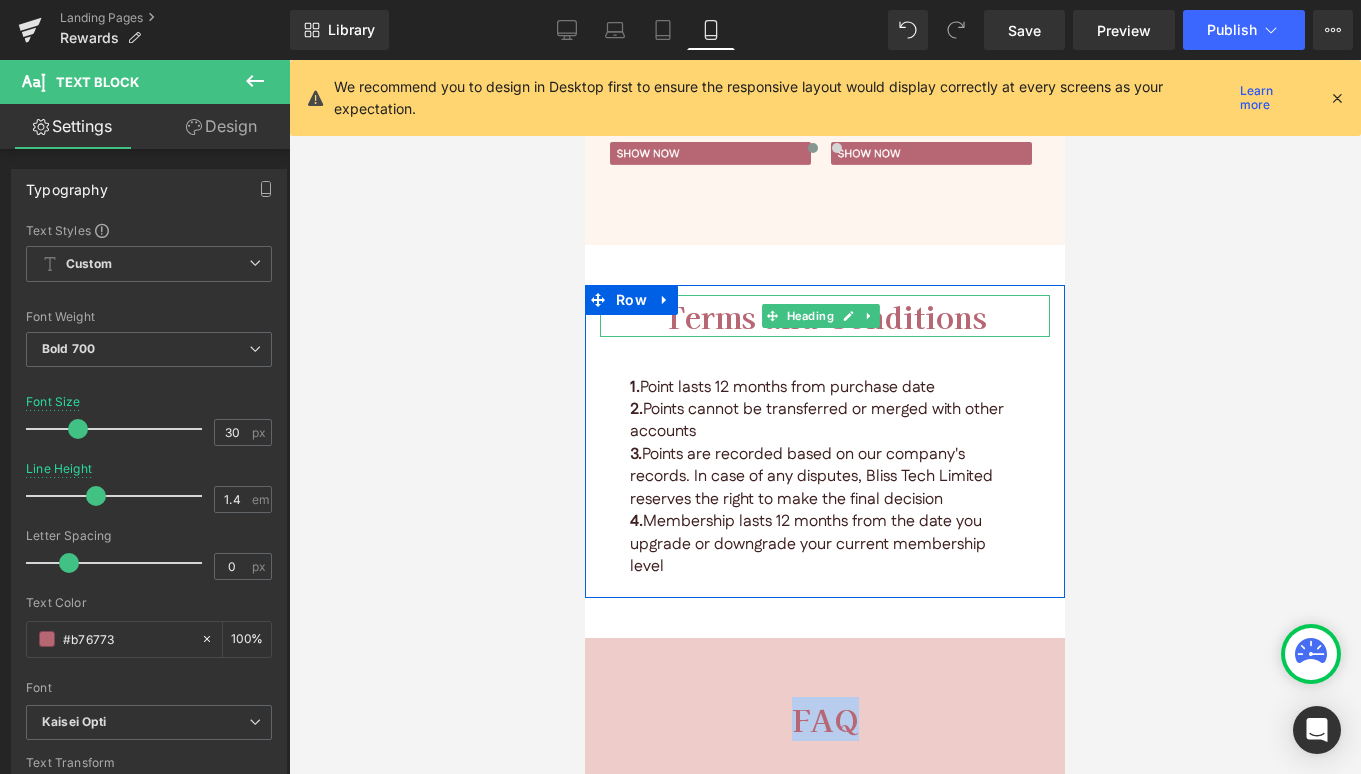 click on "Terms and Conditions" at bounding box center [825, 316] 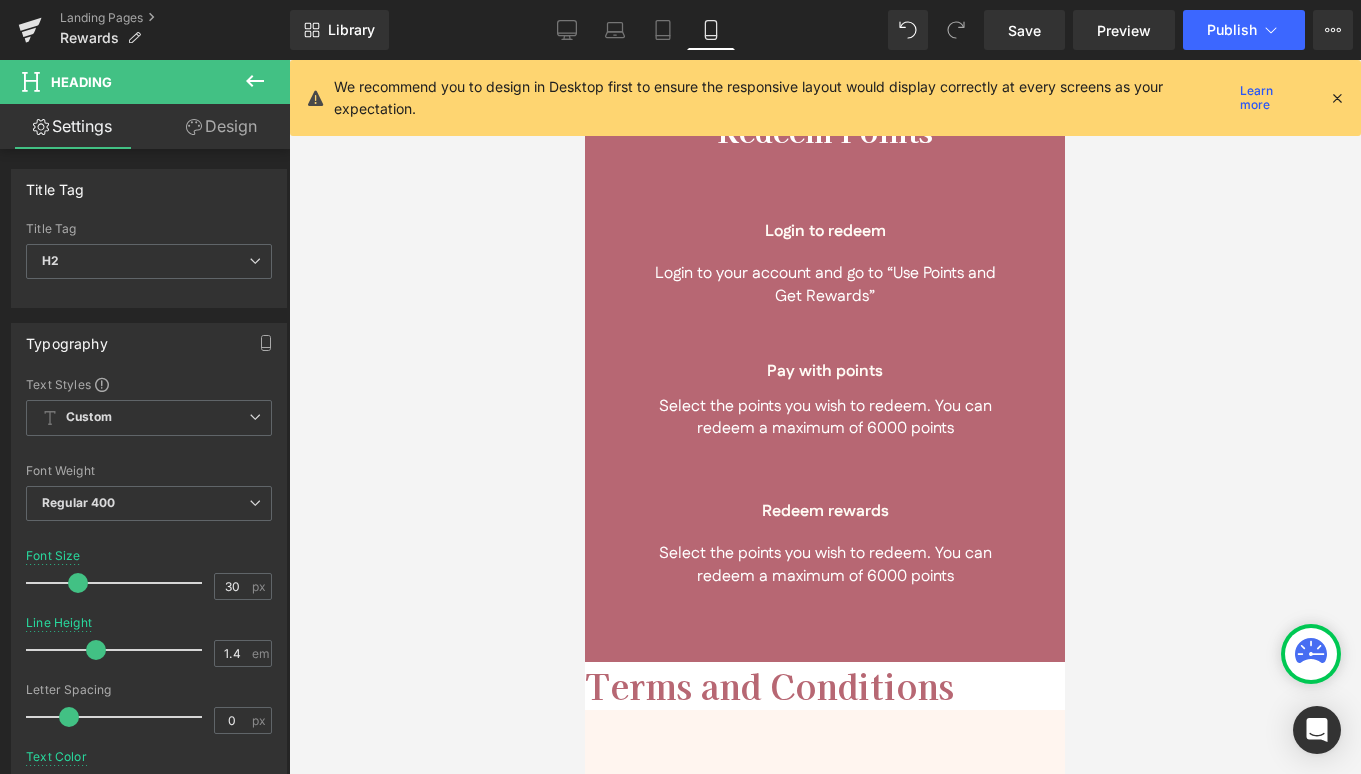 scroll, scrollTop: 4199, scrollLeft: 0, axis: vertical 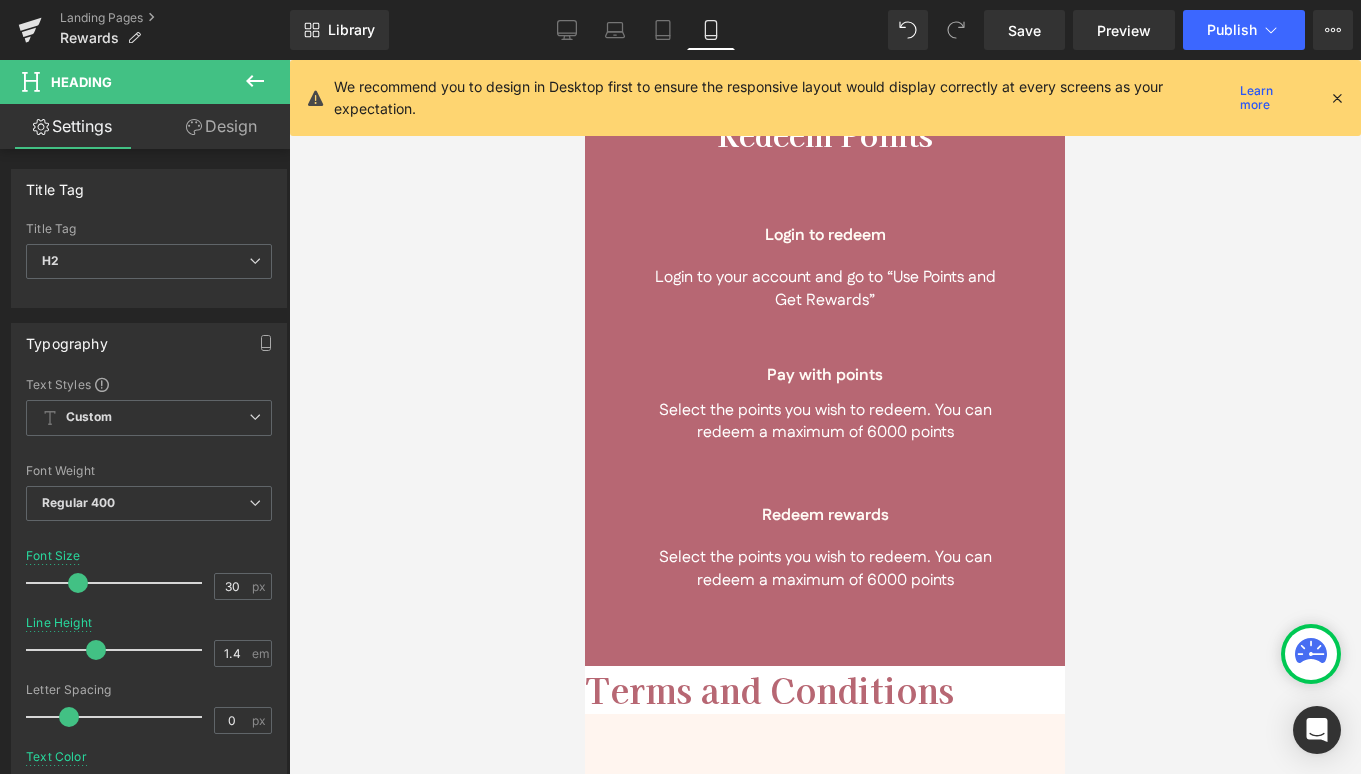 click on "Terms and Conditions" at bounding box center (769, 689) 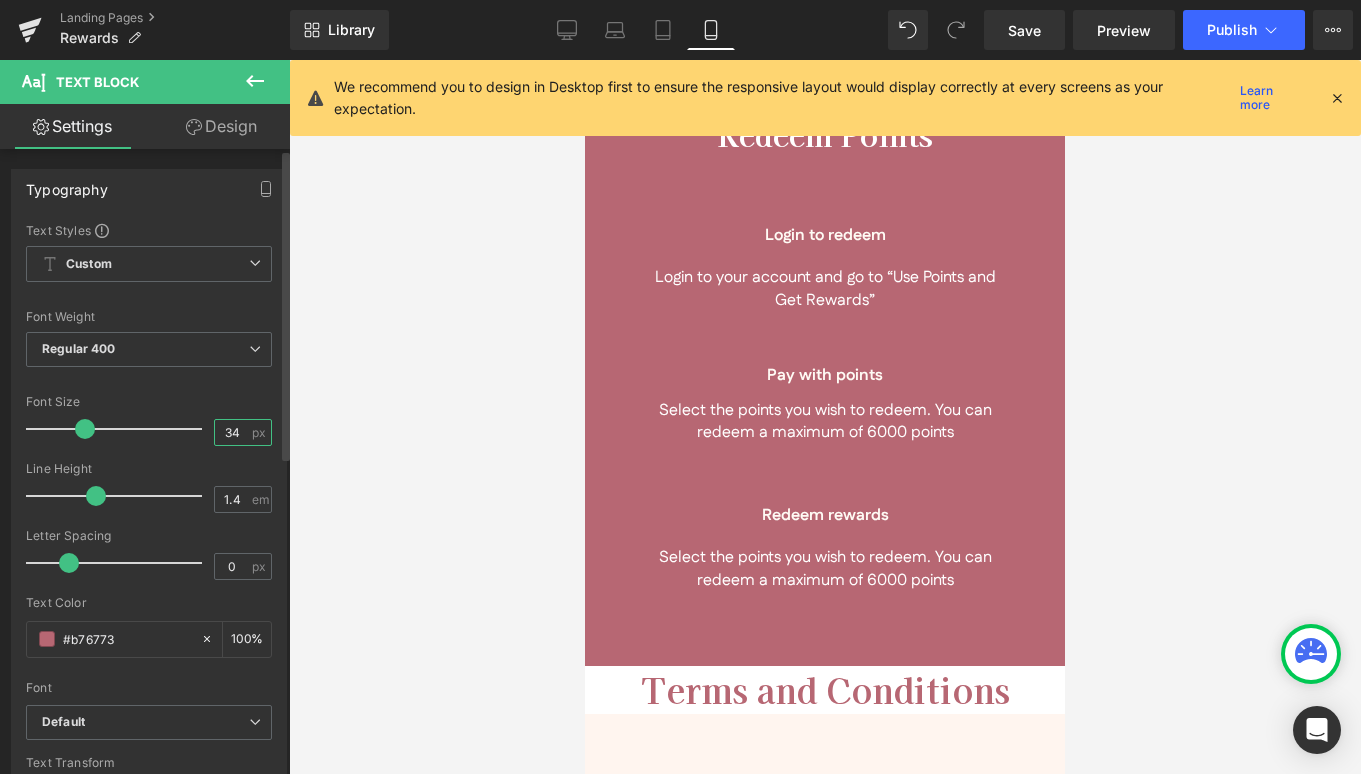 click on "34" at bounding box center [232, 432] 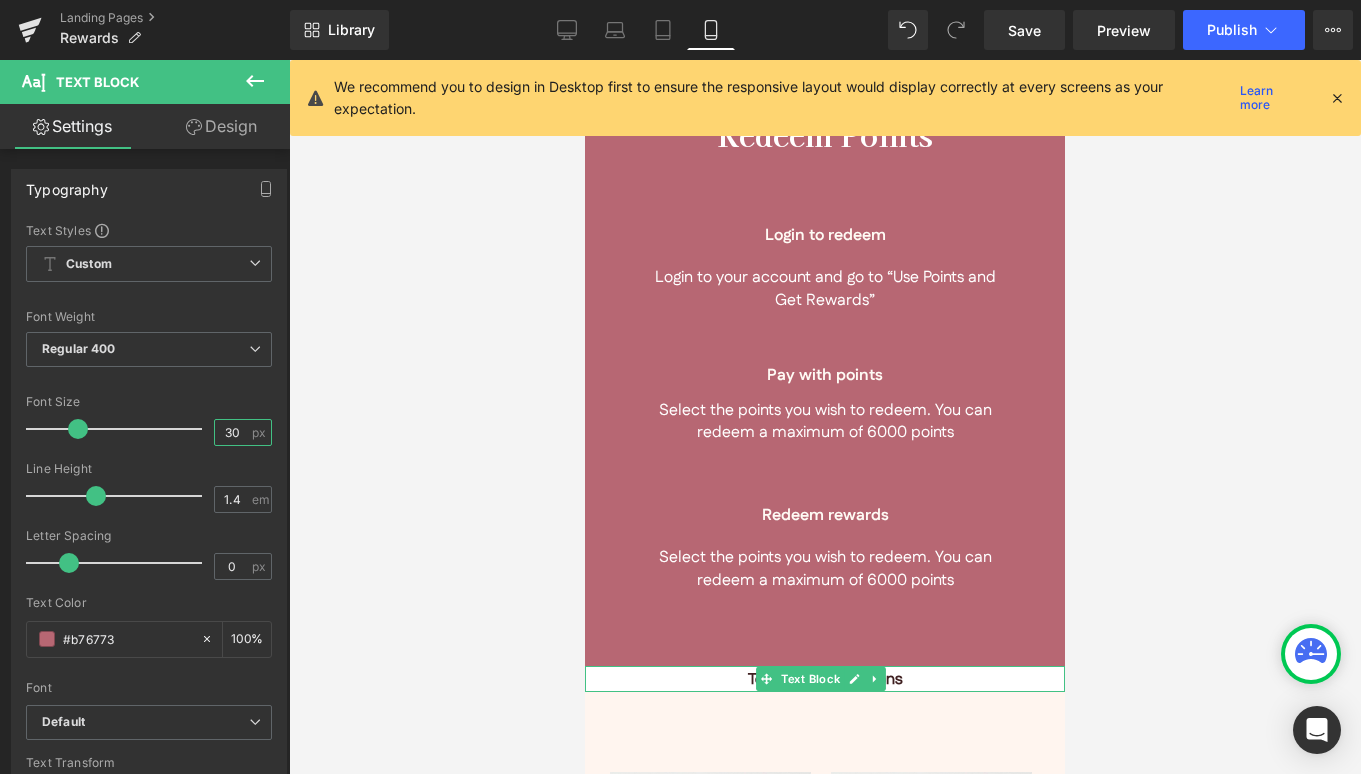 type on "30" 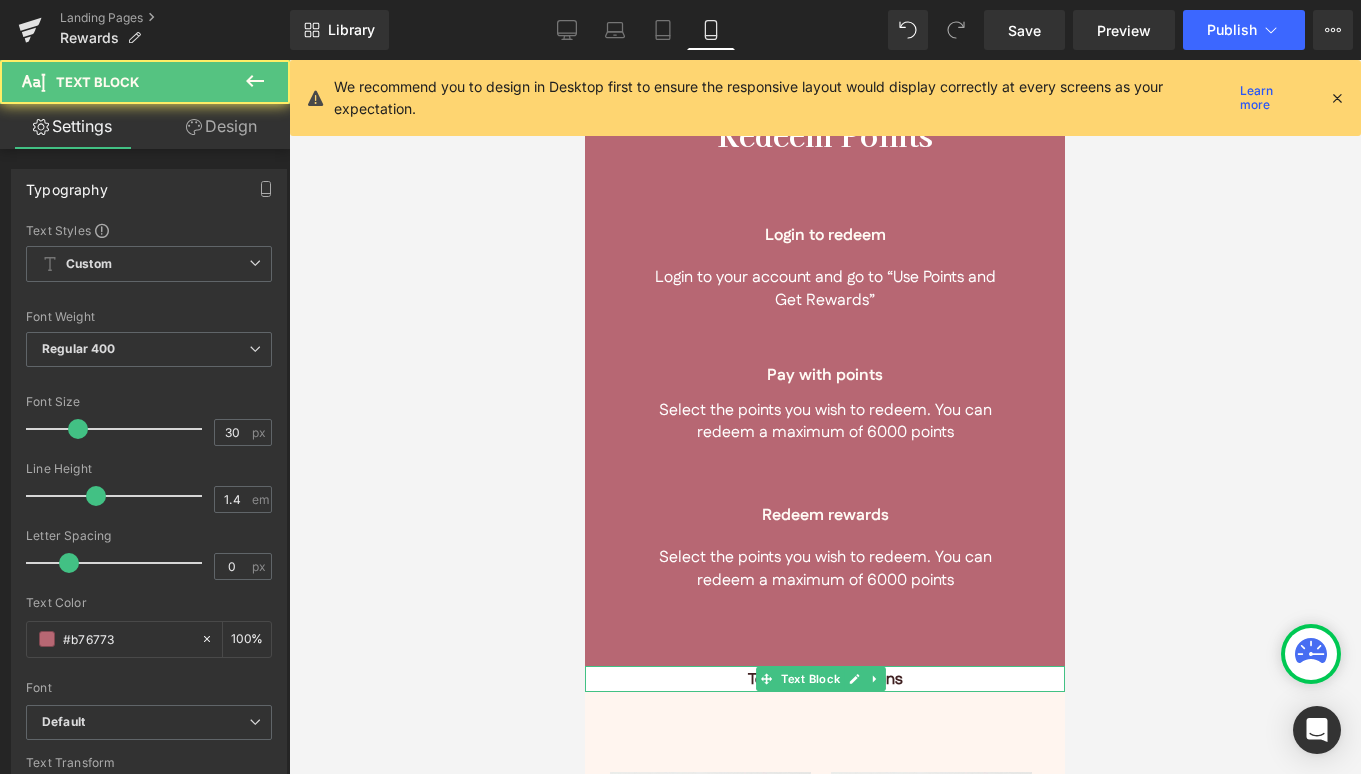 click on "Terms and Conditions" at bounding box center [825, 679] 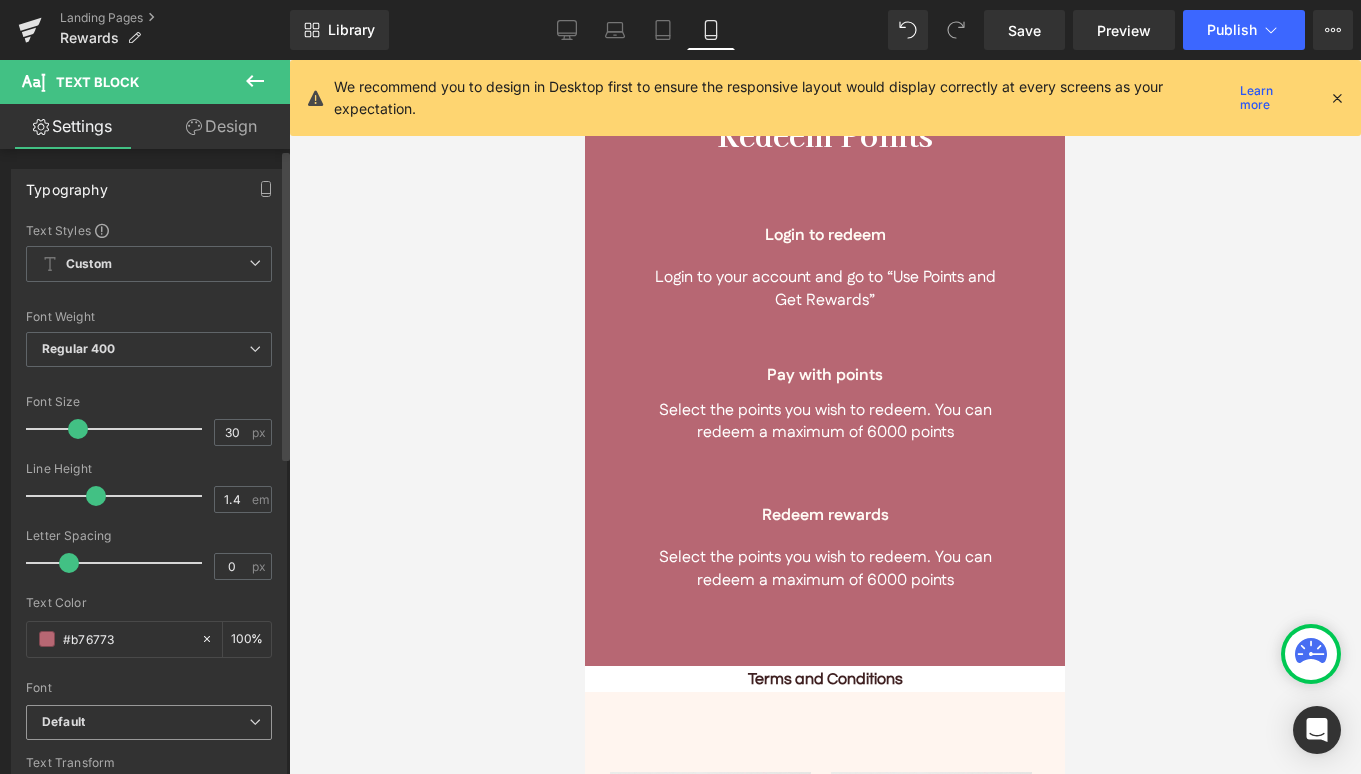 scroll, scrollTop: 193, scrollLeft: 0, axis: vertical 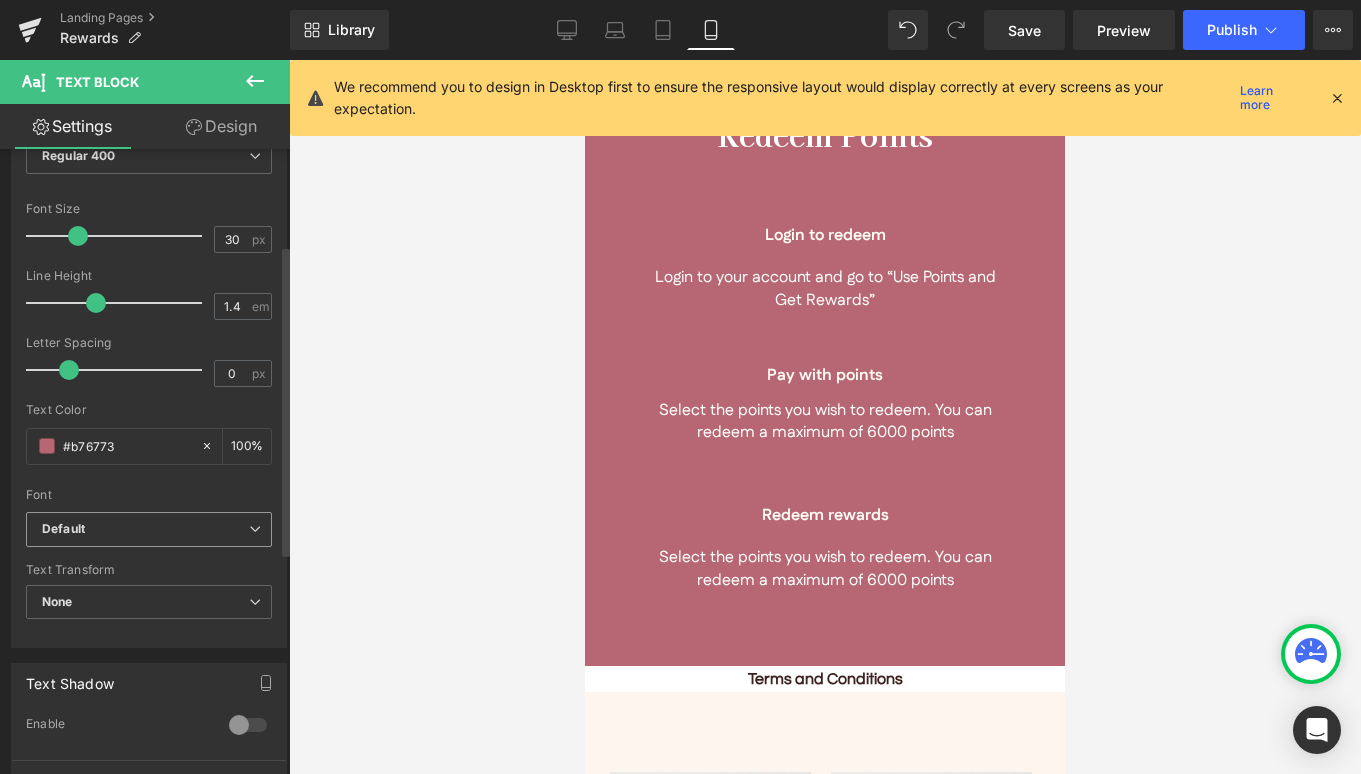 click on "Default" at bounding box center [145, 529] 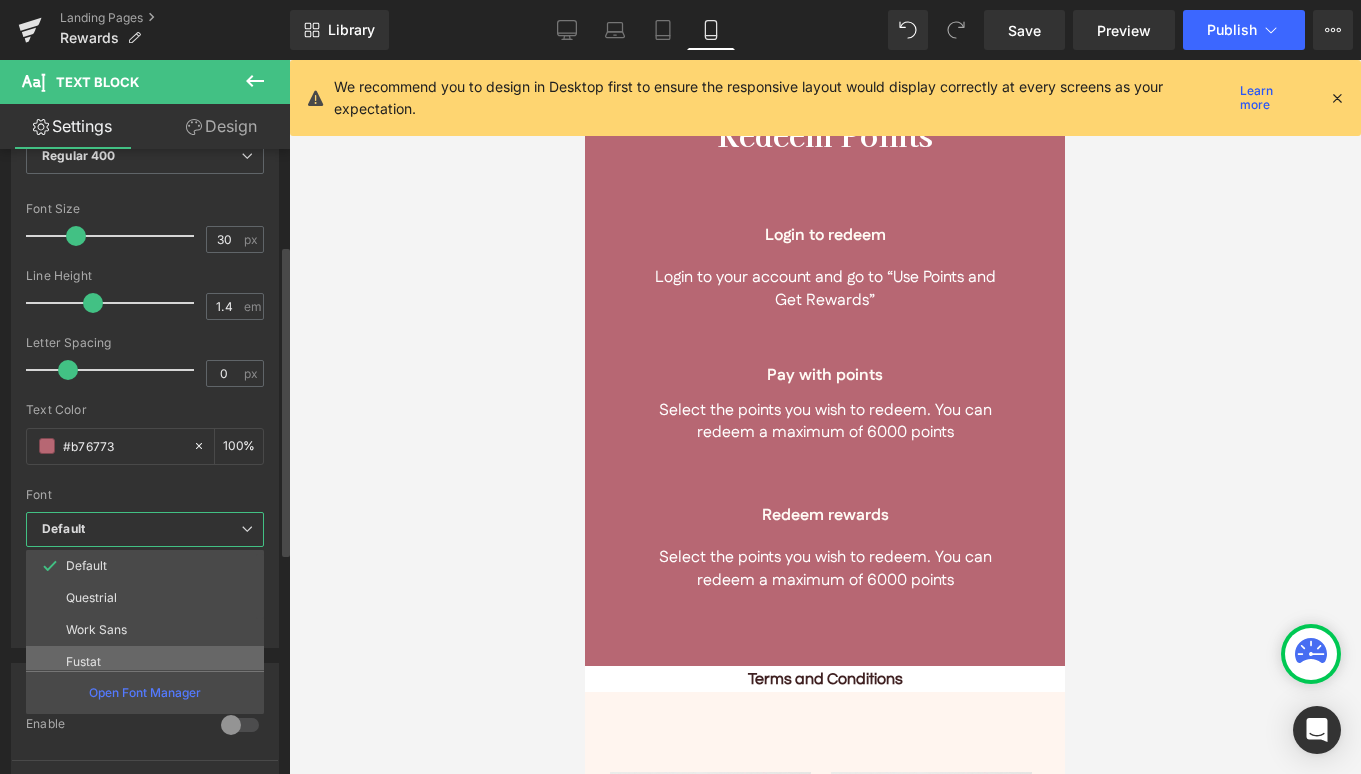 click on "Fustat" at bounding box center (149, 662) 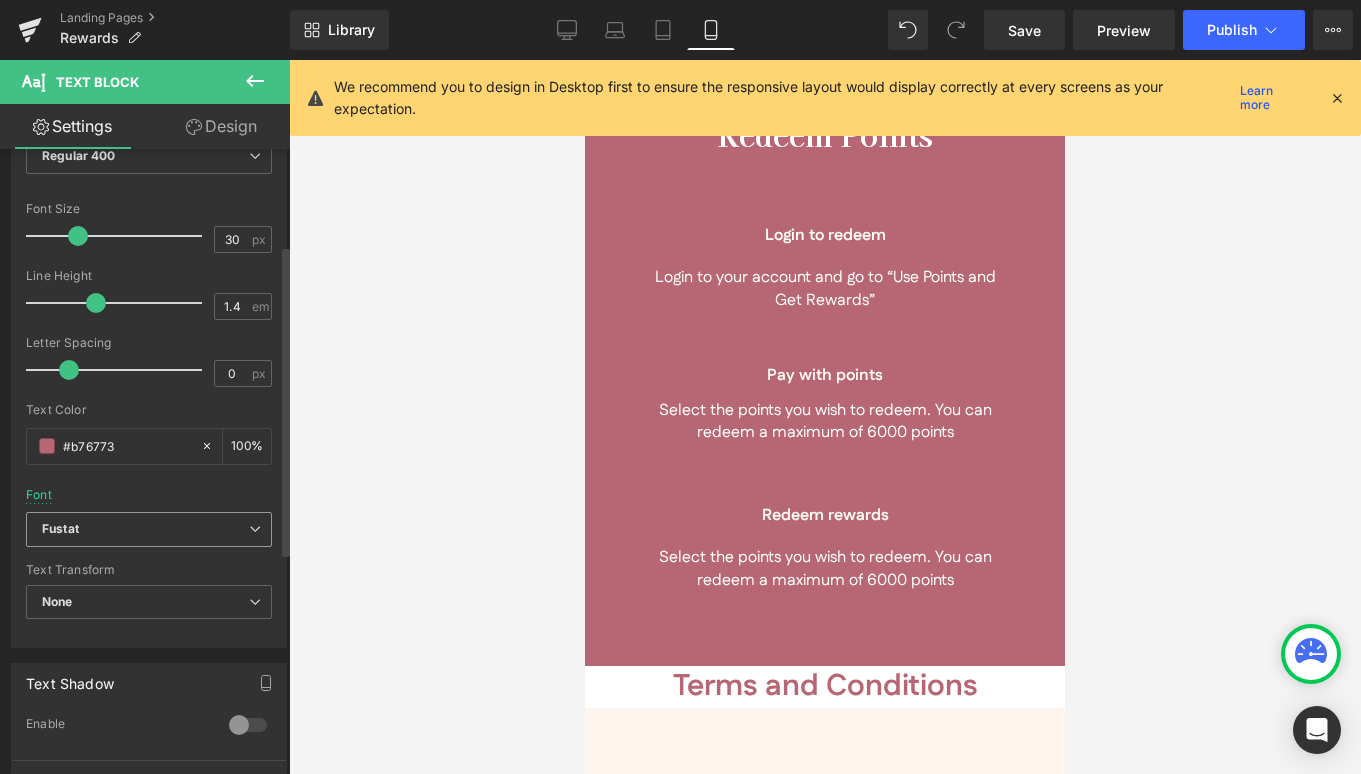 click on "Fustat" at bounding box center [145, 529] 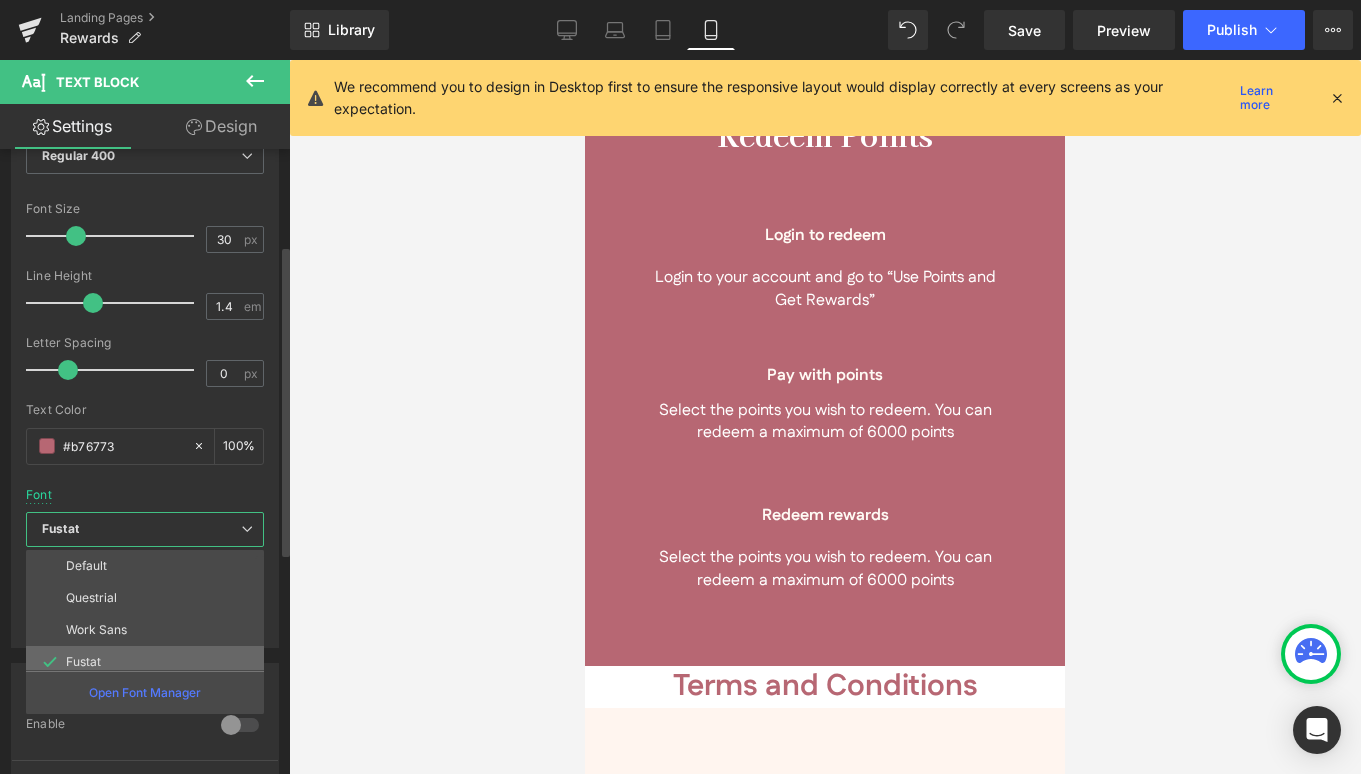 scroll, scrollTop: 29, scrollLeft: 0, axis: vertical 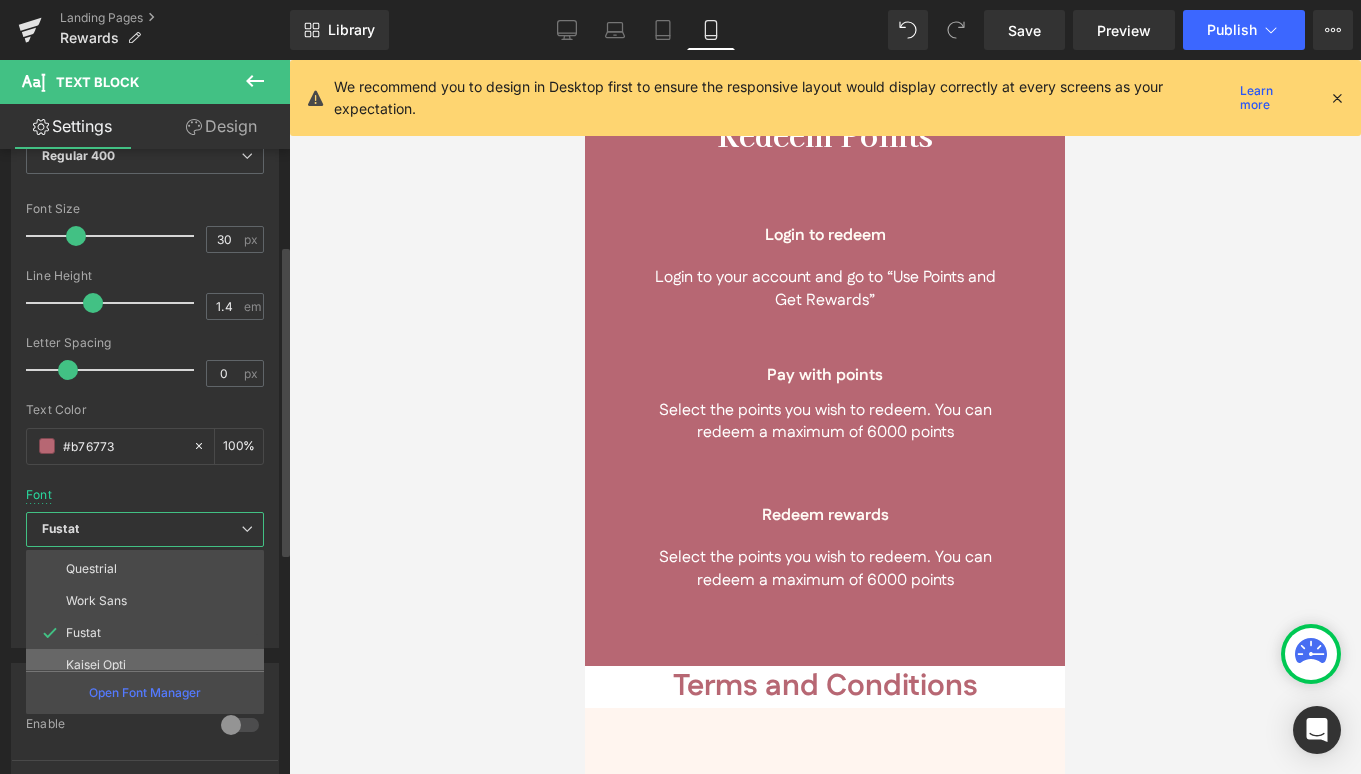 click on "Kaisei Opti" at bounding box center (96, 665) 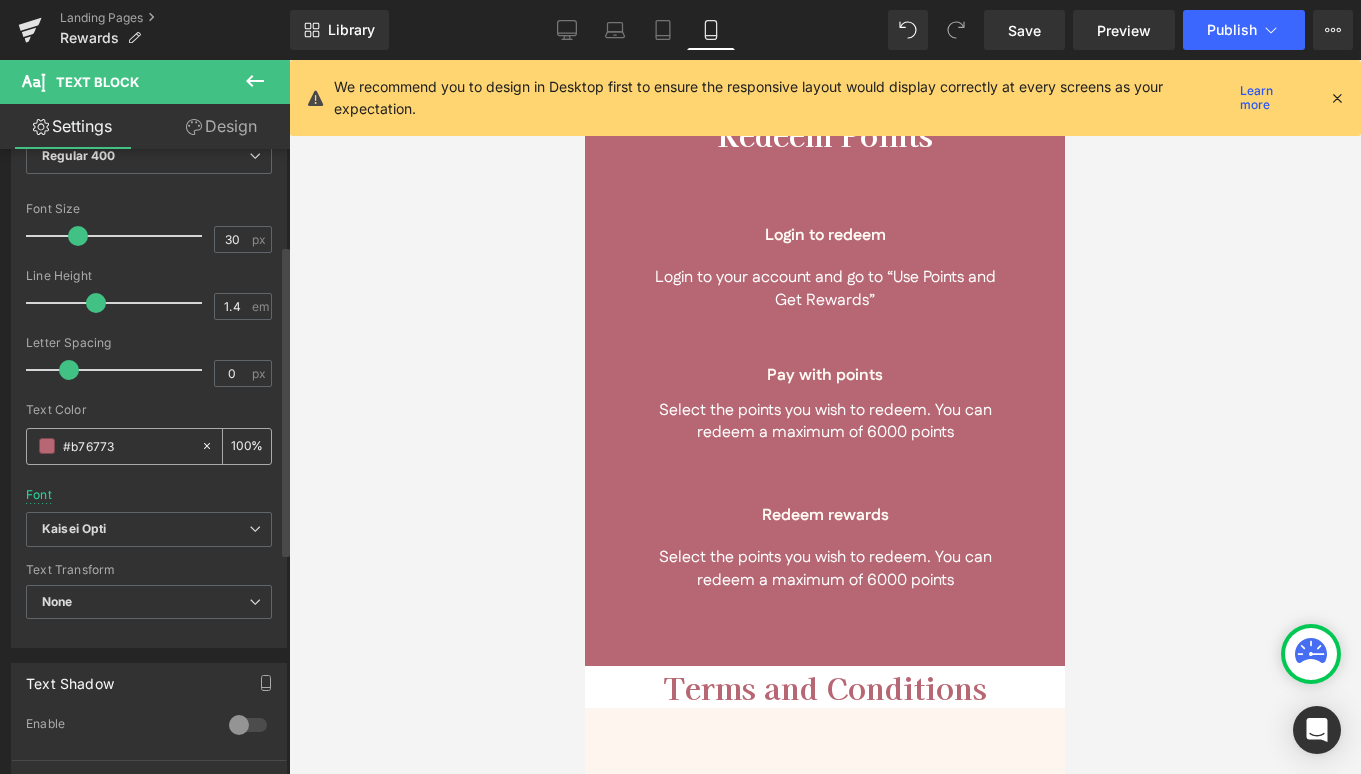 click on "#b76773" at bounding box center (127, 446) 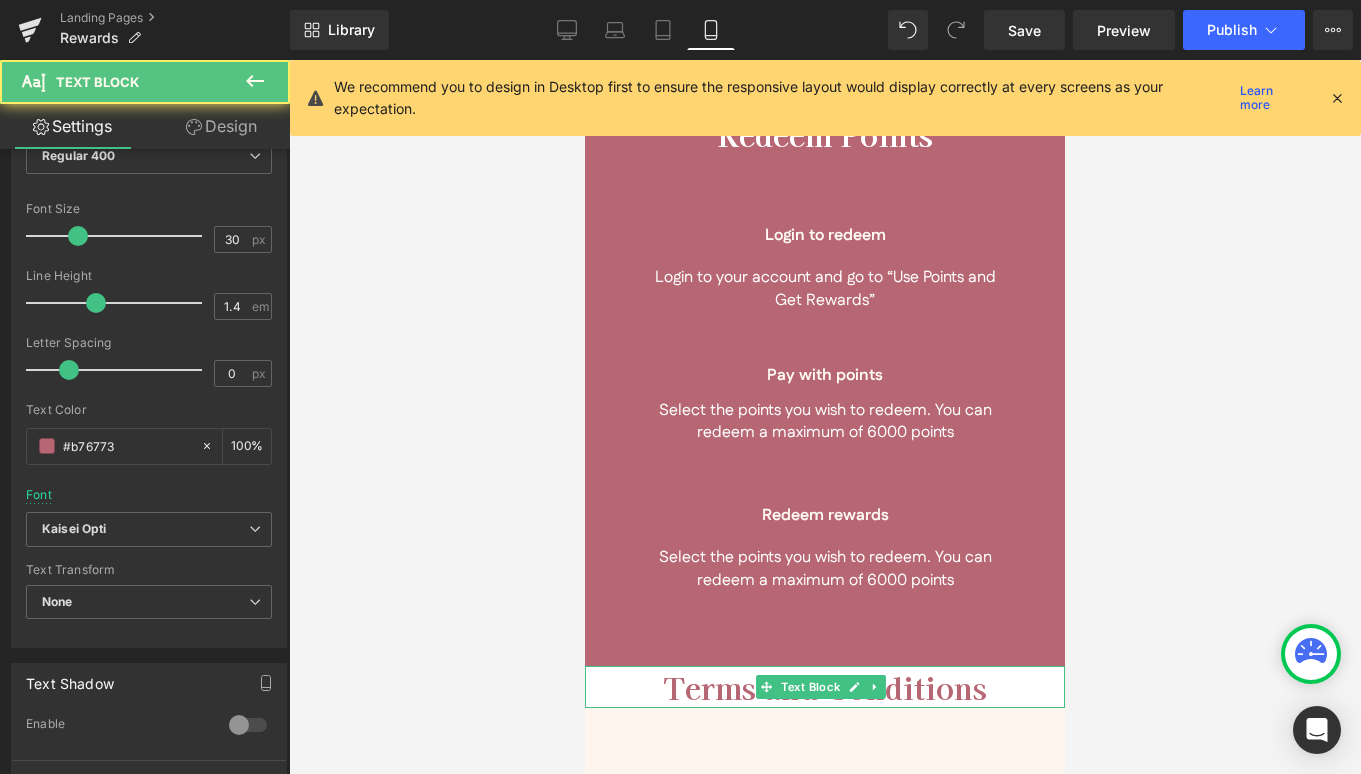 drag, startPoint x: 704, startPoint y: 647, endPoint x: 1419, endPoint y: 651, distance: 715.01117 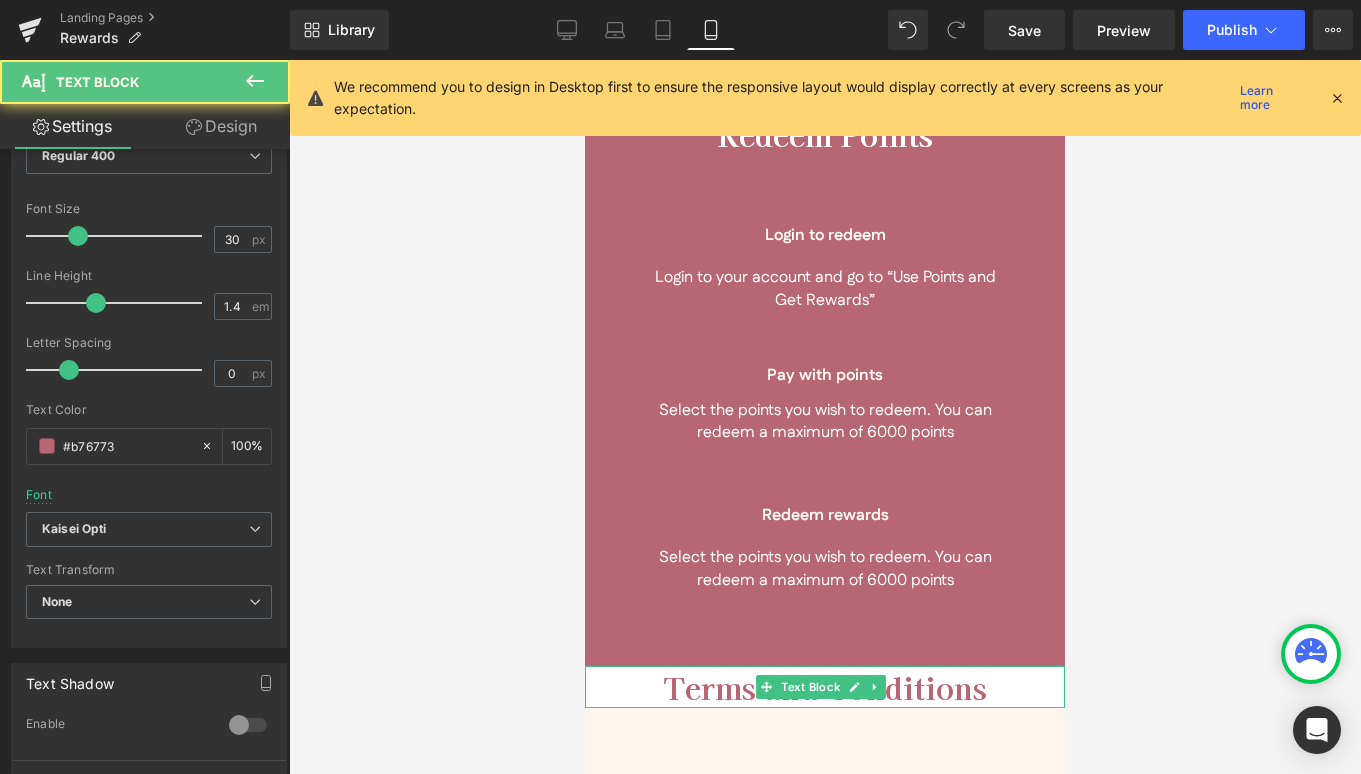 click on "Terms and Conditions" at bounding box center [825, 687] 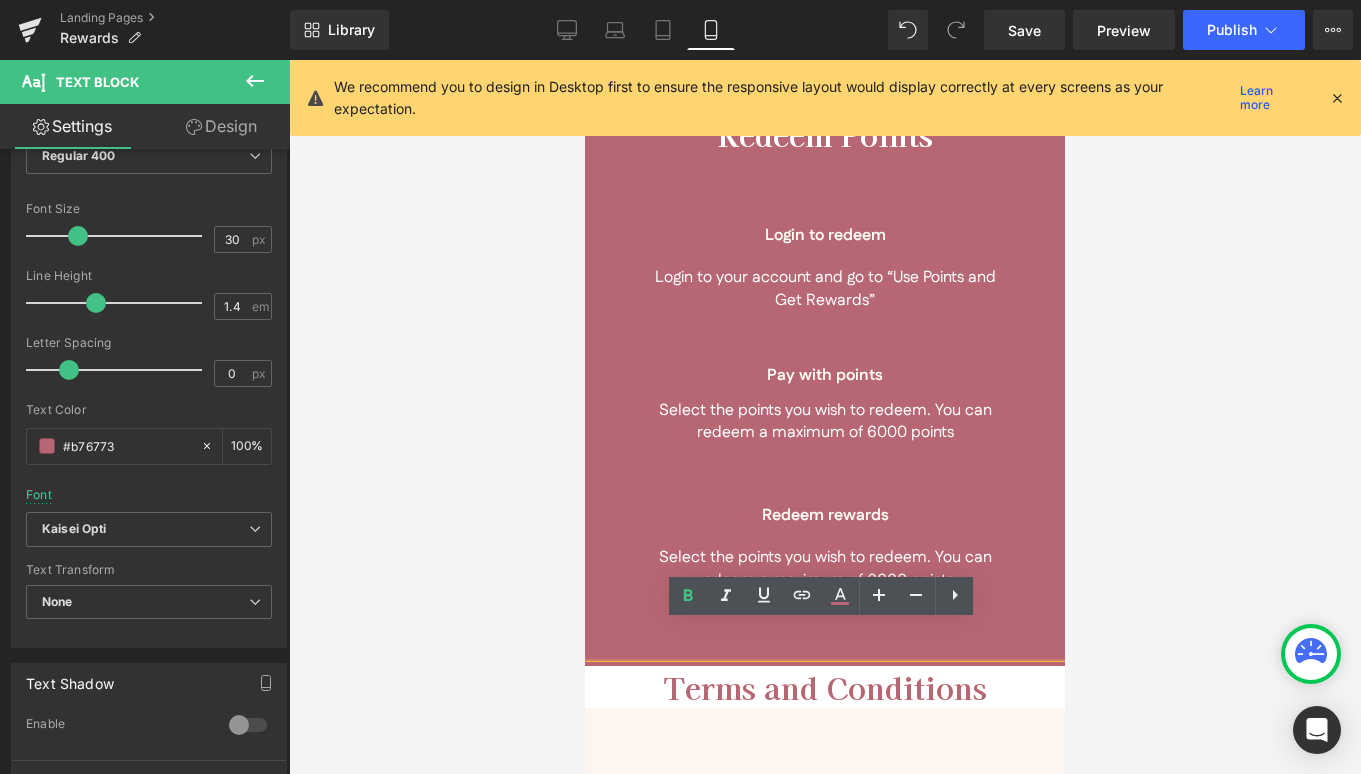 click on "Terms and Conditions" at bounding box center (825, 687) 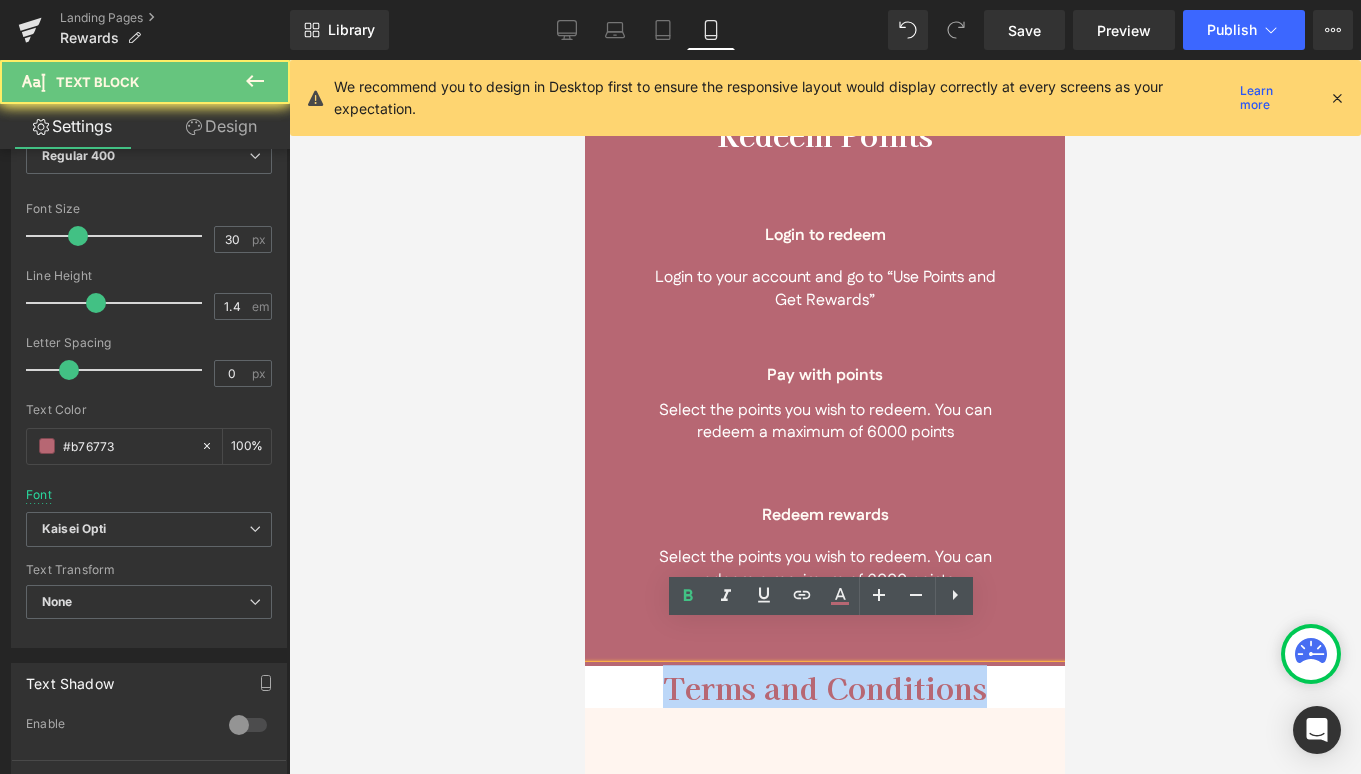 drag, startPoint x: 659, startPoint y: 654, endPoint x: 1416, endPoint y: 642, distance: 757.0951 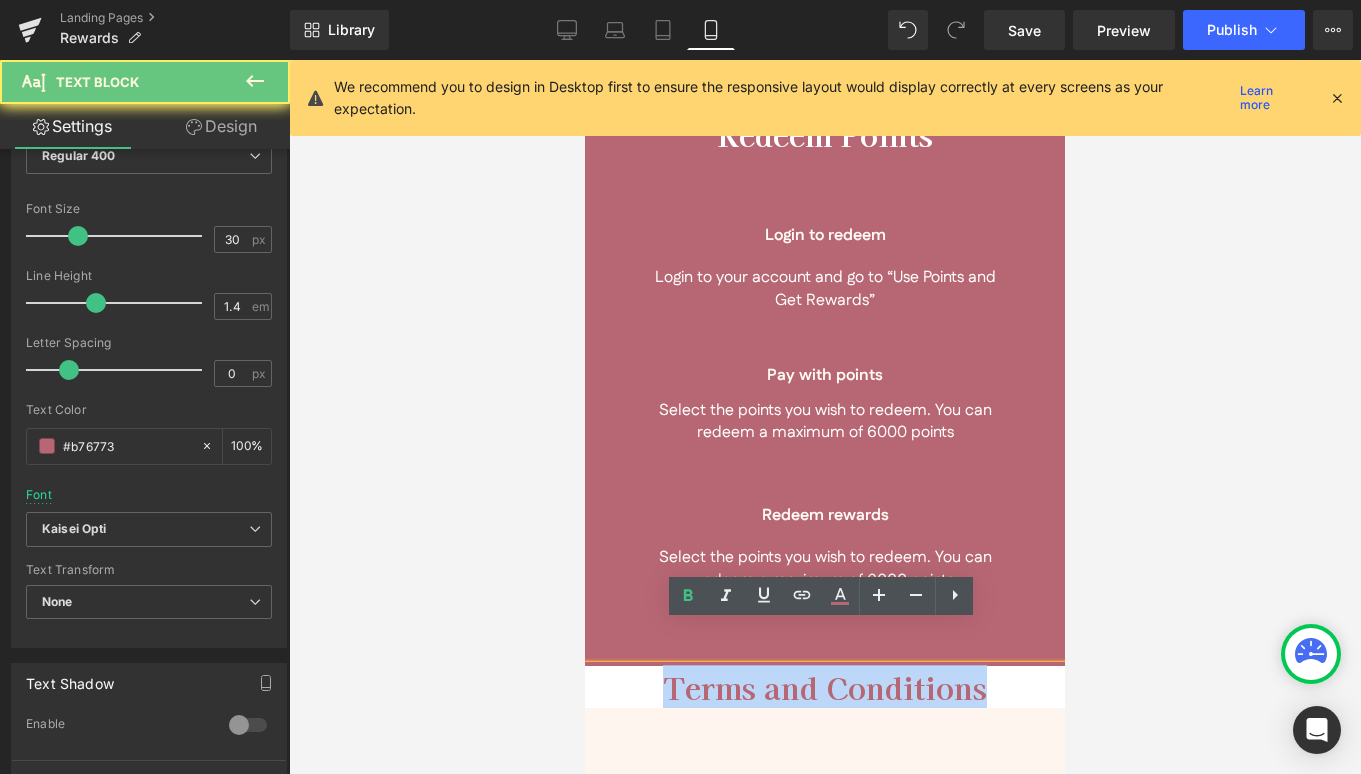 click on "Skip to content
Home About Us
Our Story Our 5 Beliefs Ingredients Glossary
Shop
Skin Concern
[MEDICAL_DATA]
Oily Skin
Combination Skin" at bounding box center (825, 858) 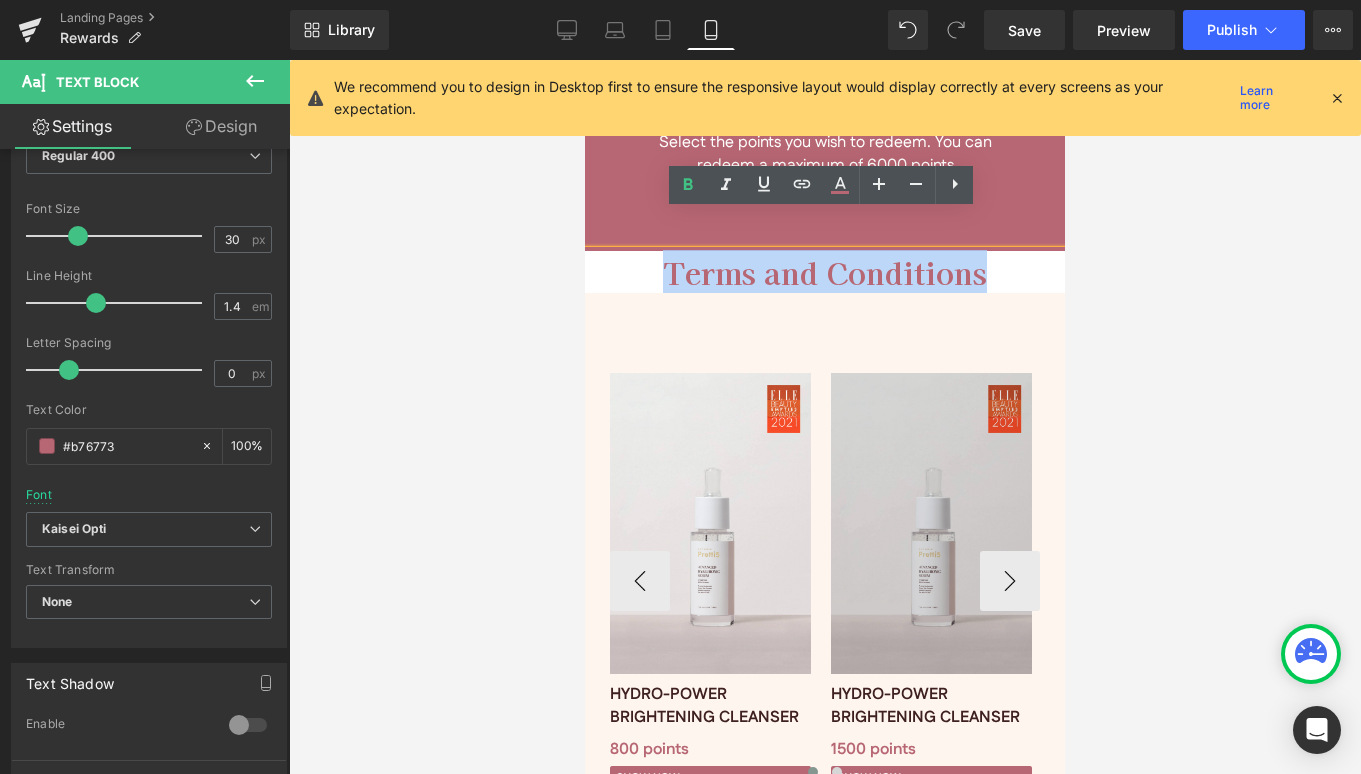 scroll, scrollTop: 4610, scrollLeft: 0, axis: vertical 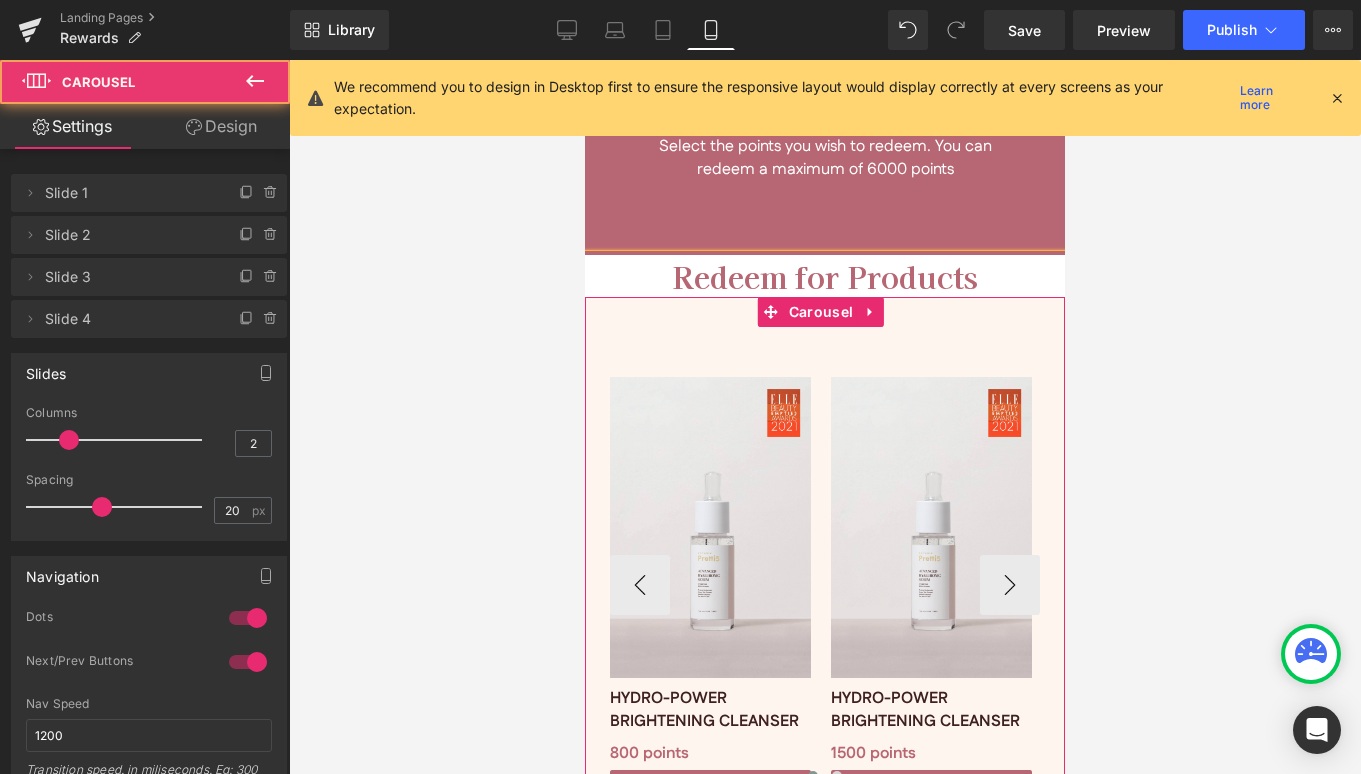 click on "Image         HYDRO-POWER BRIGHTENING CLEANSER Text Block         800 points Text Block
Image
Image         HYDRO-POWER BRIGHTENING CLEANSER Text Block         1500 points Text Block         Image
Image         HYDRO-POWER BRIGHTENING CLEANSER Text Block         2000 points Text Block         Image
Image         HYDRO-POWER BRIGHTENING CLEANSER Text Block         2000 points Text Block         Image
‹ ›" at bounding box center (825, 584) 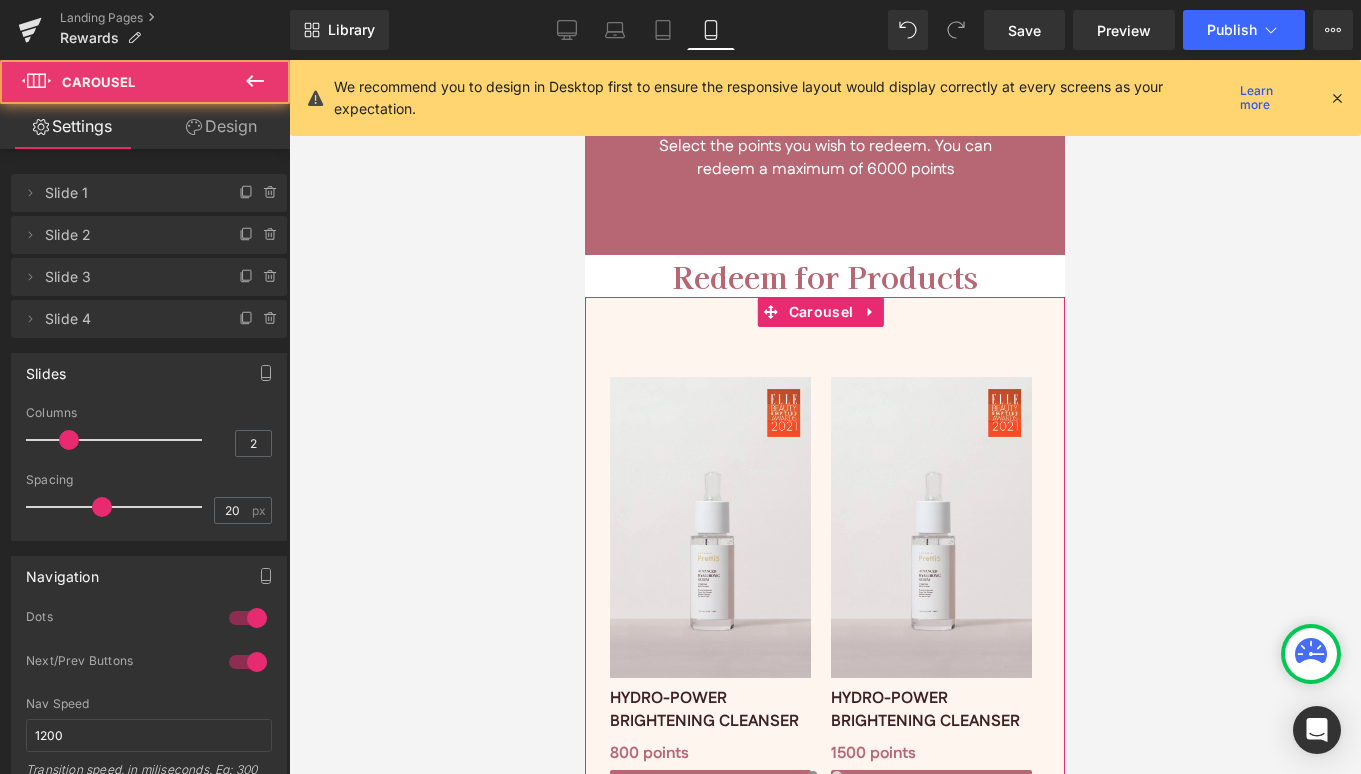 click on "Design" at bounding box center (221, 126) 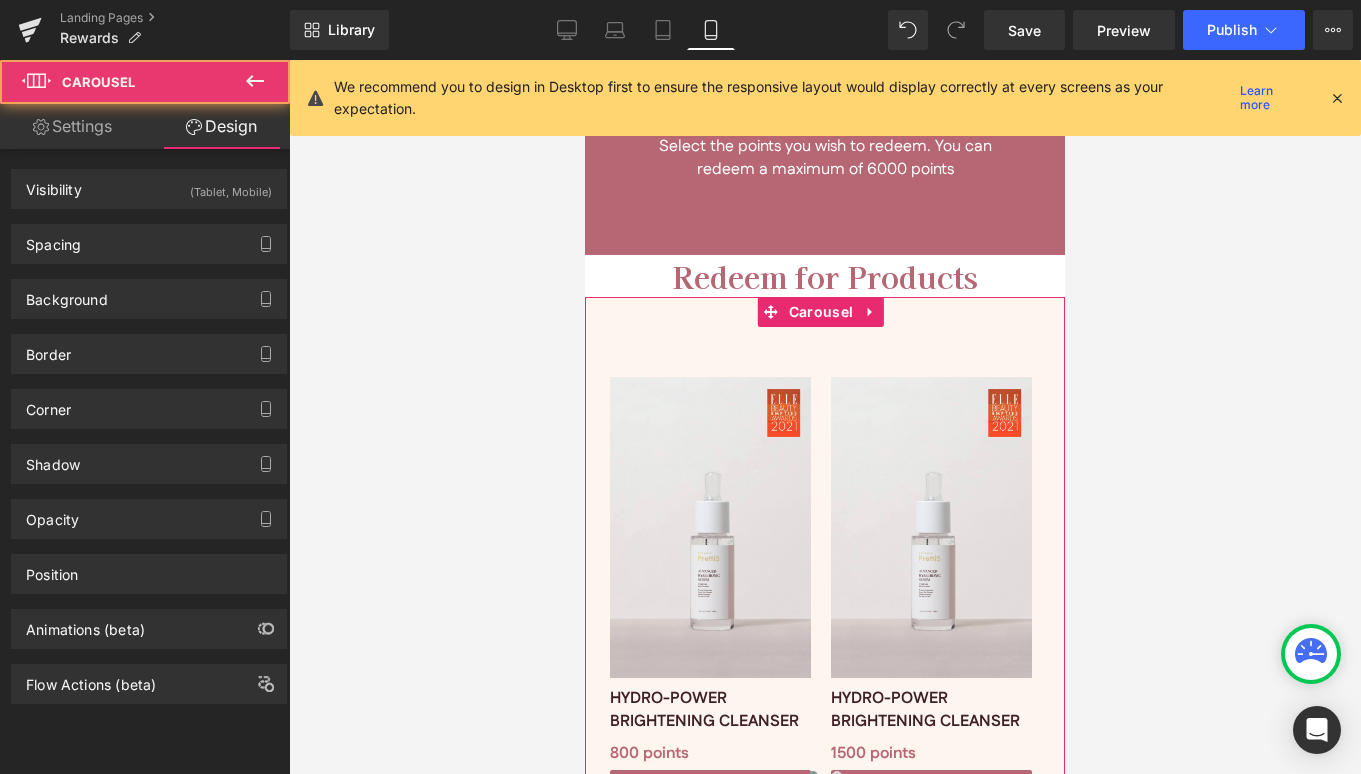 type on "#fff5ef" 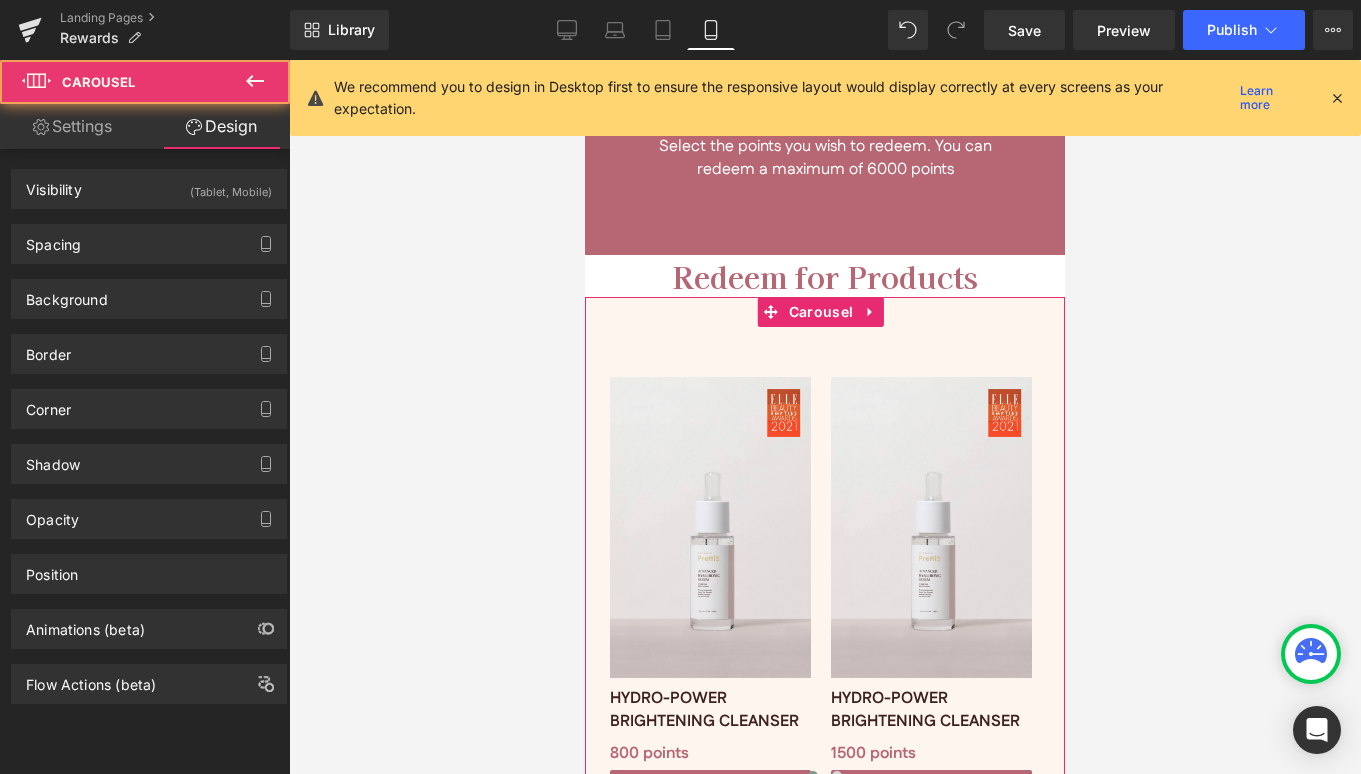 type on "100" 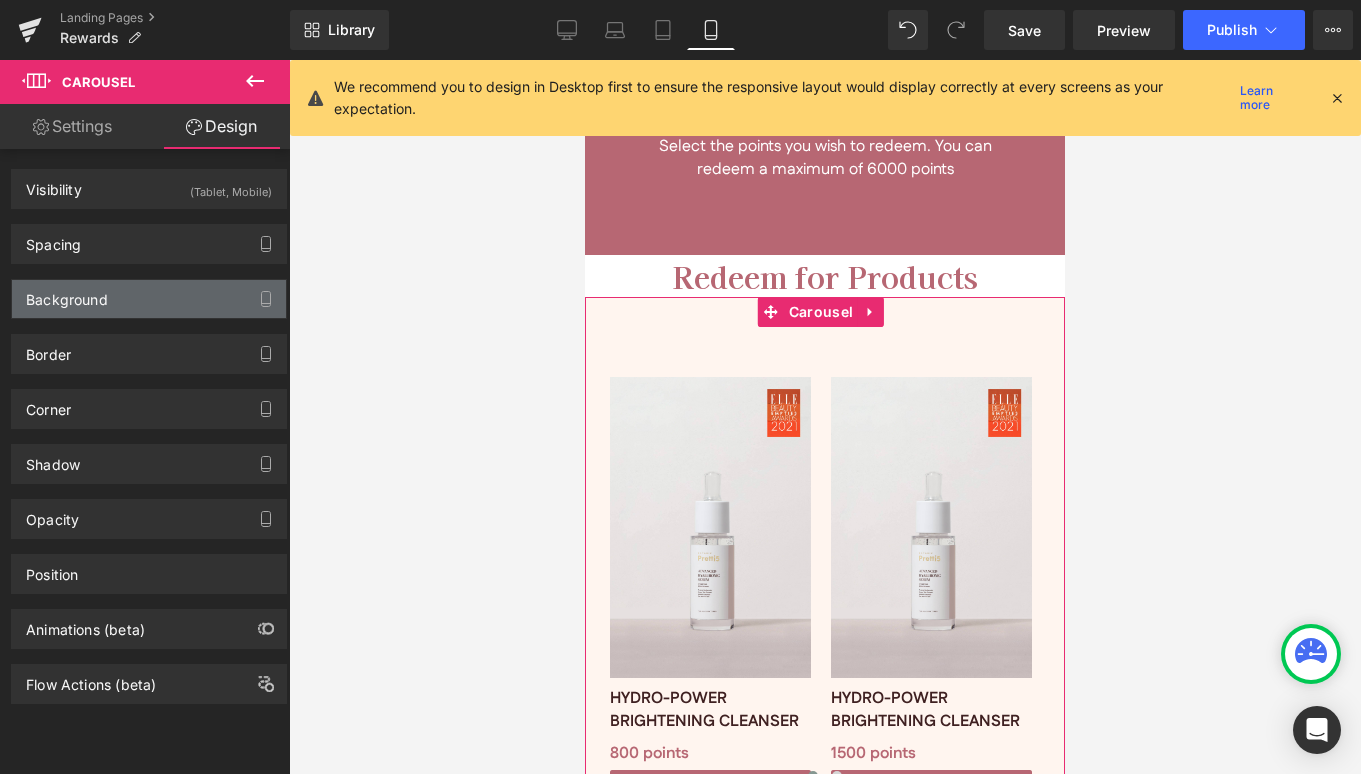 click on "Background" at bounding box center [67, 294] 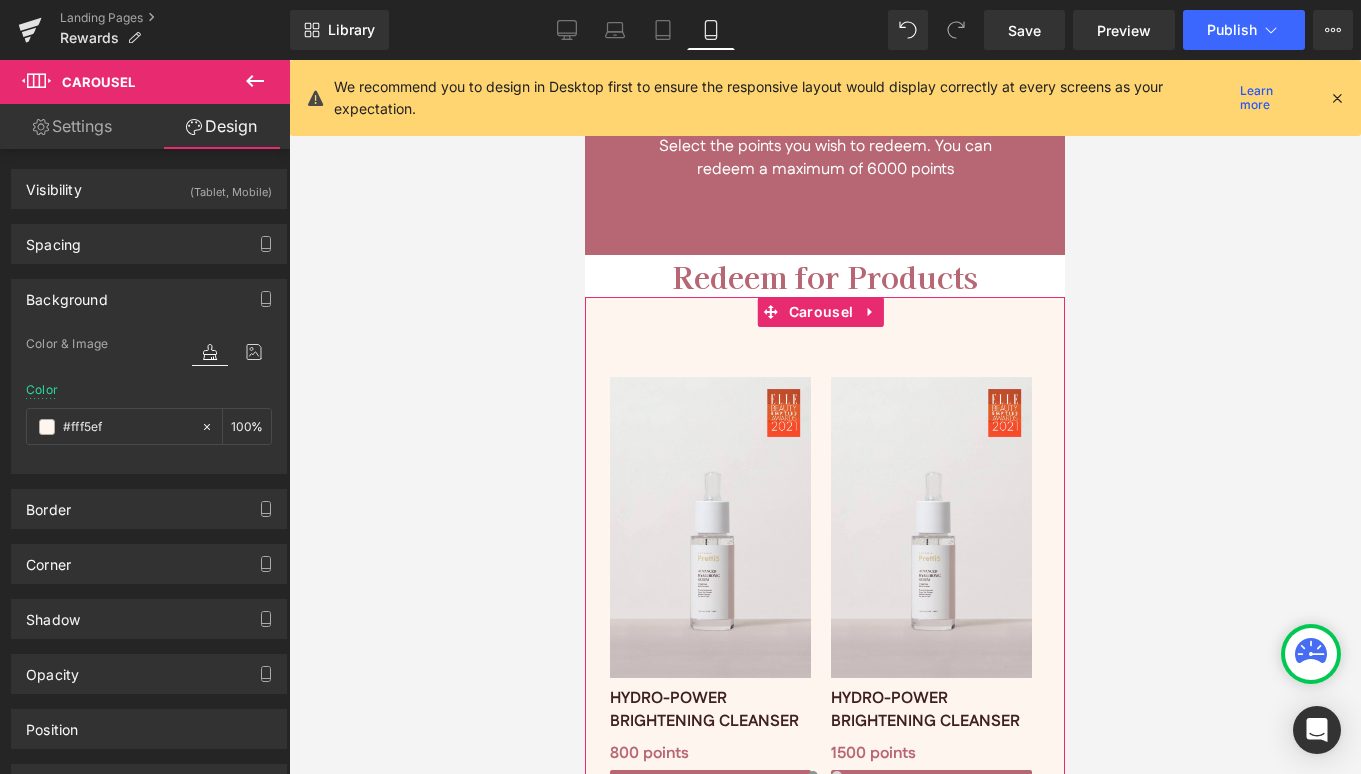 drag, startPoint x: 101, startPoint y: 424, endPoint x: 12, endPoint y: 414, distance: 89.560036 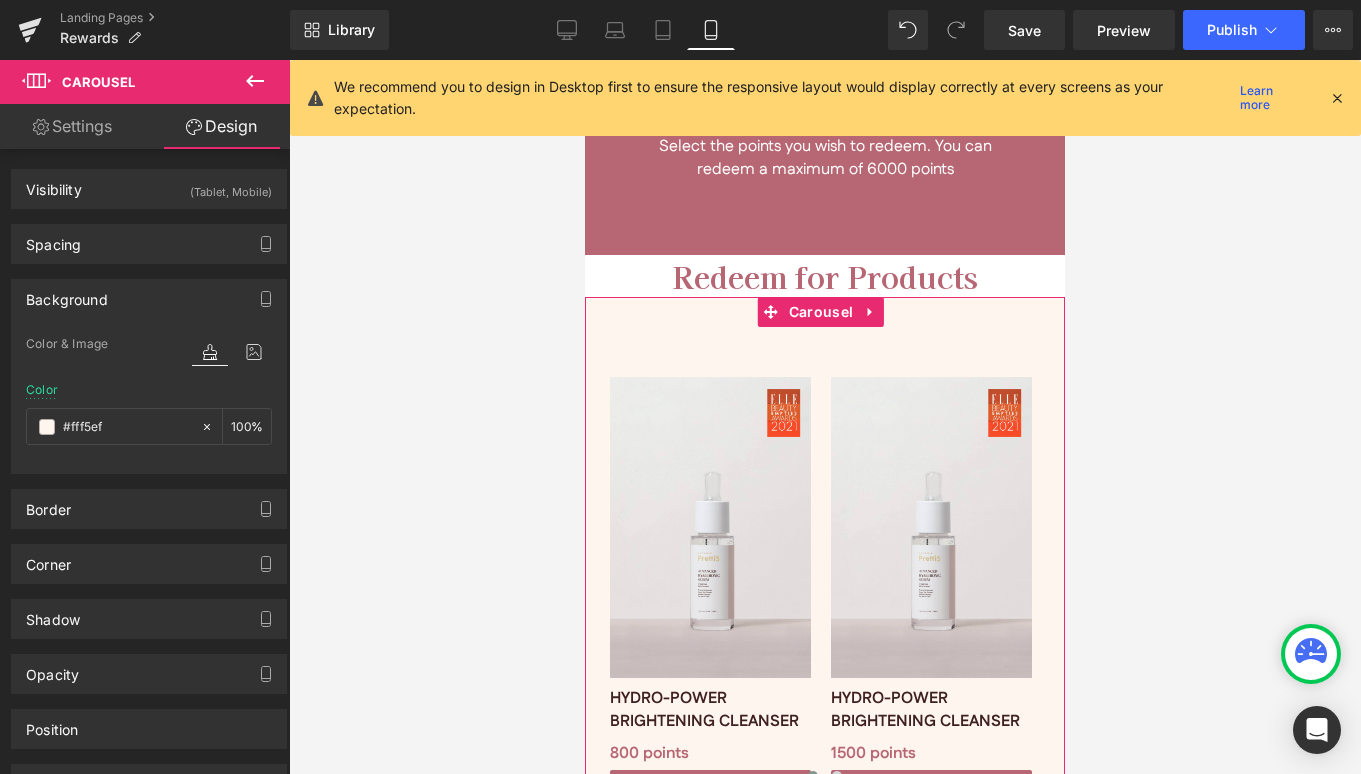 click on "Background
Color & Image color
#fff5ef Color #fff5ef 100 %
Image  Replace Image  Upload image or  Browse gallery Image Src Image Quality Lighter Lightest
Lighter
Lighter Lightest Only support for UCare CDN
More settings" at bounding box center (149, 369) 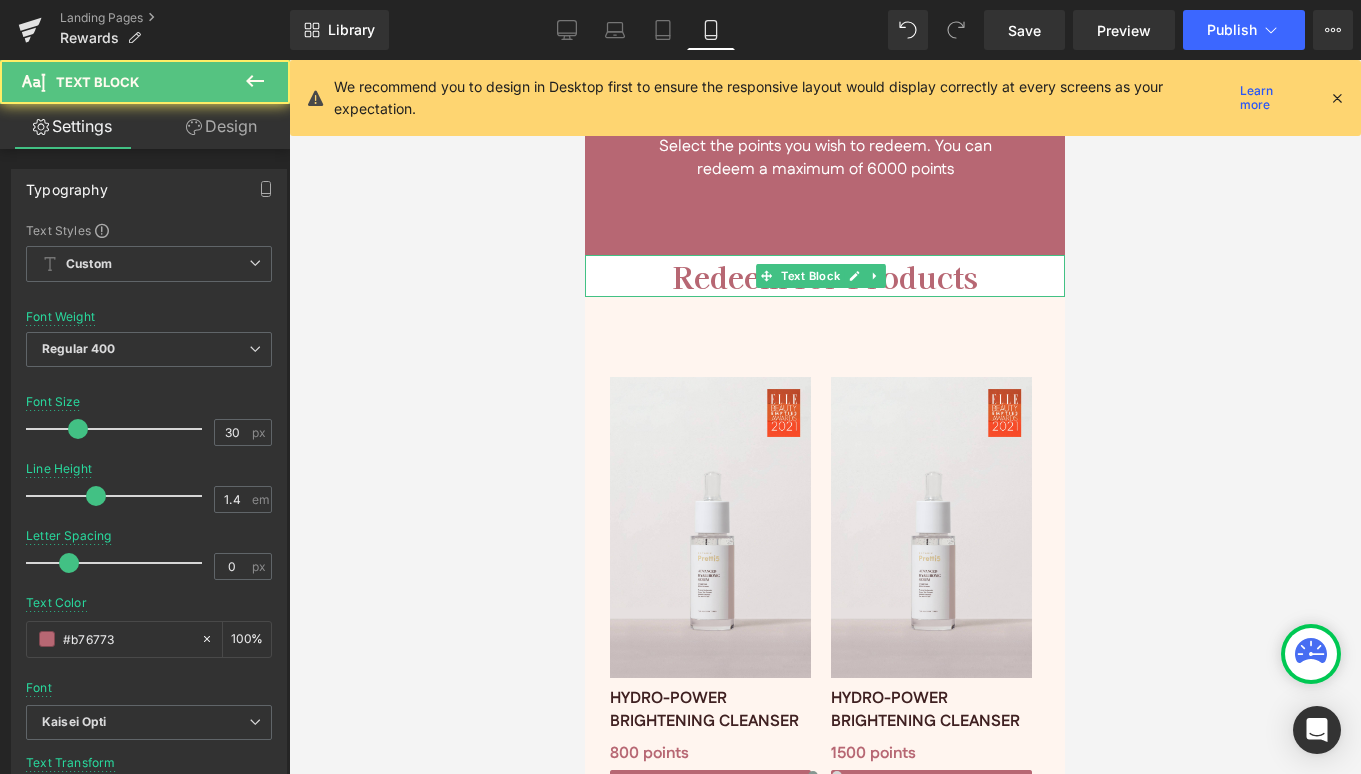 click on "Redeem for Products" at bounding box center [825, 276] 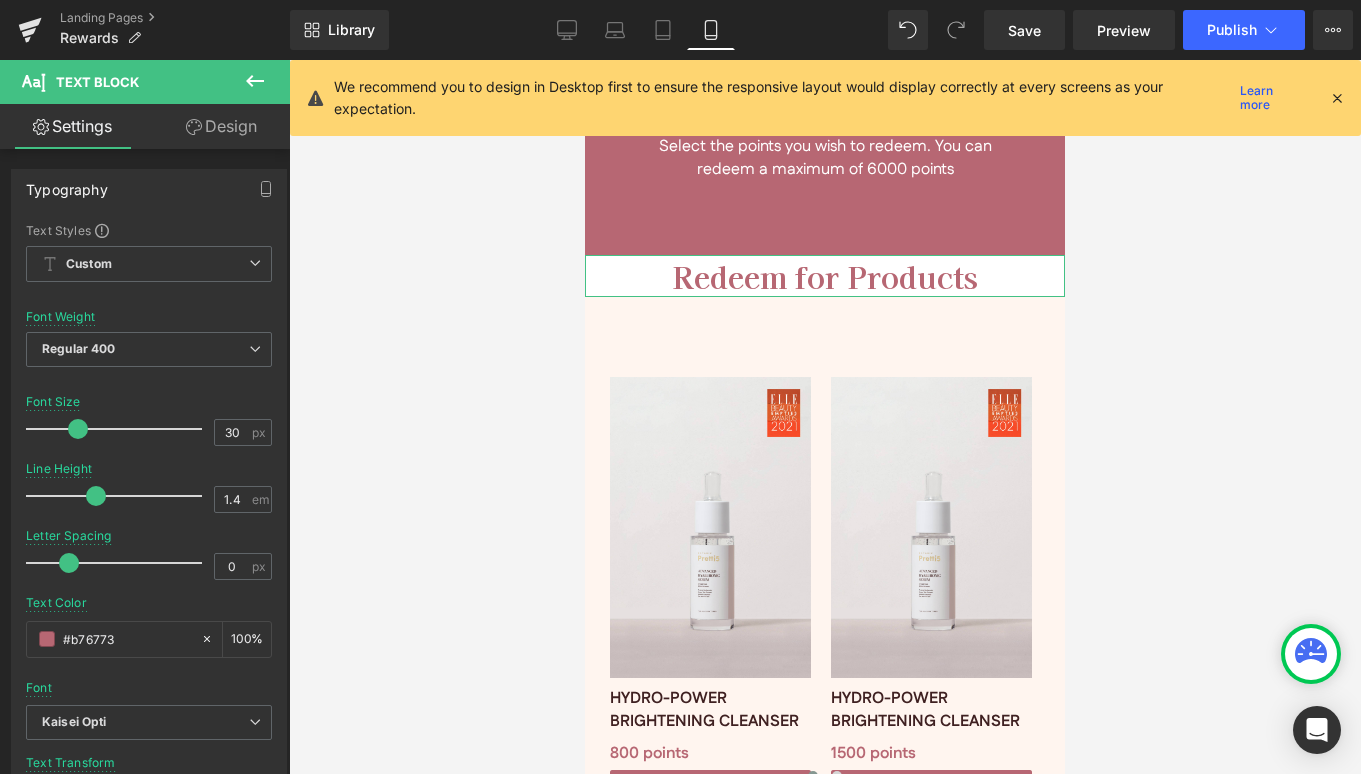 click on "Design" at bounding box center [221, 126] 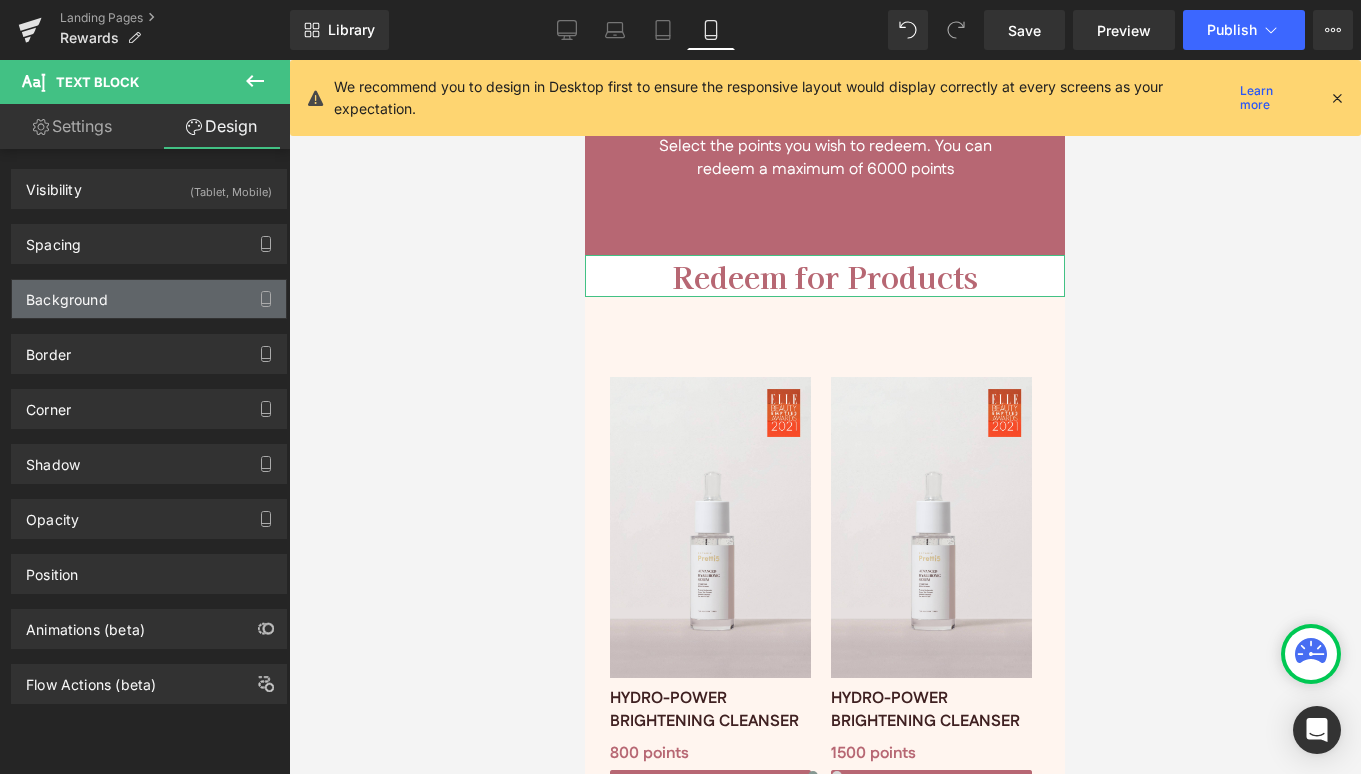 click on "Background" at bounding box center (149, 299) 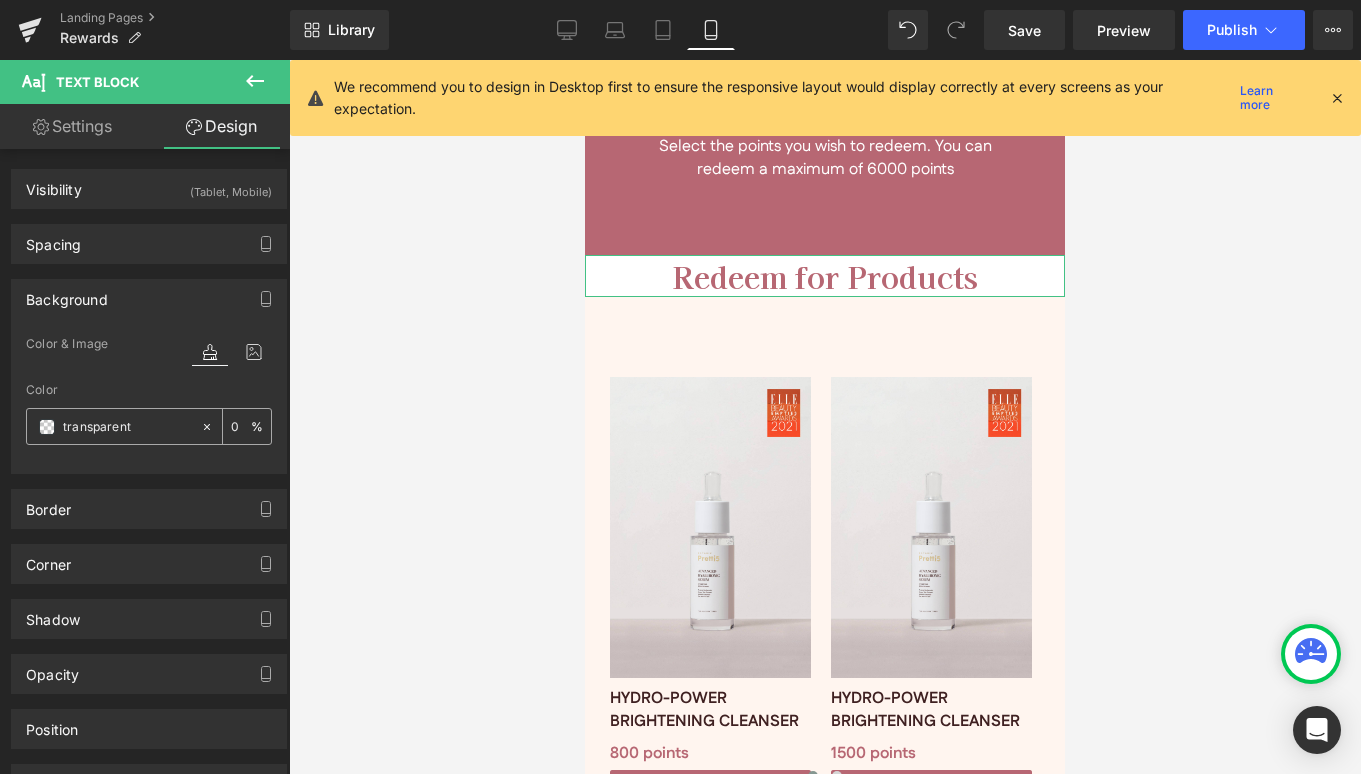 drag, startPoint x: 140, startPoint y: 414, endPoint x: 145, endPoint y: 427, distance: 13.928389 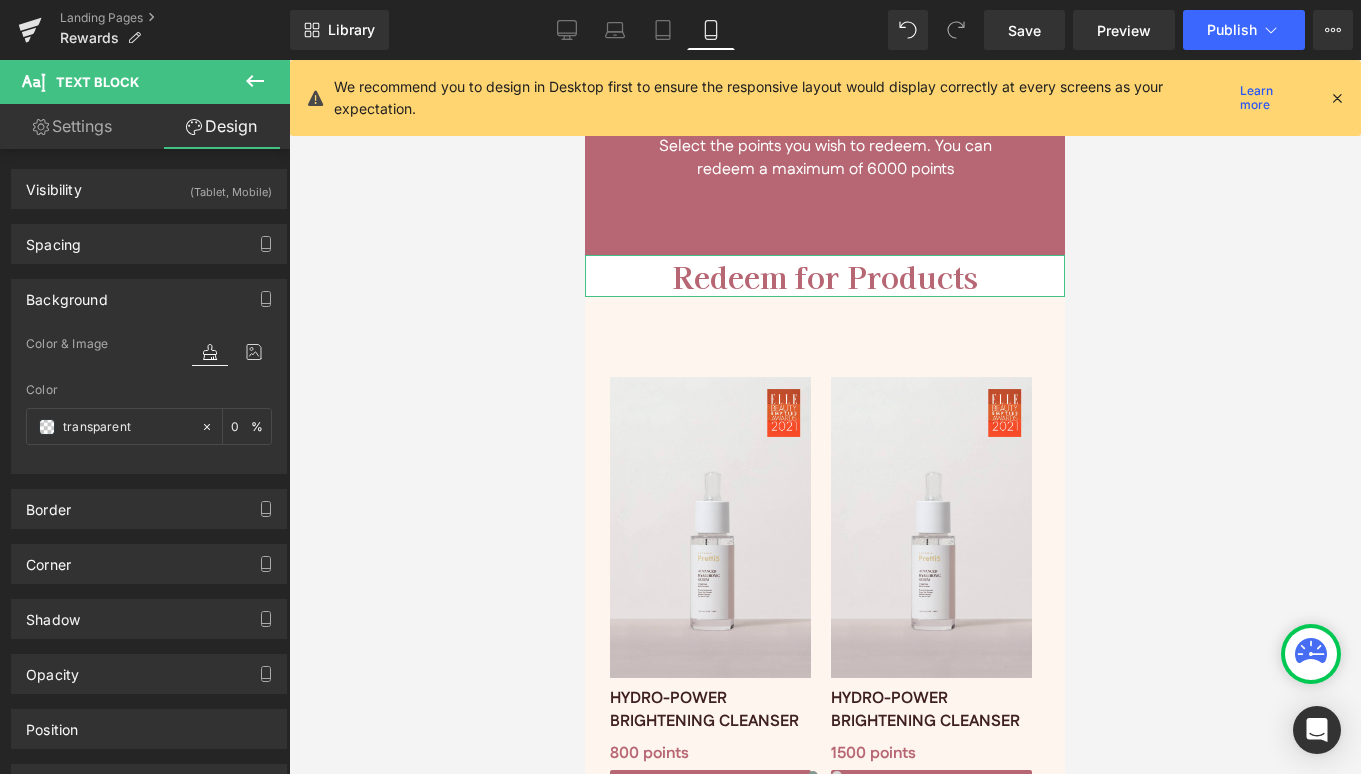 drag, startPoint x: 148, startPoint y: 426, endPoint x: 9, endPoint y: 417, distance: 139.29106 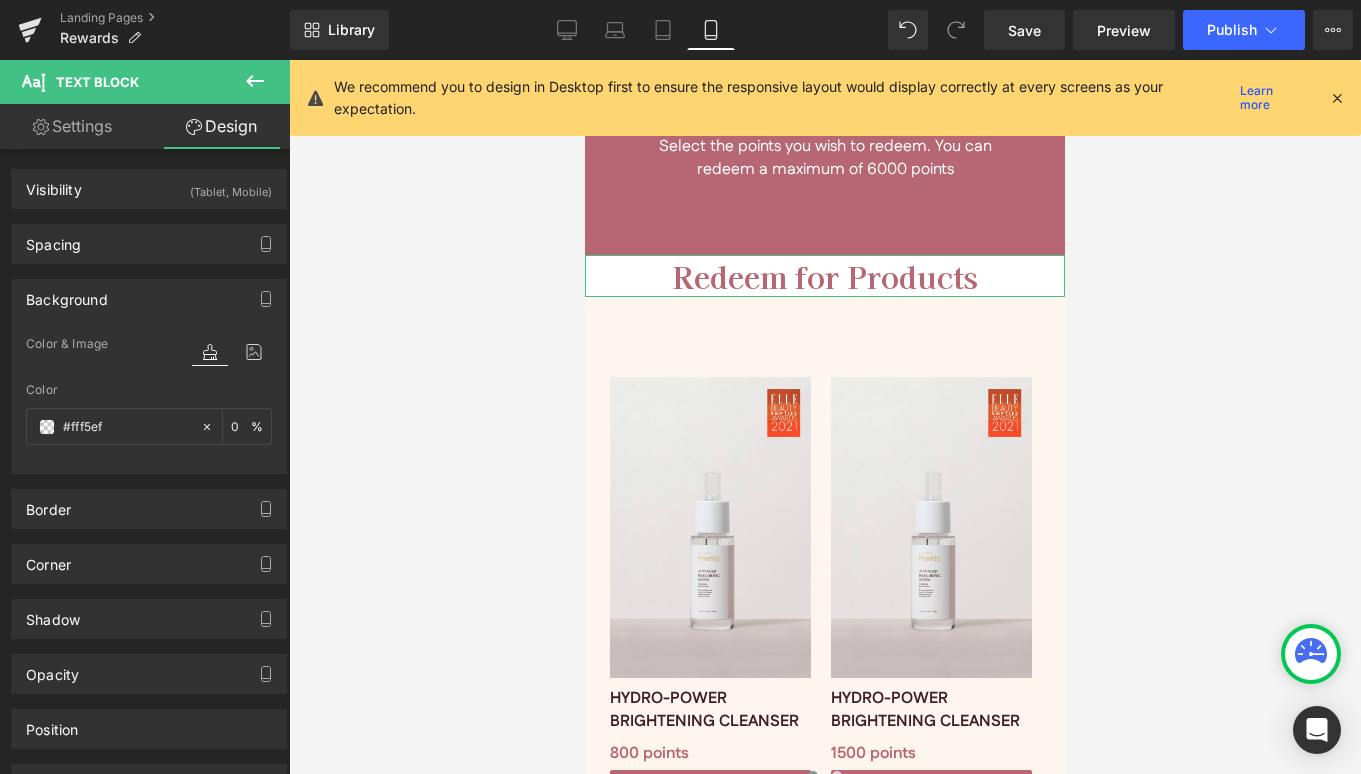 type on "100" 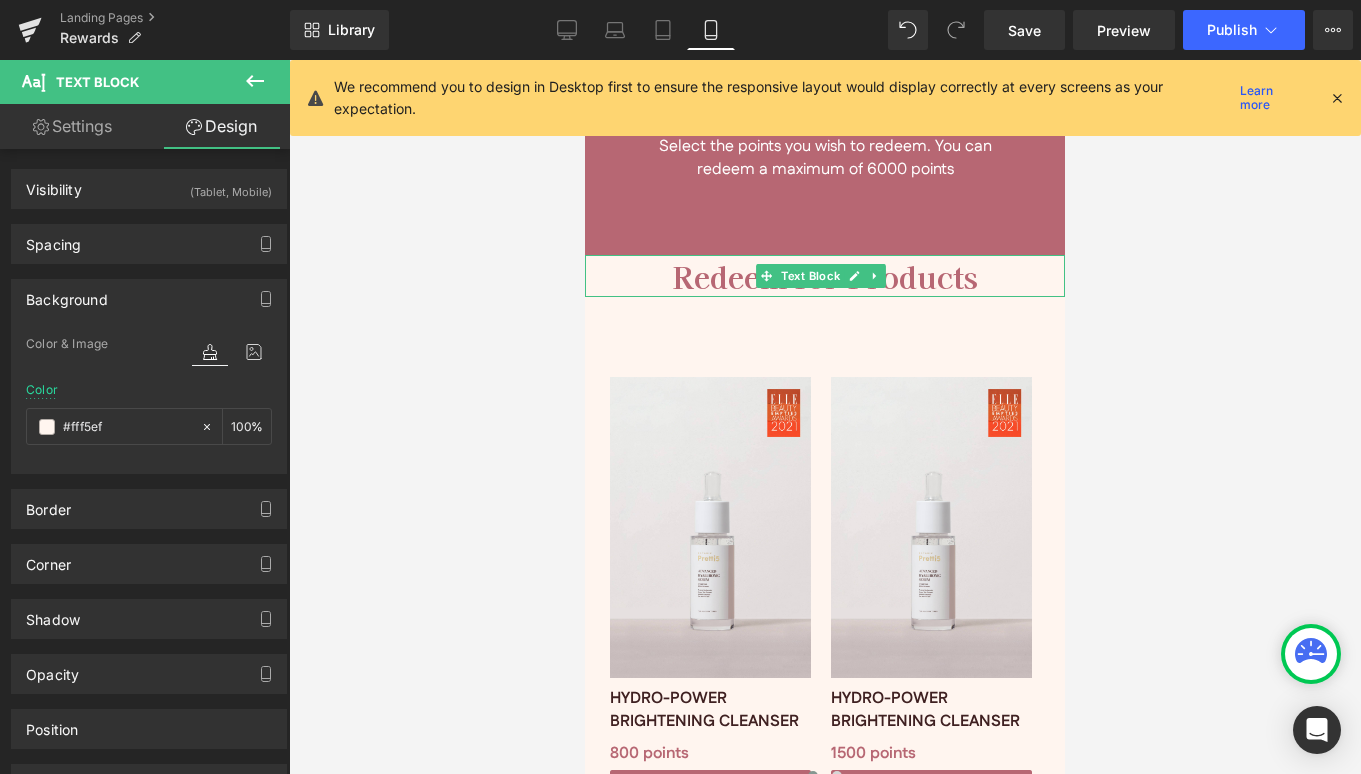 click on "Redeem for Products" at bounding box center [825, 276] 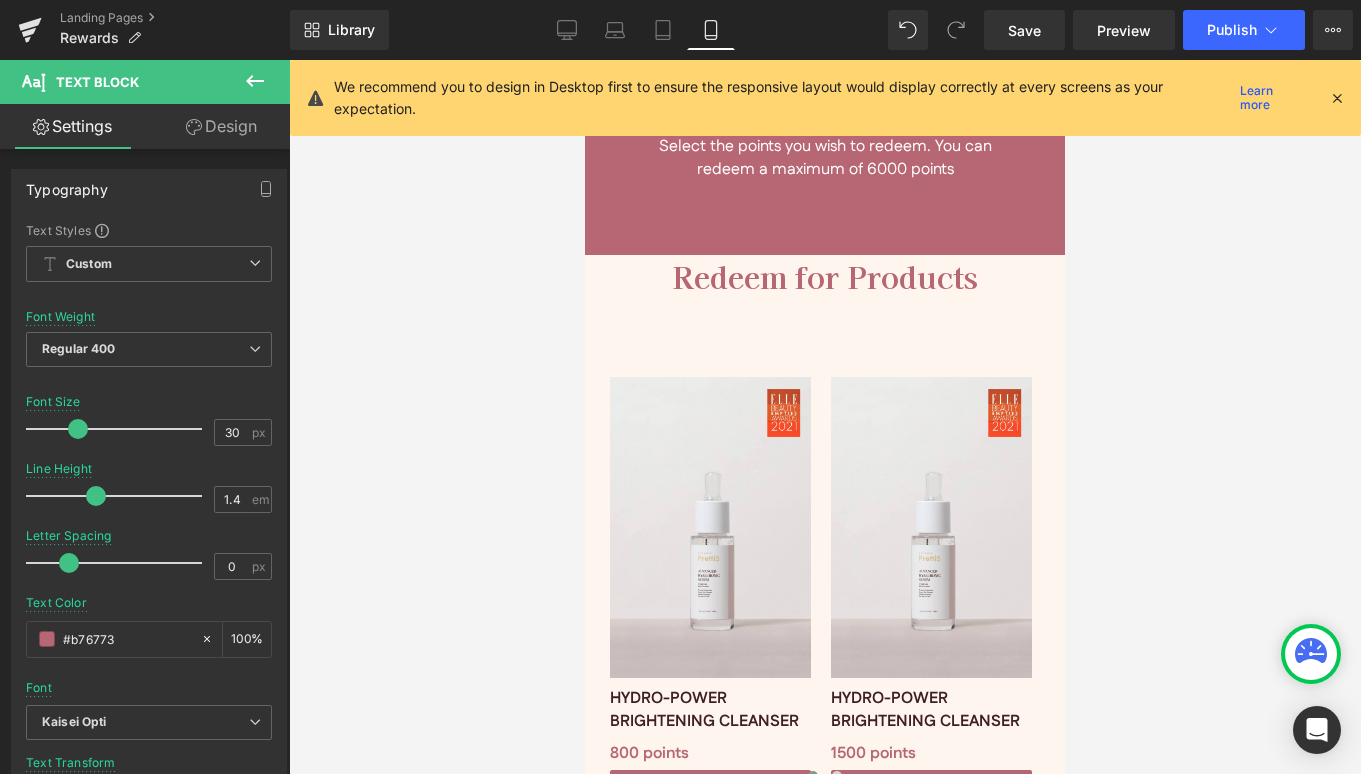 click 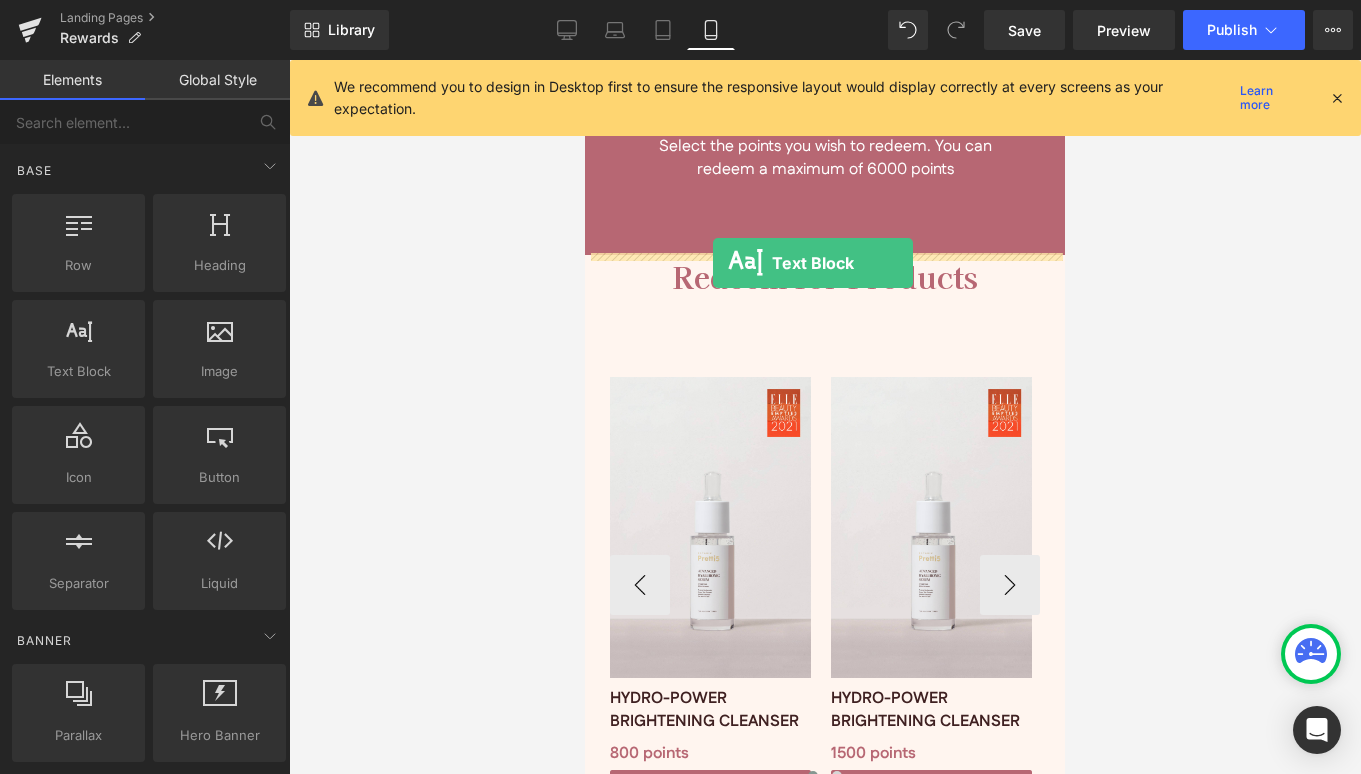 drag, startPoint x: 688, startPoint y: 435, endPoint x: 713, endPoint y: 263, distance: 173.80736 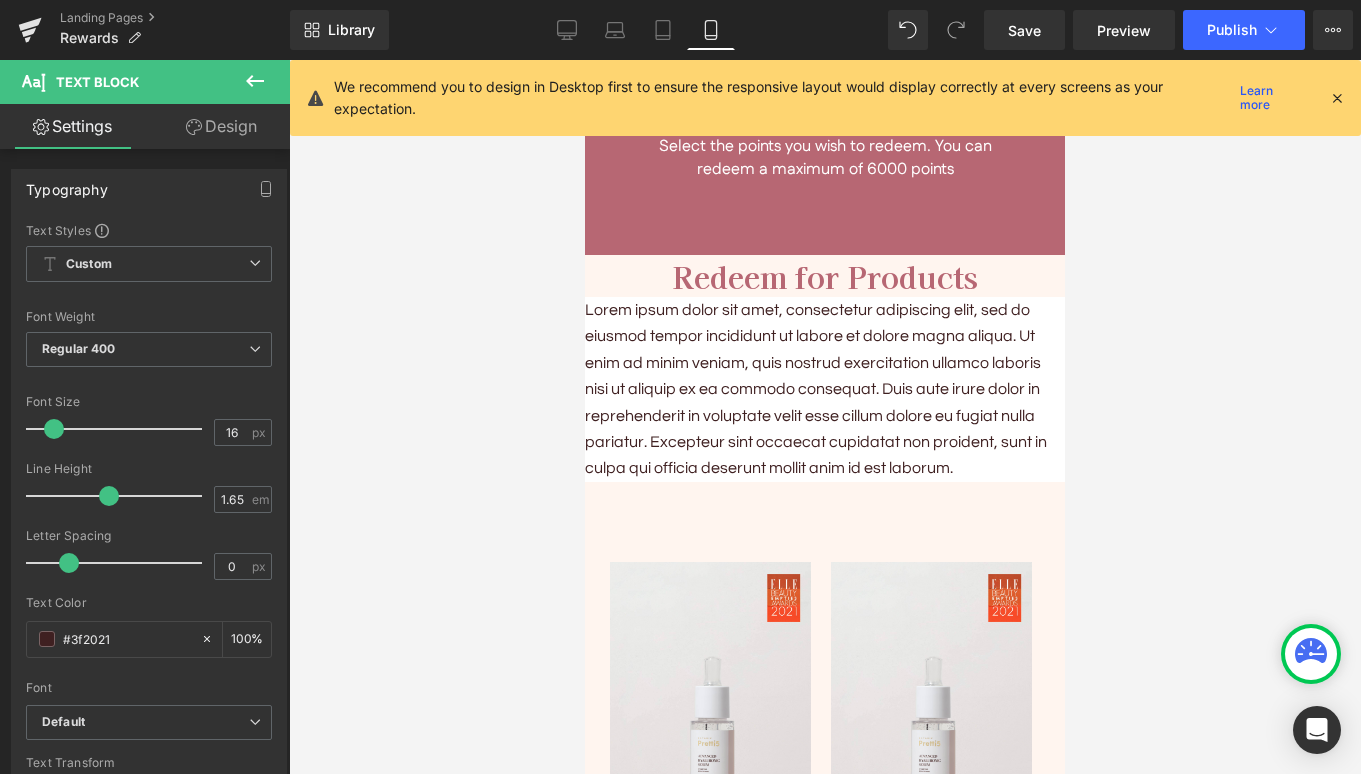 click on "Lorem ipsum dolor sit amet, consectetur adipiscing elit, sed do eiusmod tempor incididunt ut labore et dolore magna aliqua. Ut enim ad minim veniam, quis nostrud exercitation ullamco laboris nisi ut aliquip ex ea commodo consequat. Duis aute irure dolor in reprehenderit in voluptate velit esse cillum dolore eu fugiat nulla pariatur. Excepteur sint occaecat cupidatat non proident, sunt in culpa qui officia deserunt mollit anim id est laborum." at bounding box center [825, 389] 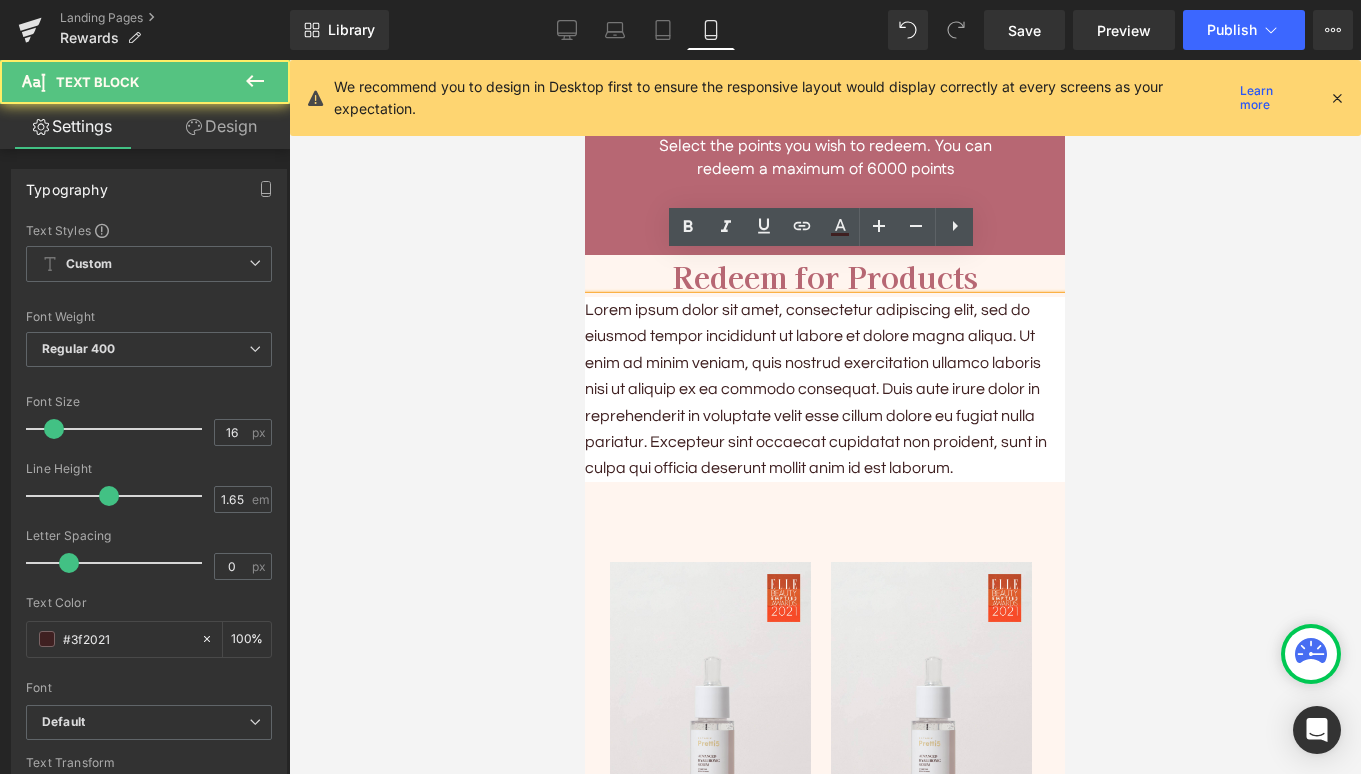 click at bounding box center [825, 417] 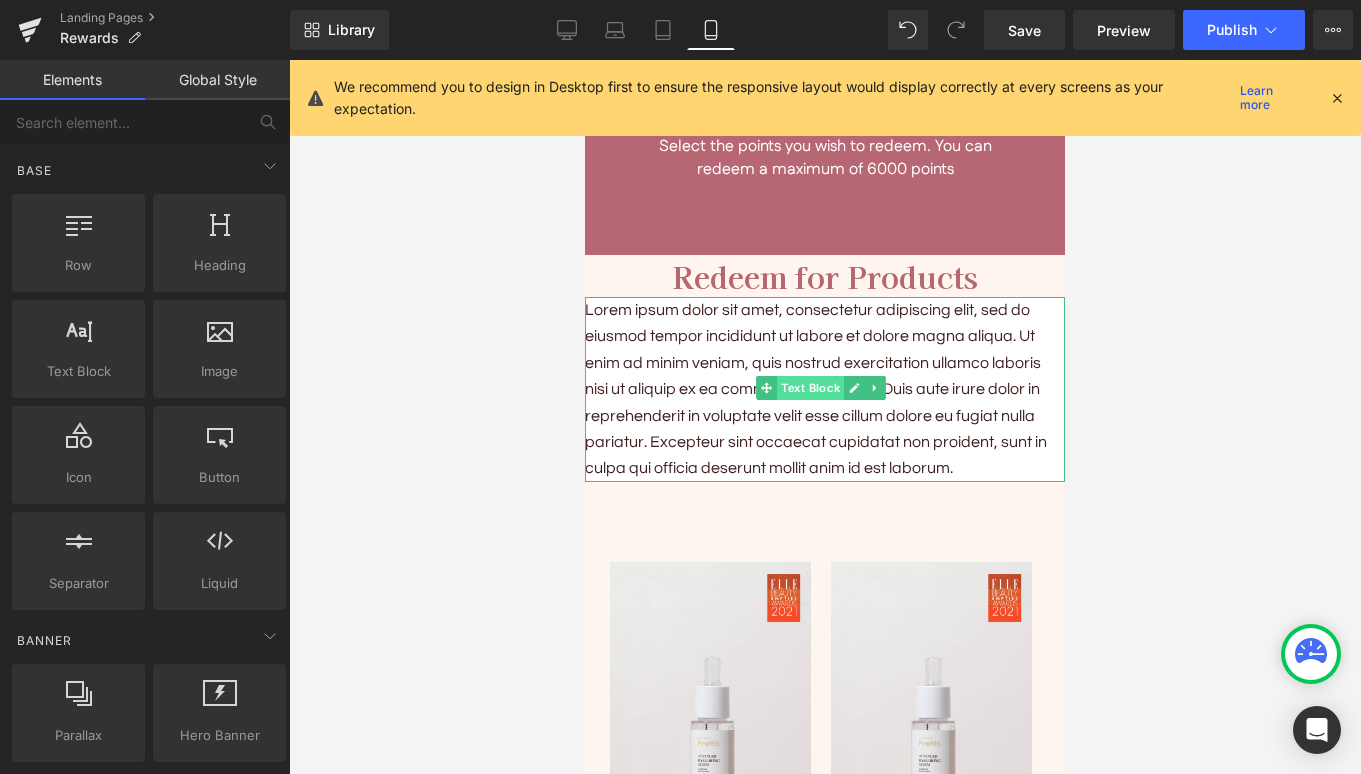 click on "Text Block" at bounding box center (810, 388) 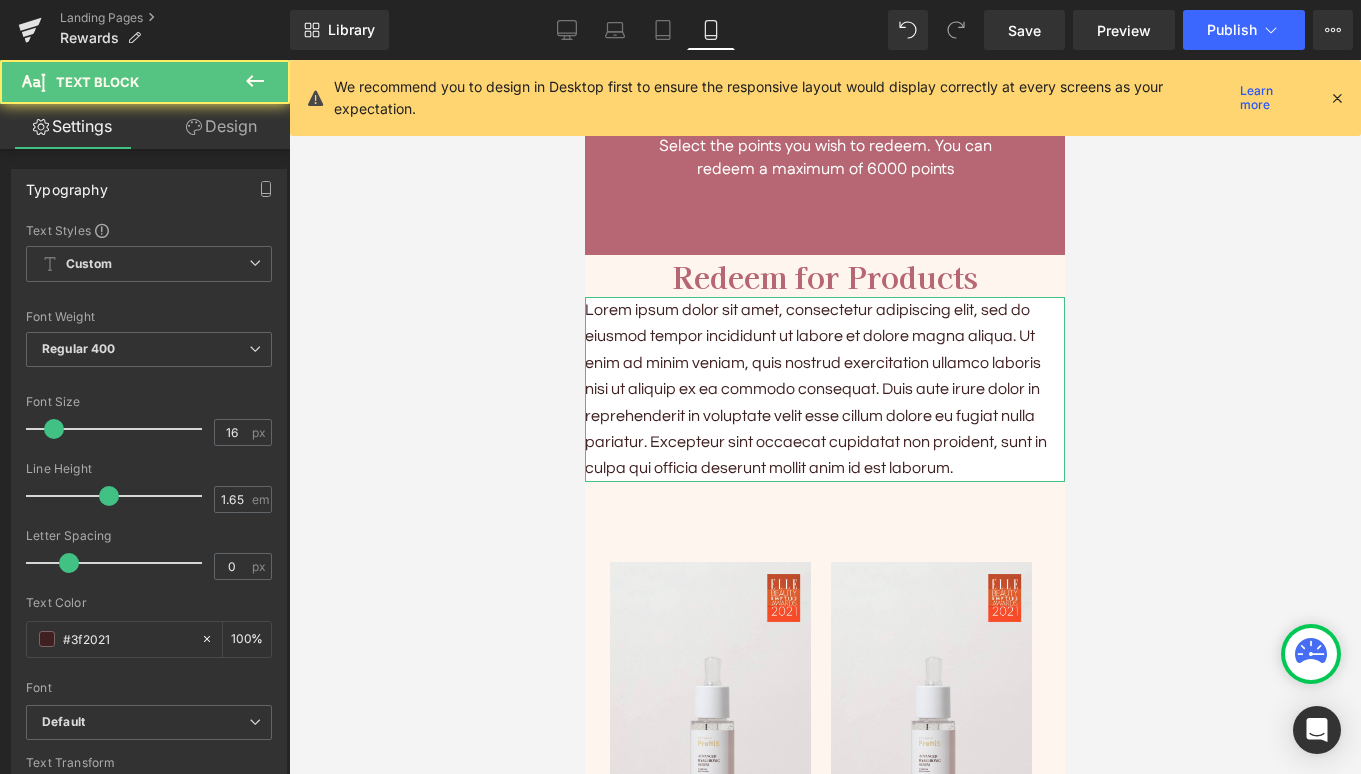 click on "Design" at bounding box center (221, 126) 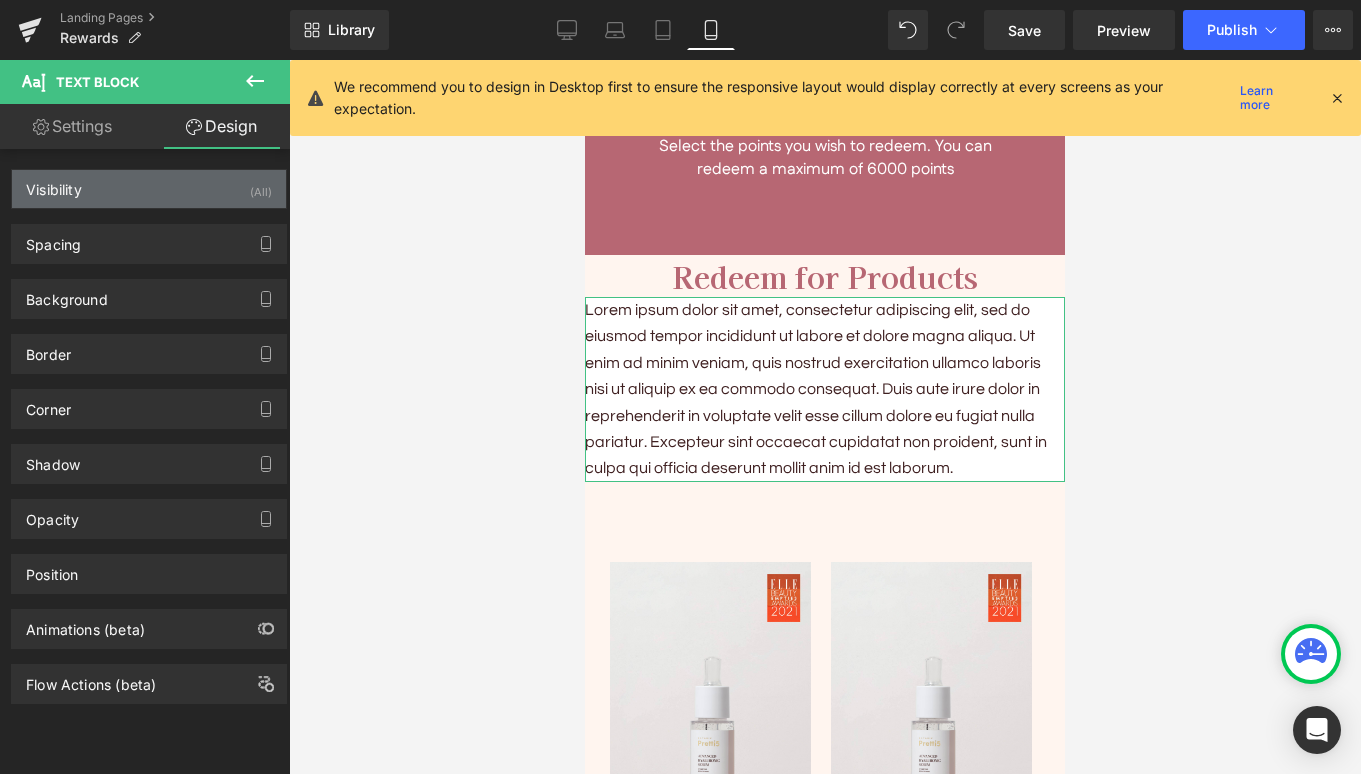 click on "Visibility
(All)" at bounding box center [149, 189] 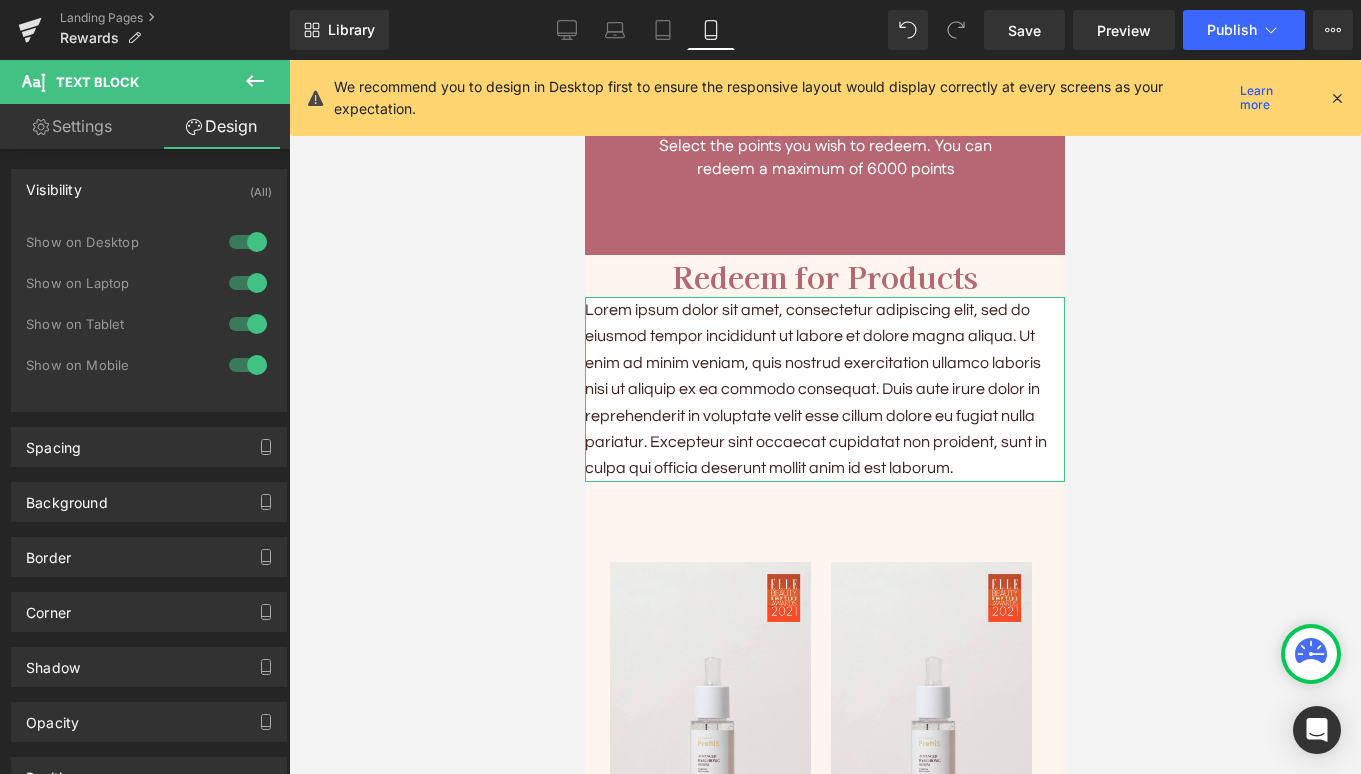 click at bounding box center [248, 283] 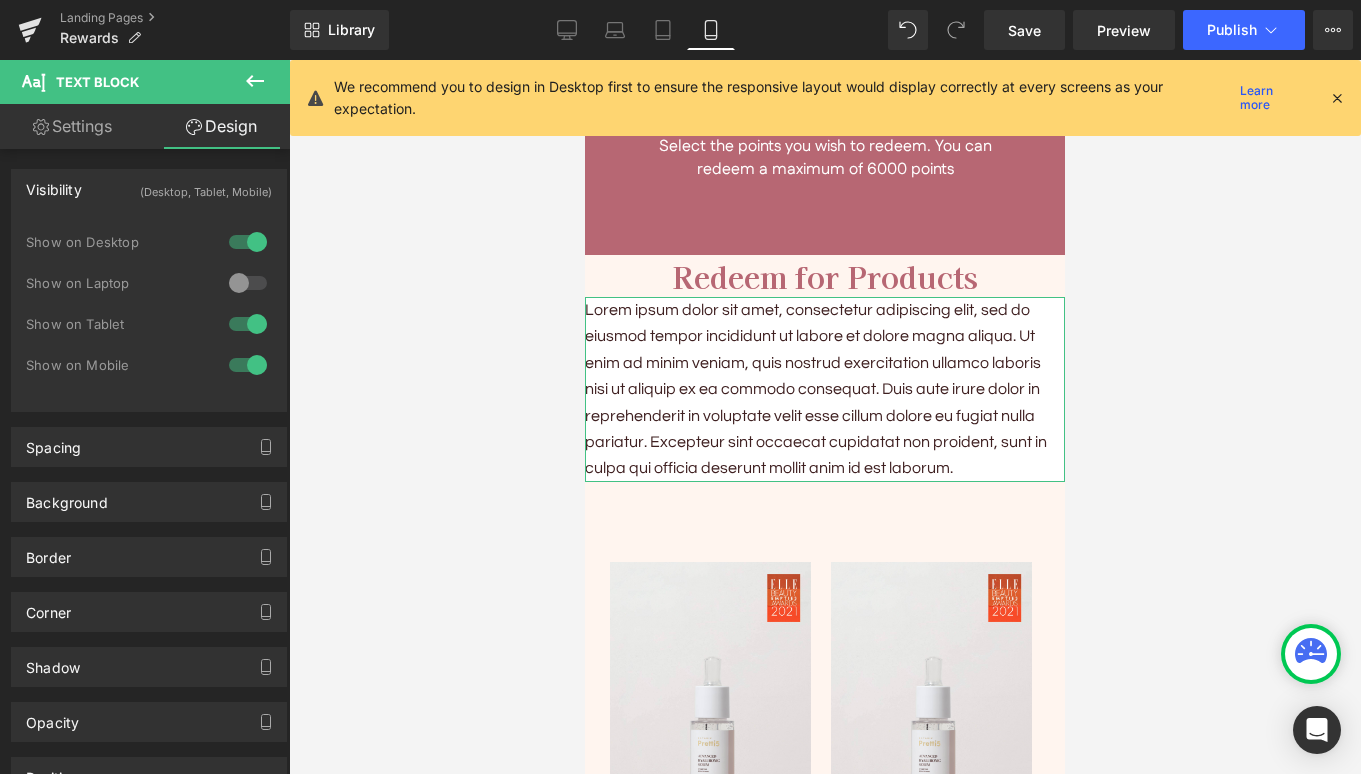 click at bounding box center (248, 242) 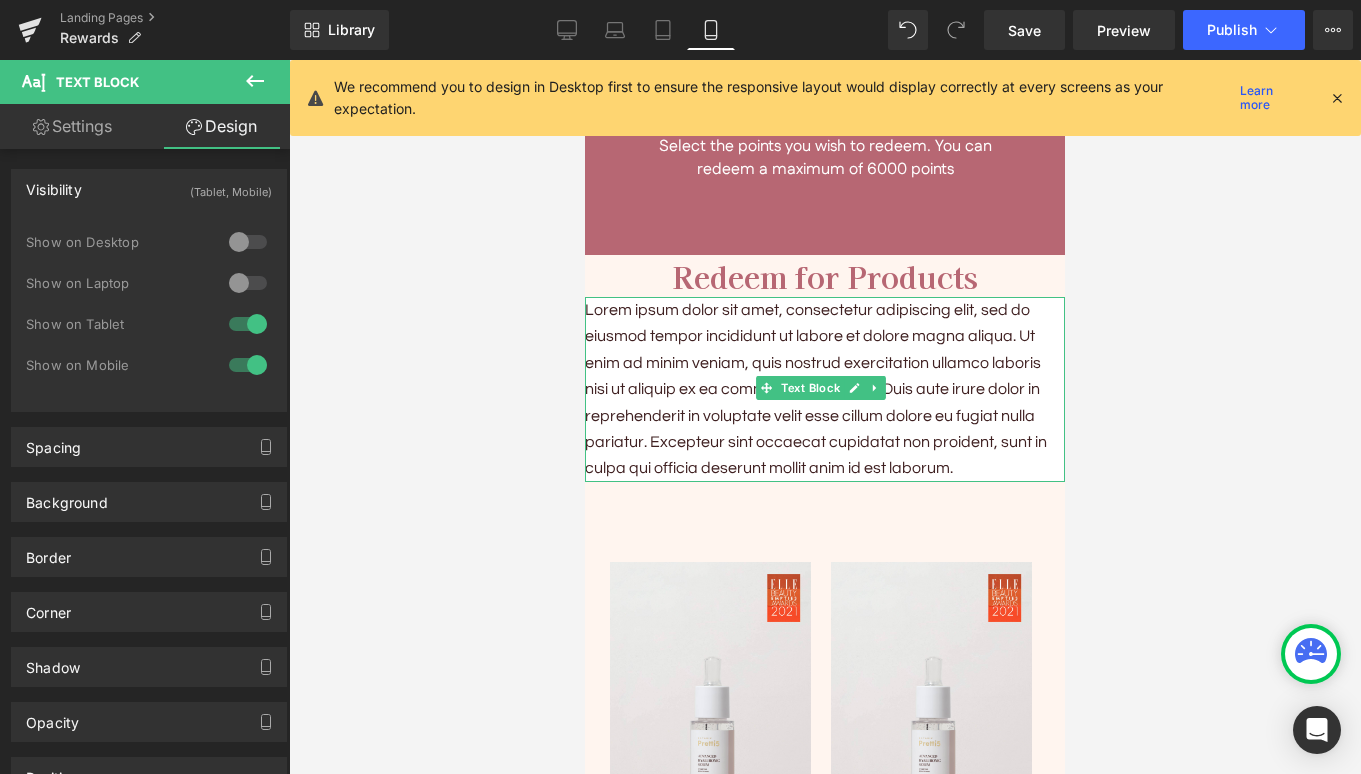 click on "Lorem ipsum dolor sit amet, consectetur adipiscing elit, sed do eiusmod tempor incididunt ut labore et dolore magna aliqua. Ut enim ad minim veniam, quis nostrud exercitation ullamco laboris nisi ut aliquip ex ea commodo consequat. Duis aute irure dolor in reprehenderit in voluptate velit esse cillum dolore eu fugiat nulla pariatur. Excepteur sint occaecat cupidatat non proident, sunt in culpa qui officia deserunt mollit anim id est laborum." at bounding box center (825, 389) 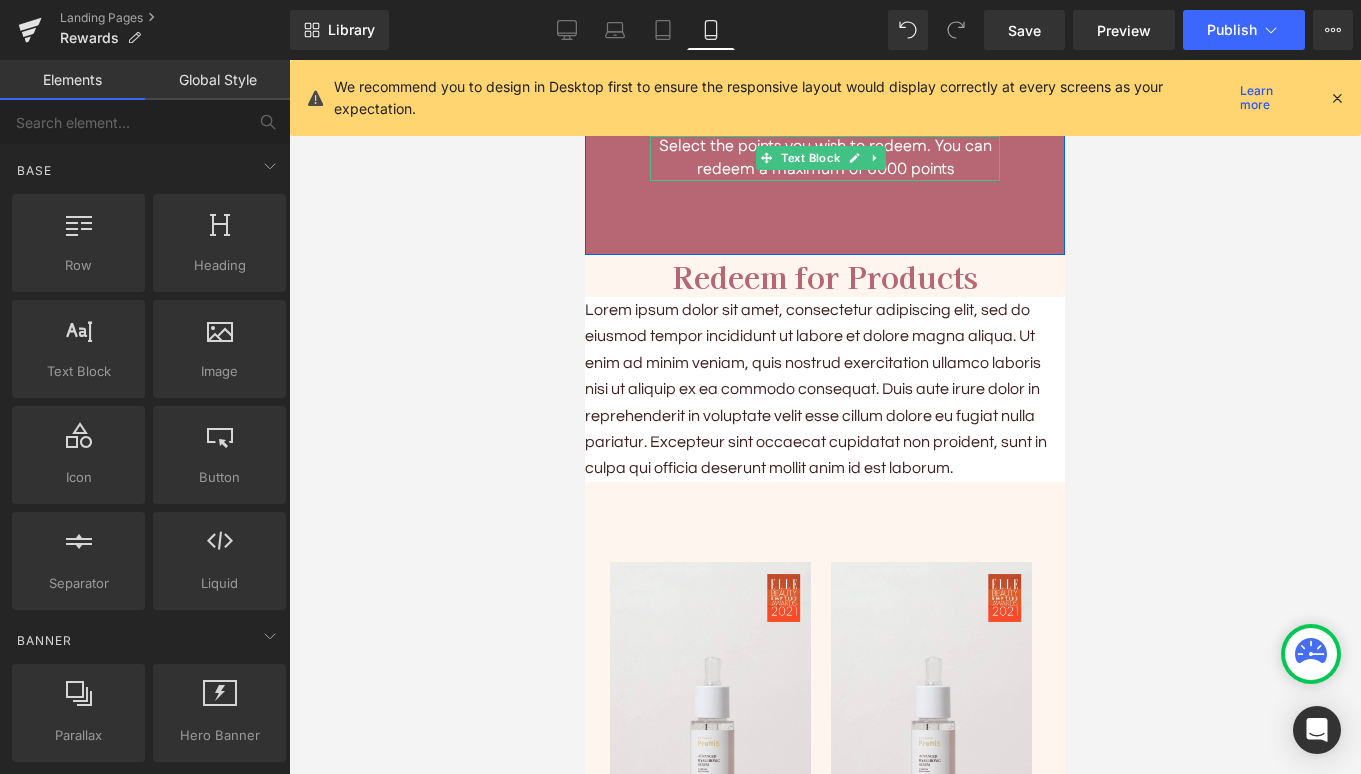 click at bounding box center (825, 417) 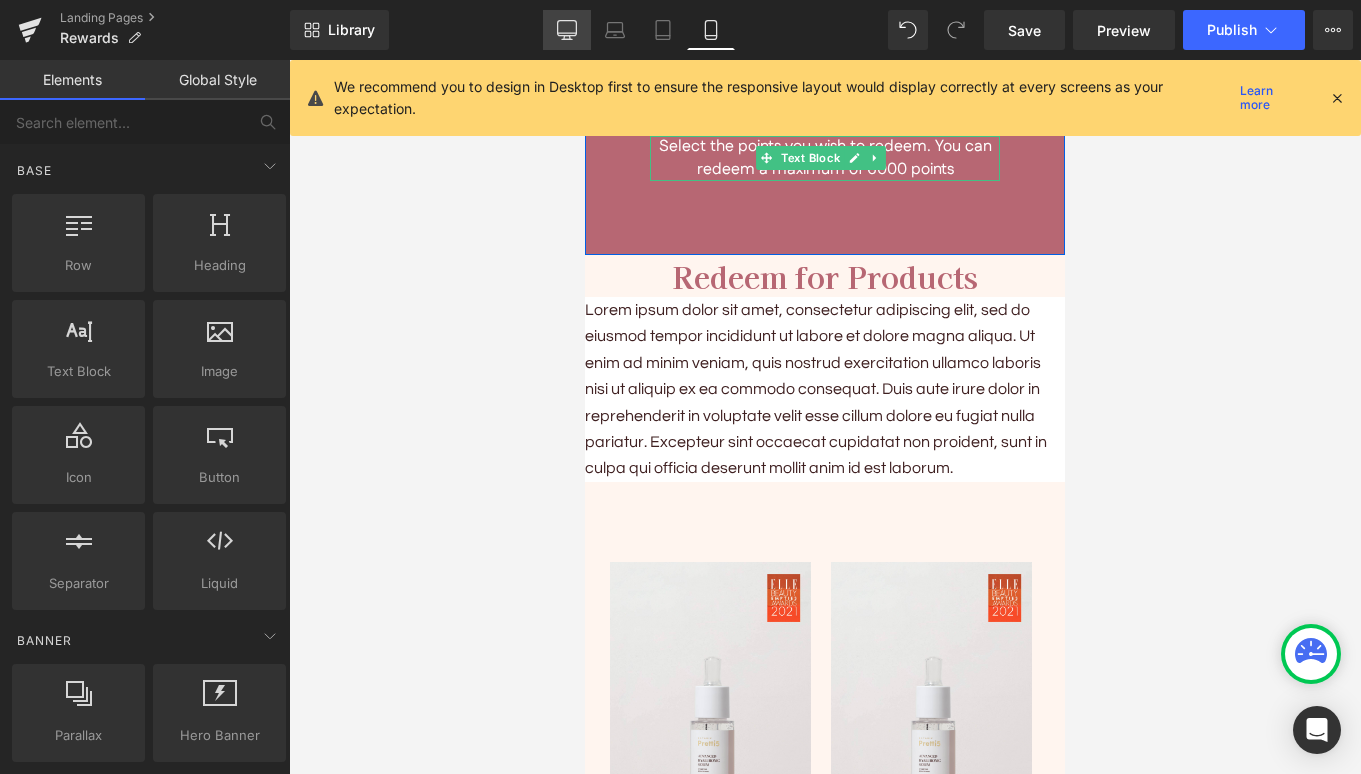 click on "Desktop" at bounding box center [567, 30] 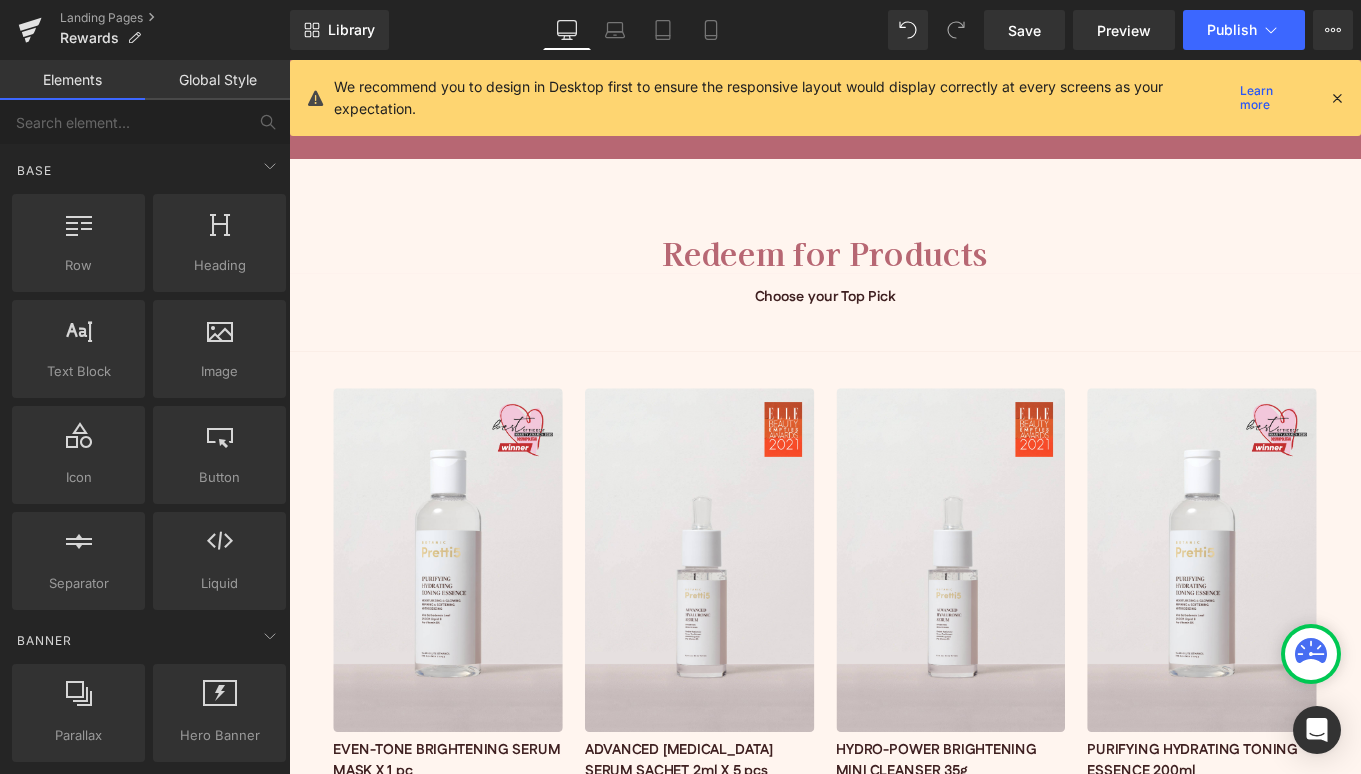 scroll, scrollTop: 4343, scrollLeft: 0, axis: vertical 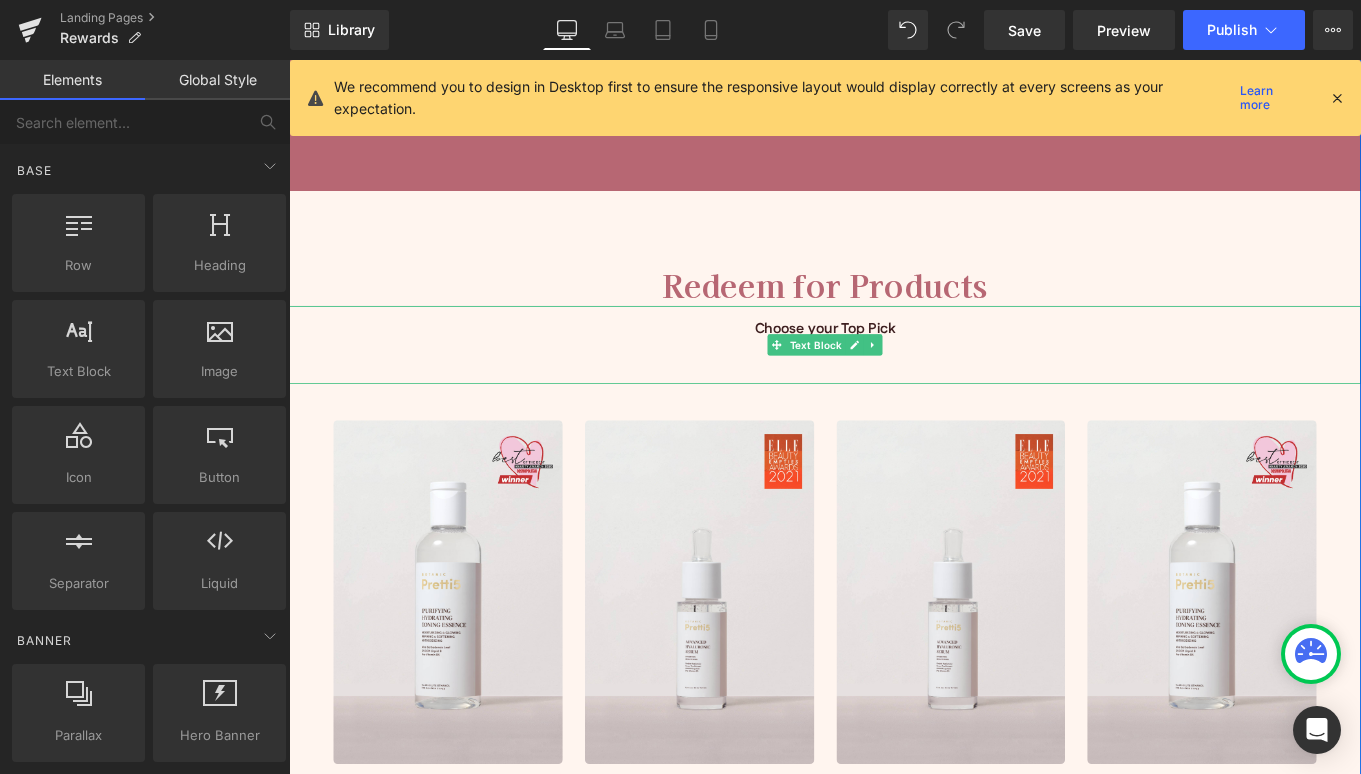 click on "Choose your Top Pick" at bounding box center [894, 365] 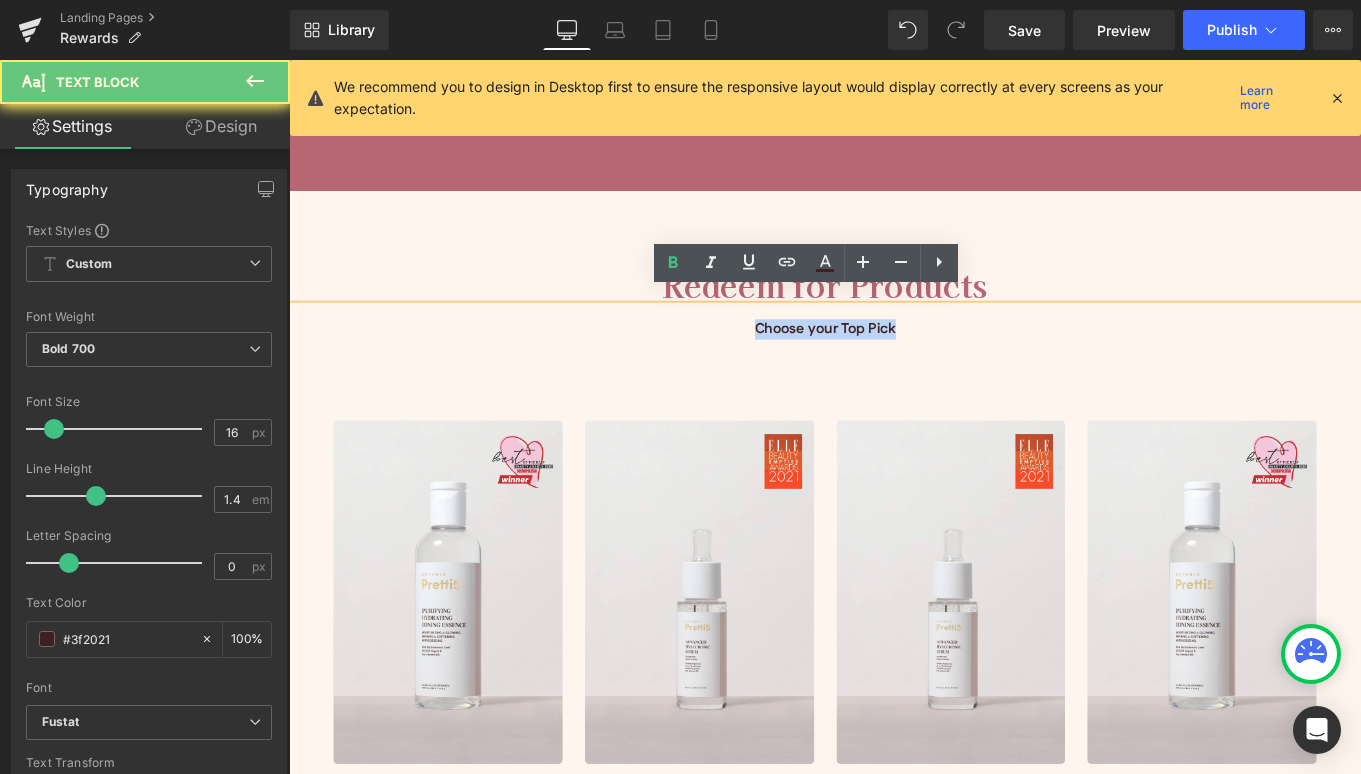 drag, startPoint x: 813, startPoint y: 349, endPoint x: 994, endPoint y: 349, distance: 181 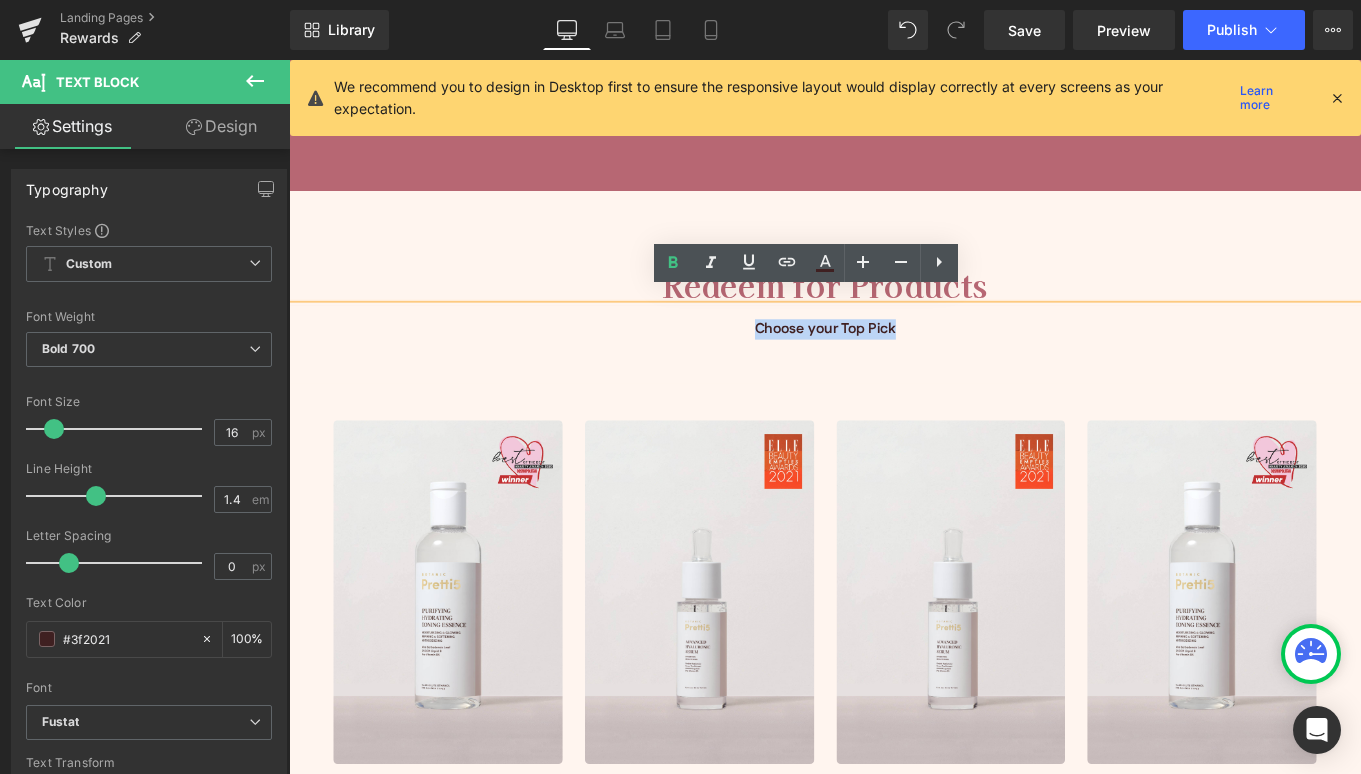 copy on "Choose your Top Pick" 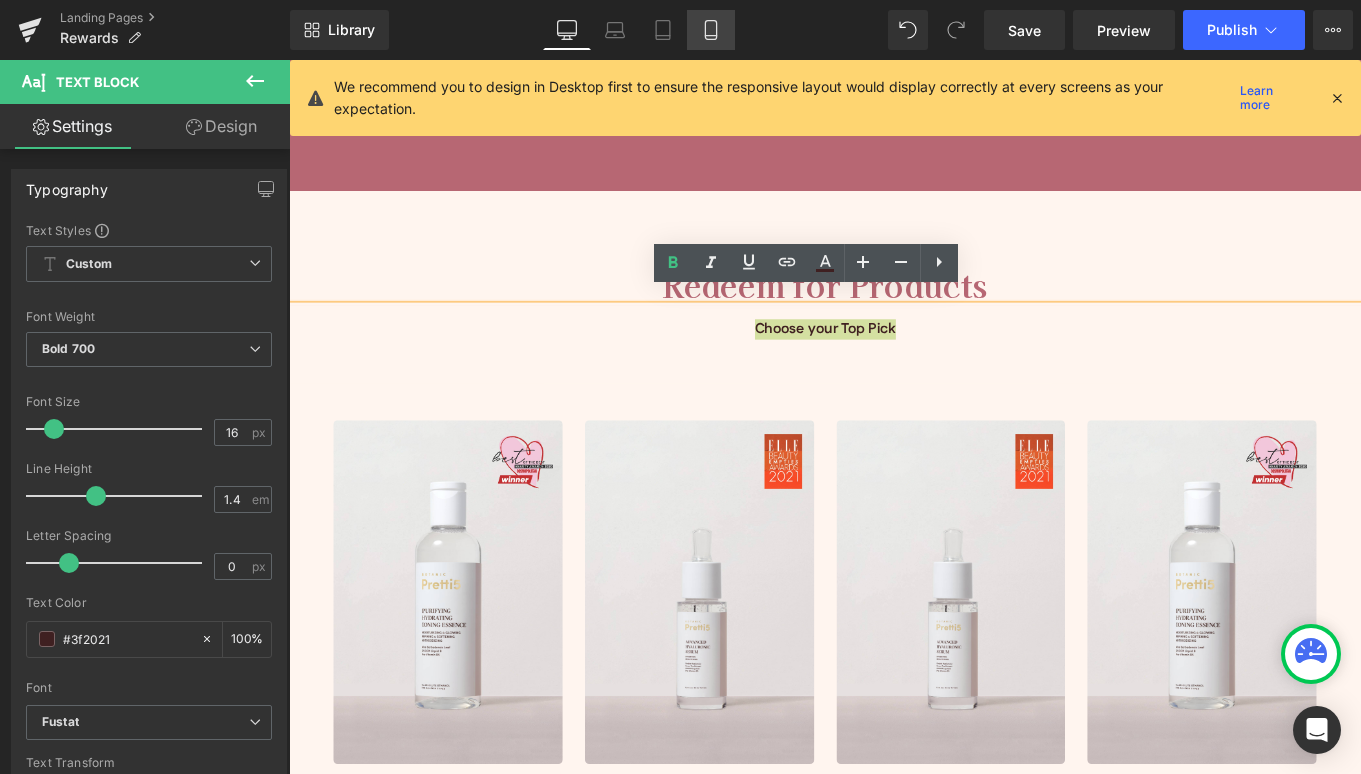 click 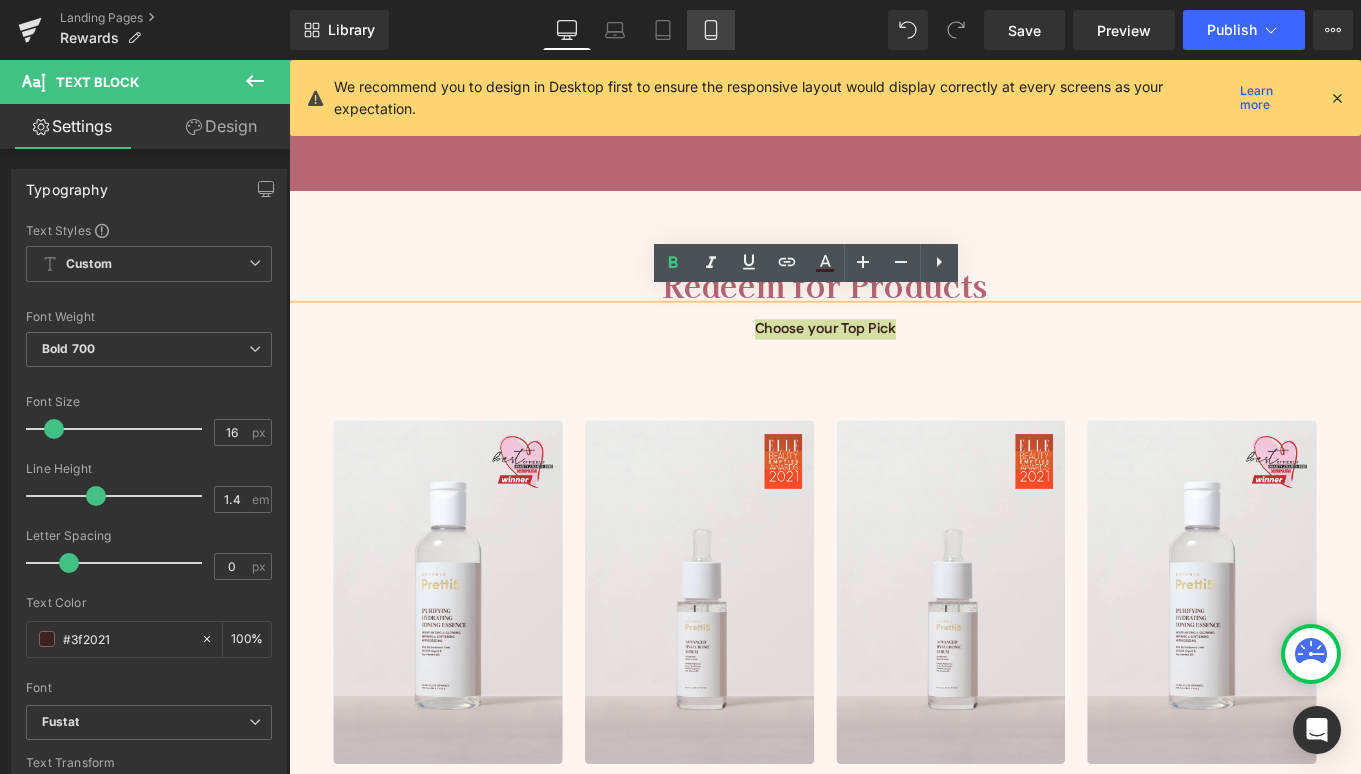 type on "100" 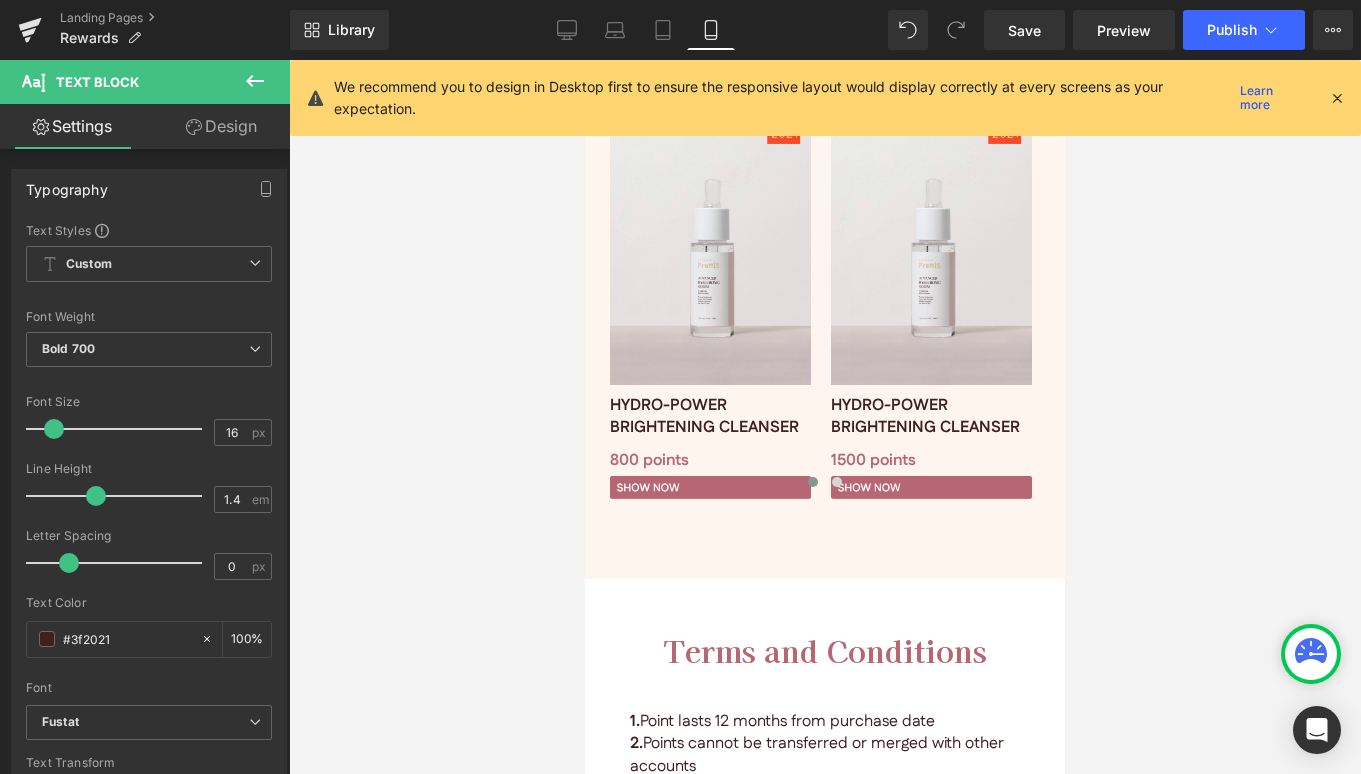 scroll, scrollTop: 4371, scrollLeft: 0, axis: vertical 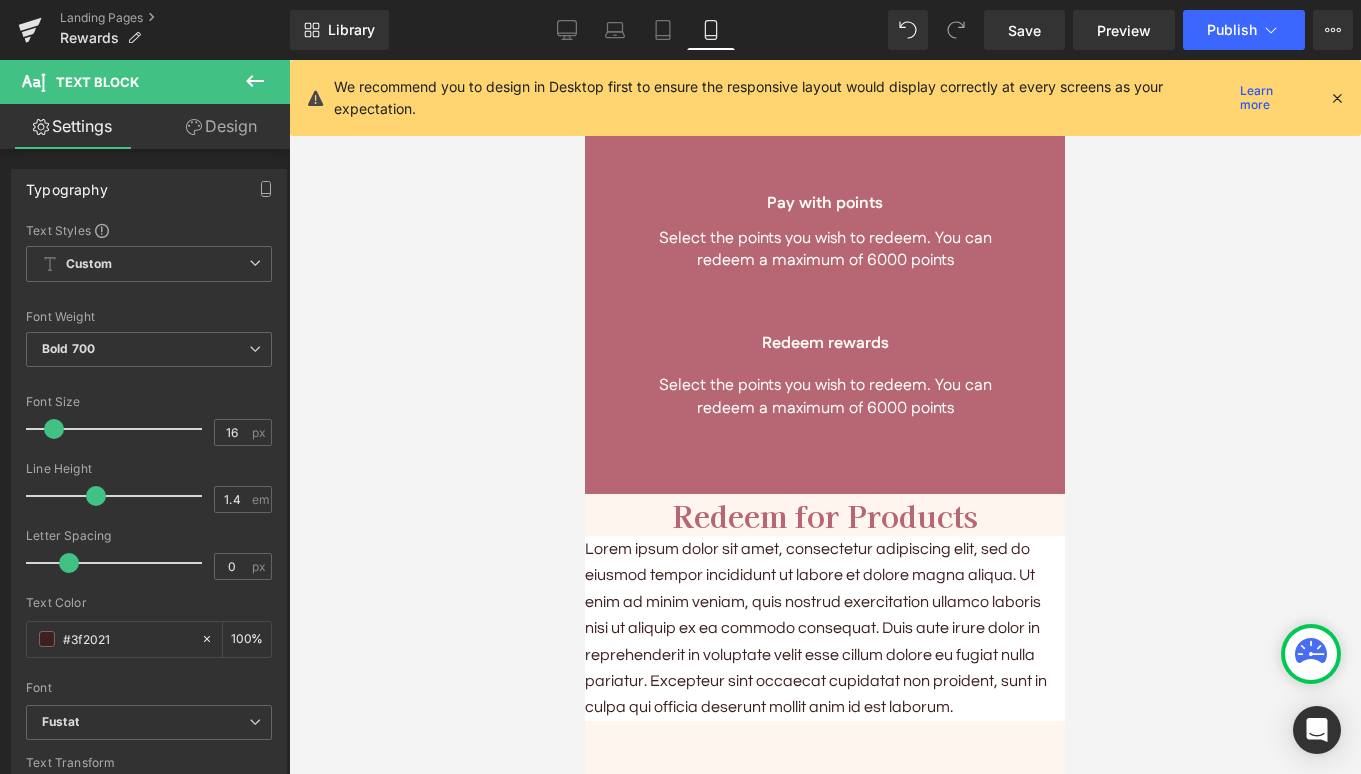 click on "Lorem ipsum dolor sit amet, consectetur adipiscing elit, sed do eiusmod tempor incididunt ut labore et dolore magna aliqua. Ut enim ad minim veniam, quis nostrud exercitation ullamco laboris nisi ut aliquip ex ea commodo consequat. Duis aute irure dolor in reprehenderit in voluptate velit esse cillum dolore eu fugiat nulla pariatur. Excepteur sint occaecat cupidatat non proident, sunt in culpa qui officia deserunt mollit anim id est laborum." at bounding box center [825, 628] 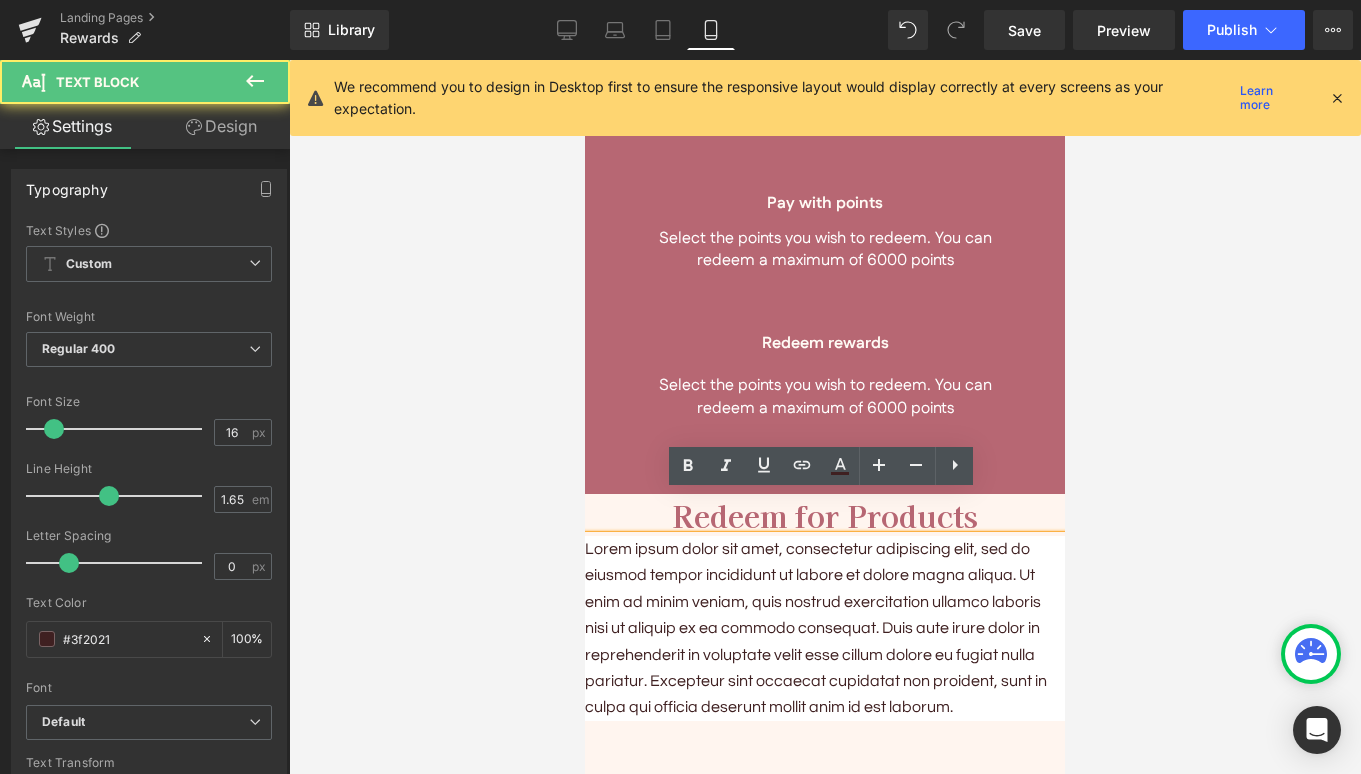 click on "Lorem ipsum dolor sit amet, consectetur adipiscing elit, sed do eiusmod tempor incididunt ut labore et dolore magna aliqua. Ut enim ad minim veniam, quis nostrud exercitation ullamco laboris nisi ut aliquip ex ea commodo consequat. Duis aute irure dolor in reprehenderit in voluptate velit esse cillum dolore eu fugiat nulla pariatur. Excepteur sint occaecat cupidatat non proident, sunt in culpa qui officia deserunt mollit anim id est laborum." at bounding box center (825, 628) 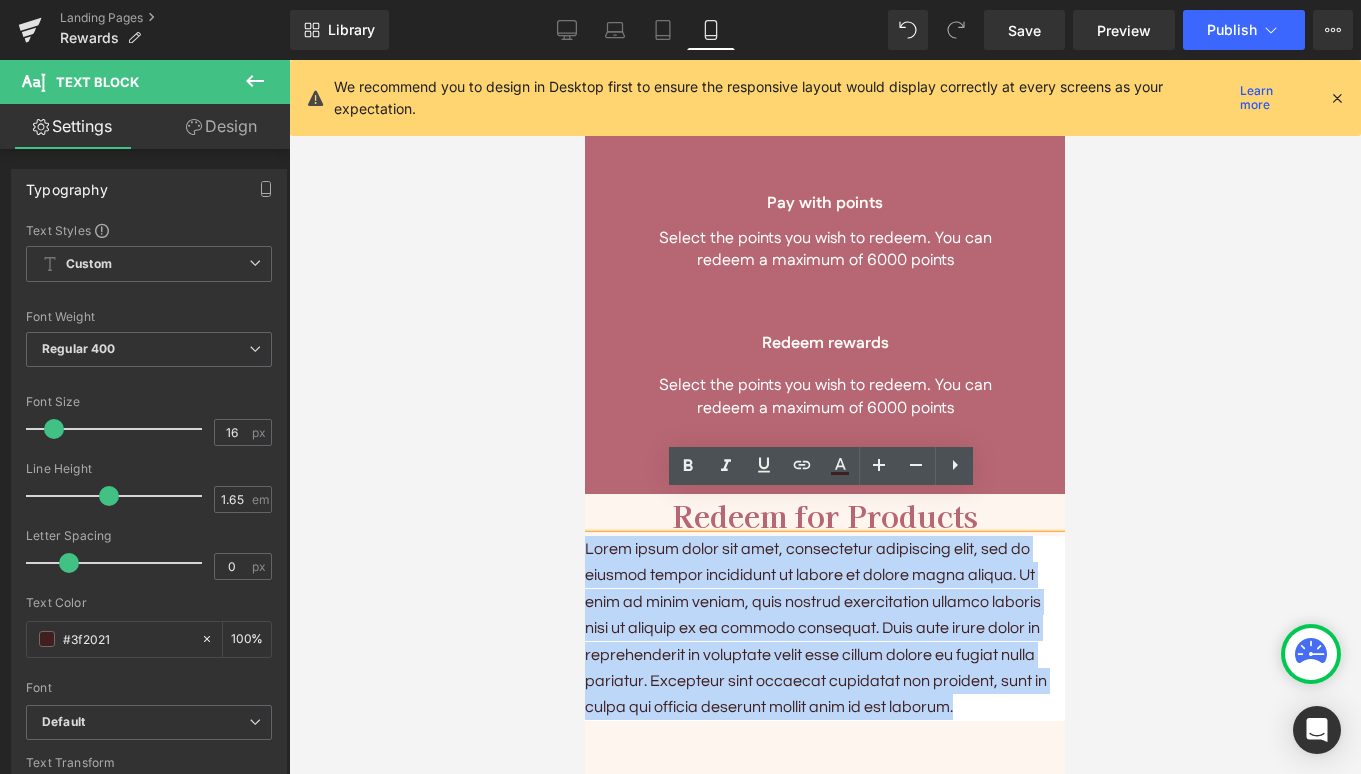 drag, startPoint x: 1011, startPoint y: 656, endPoint x: 511, endPoint y: 469, distance: 533.8249 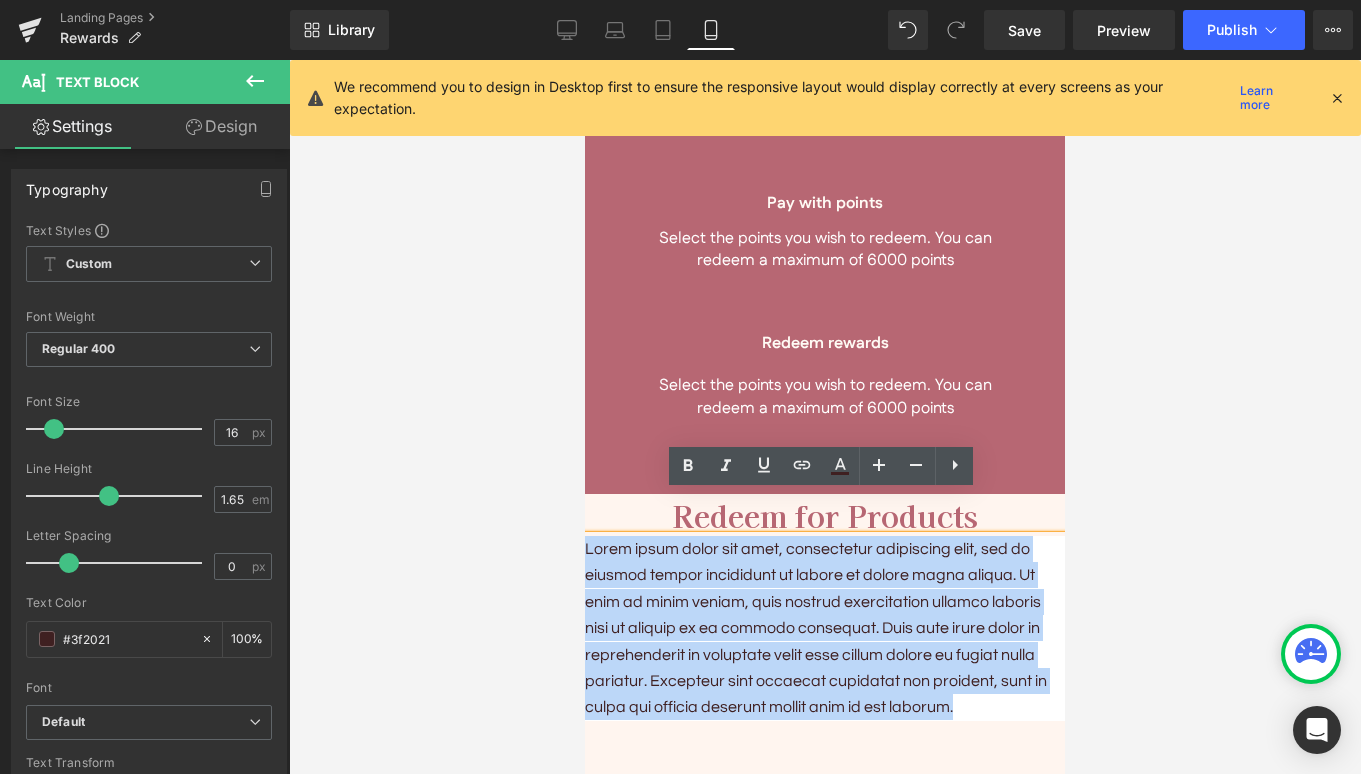 click on "Skip to content
Home About Us
Our Story Our 5 Beliefs Ingredients Glossary
Shop
Skin Concern
[MEDICAL_DATA]
Oily Skin
Combination Skin" at bounding box center [825, 778] 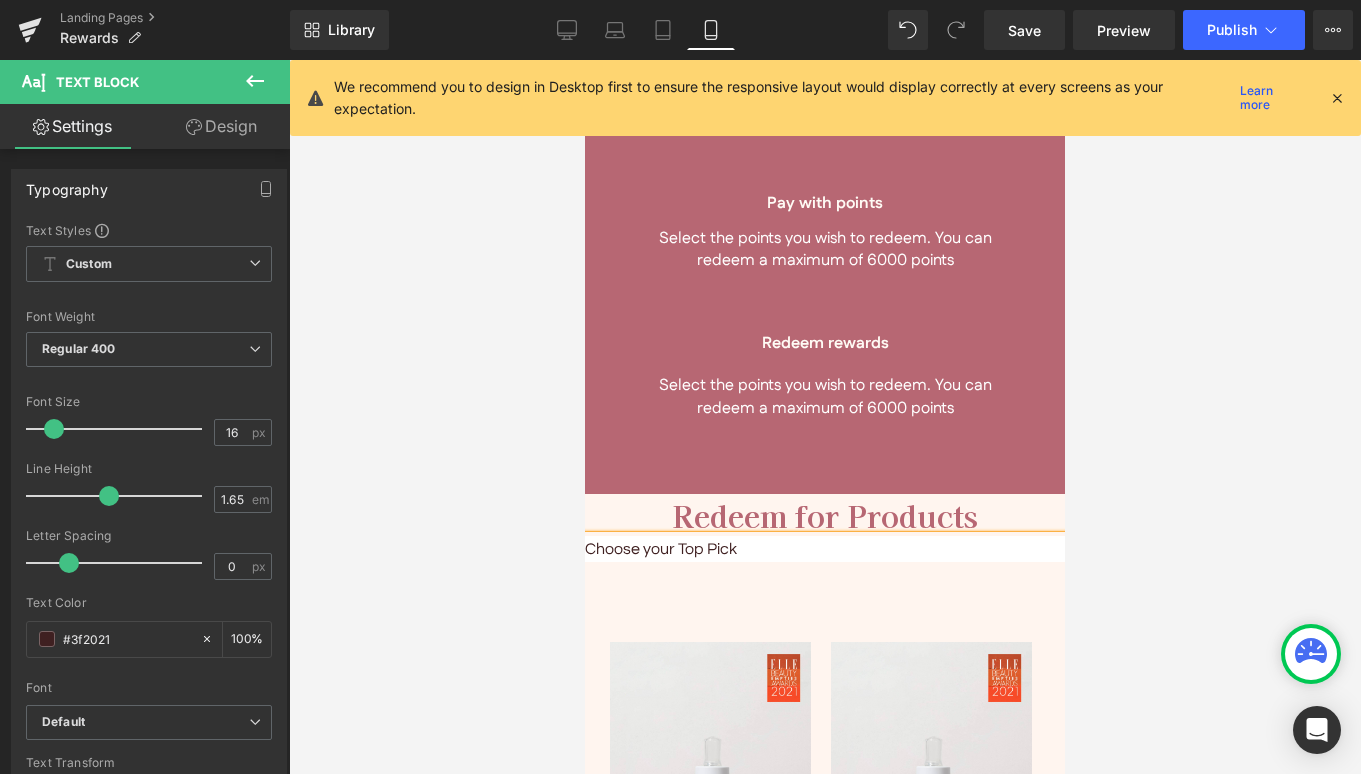 click at bounding box center [825, 417] 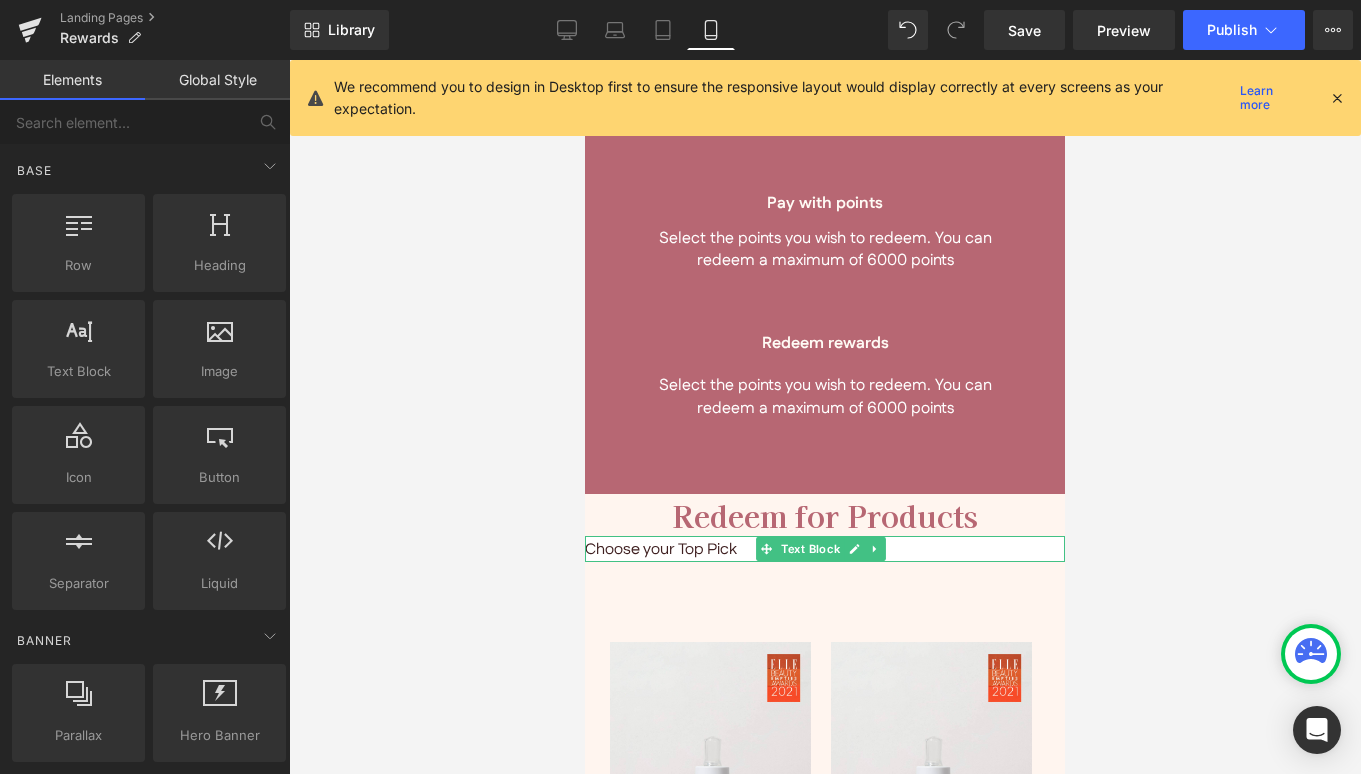 click on "Choose your Top Pick" at bounding box center [825, 549] 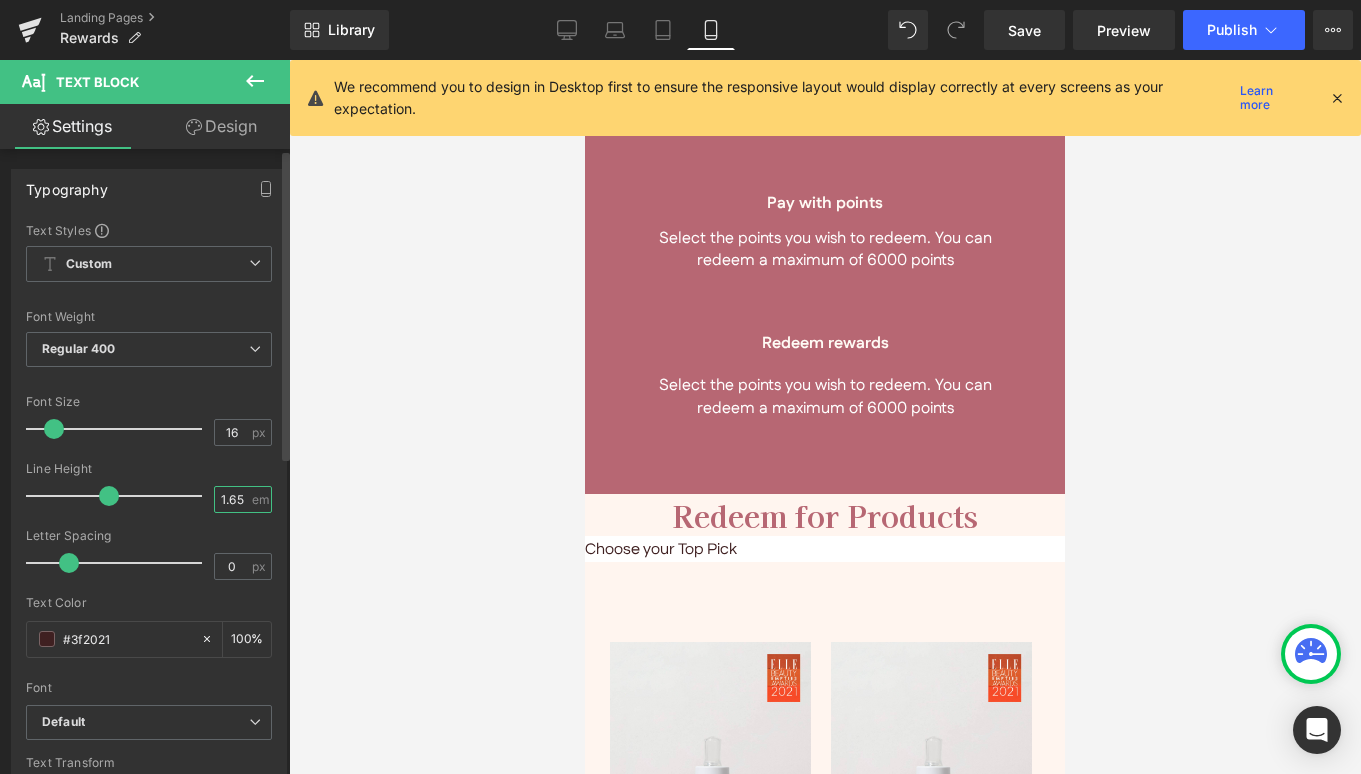 click on "1.65" at bounding box center (232, 499) 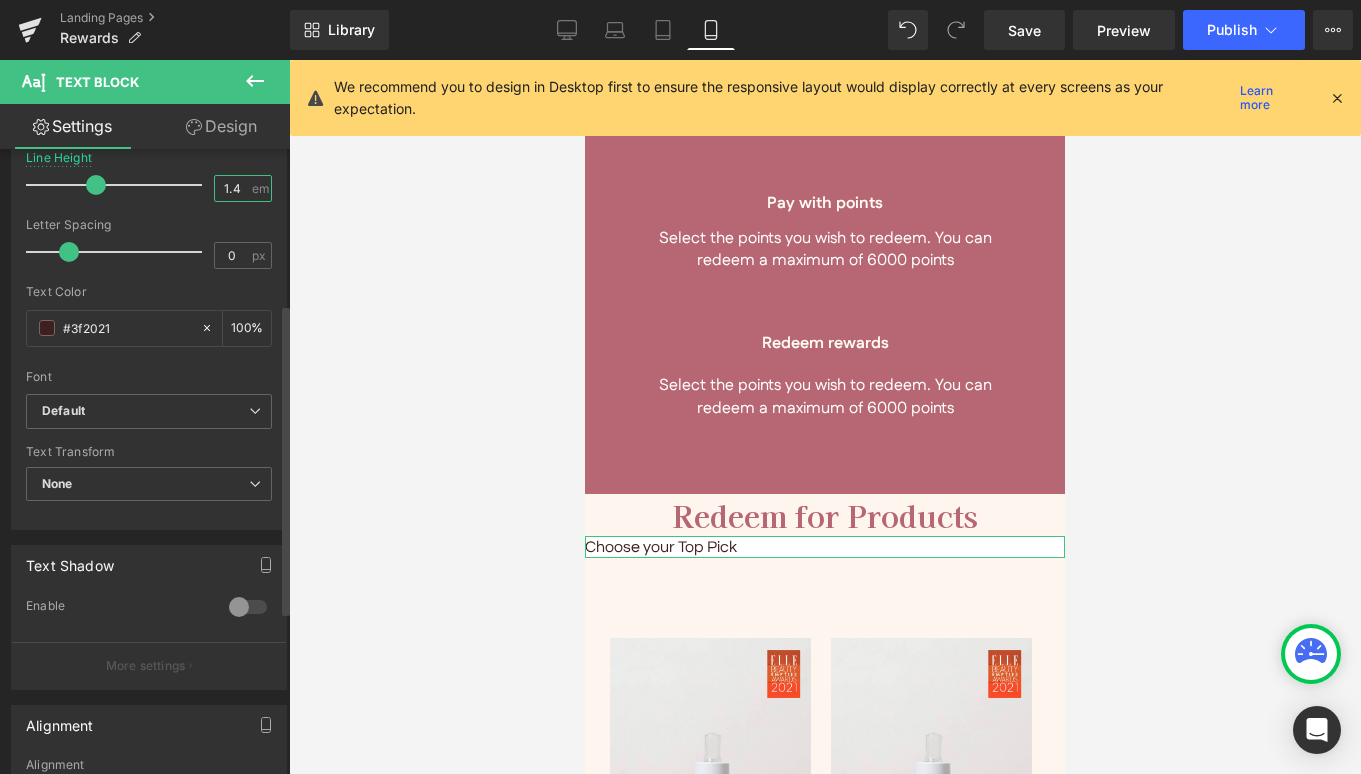 scroll, scrollTop: 352, scrollLeft: 0, axis: vertical 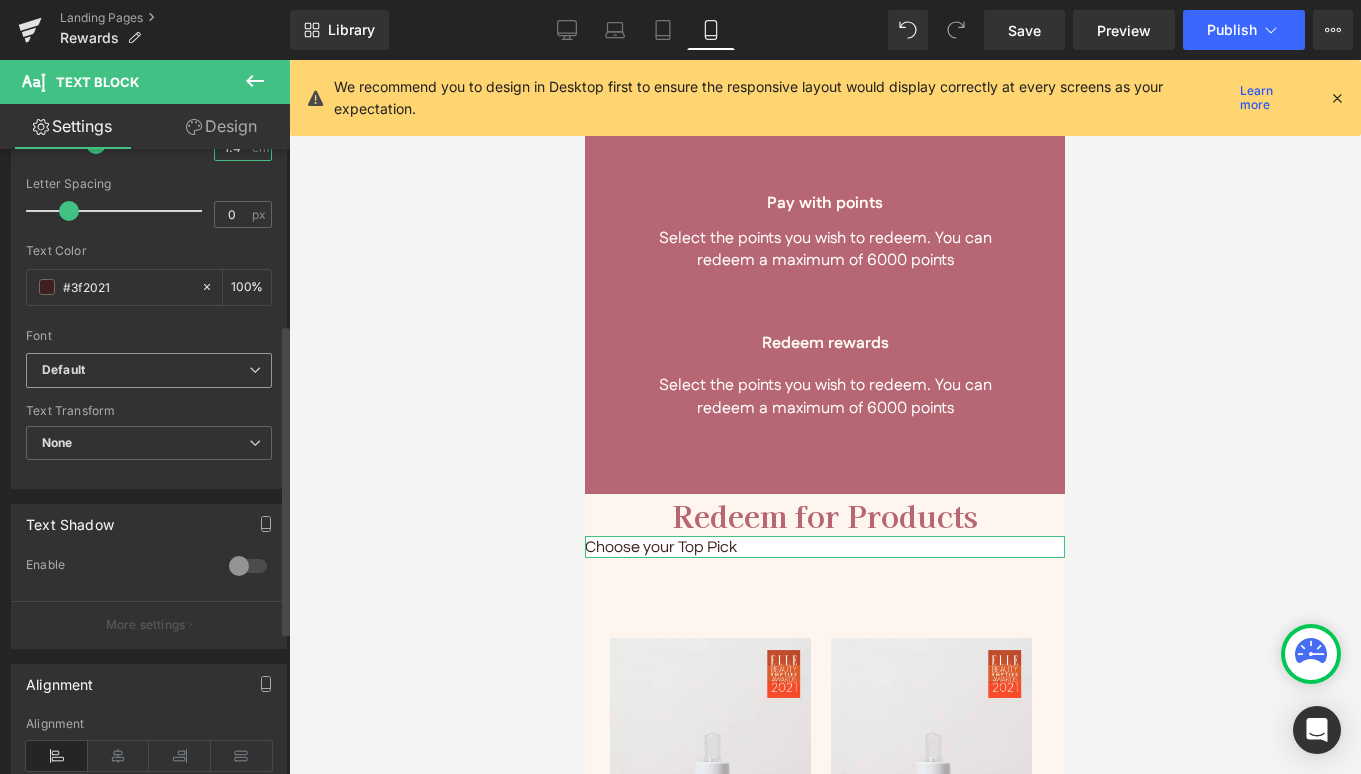 type on "1.4" 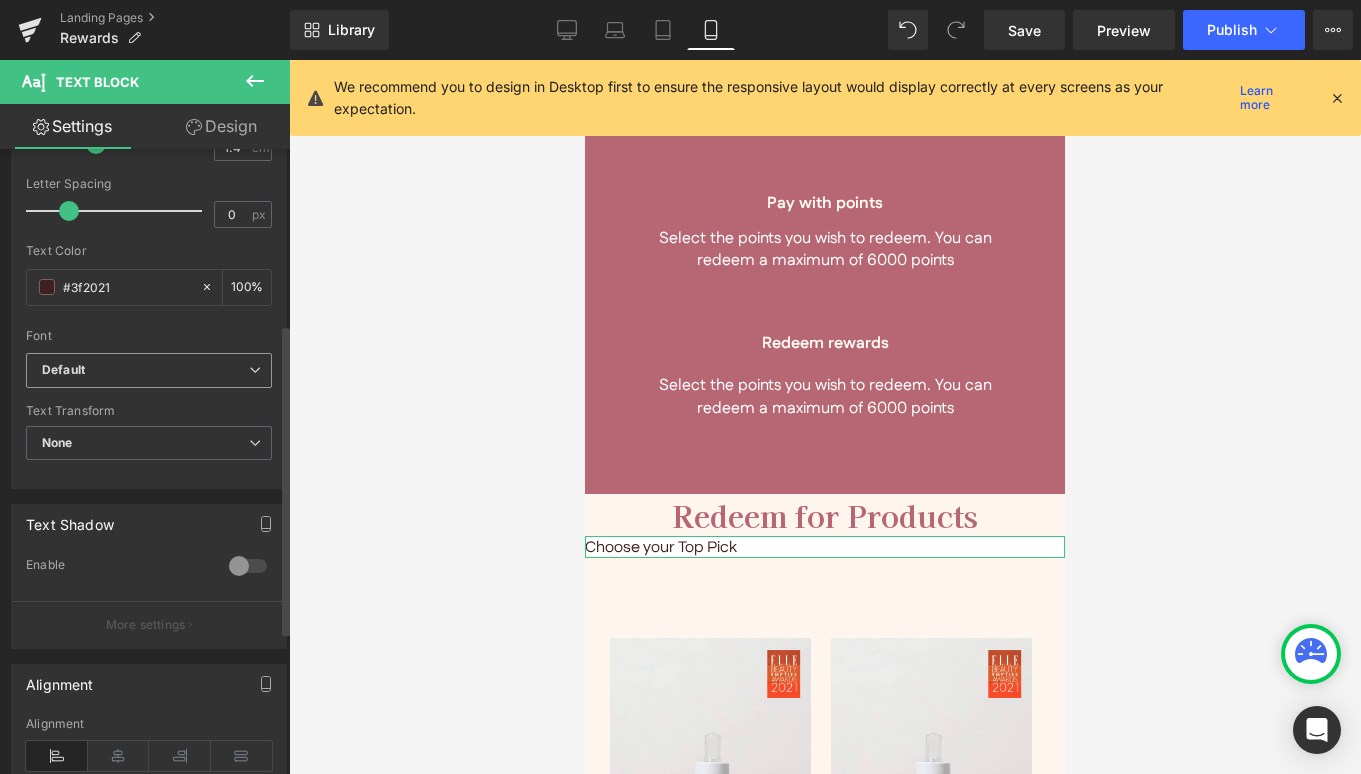 click on "Default" at bounding box center (149, 370) 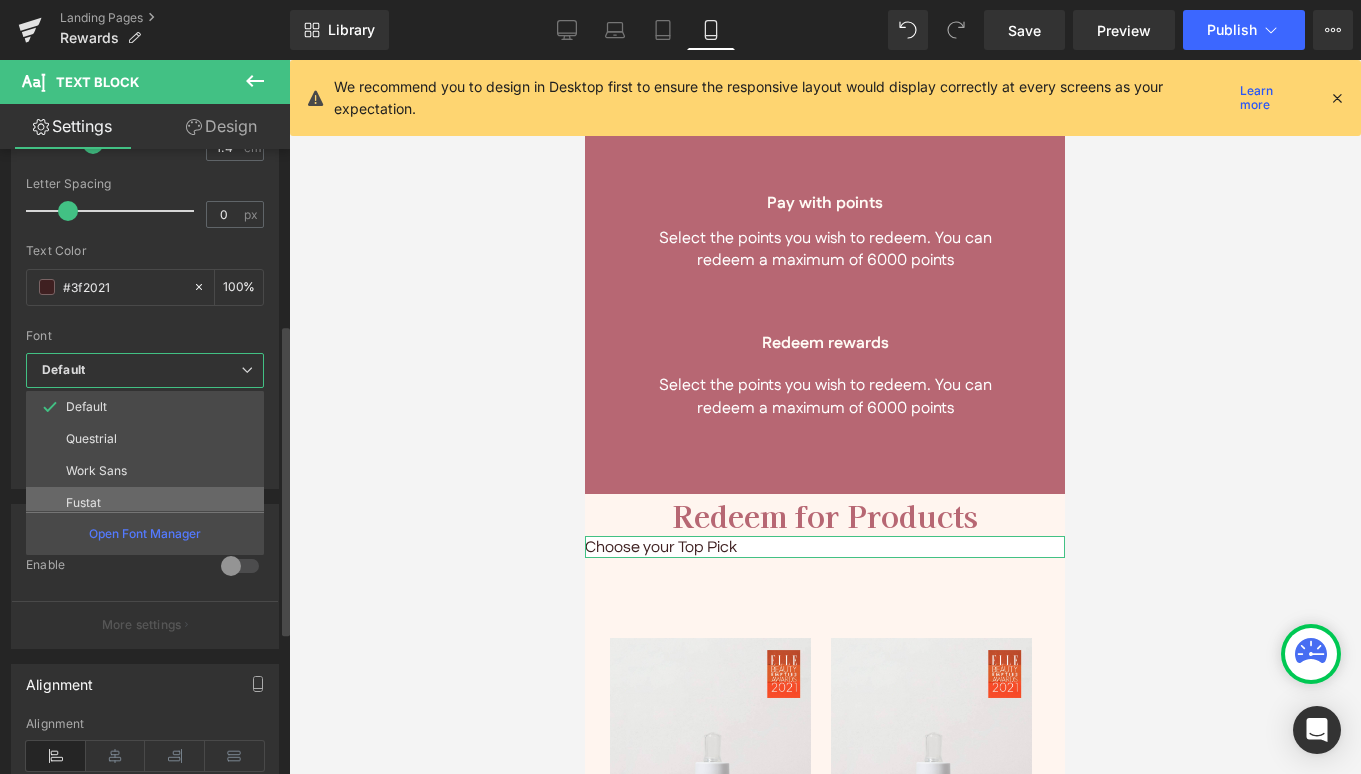 click on "Fustat" at bounding box center (149, 503) 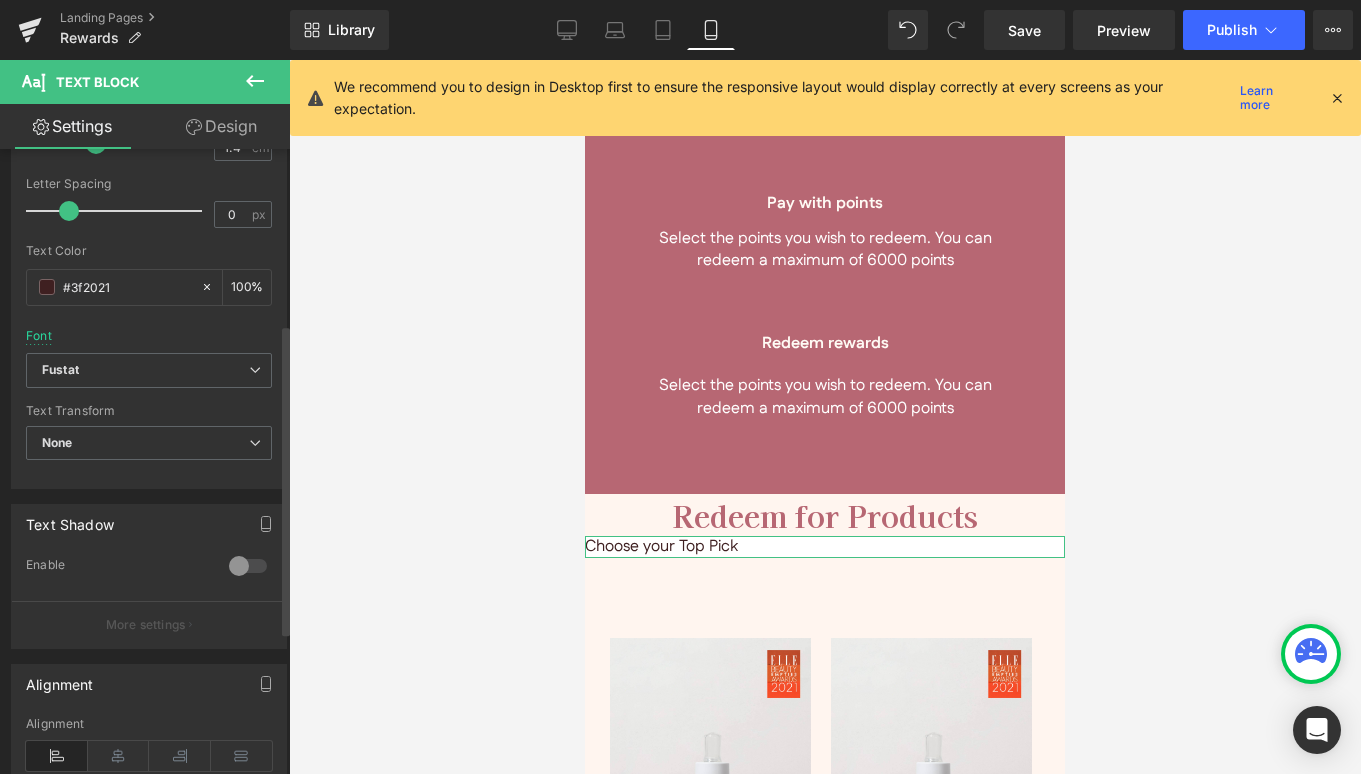 scroll, scrollTop: 539, scrollLeft: 0, axis: vertical 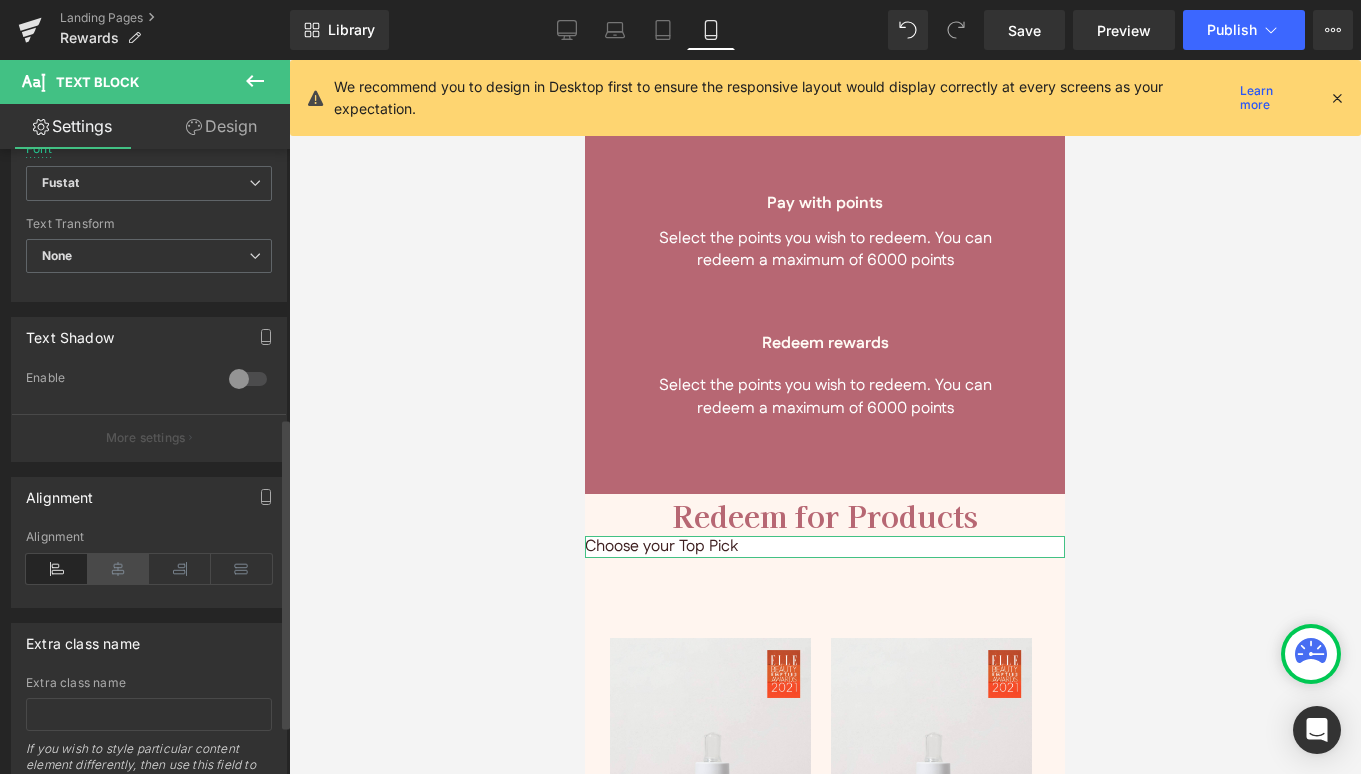 click at bounding box center [119, 569] 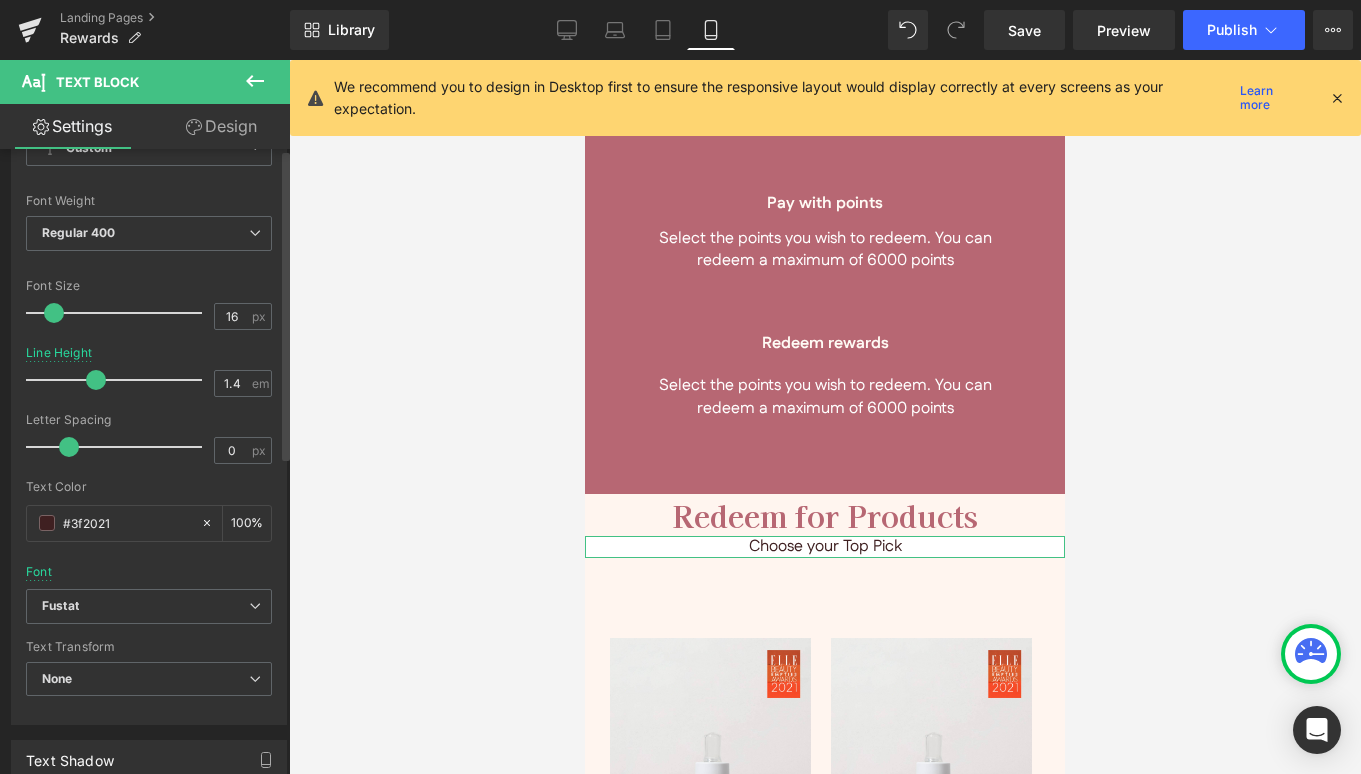 scroll, scrollTop: 0, scrollLeft: 0, axis: both 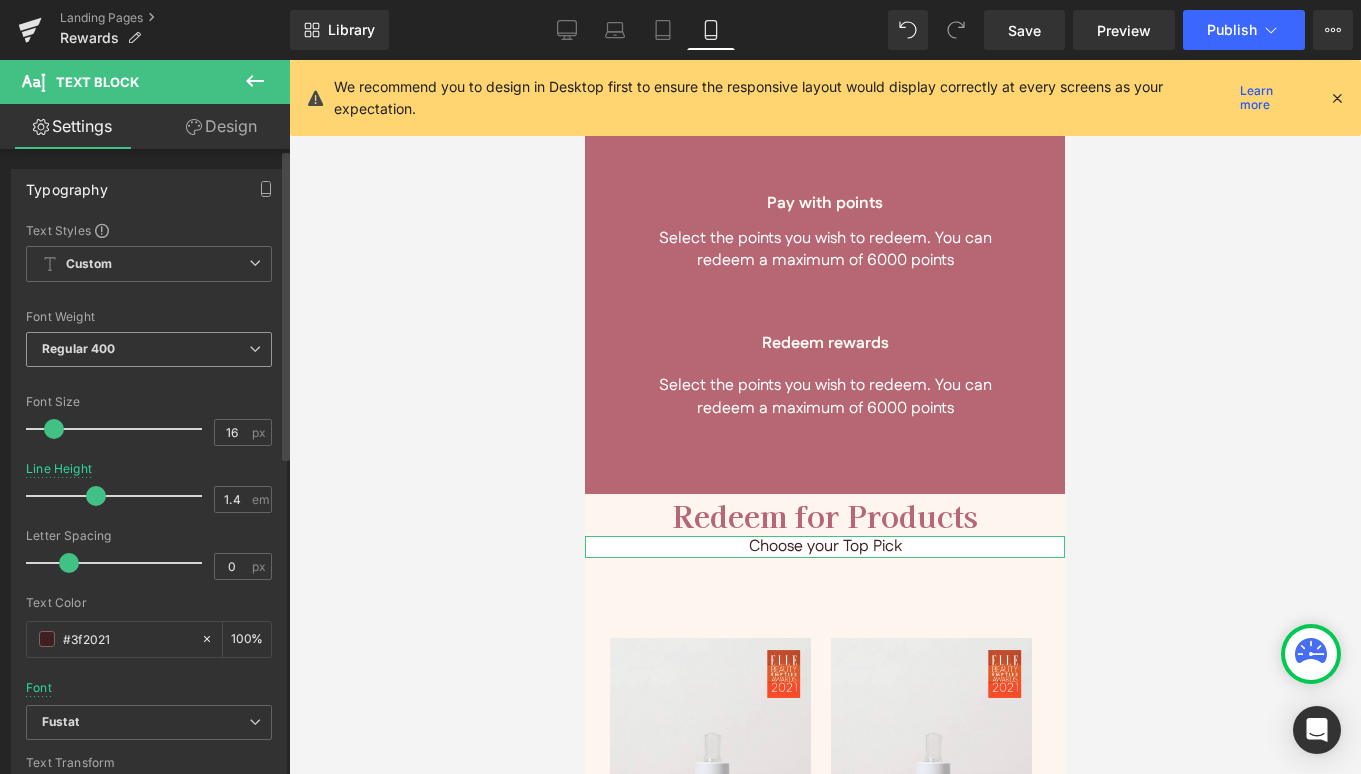 click on "Regular 400" at bounding box center [149, 349] 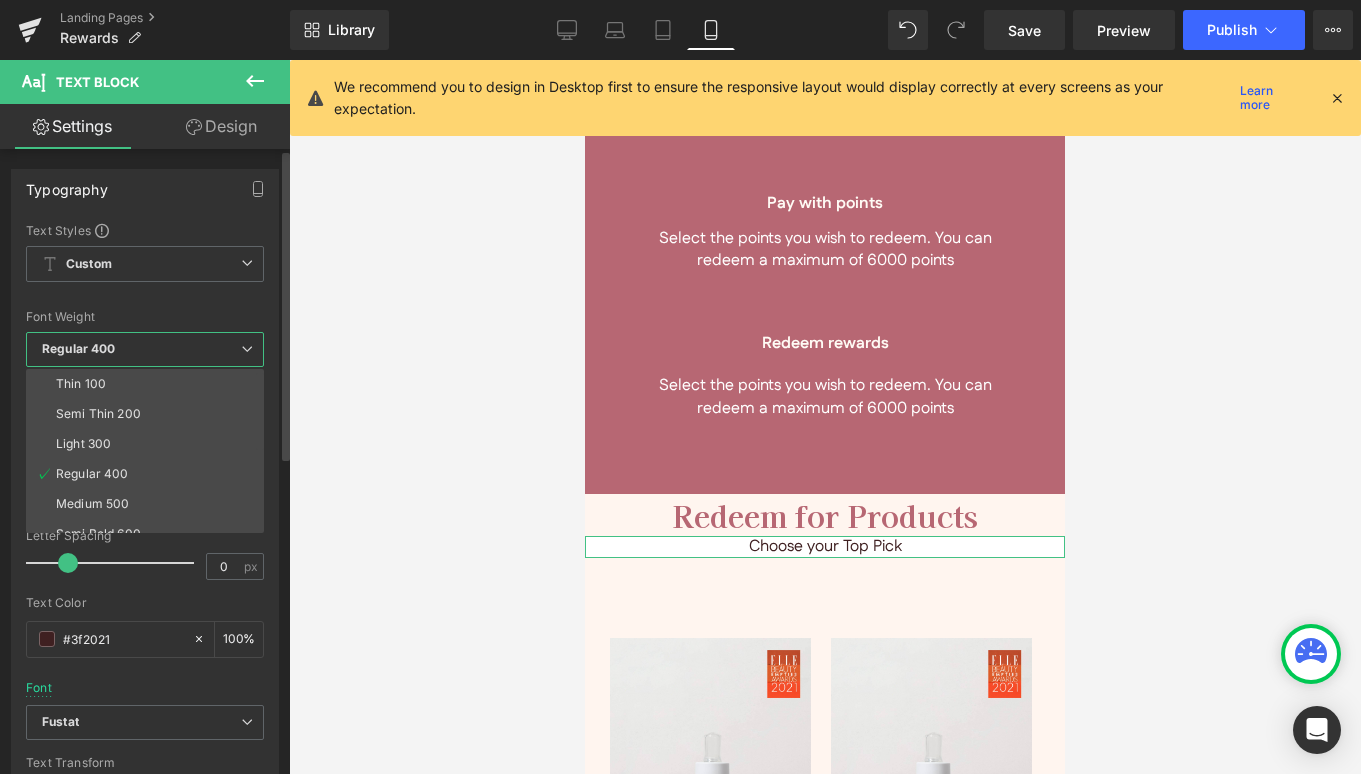 scroll, scrollTop: 166, scrollLeft: 0, axis: vertical 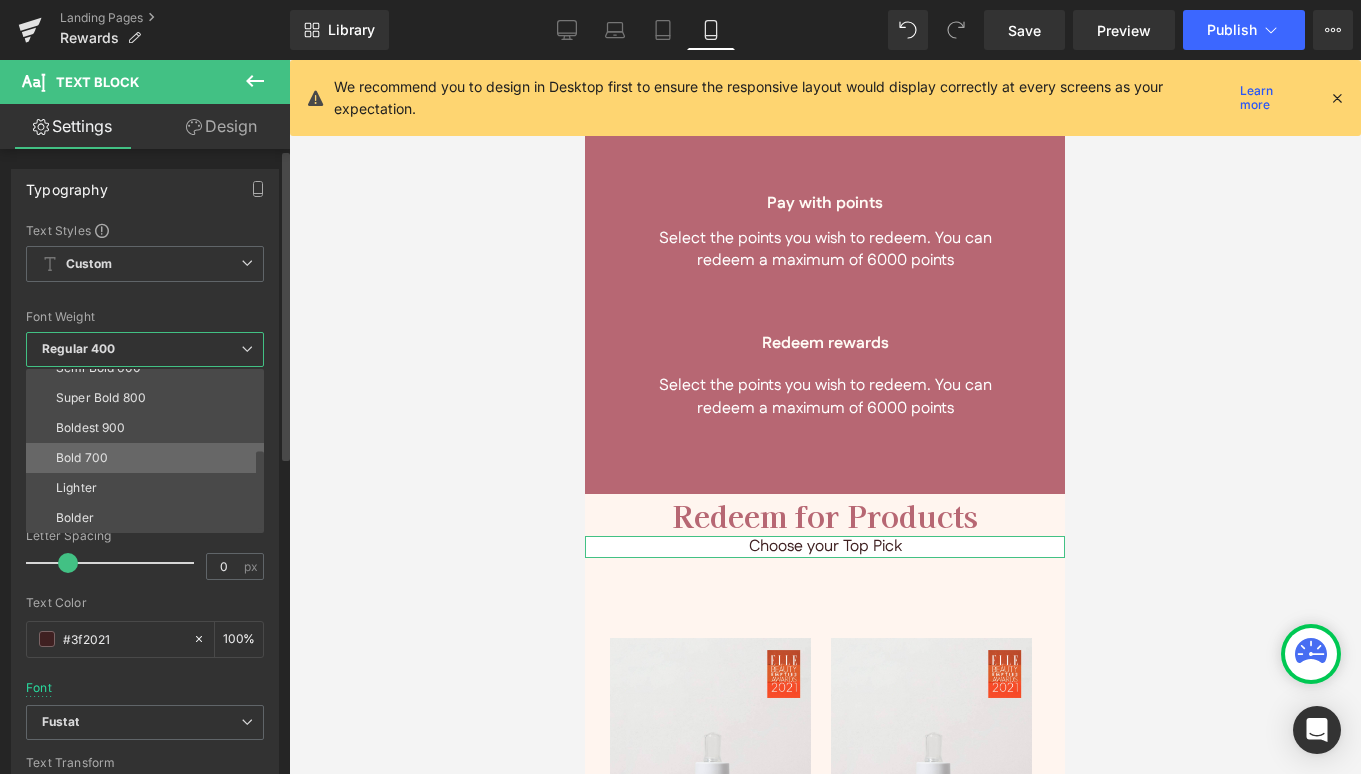 click on "Bold 700" at bounding box center (82, 458) 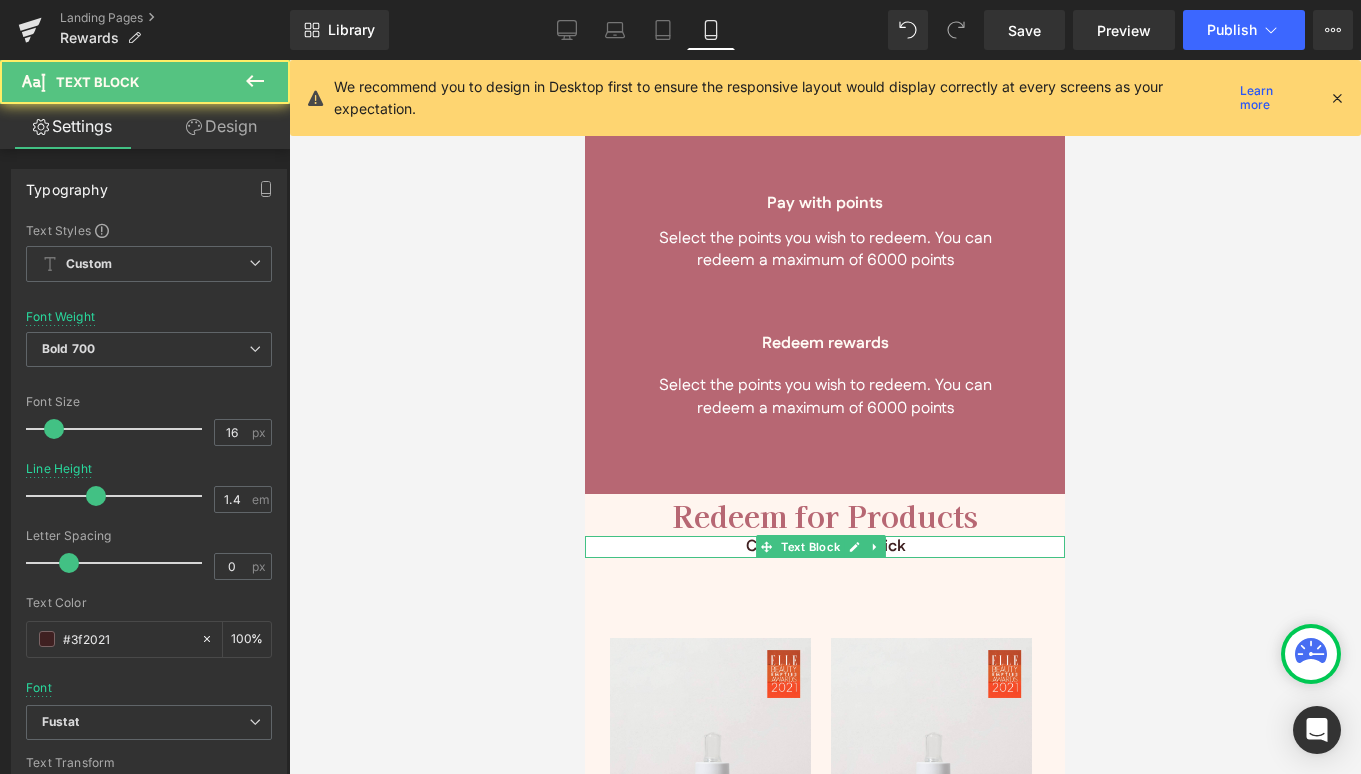click on "Choose your Top Pick" at bounding box center [825, 547] 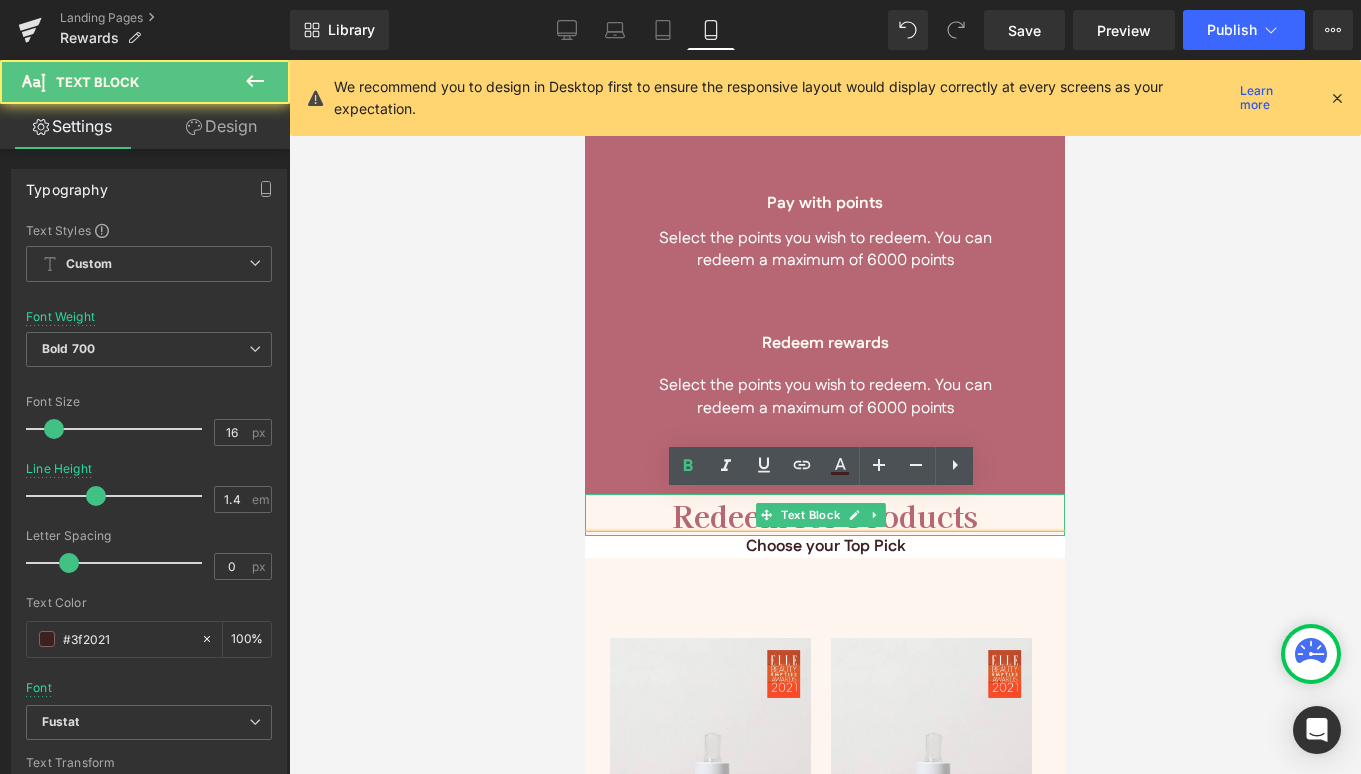 click on "Redeem for Products" at bounding box center [825, 515] 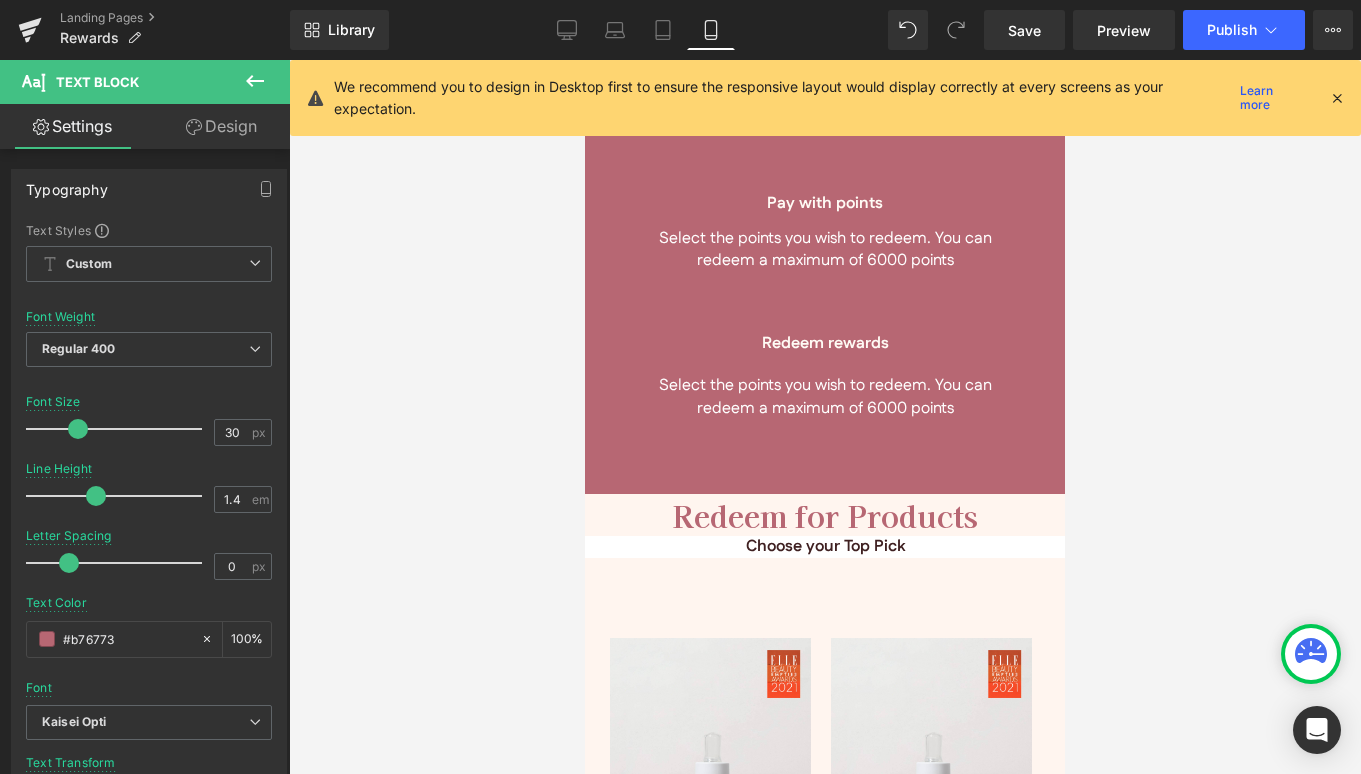 click on "Design" at bounding box center [221, 126] 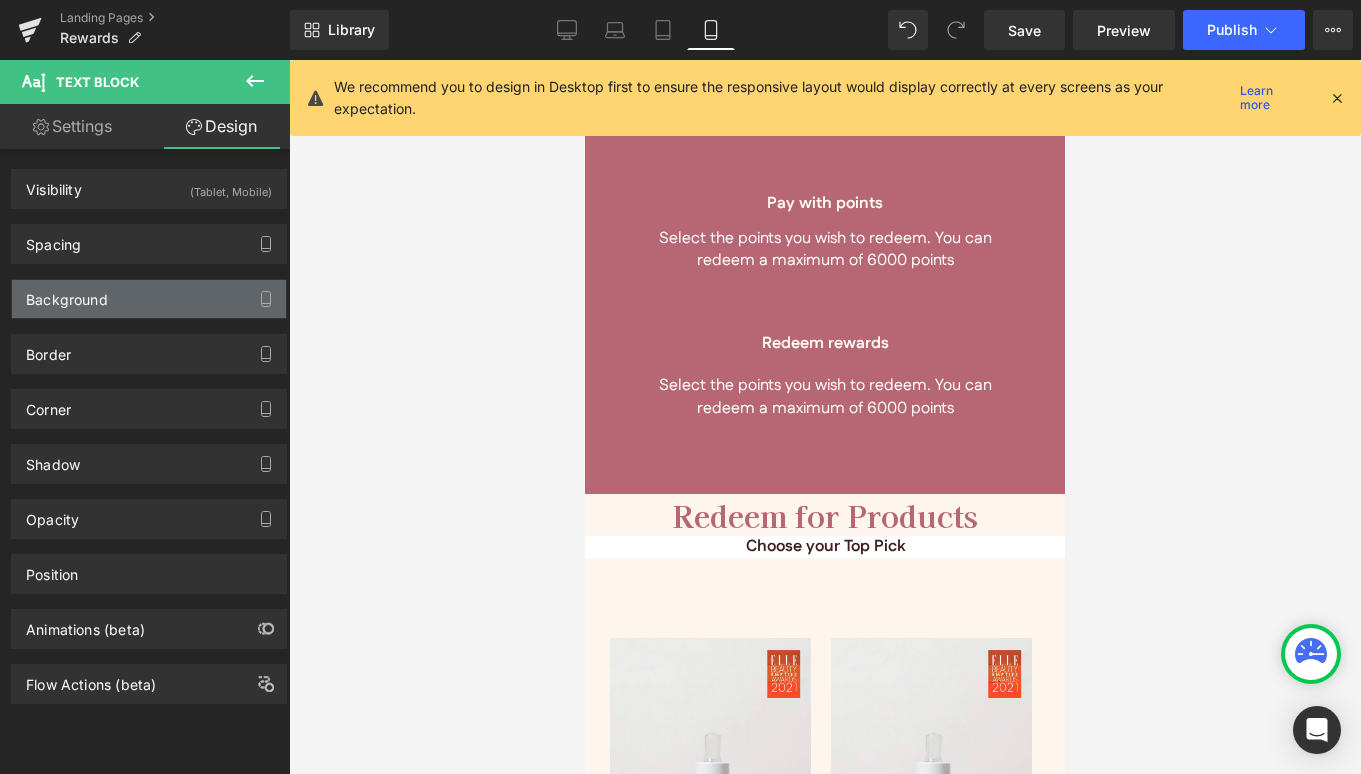 click on "Background" at bounding box center [149, 299] 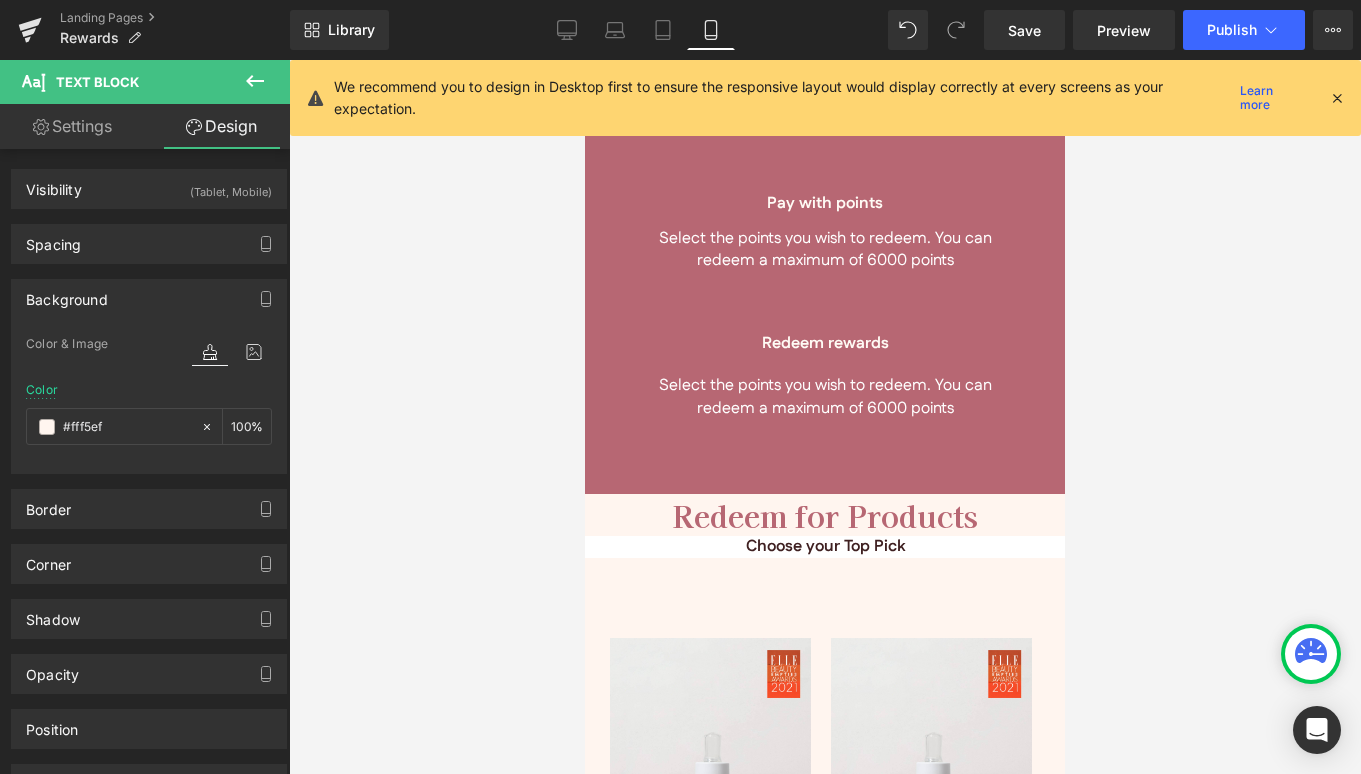 drag, startPoint x: 142, startPoint y: 429, endPoint x: -22, endPoint y: 397, distance: 167.09279 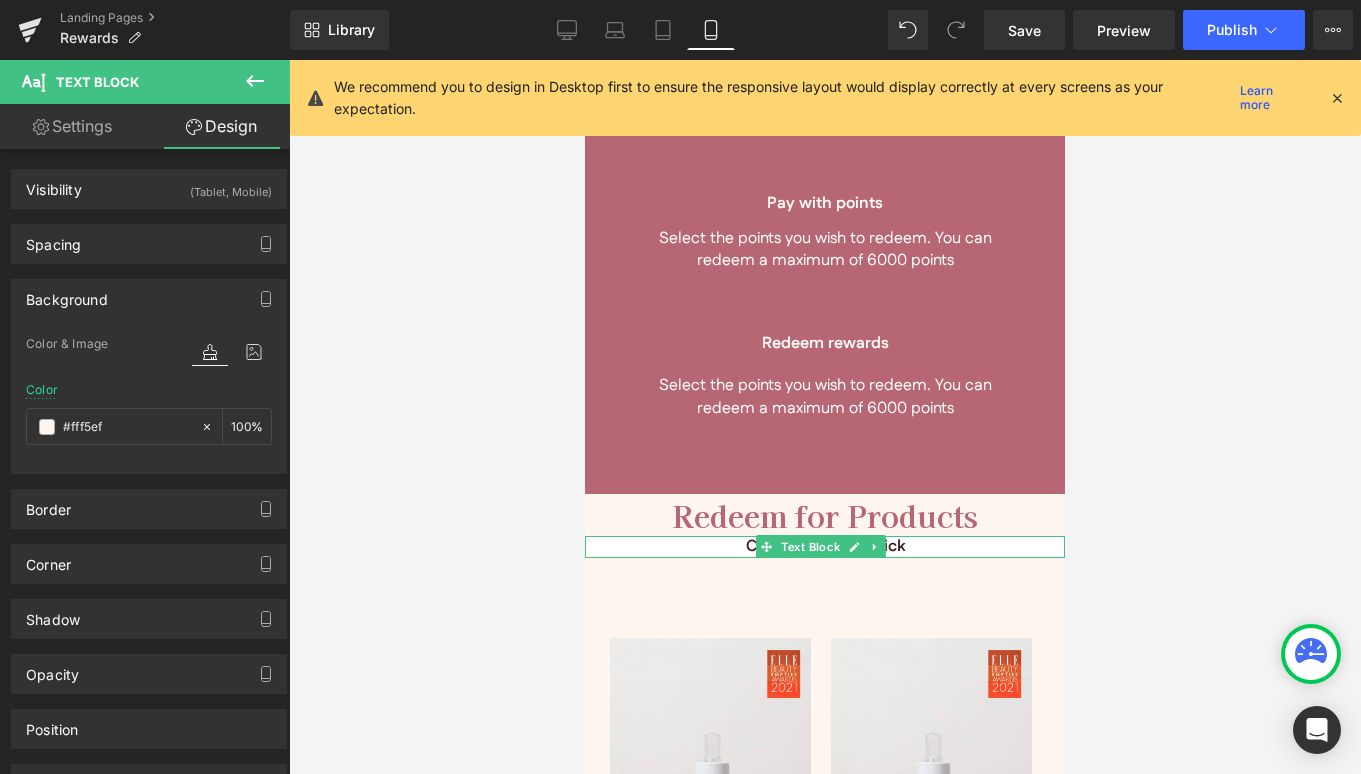 click on "Choose your Top Pick" at bounding box center (825, 547) 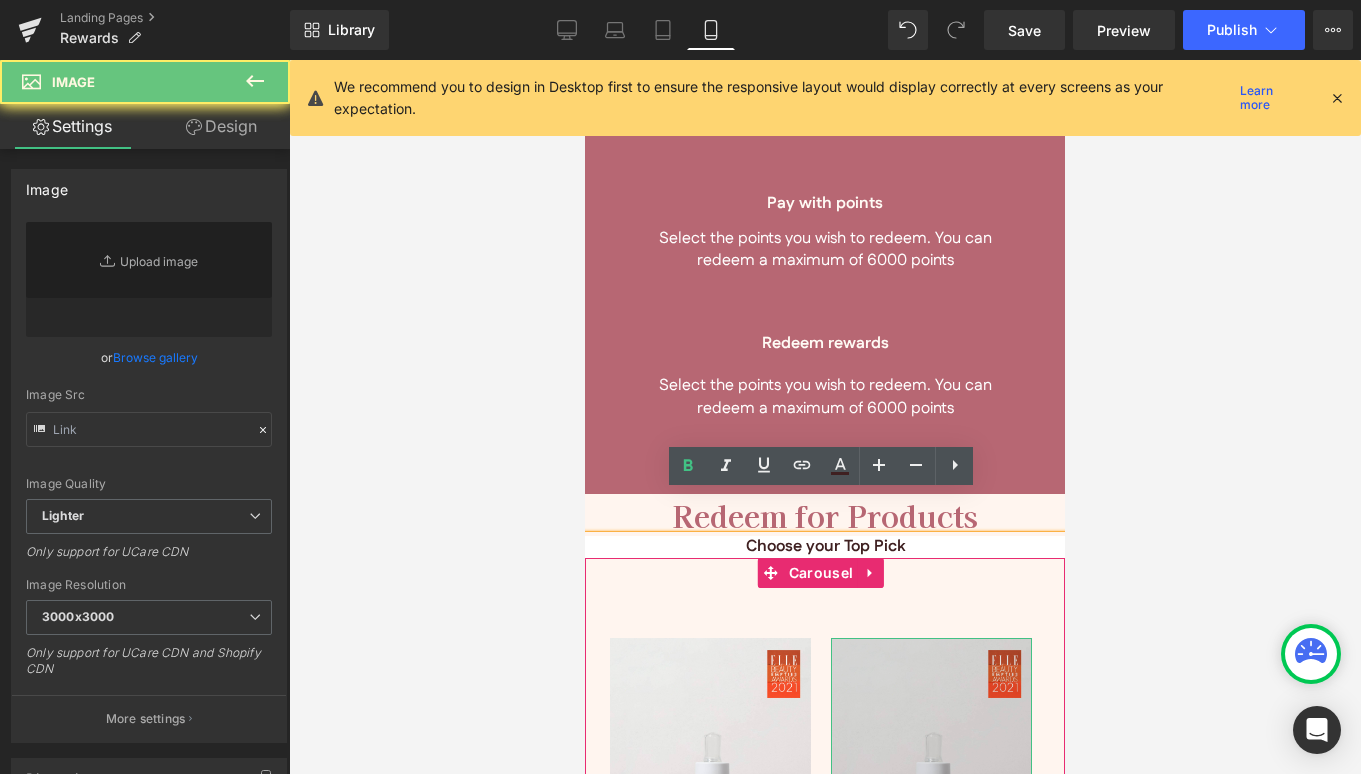 click at bounding box center (931, 788) 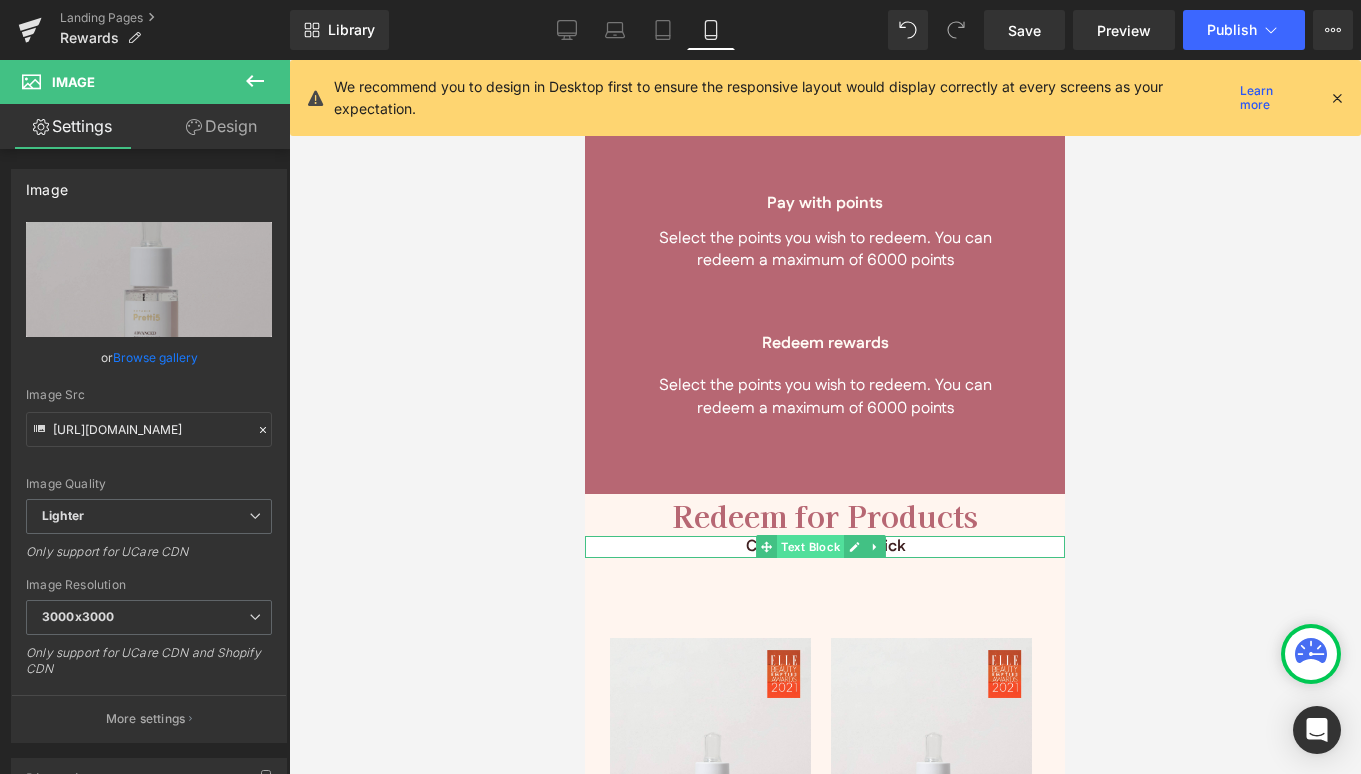 click on "Text Block" at bounding box center (810, 547) 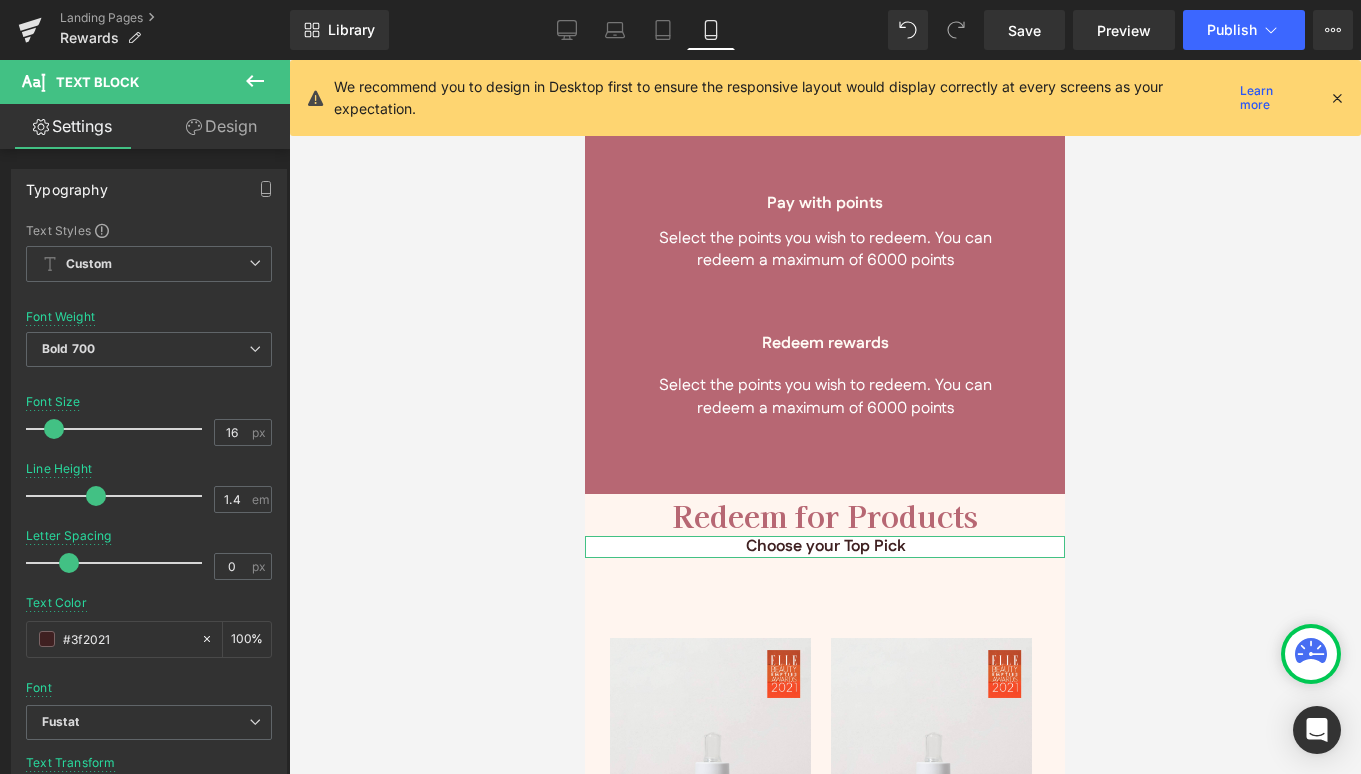 click on "Design" at bounding box center [221, 126] 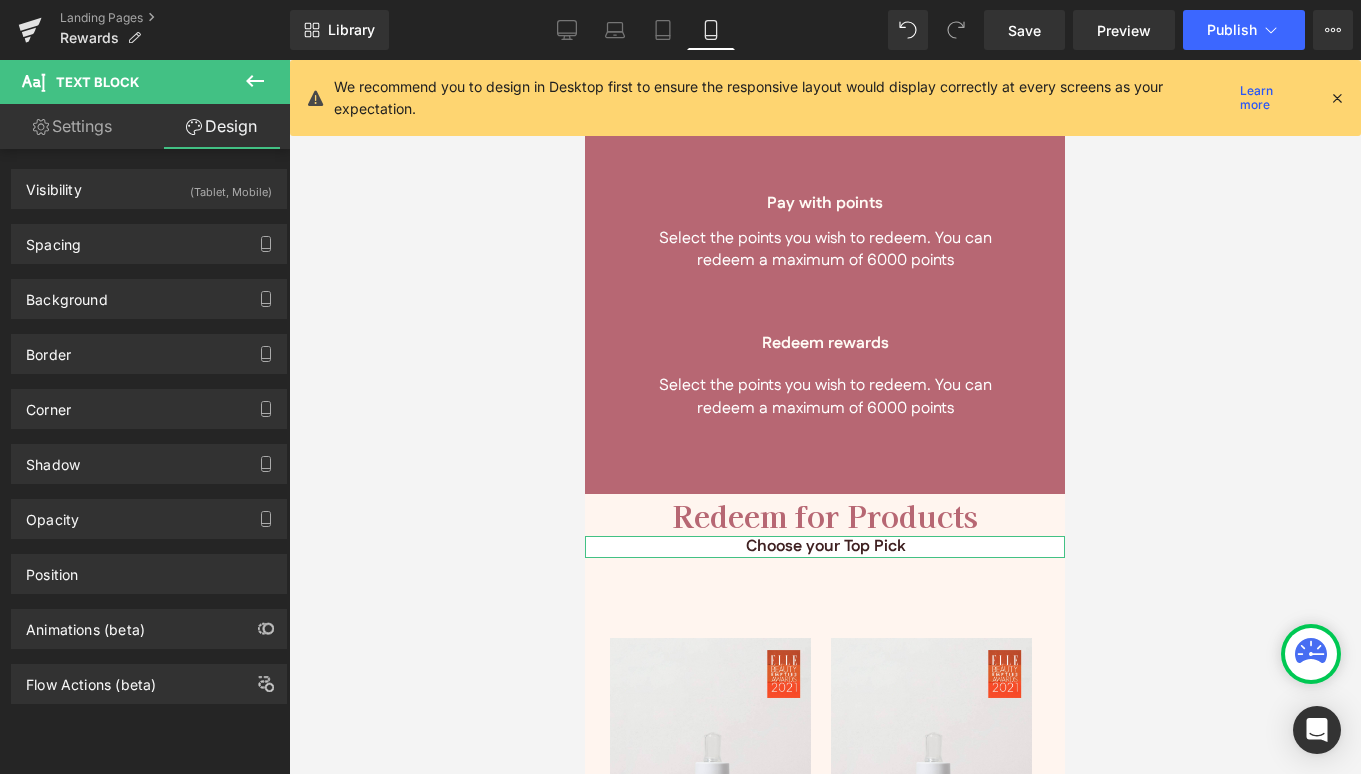 type on "transparent" 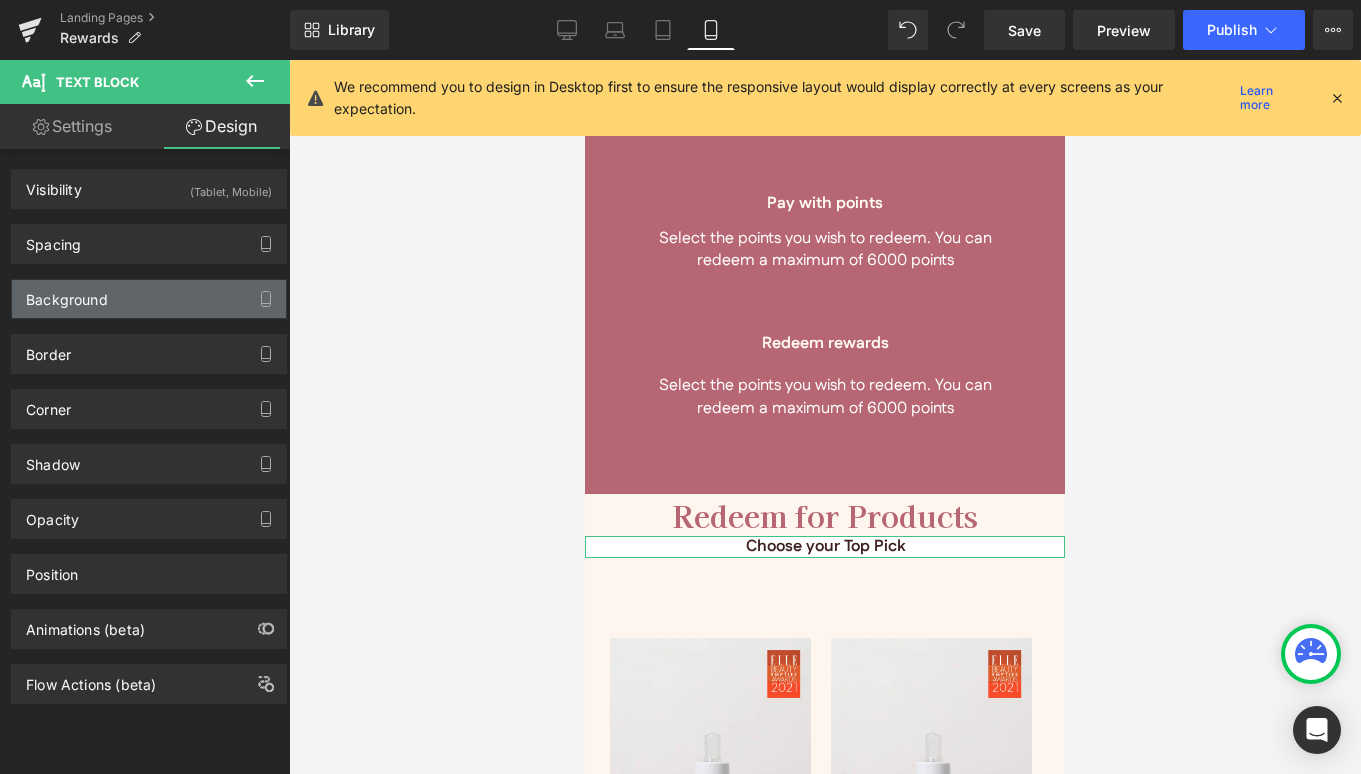 click on "Background" at bounding box center [67, 294] 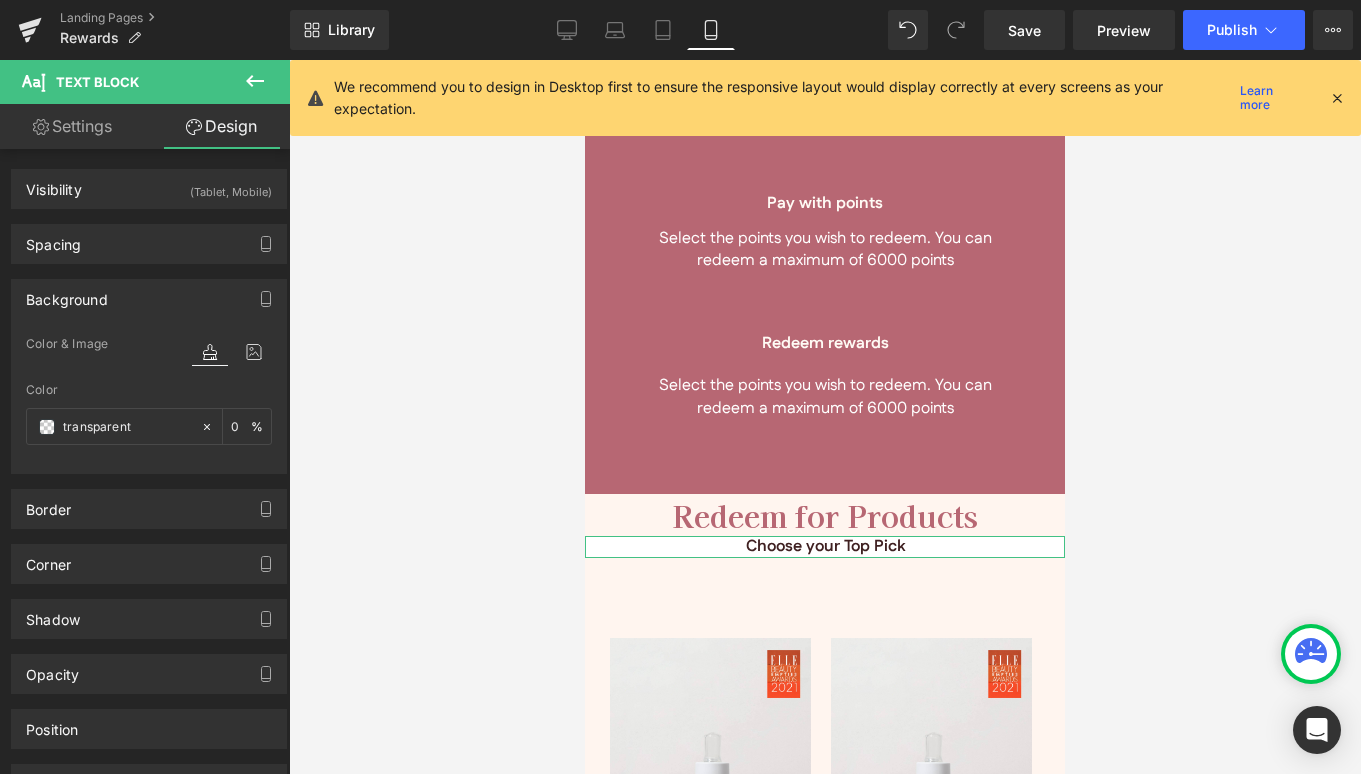 drag, startPoint x: 63, startPoint y: 414, endPoint x: 7, endPoint y: 404, distance: 56.88585 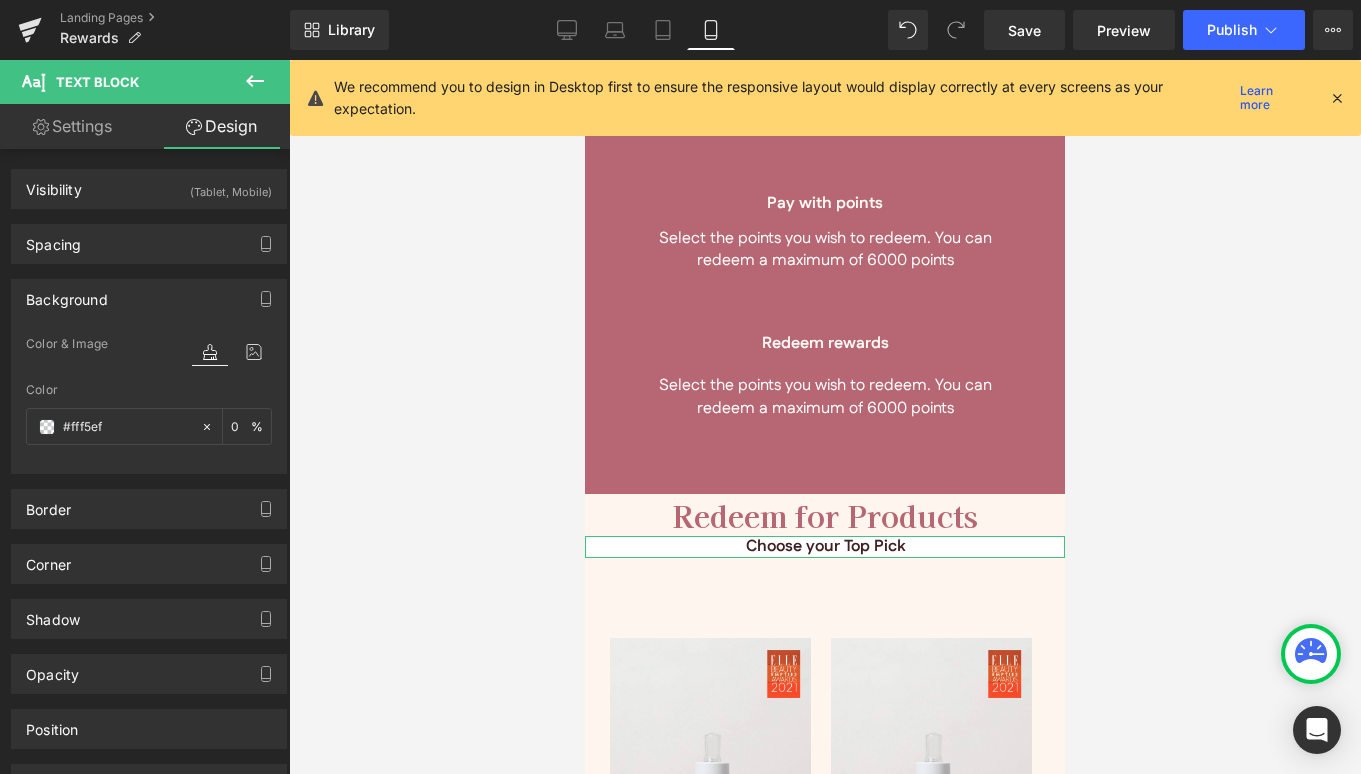 type on "100" 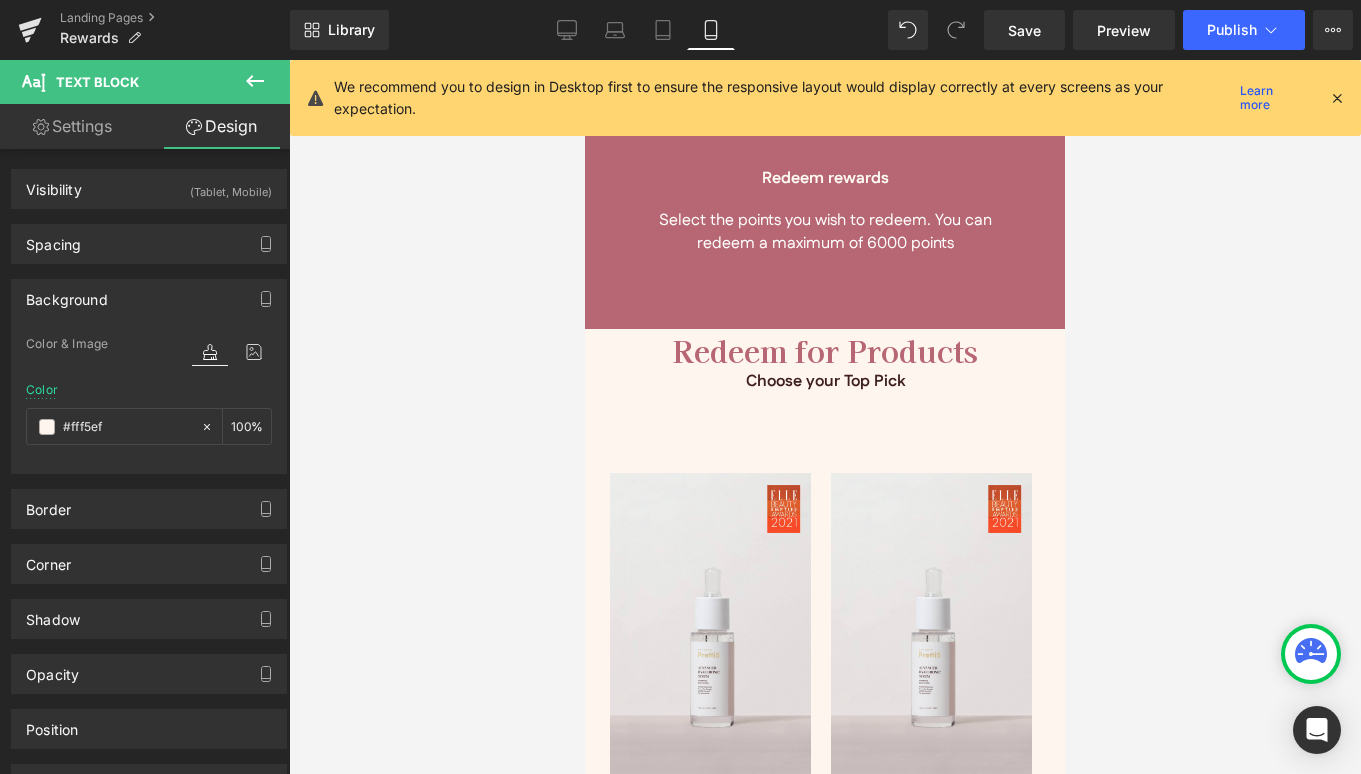 scroll, scrollTop: 4340, scrollLeft: 0, axis: vertical 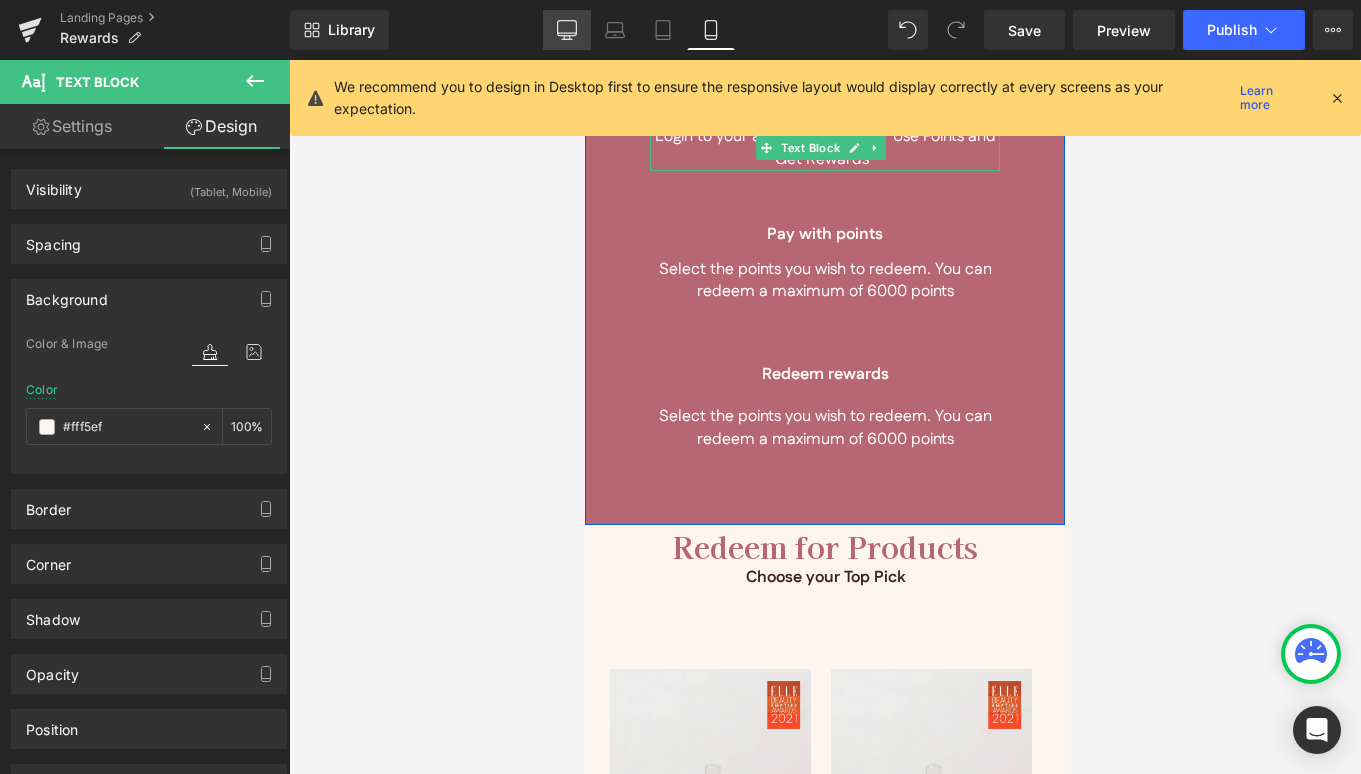 click 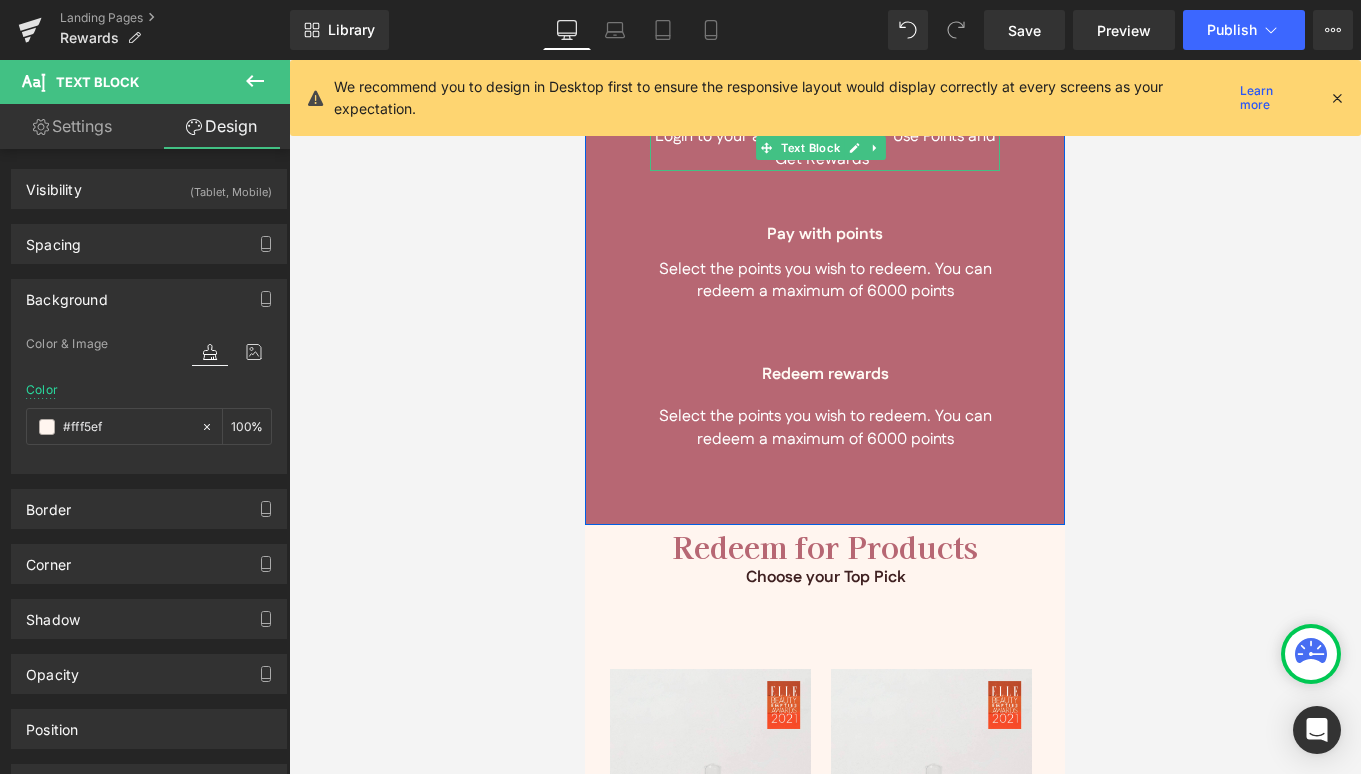 type on "transparent" 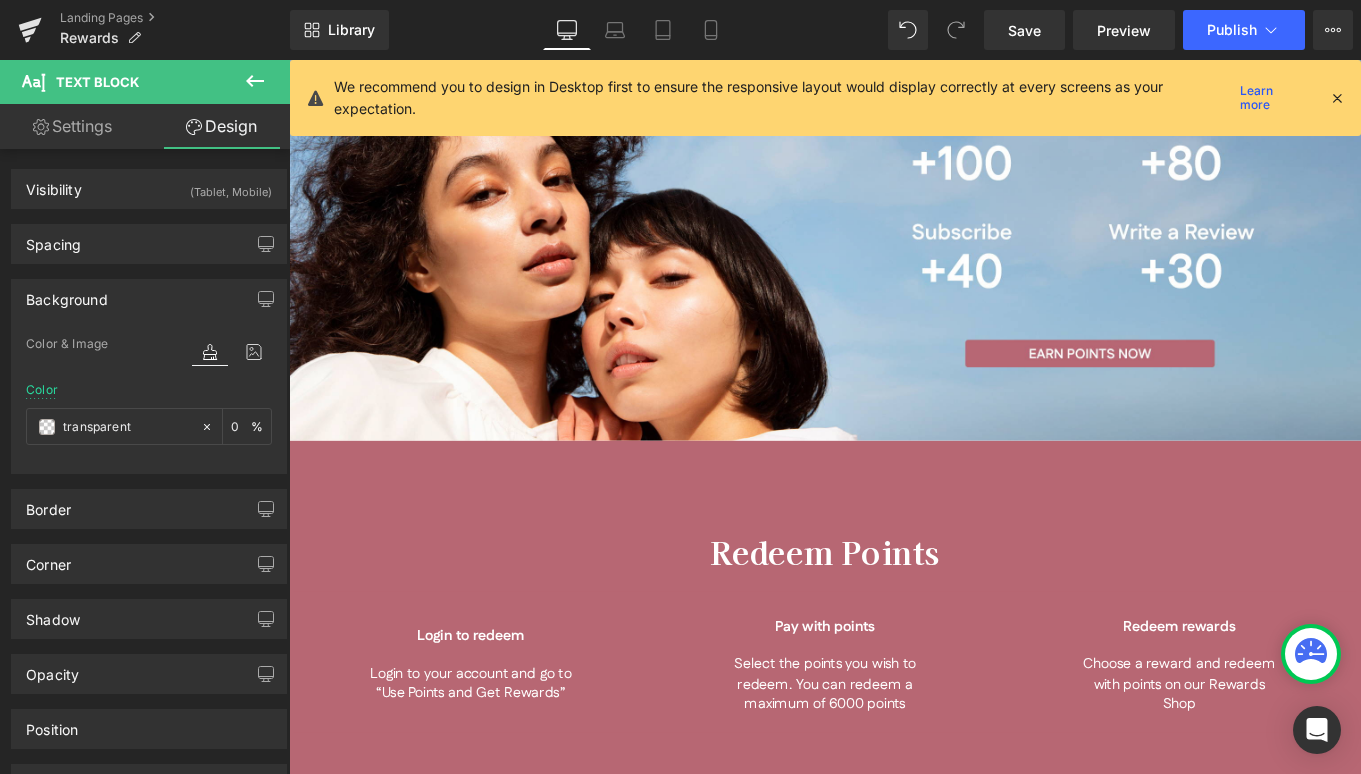 scroll, scrollTop: 4334, scrollLeft: 0, axis: vertical 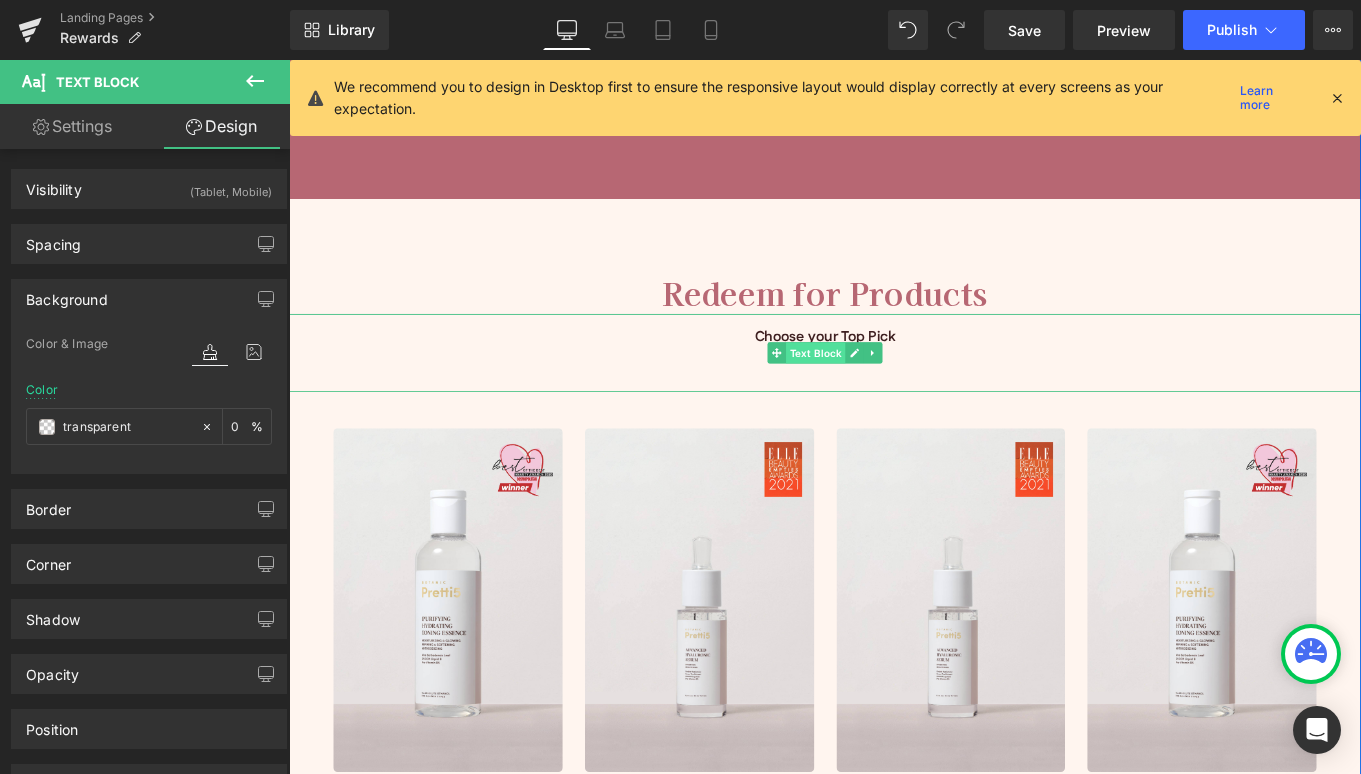 click on "Text Block" at bounding box center (883, 391) 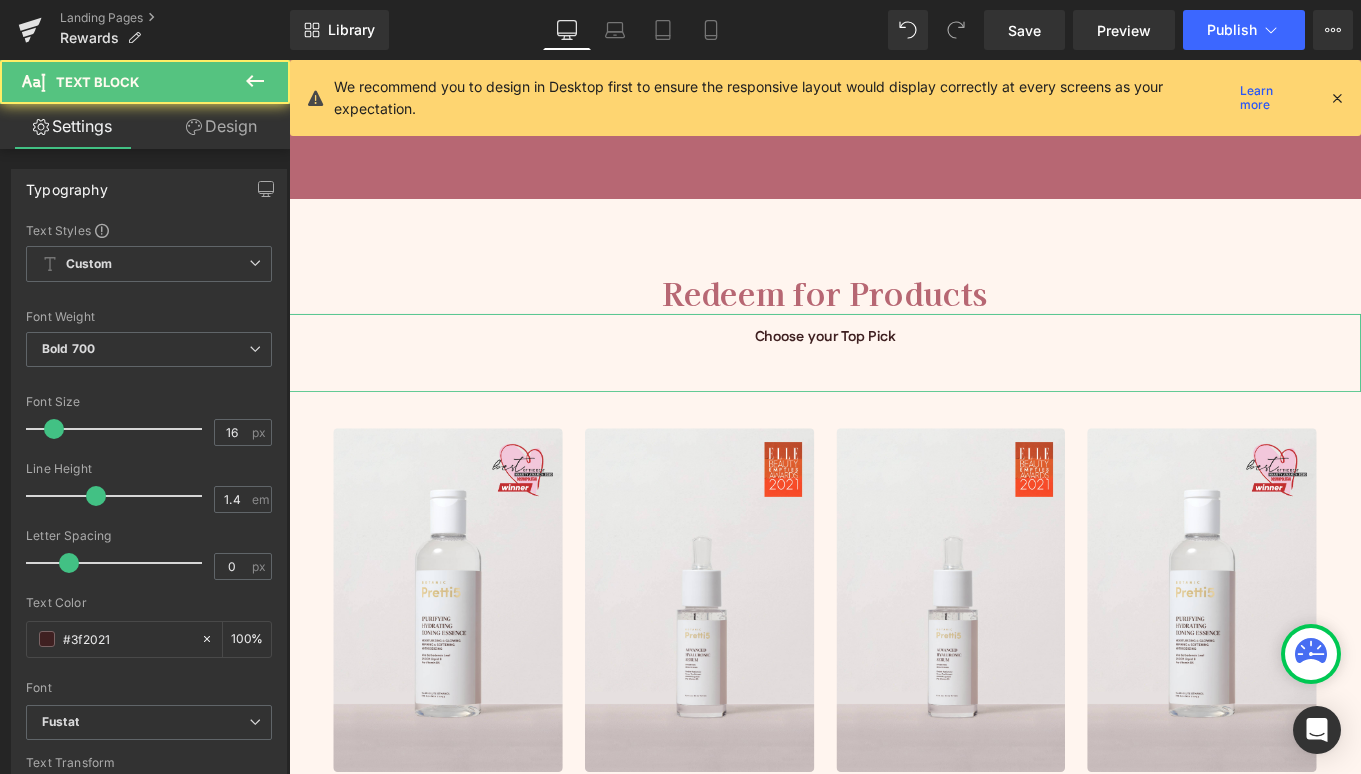 click on "Design" at bounding box center [221, 126] 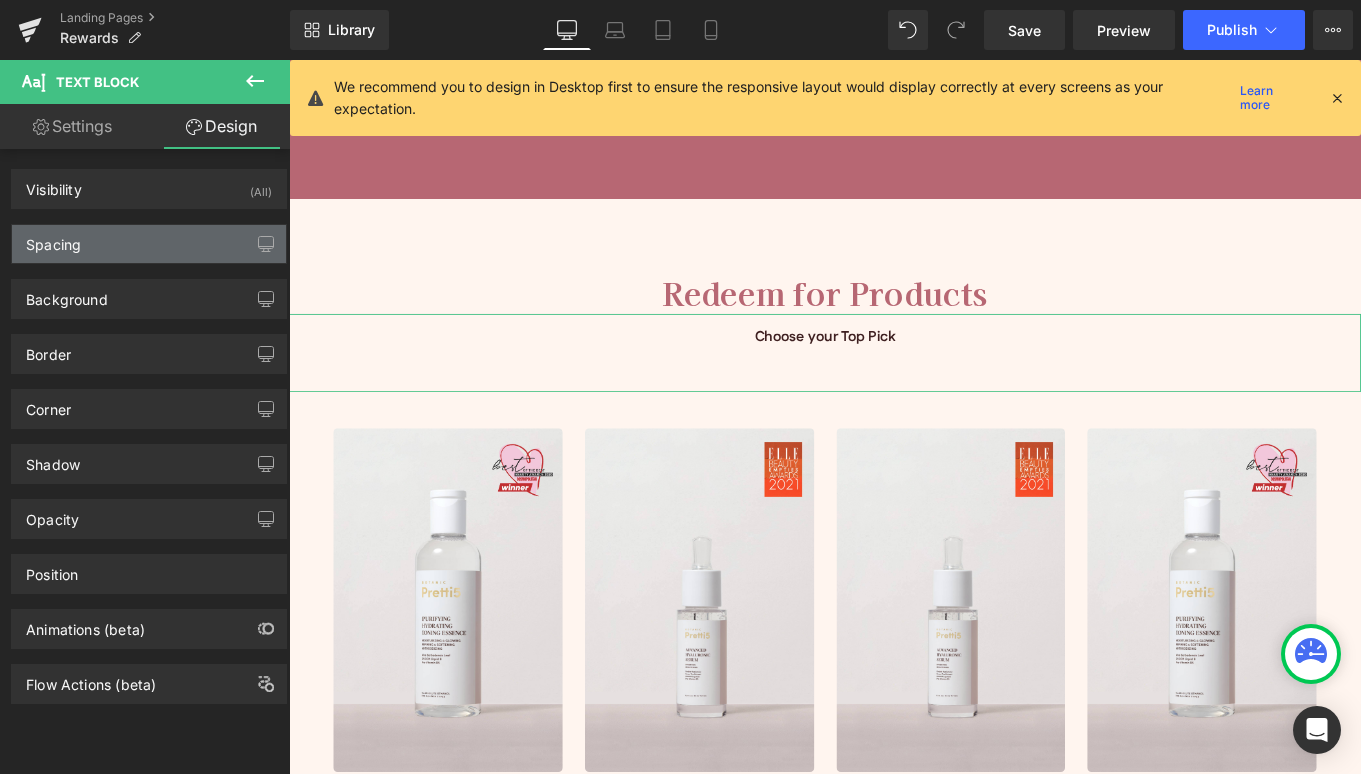 click on "Spacing" at bounding box center (53, 239) 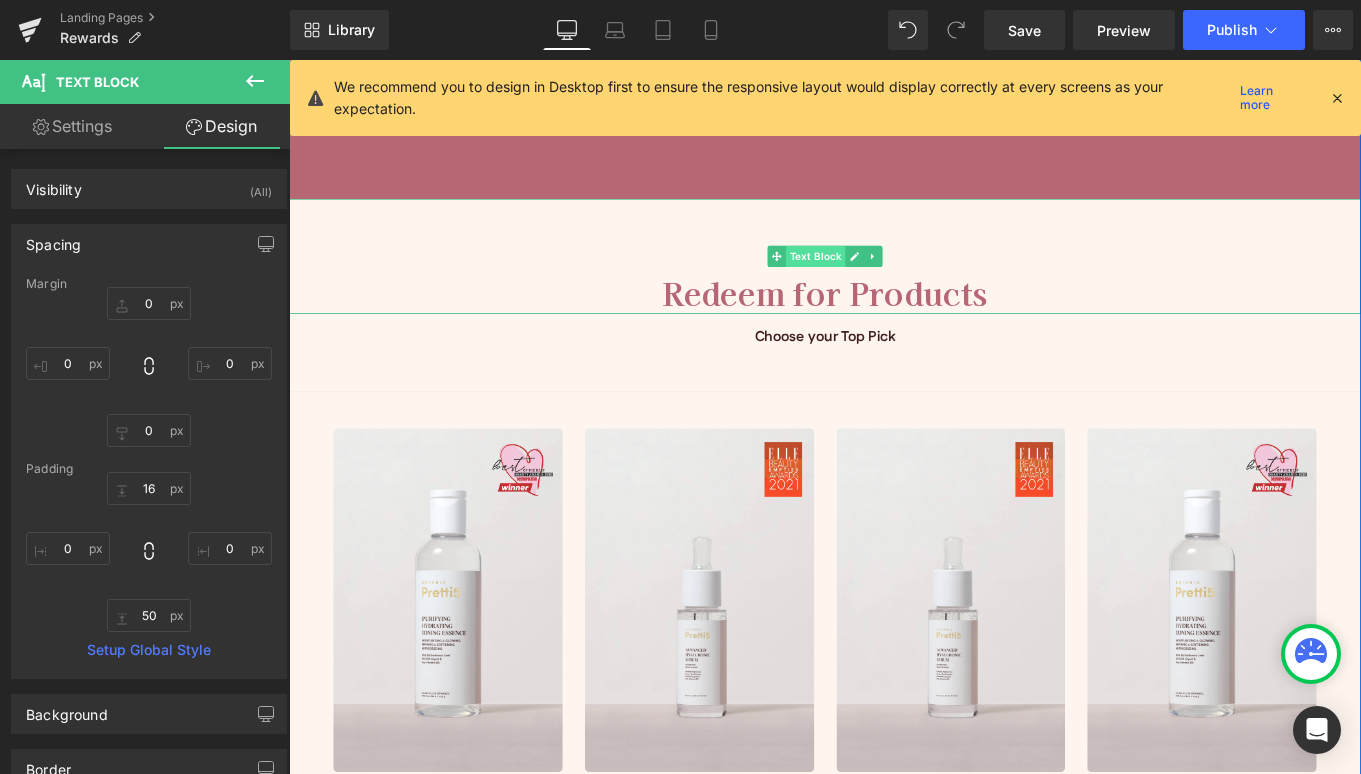 click on "Text Block" at bounding box center (883, 282) 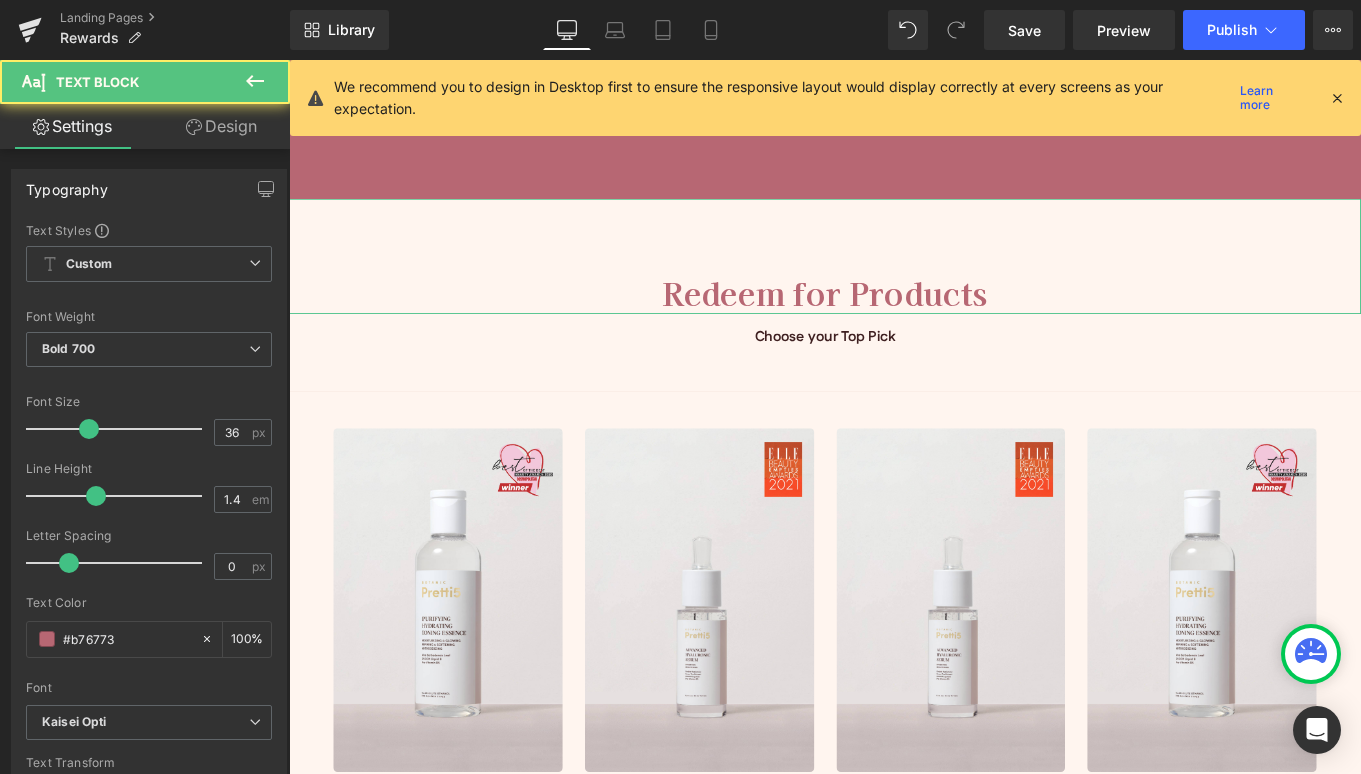 click on "Design" at bounding box center (221, 126) 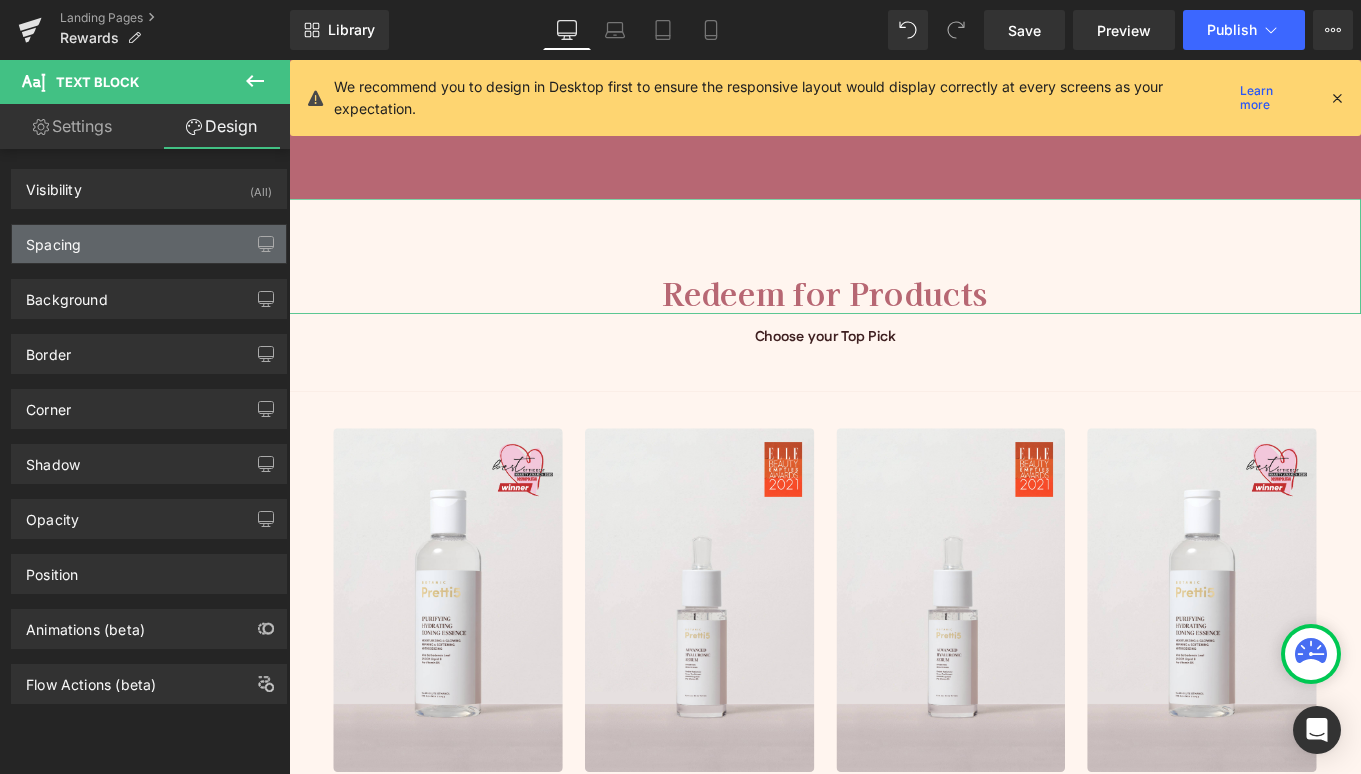 click on "Spacing" at bounding box center (149, 244) 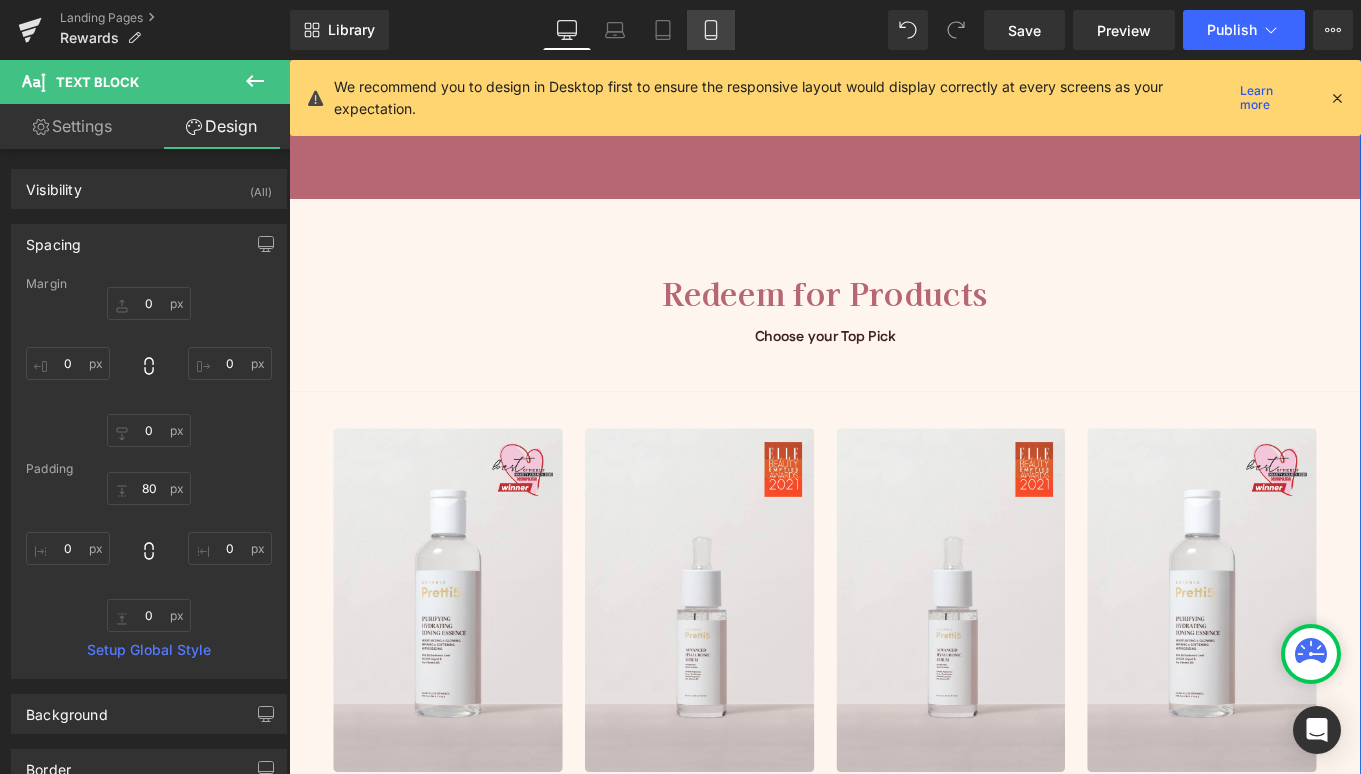 click on "Mobile" at bounding box center (711, 30) 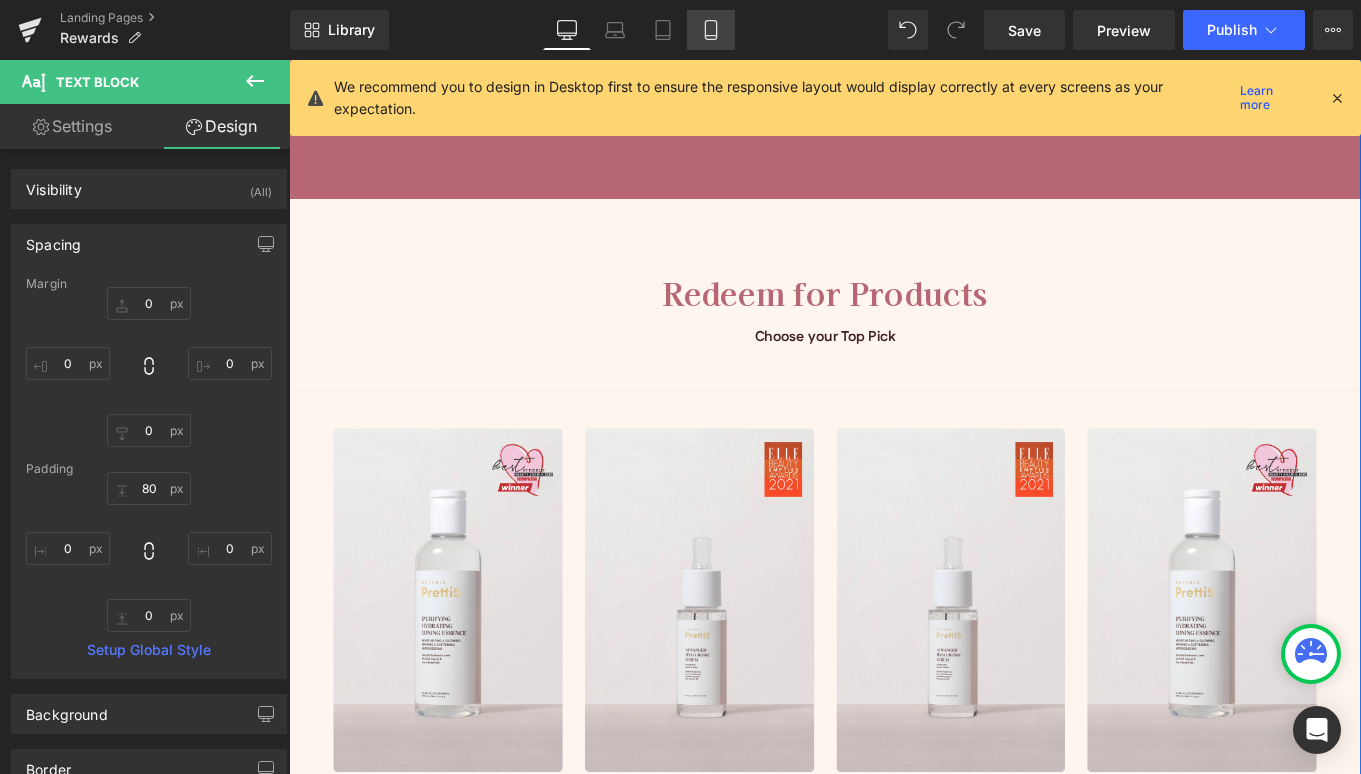 type on "0" 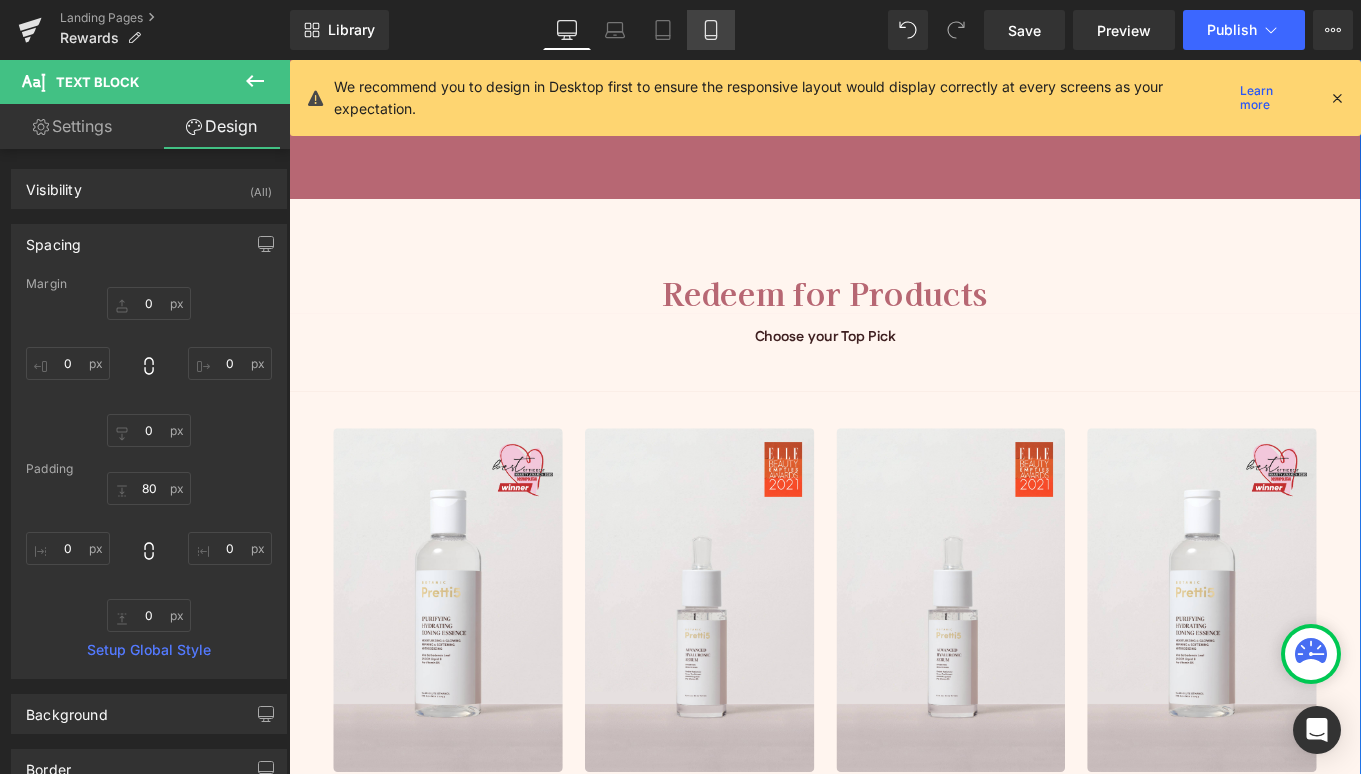 type on "0" 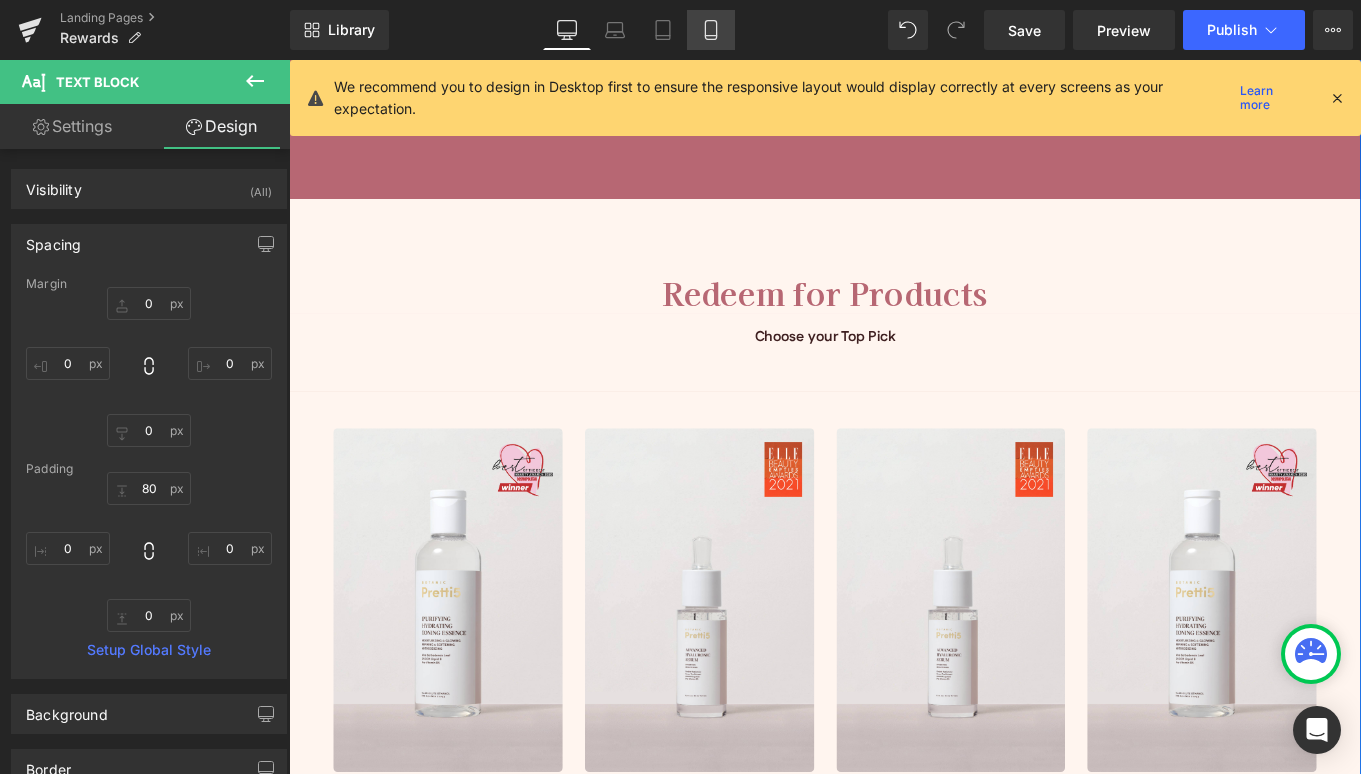 type on "80" 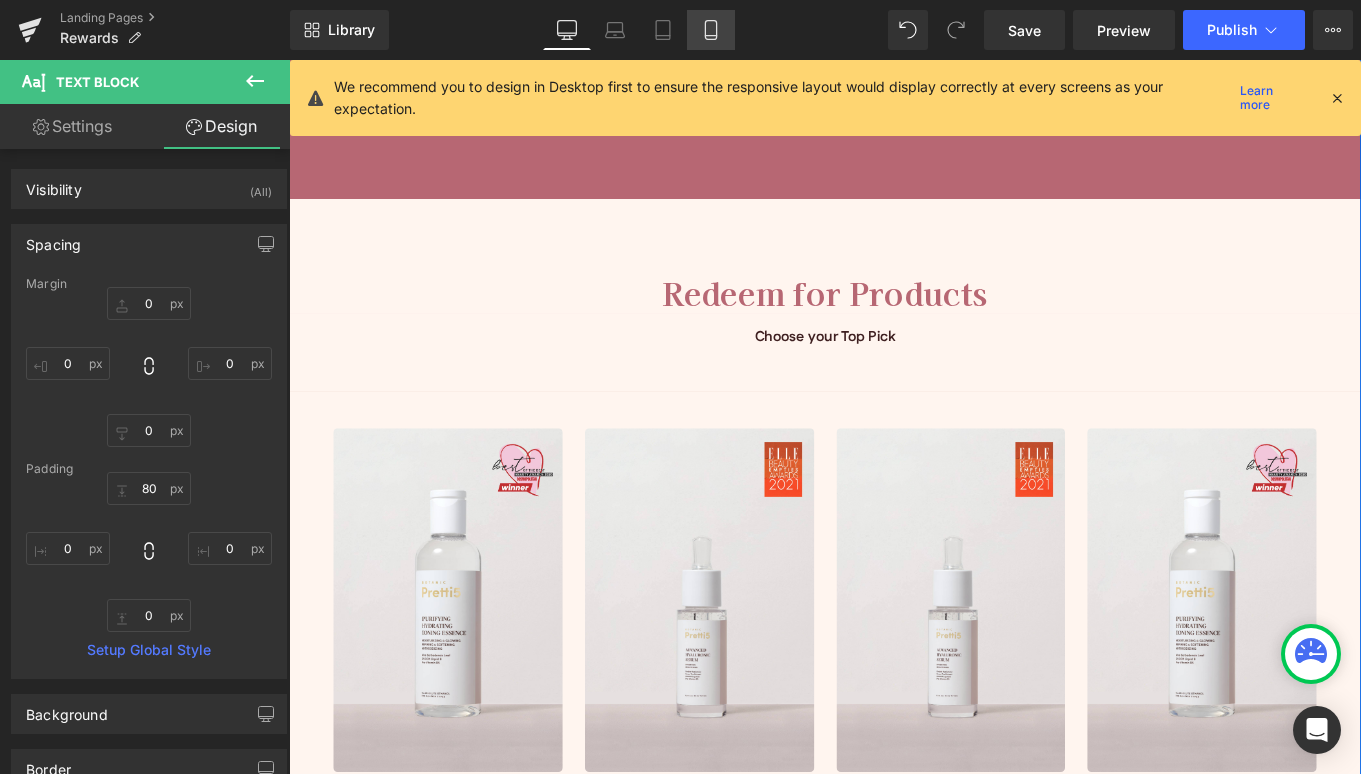 type on "0" 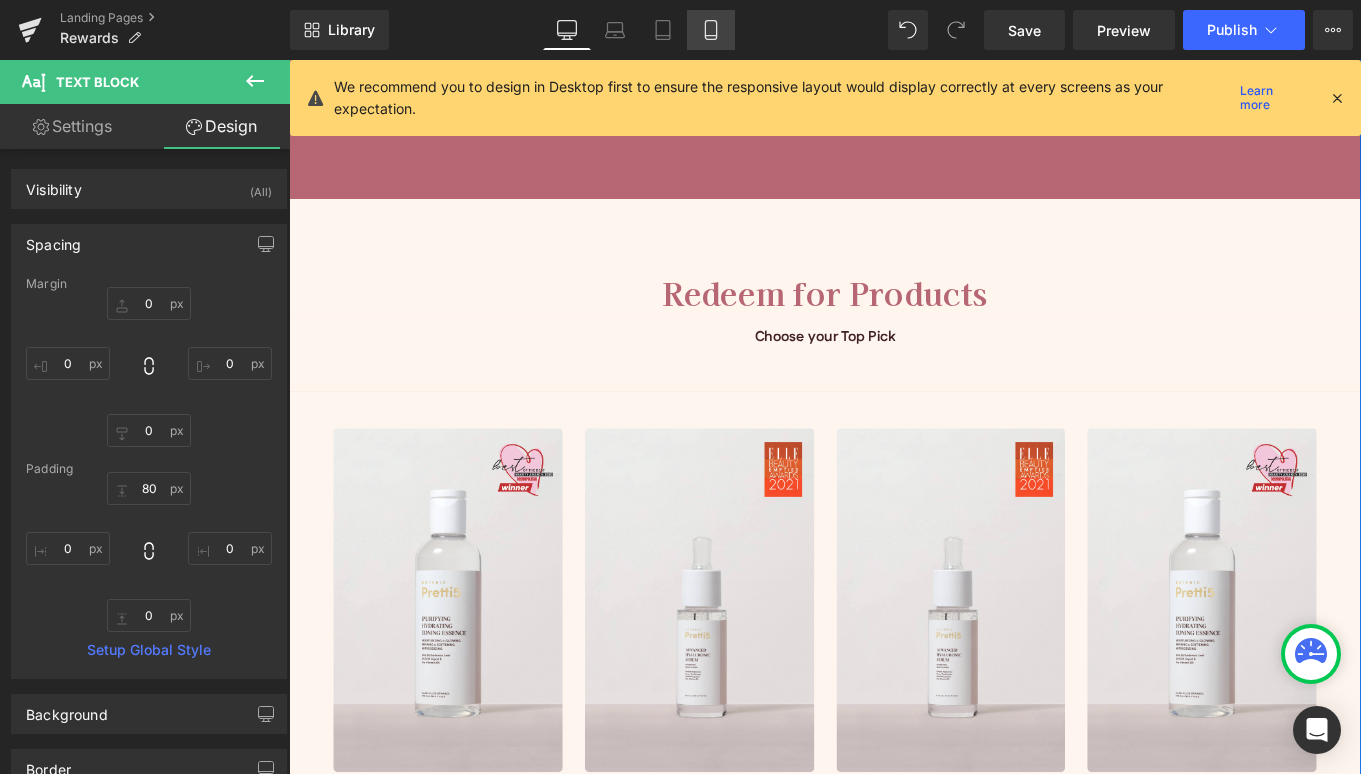 type on "0" 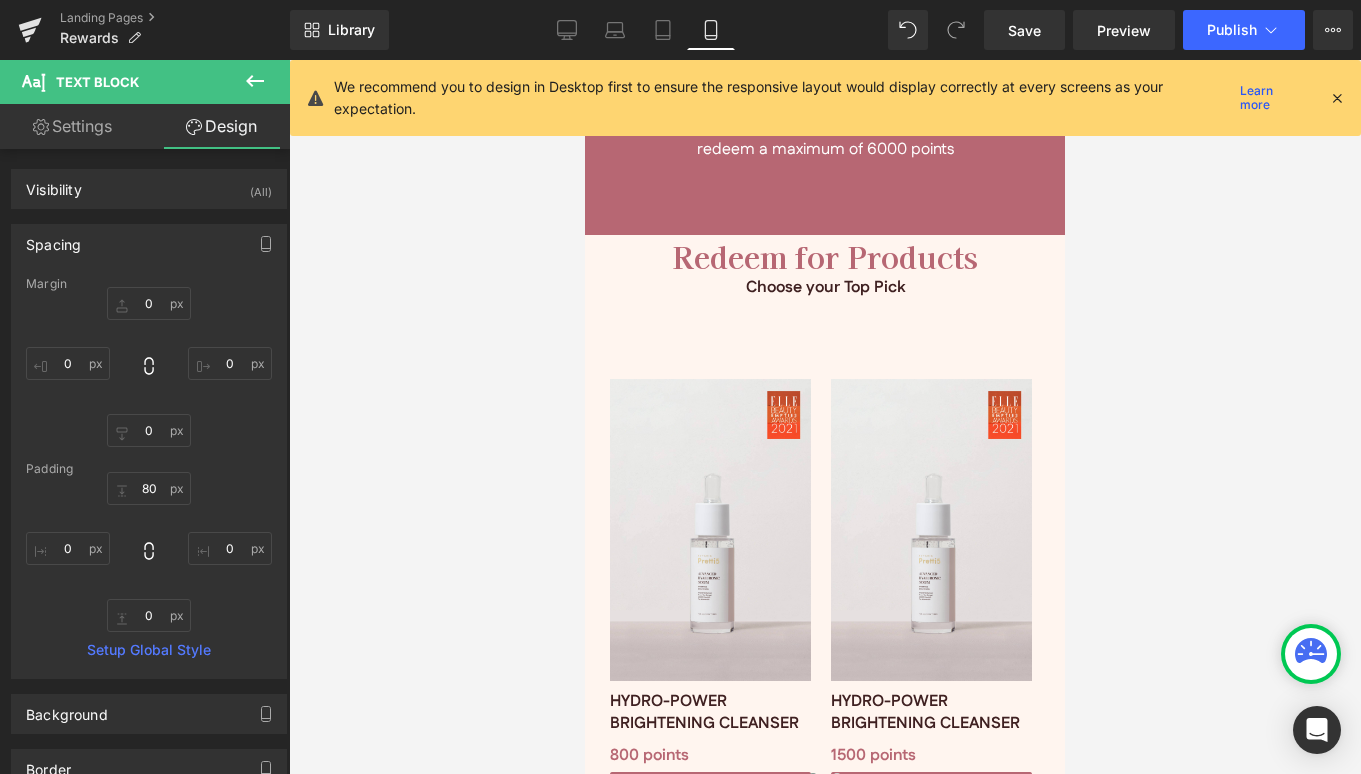 scroll, scrollTop: 4426, scrollLeft: 0, axis: vertical 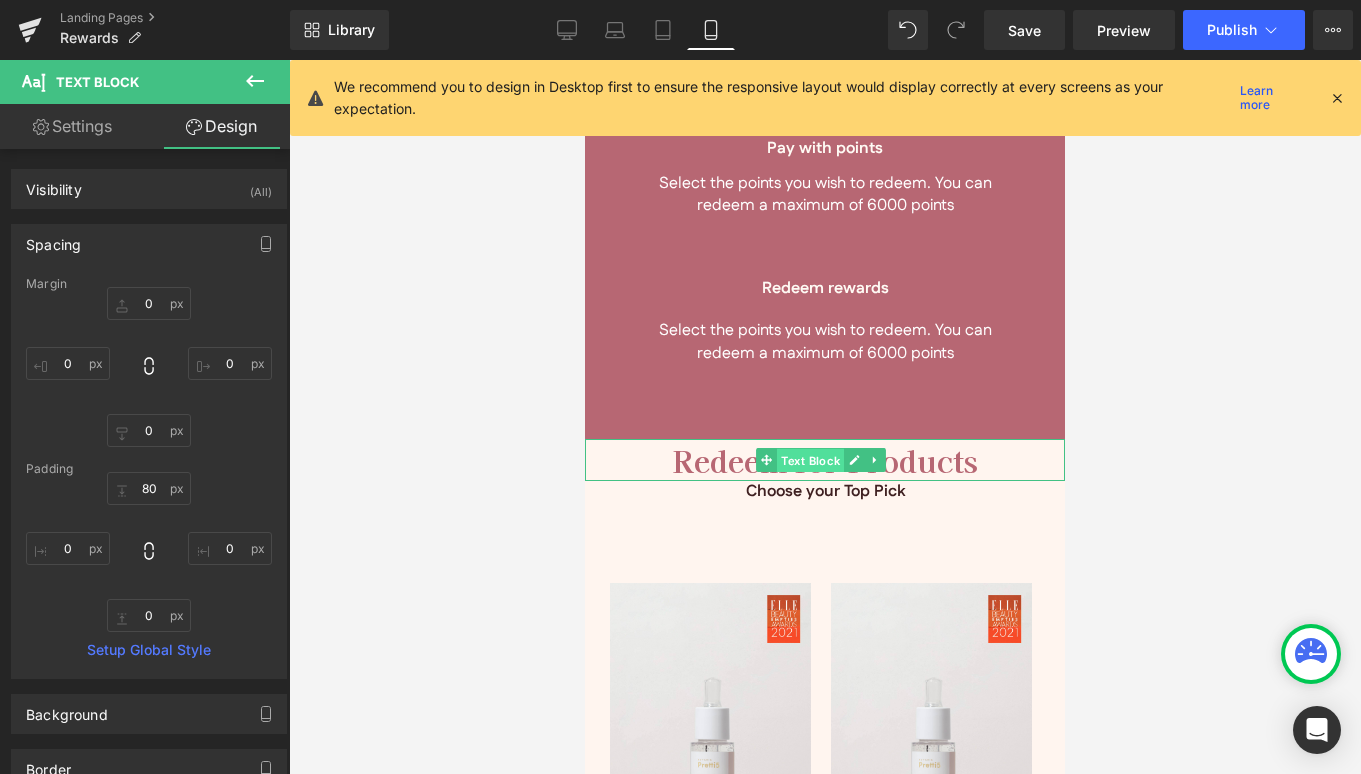 click on "Text Block" at bounding box center (810, 461) 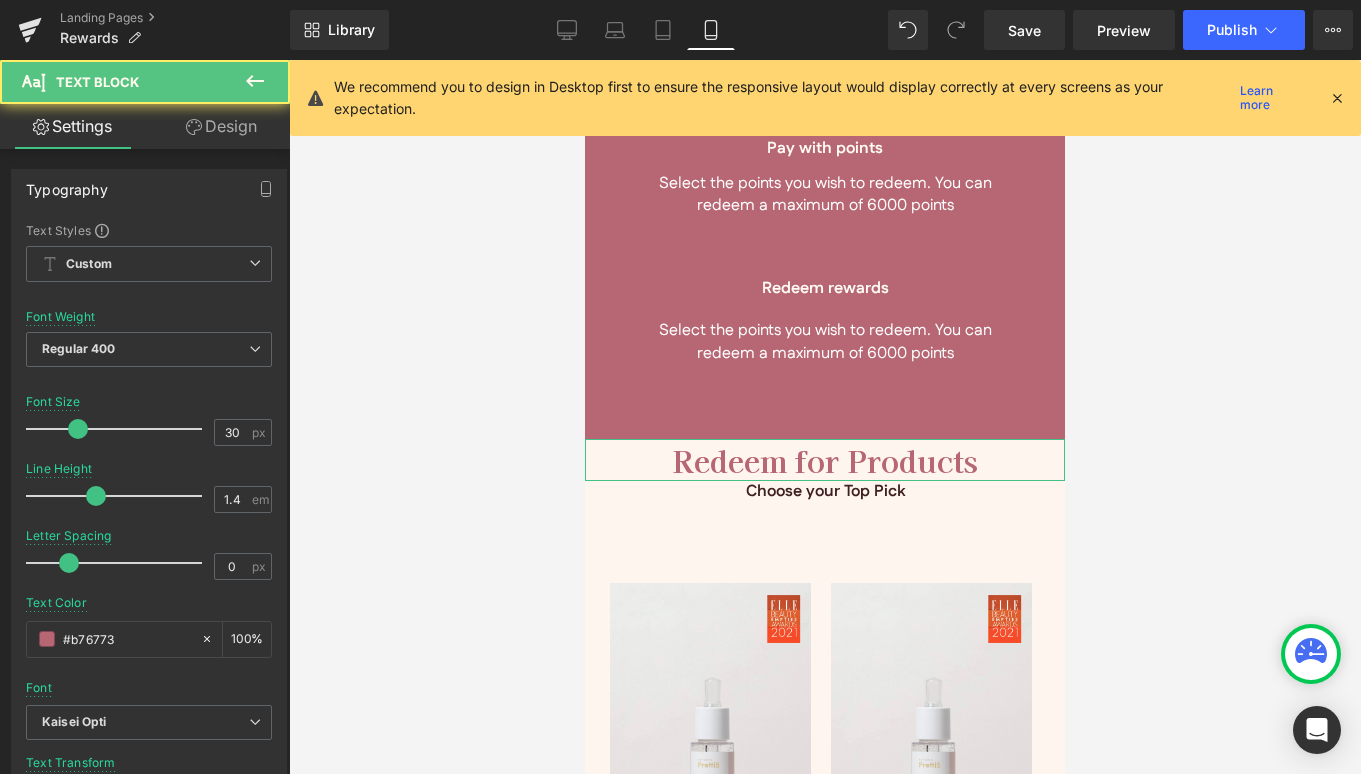 click on "Design" at bounding box center [221, 126] 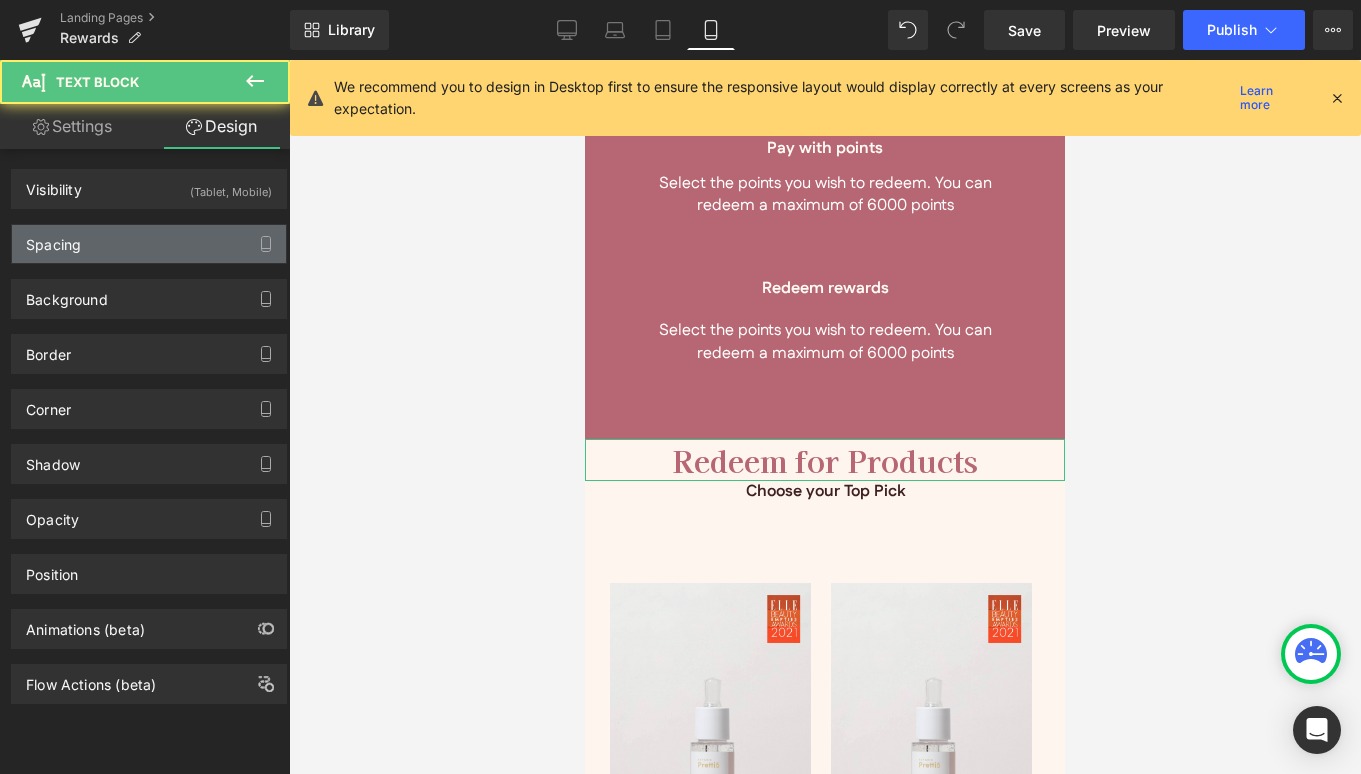 click on "Spacing" at bounding box center (149, 244) 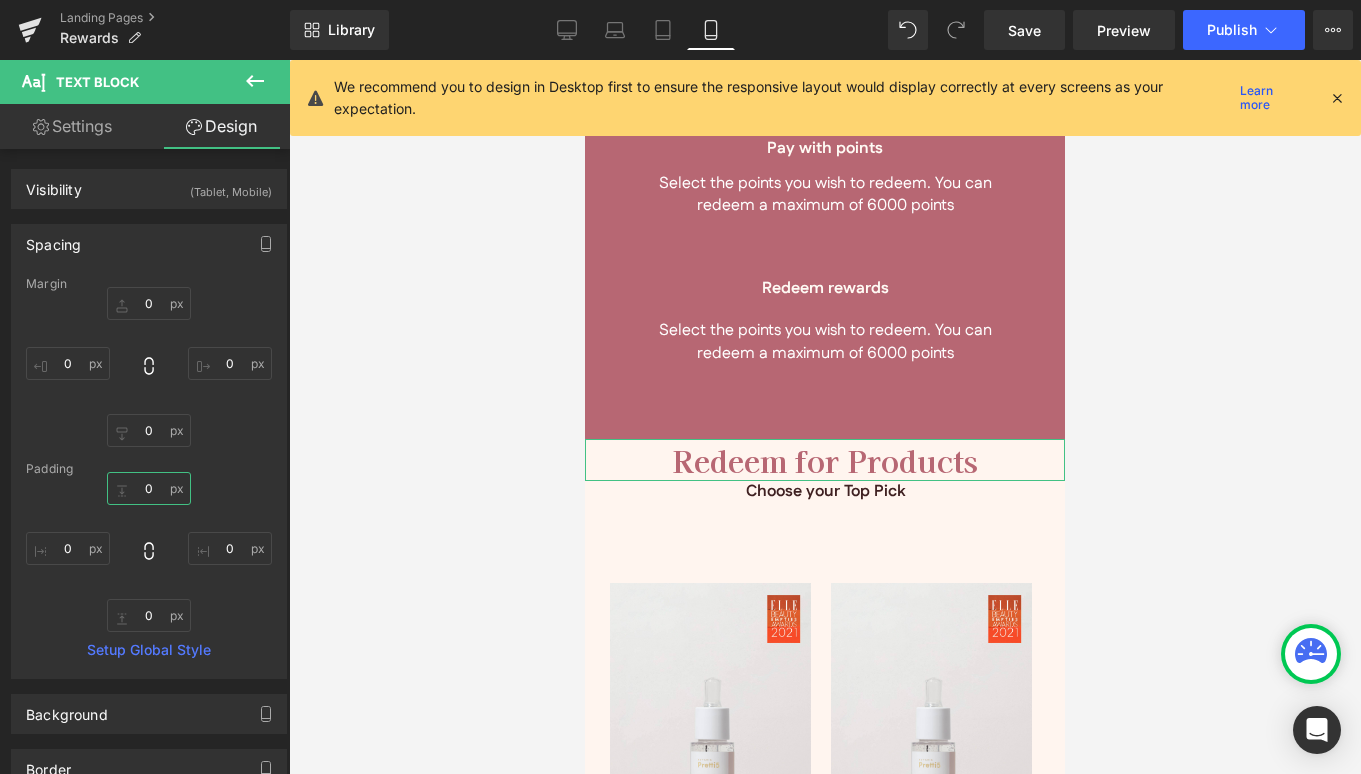 drag, startPoint x: 139, startPoint y: 484, endPoint x: 172, endPoint y: 477, distance: 33.734257 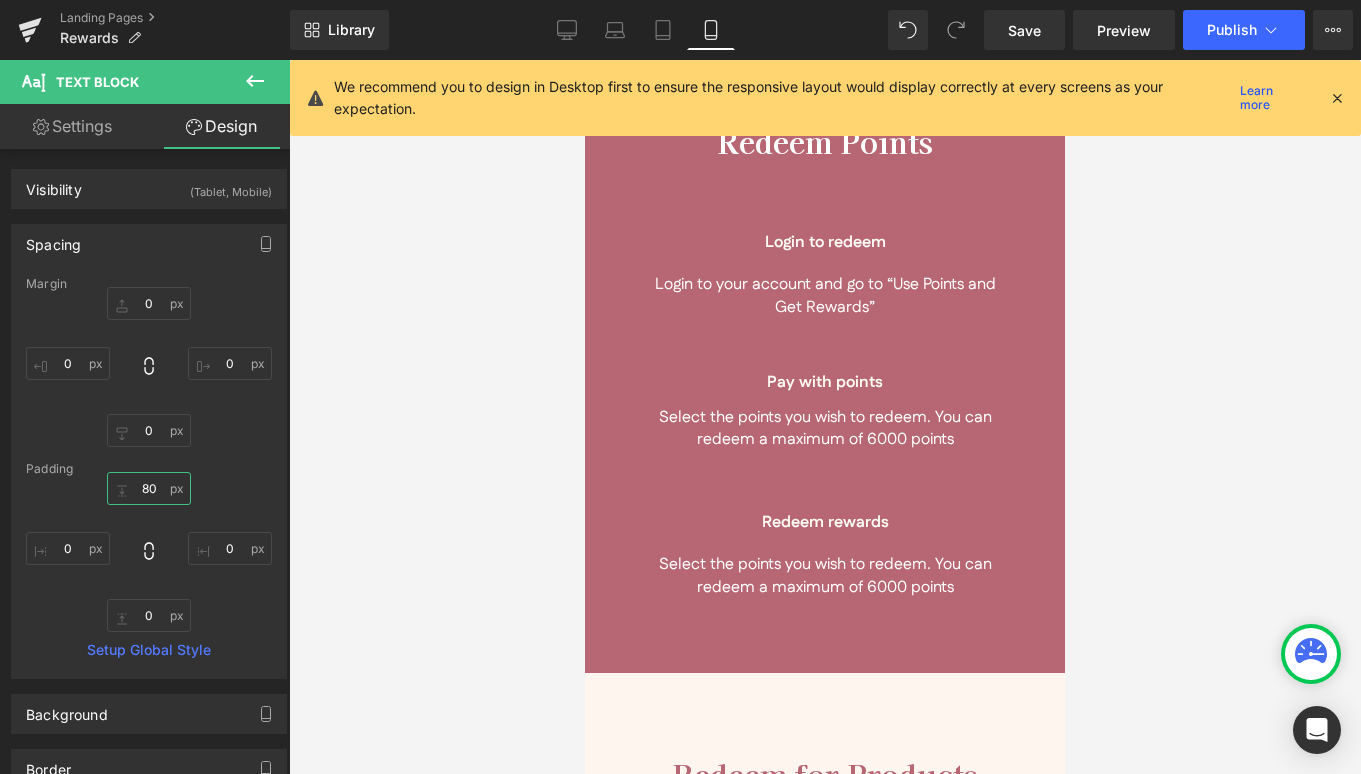 scroll, scrollTop: 4388, scrollLeft: 0, axis: vertical 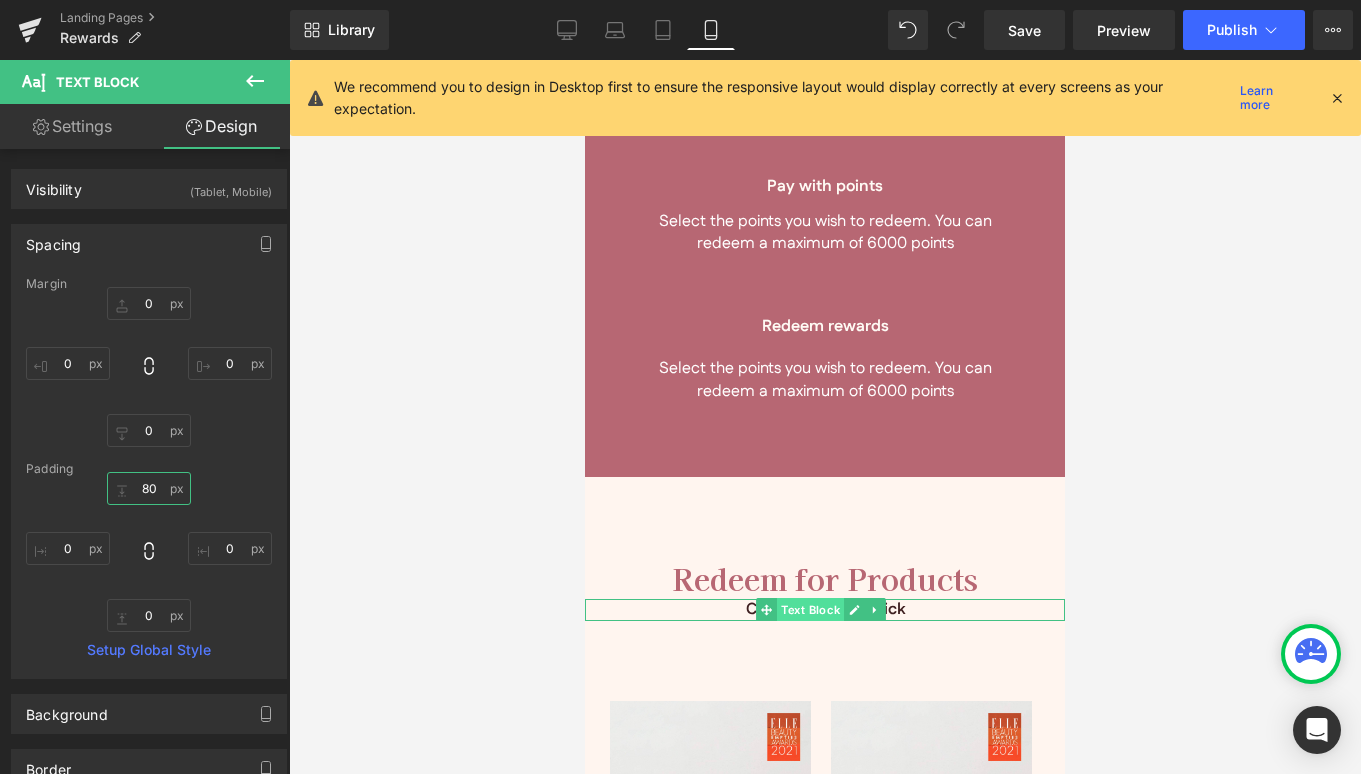click on "Text Block" at bounding box center [810, 610] 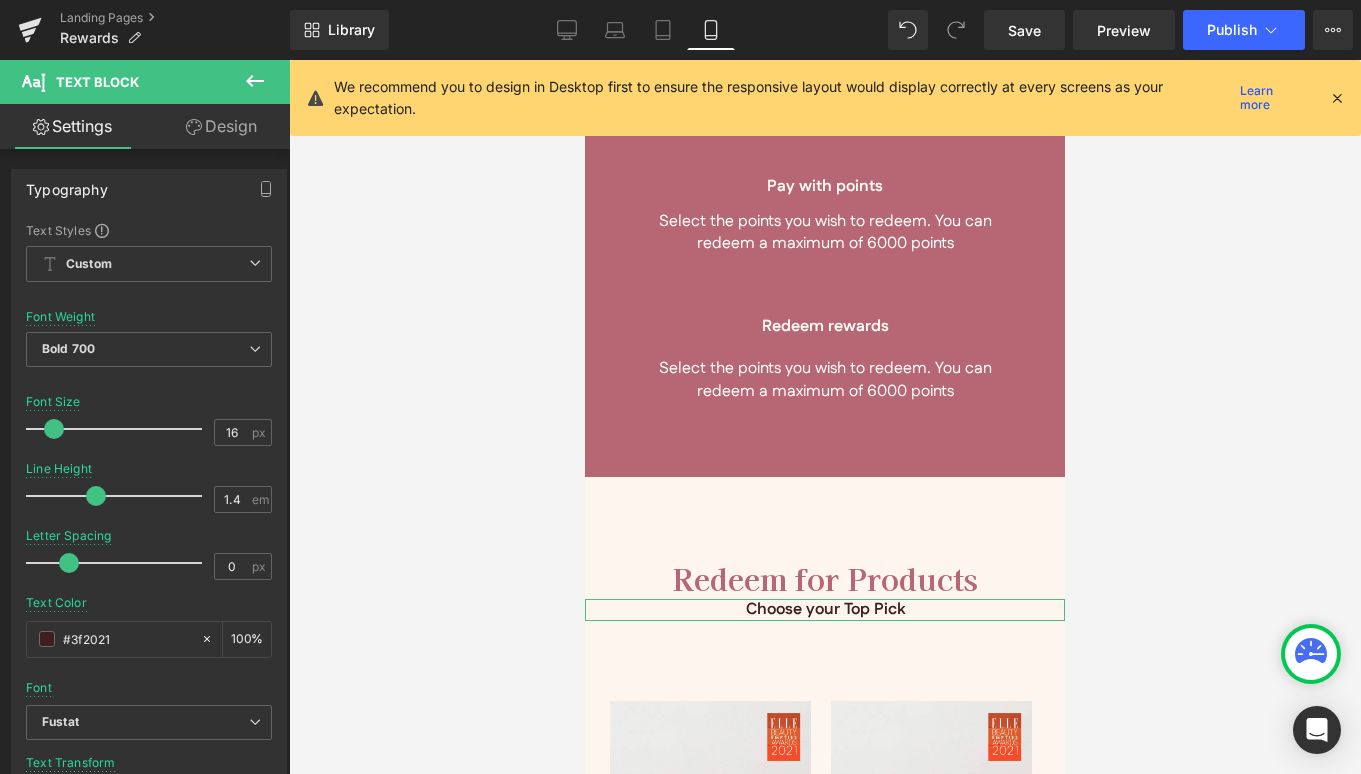 click on "Design" at bounding box center [221, 126] 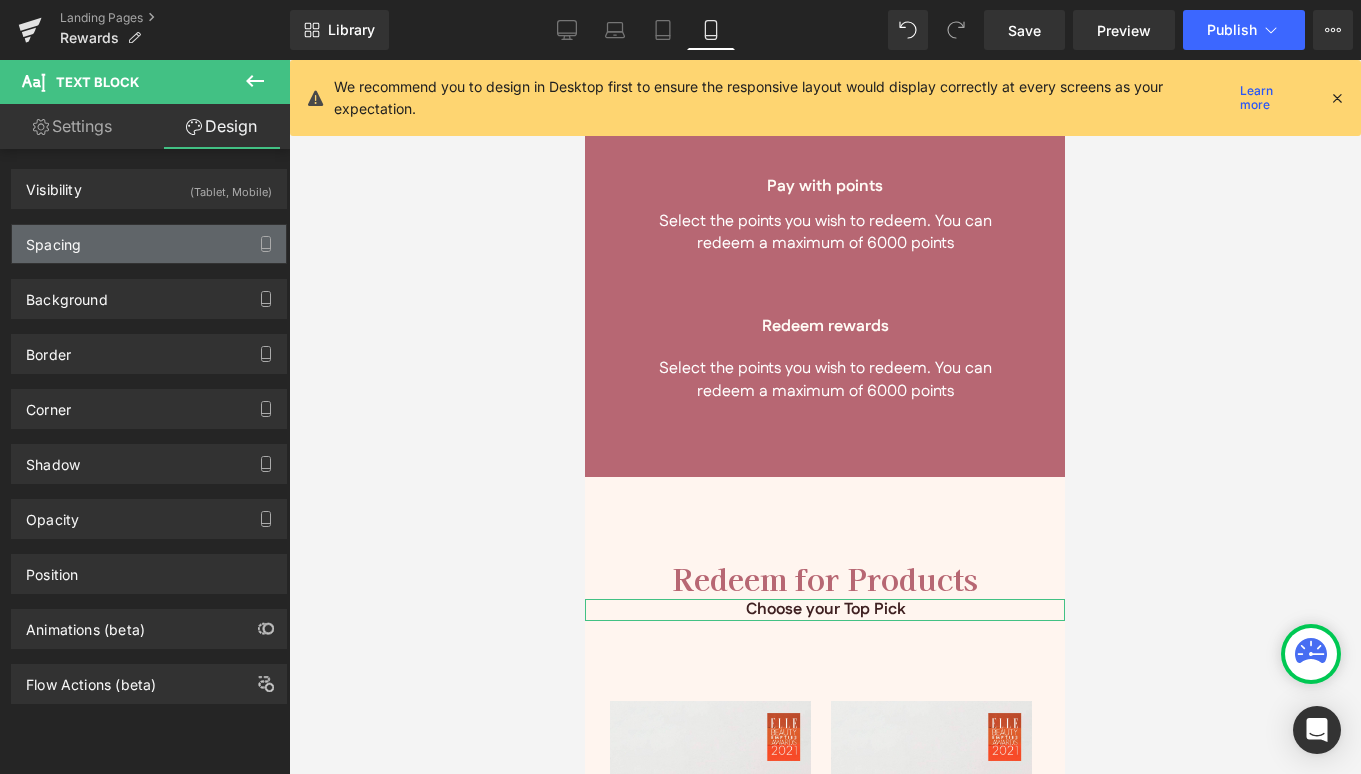 click on "Spacing" at bounding box center [149, 244] 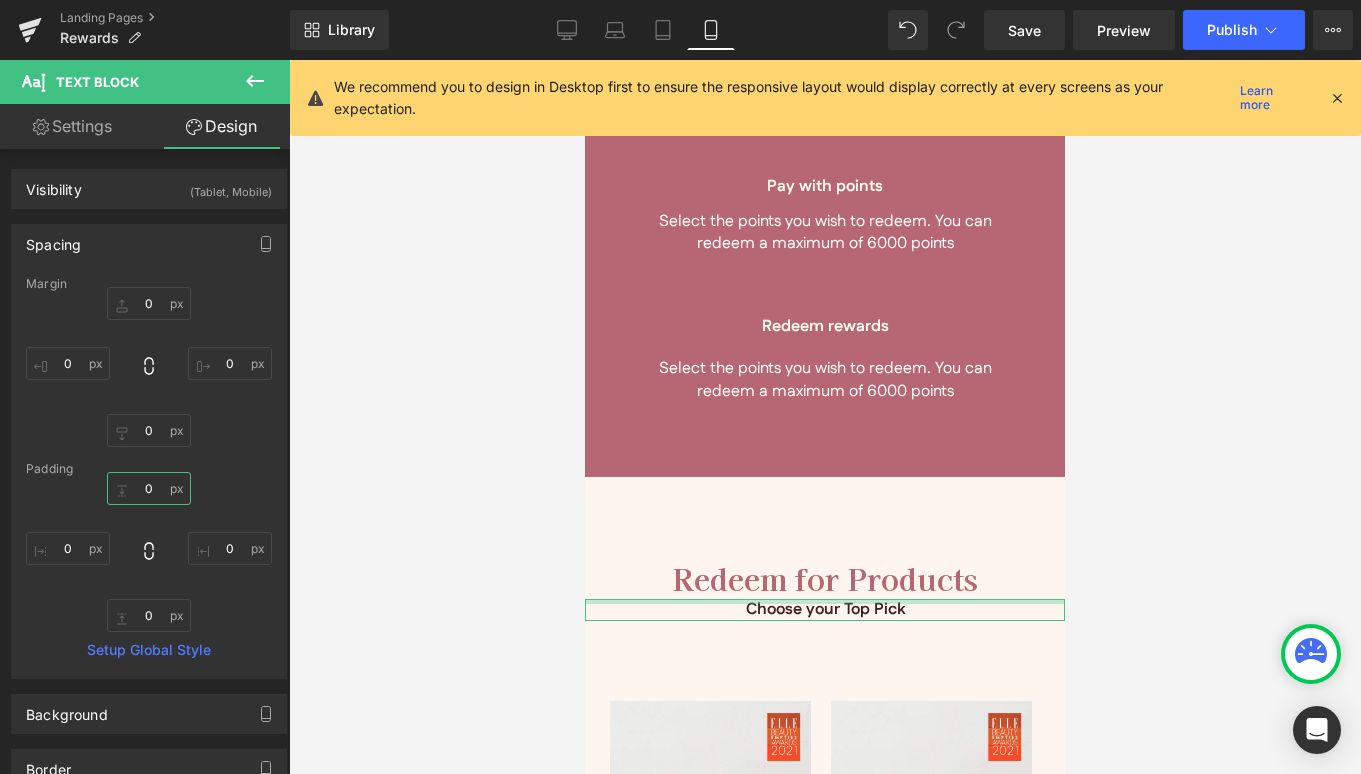 drag, startPoint x: 153, startPoint y: 489, endPoint x: 265, endPoint y: 477, distance: 112.64102 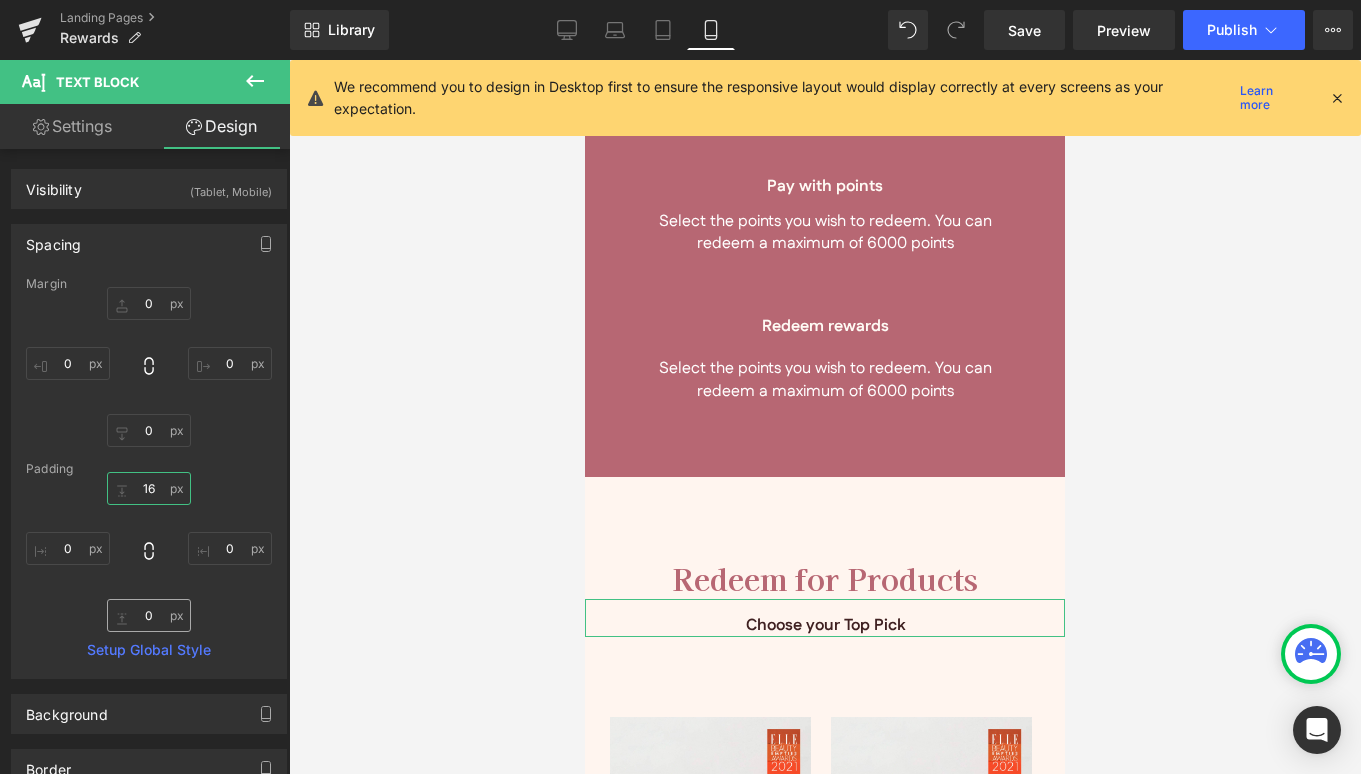 type on "16" 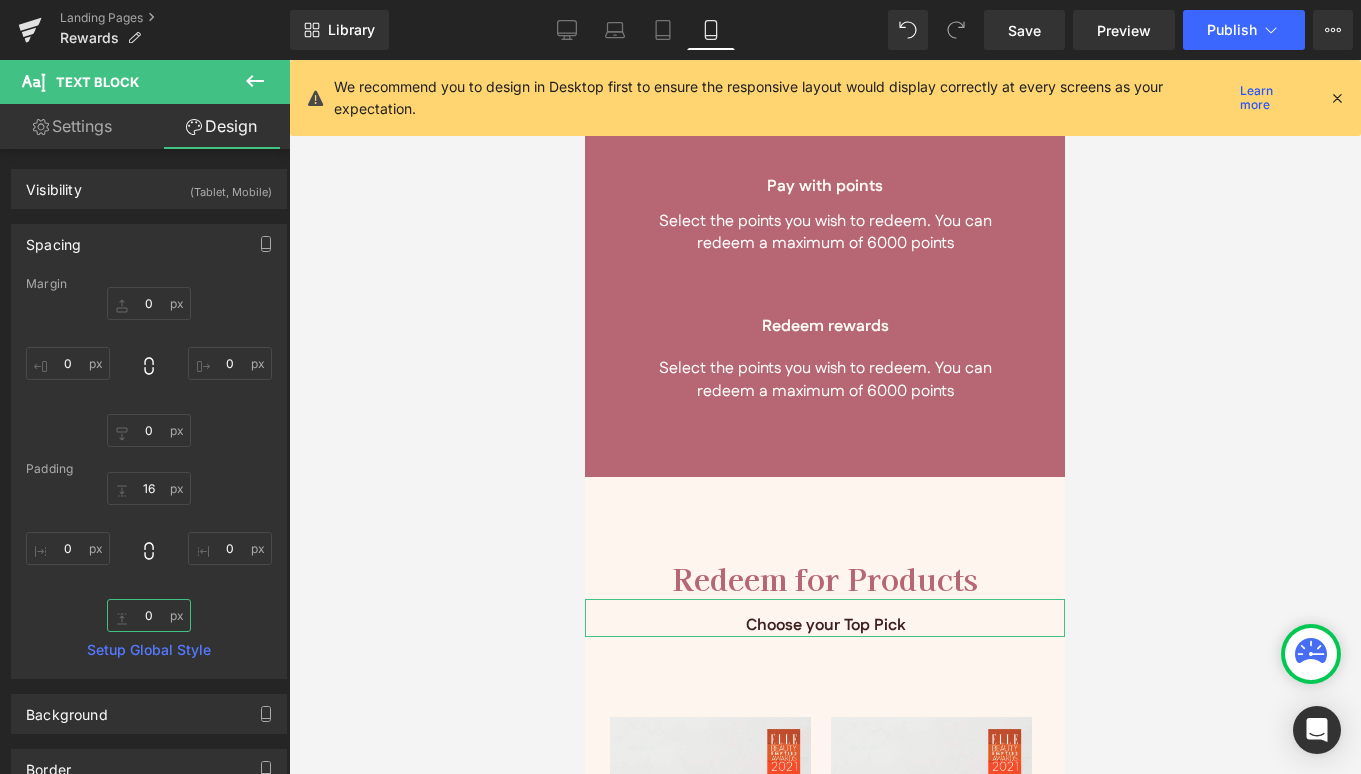 click on "0" at bounding box center [149, 615] 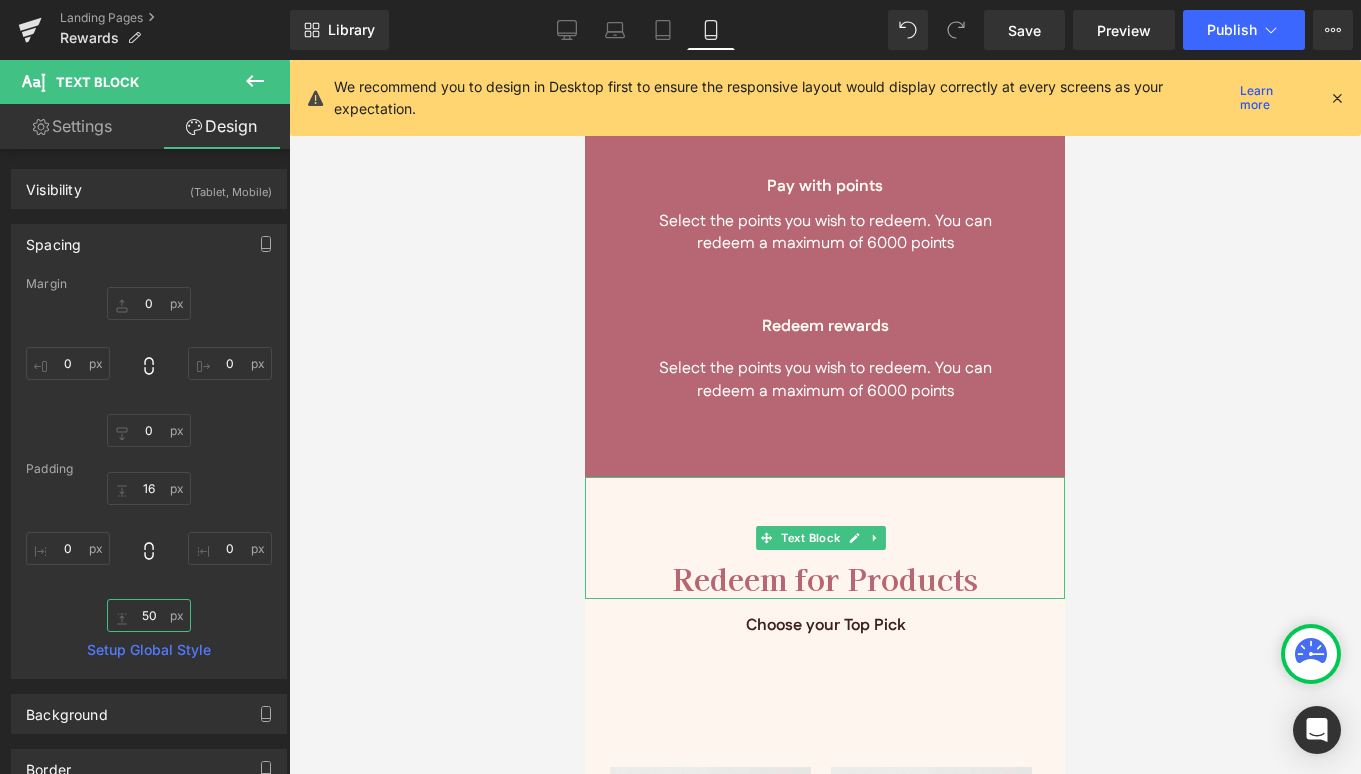 type on "0" 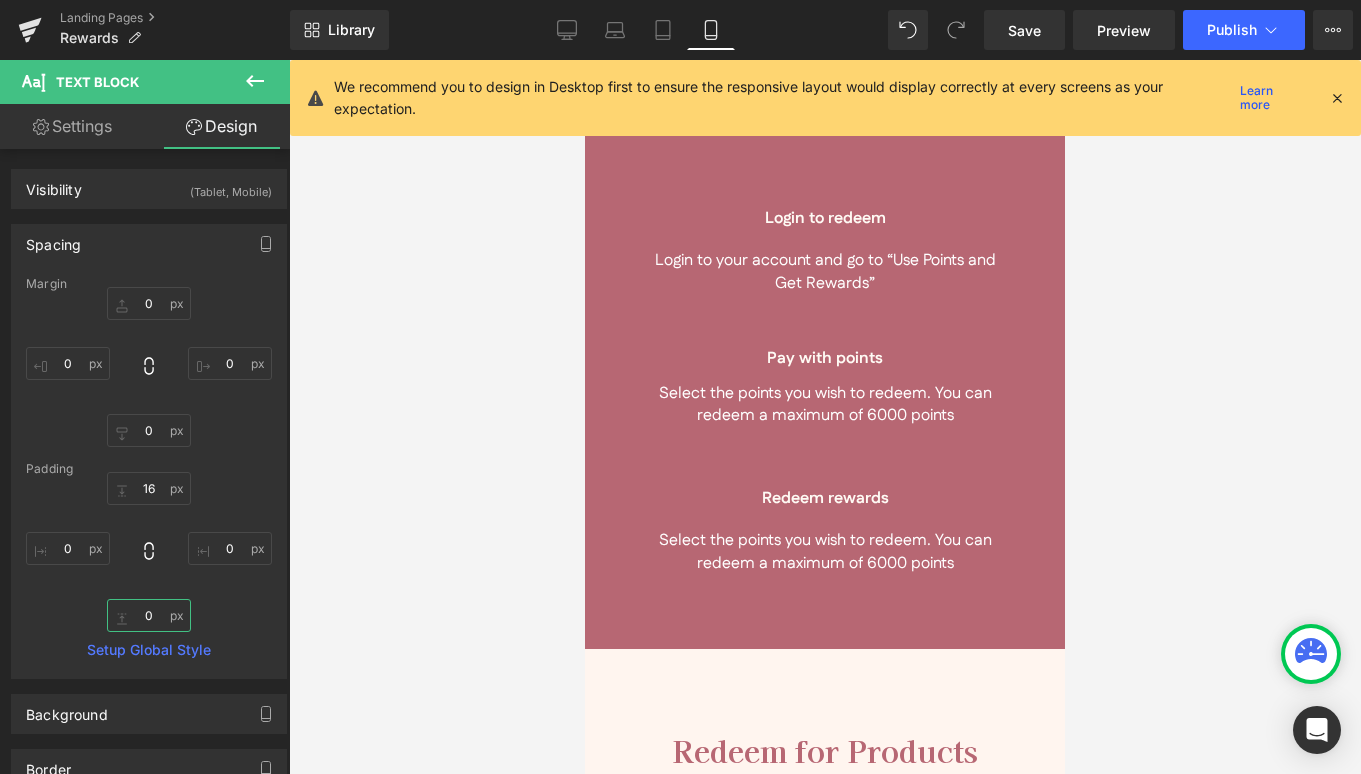 scroll, scrollTop: 3827, scrollLeft: 0, axis: vertical 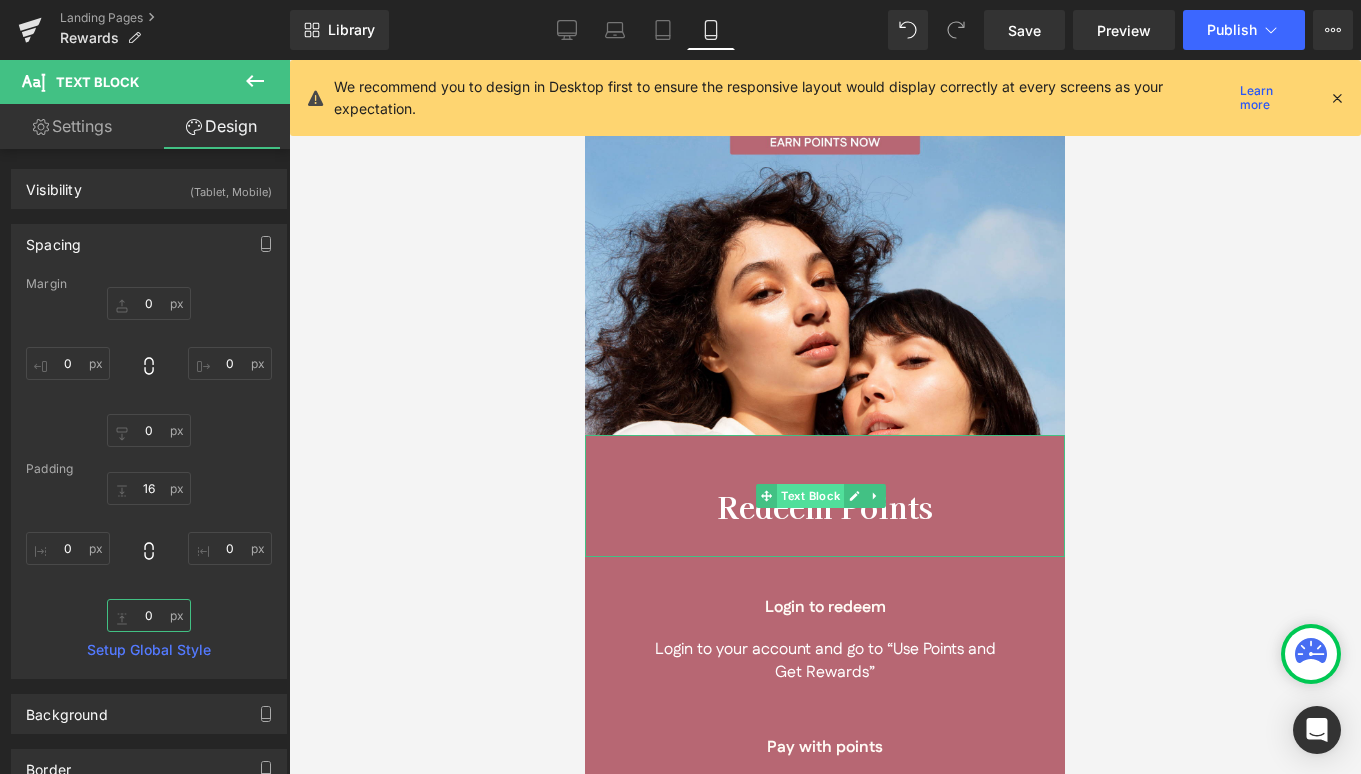 click on "Text Block" at bounding box center (810, 496) 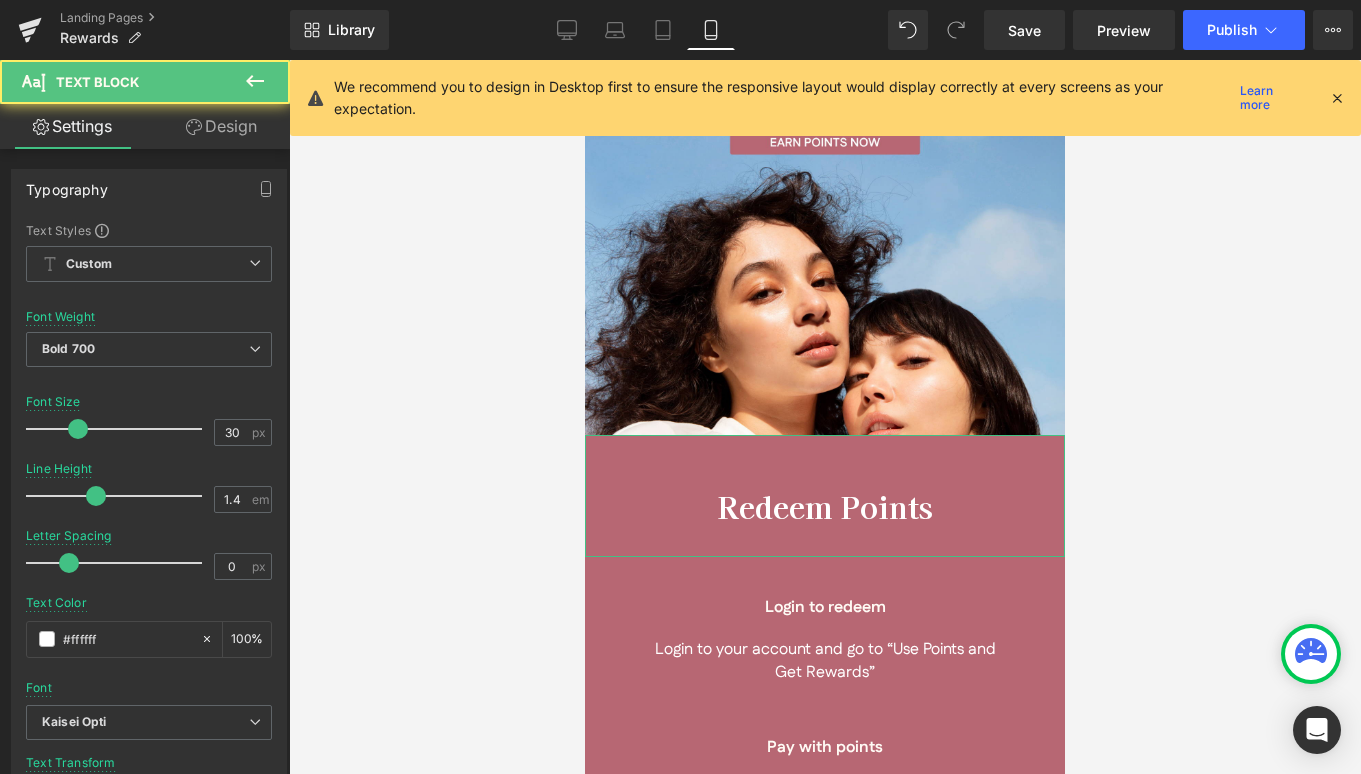 click on "Design" at bounding box center (221, 126) 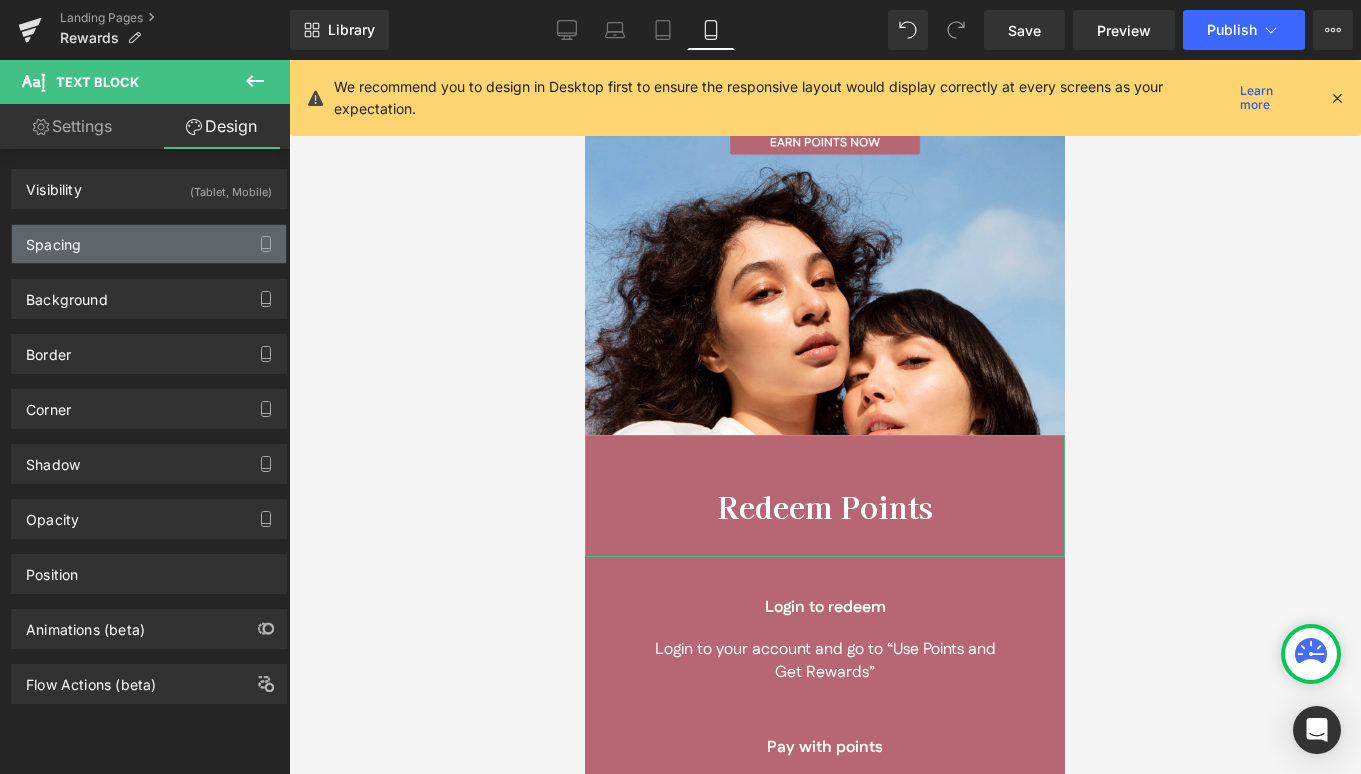 click on "Spacing" at bounding box center (149, 244) 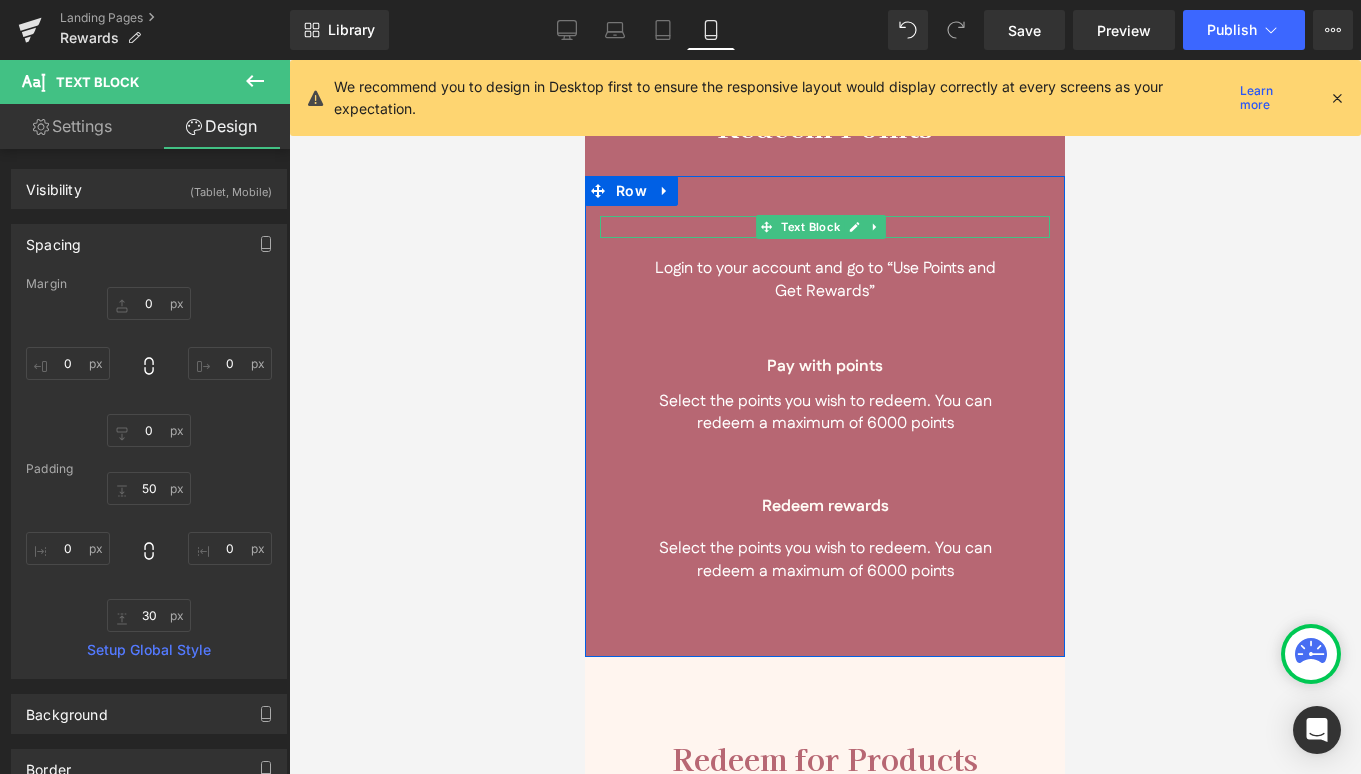 scroll, scrollTop: 4391, scrollLeft: 0, axis: vertical 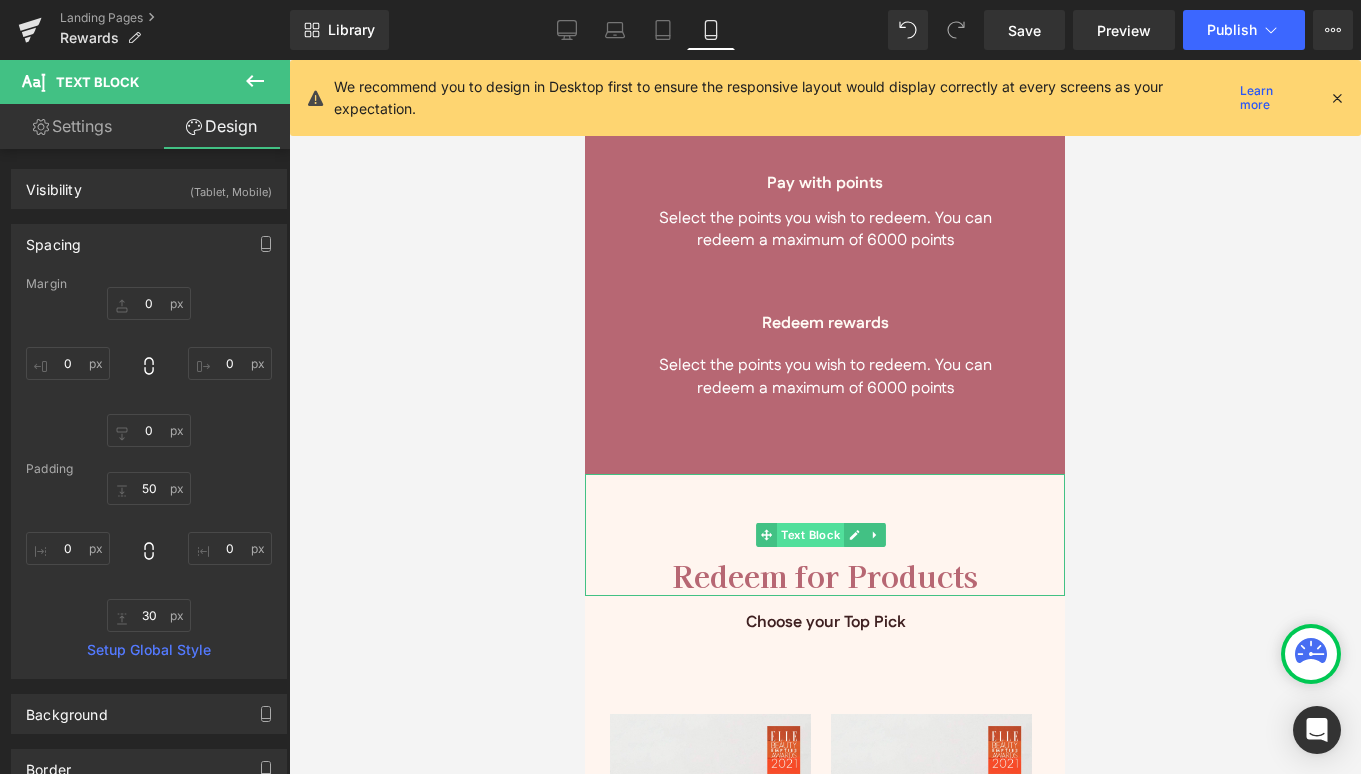 click on "Text Block" at bounding box center [810, 535] 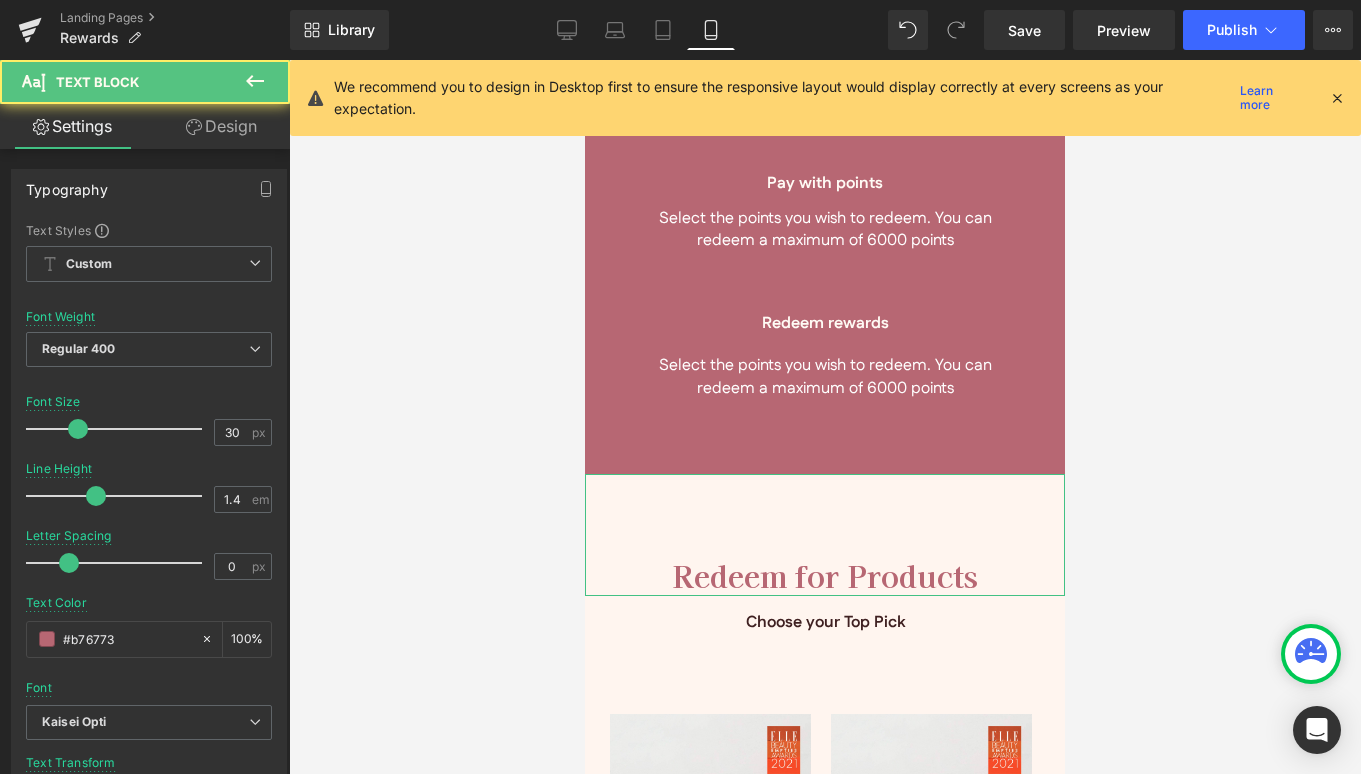 click on "Design" at bounding box center [221, 126] 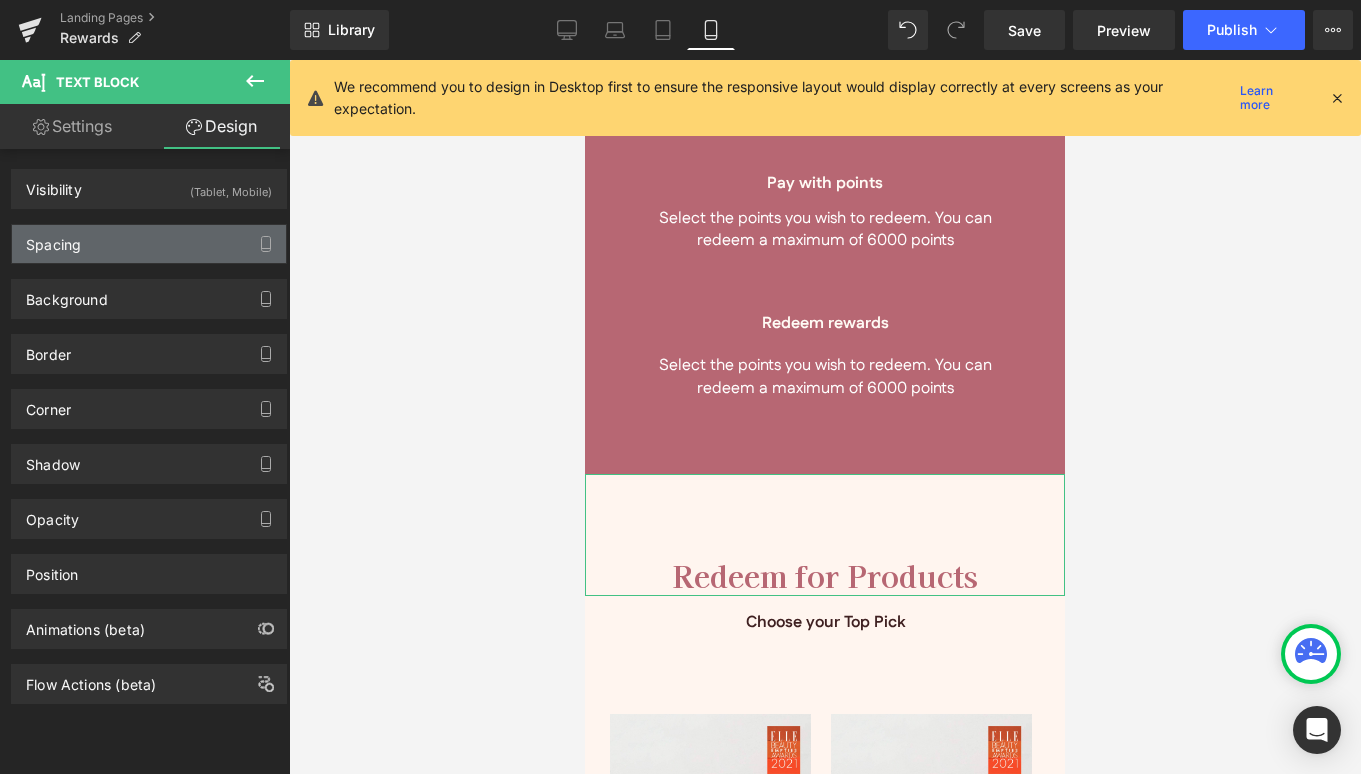 click on "Spacing" at bounding box center (53, 239) 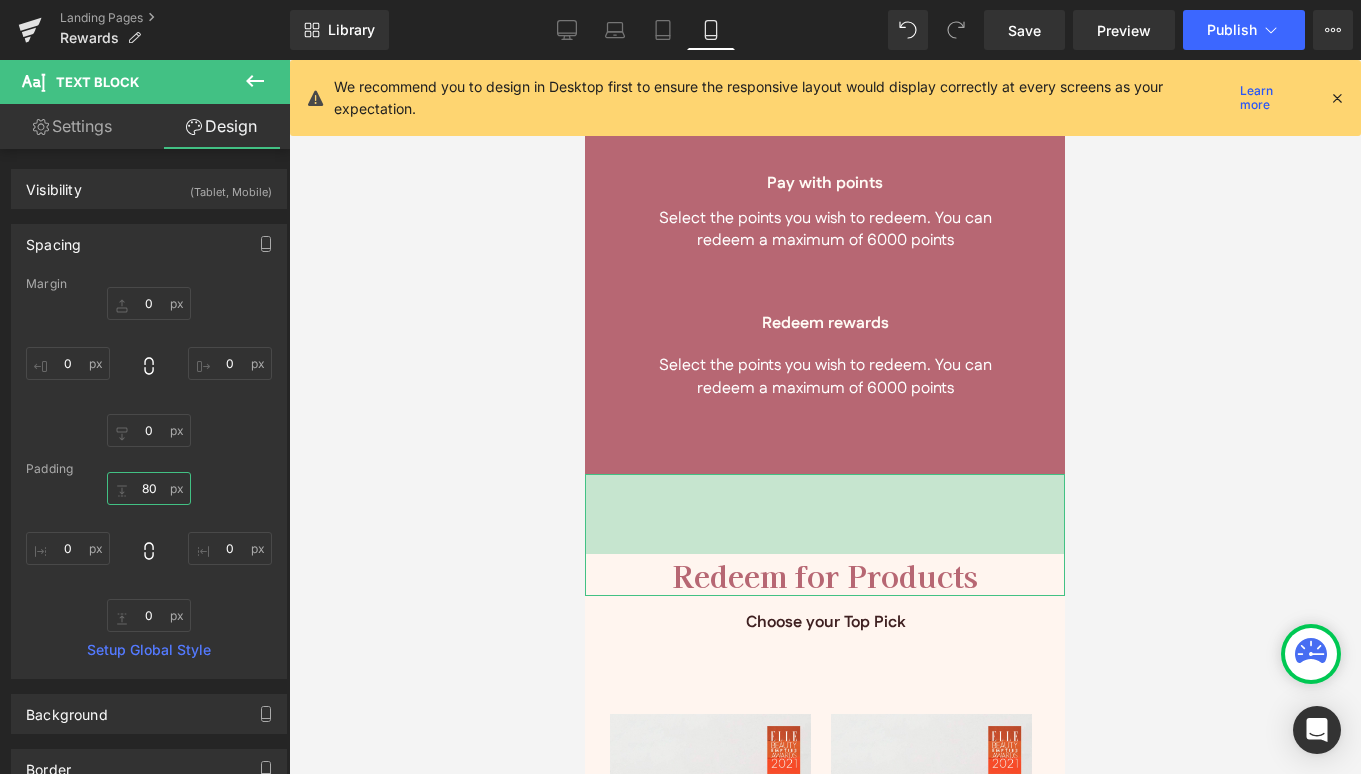 click on "80" at bounding box center [149, 488] 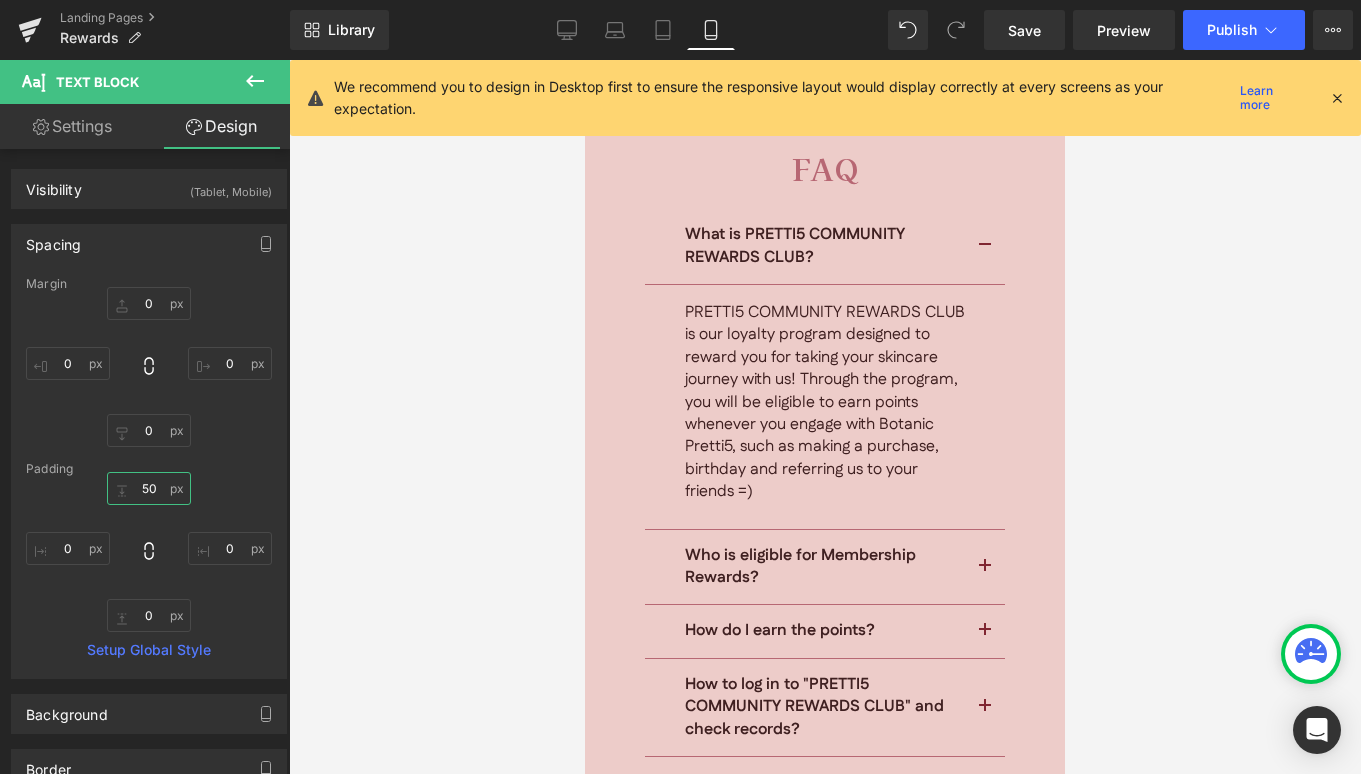 scroll, scrollTop: 5921, scrollLeft: 0, axis: vertical 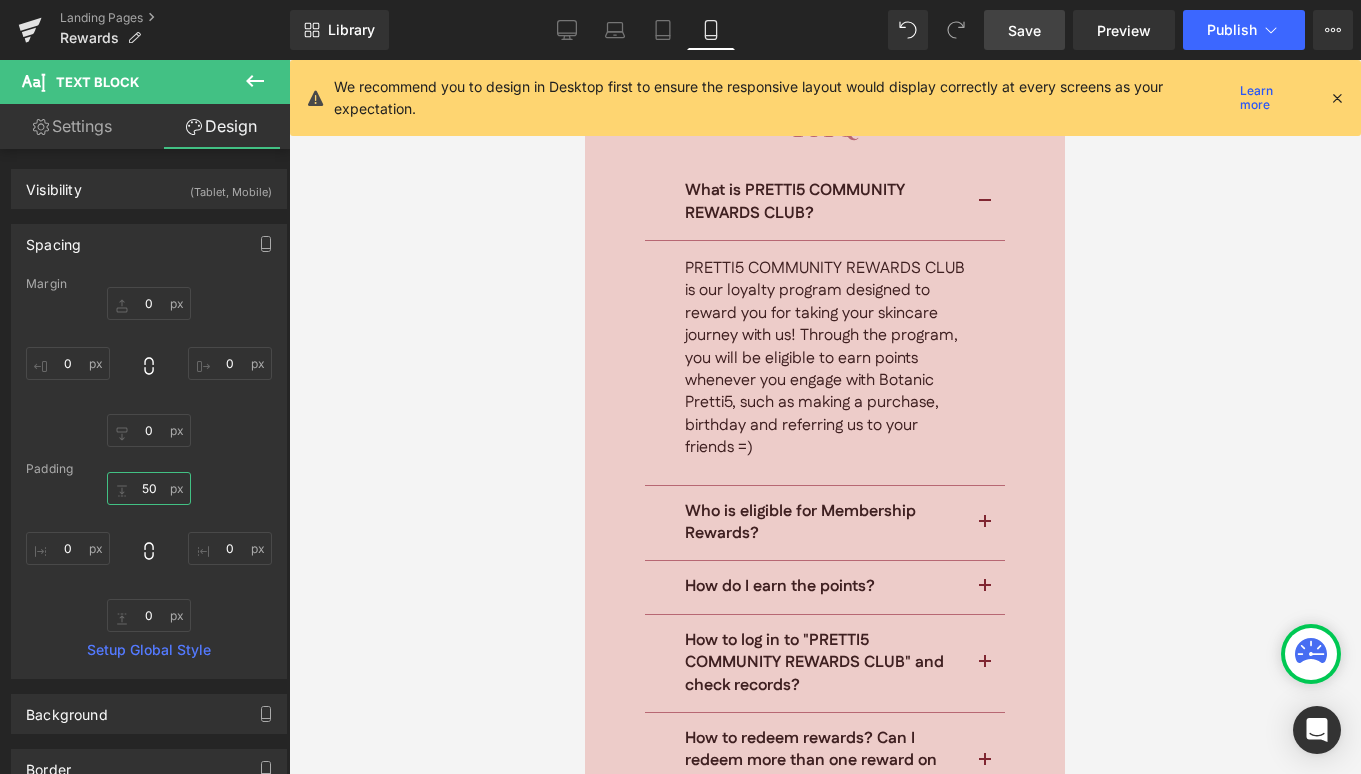 type on "50" 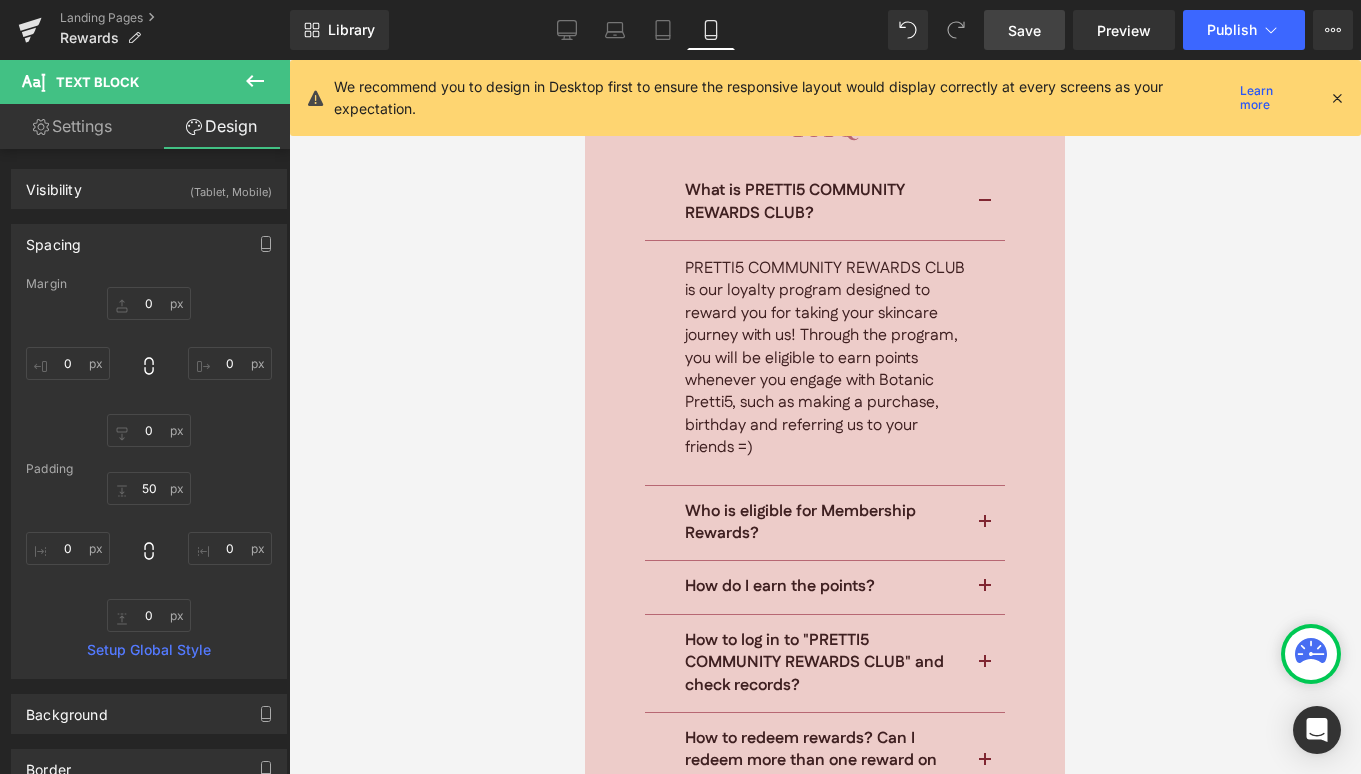click on "Save" at bounding box center [1024, 30] 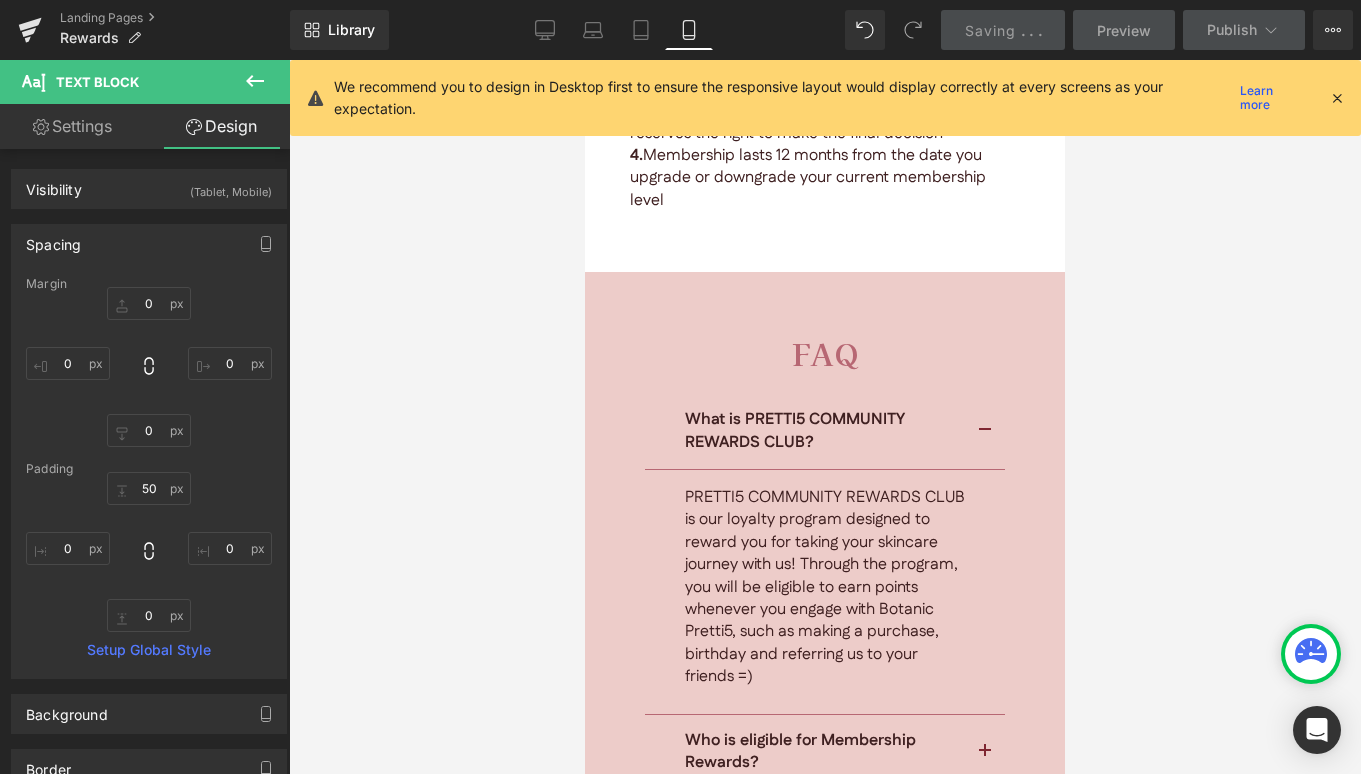 scroll, scrollTop: 5651, scrollLeft: 0, axis: vertical 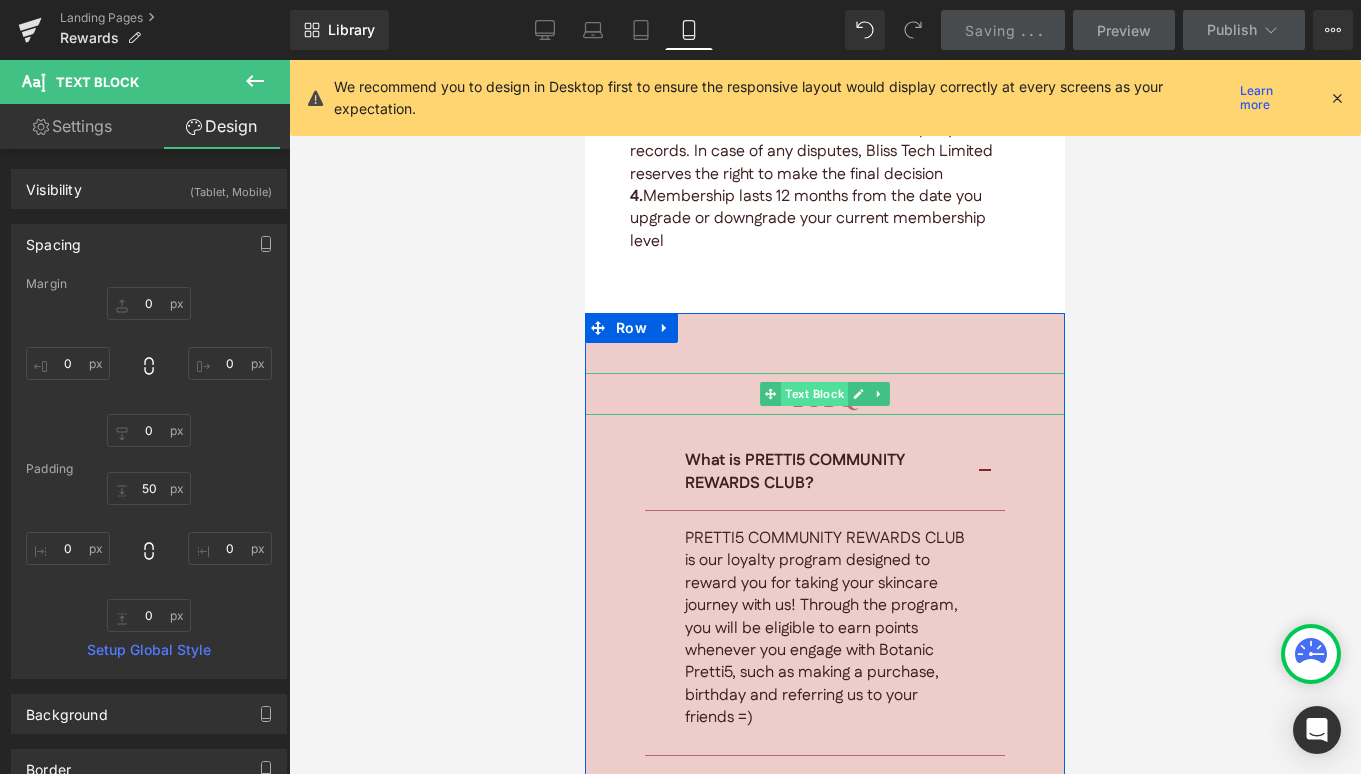 click on "Text Block" at bounding box center (814, 394) 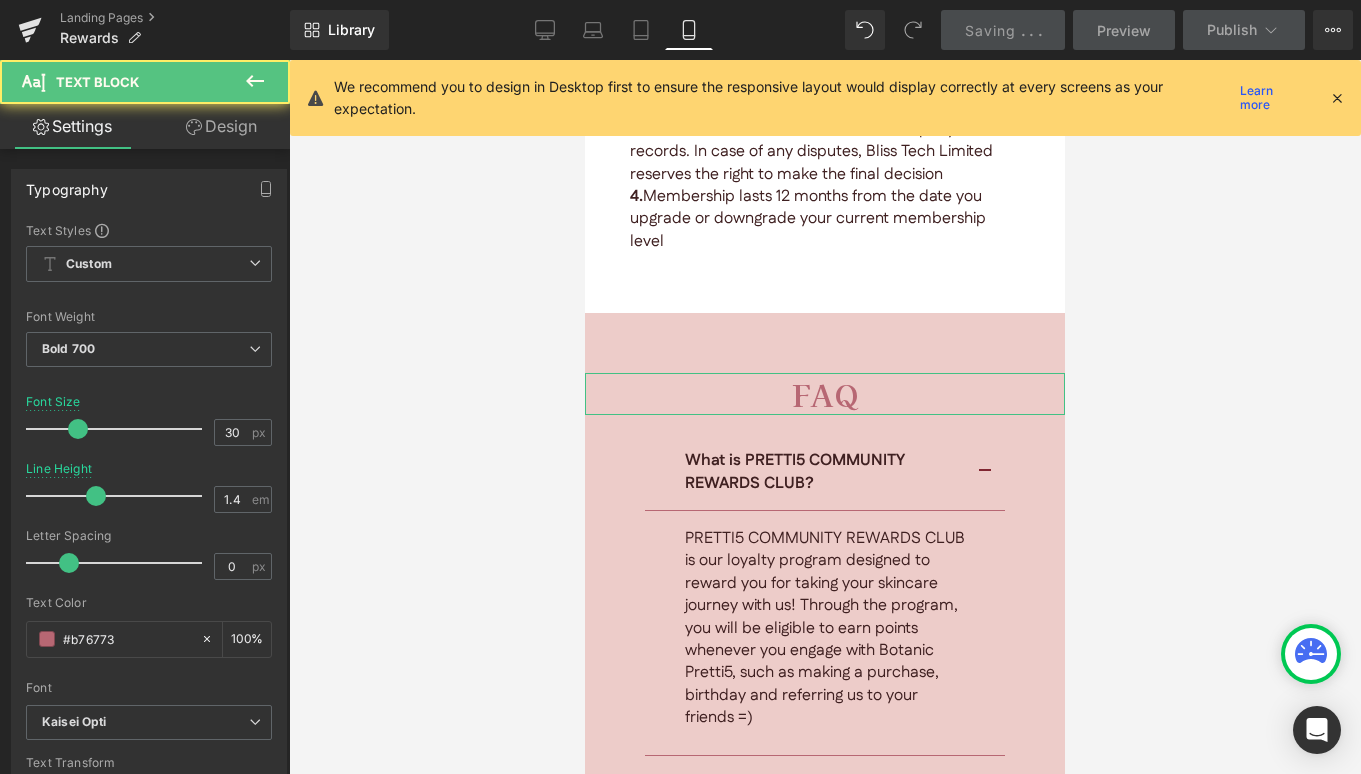 click on "Design" at bounding box center (221, 126) 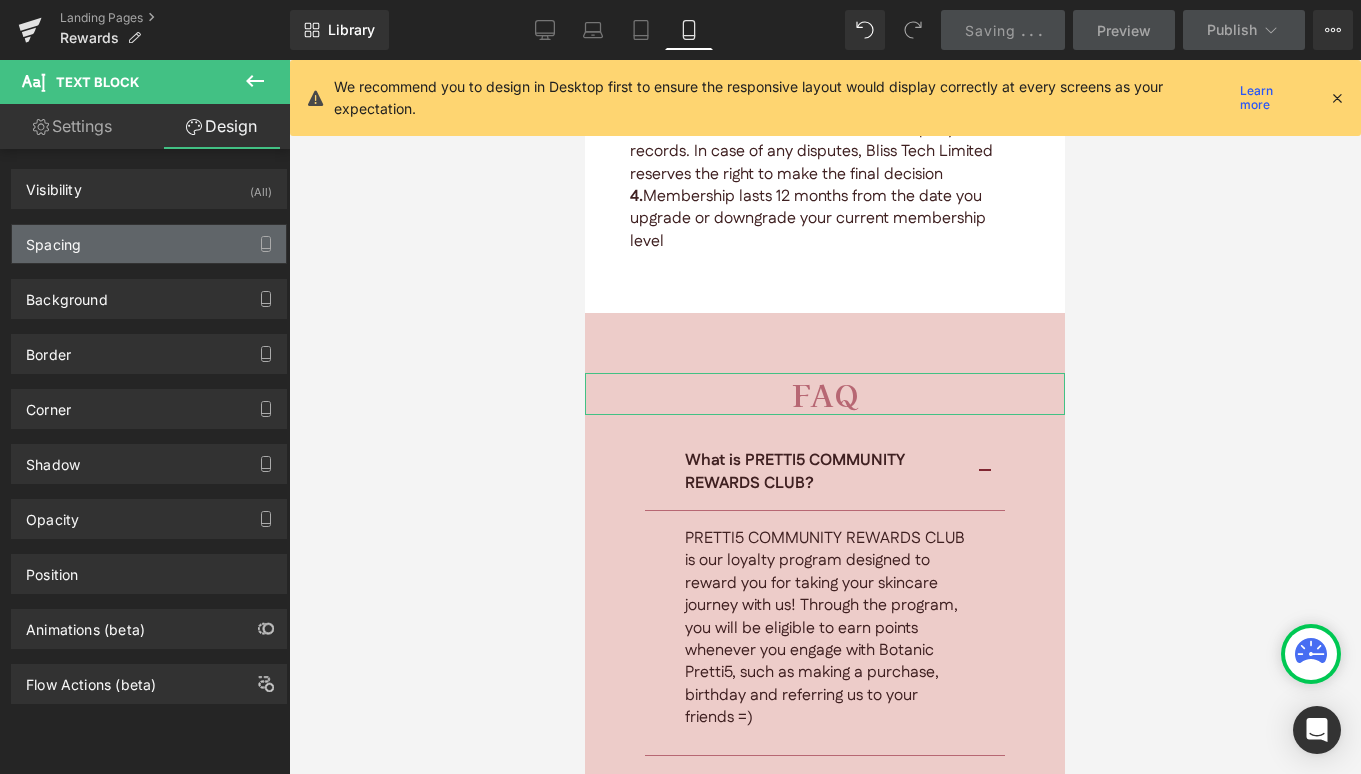 click on "Spacing" at bounding box center [53, 239] 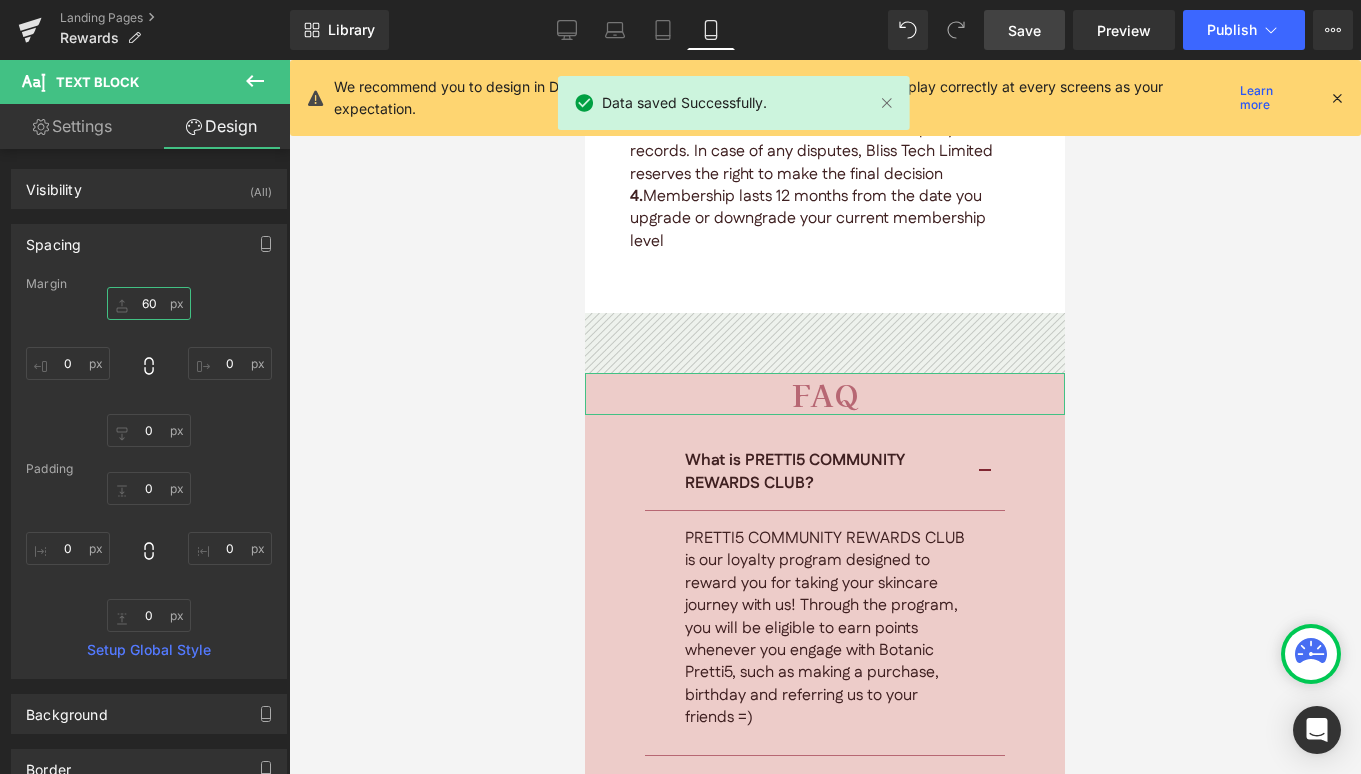 click on "60" at bounding box center (149, 303) 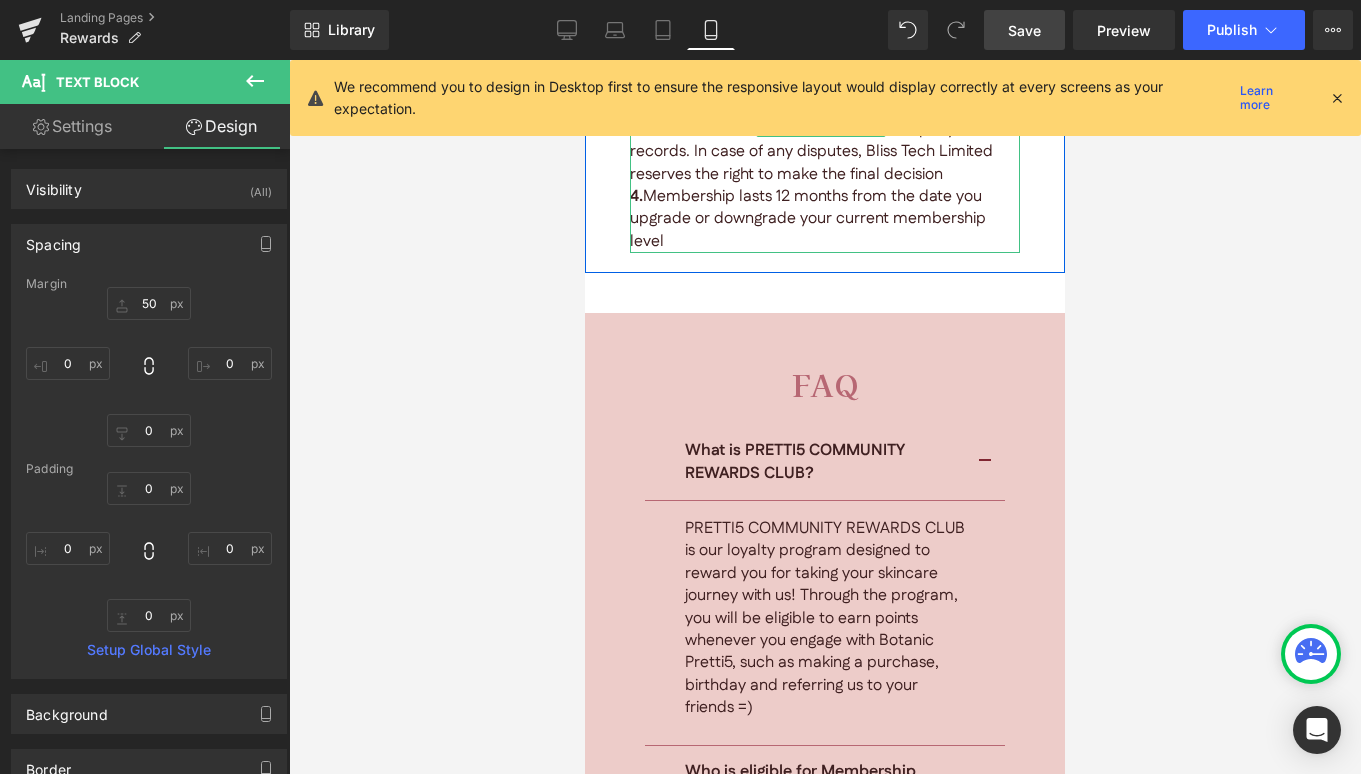 click on "Save" at bounding box center (1024, 30) 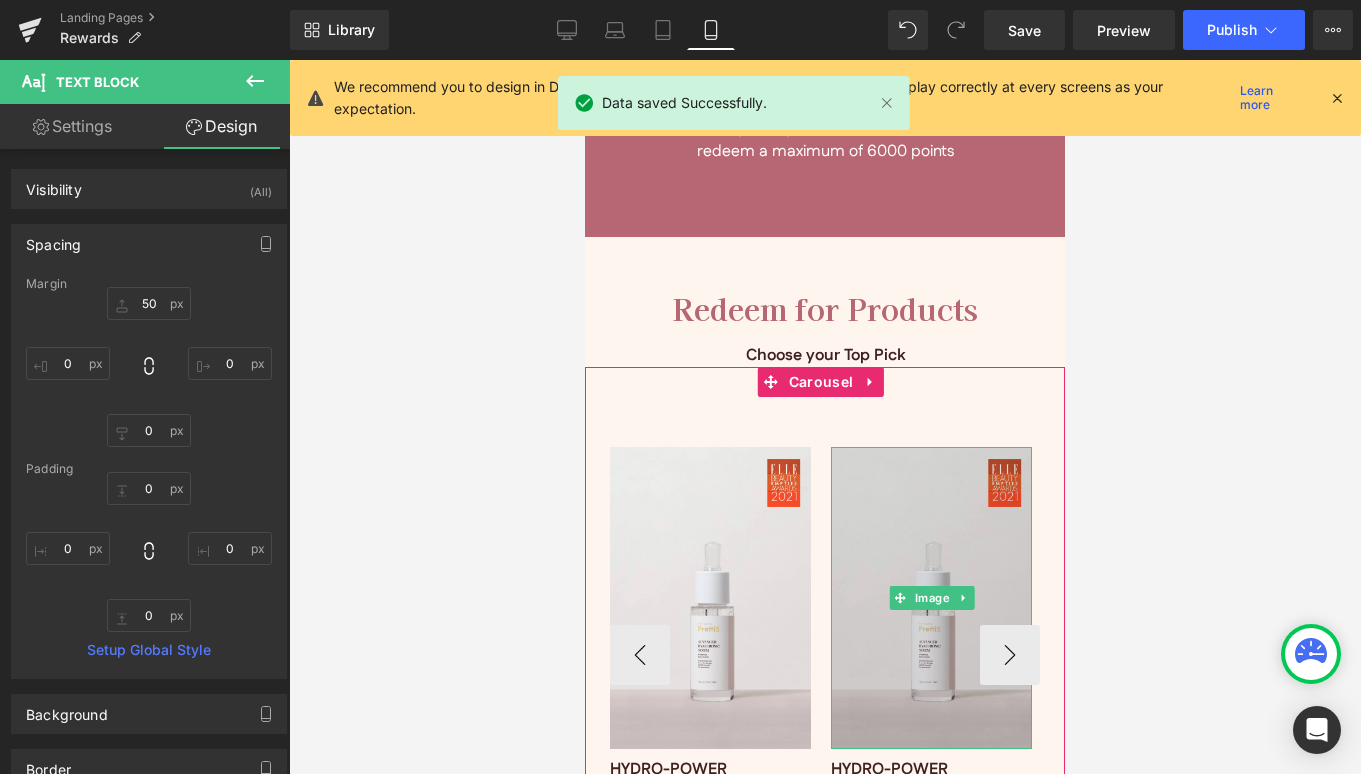 scroll, scrollTop: 4666, scrollLeft: 0, axis: vertical 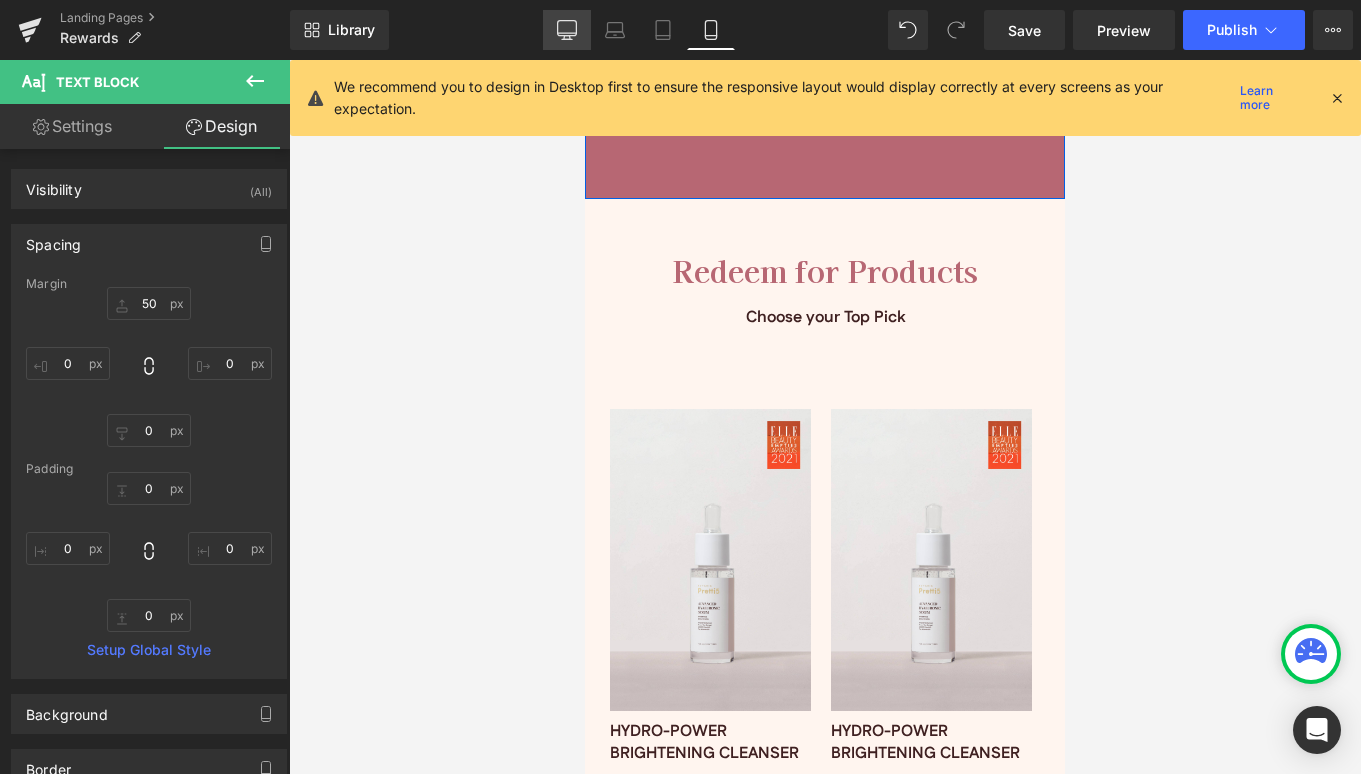 click 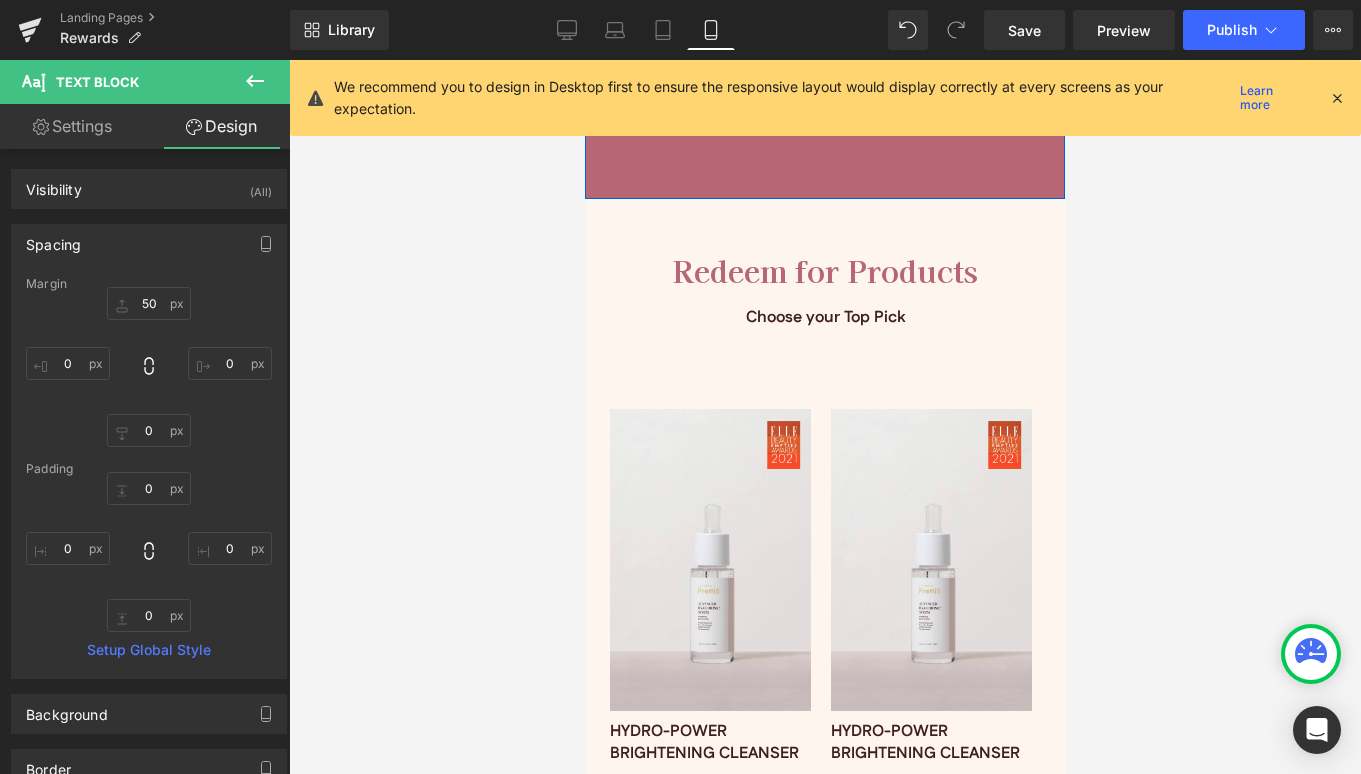 type on "60" 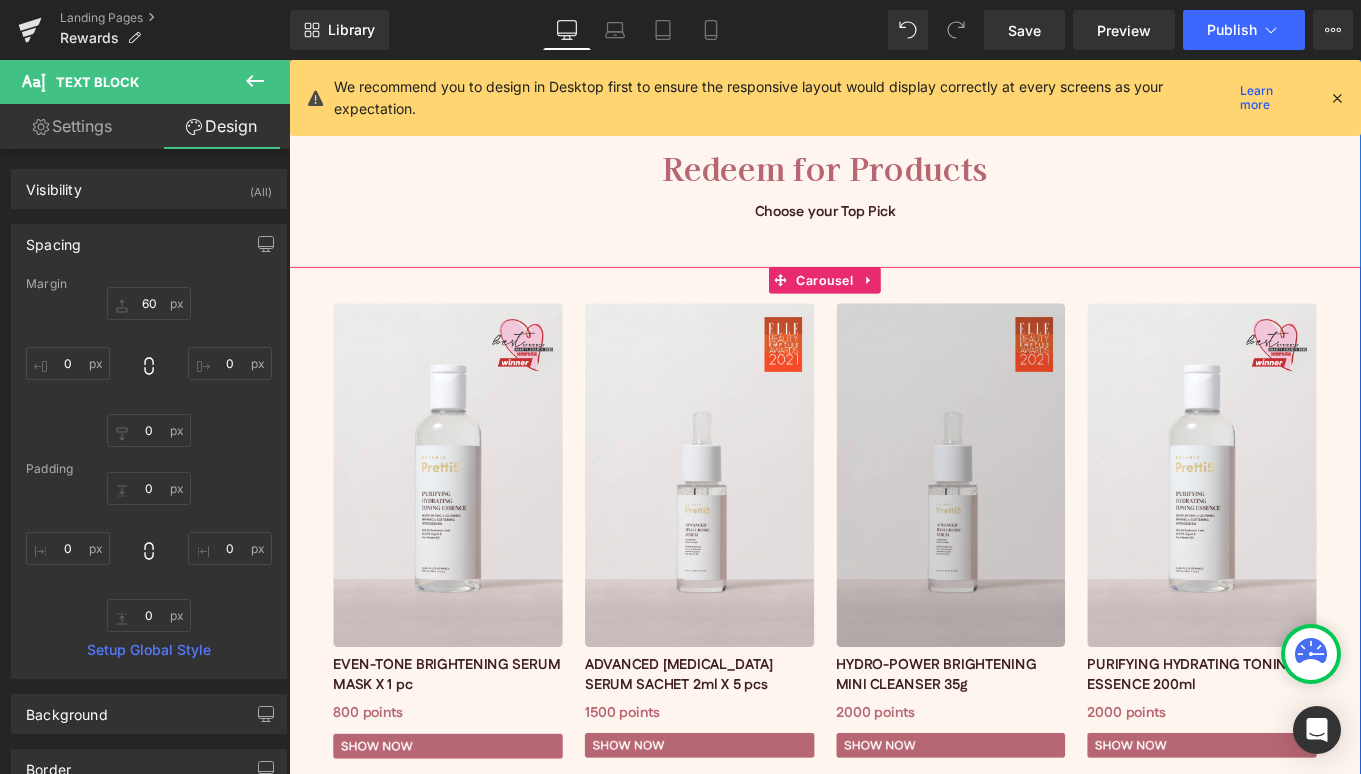 scroll, scrollTop: 4328, scrollLeft: 0, axis: vertical 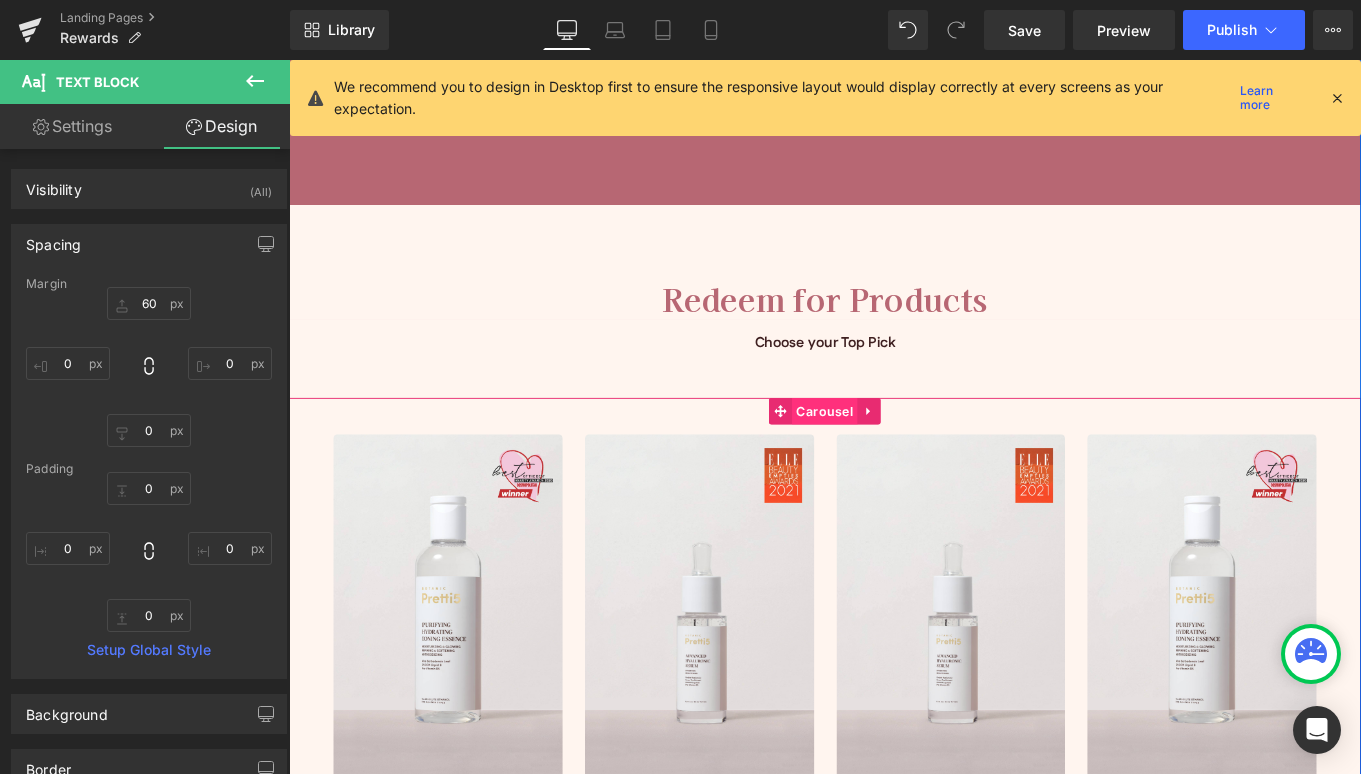 click on "Carousel" at bounding box center (894, 456) 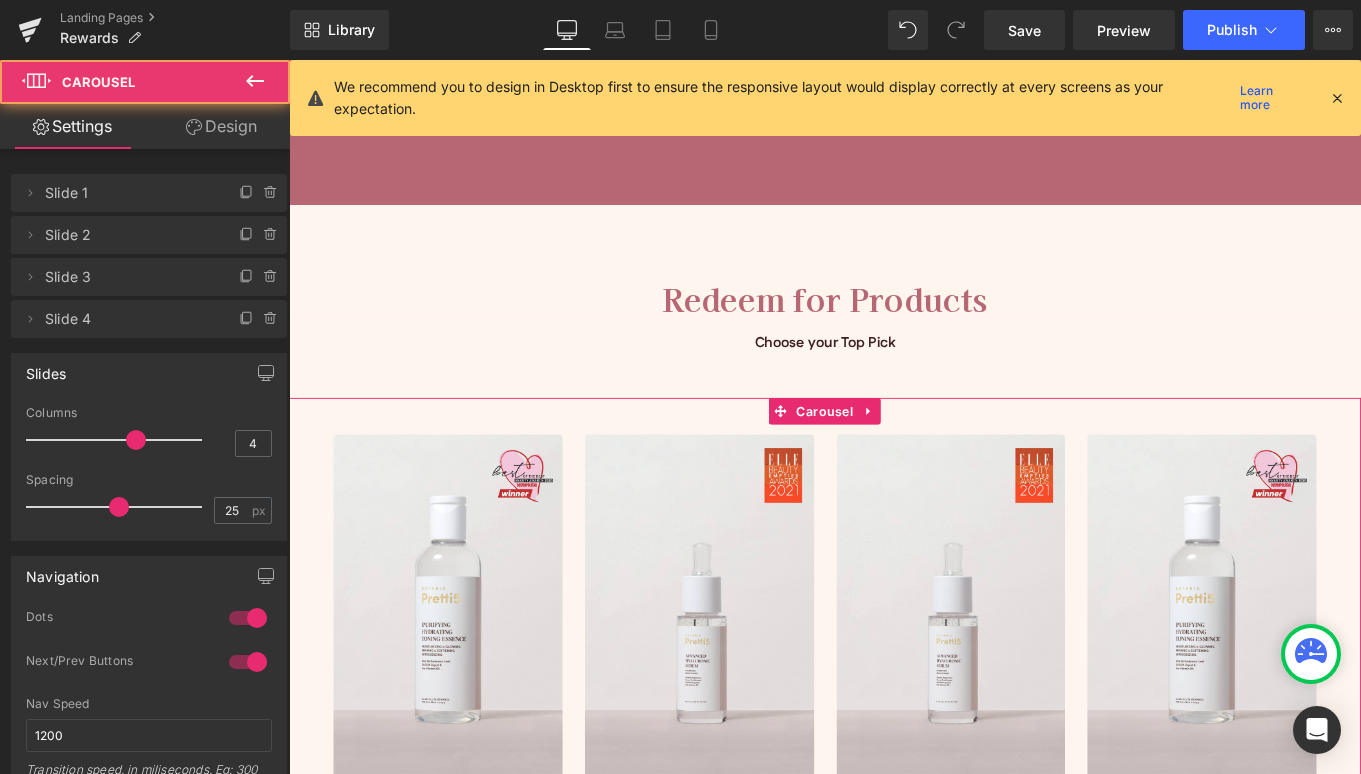 click on "Design" at bounding box center [221, 126] 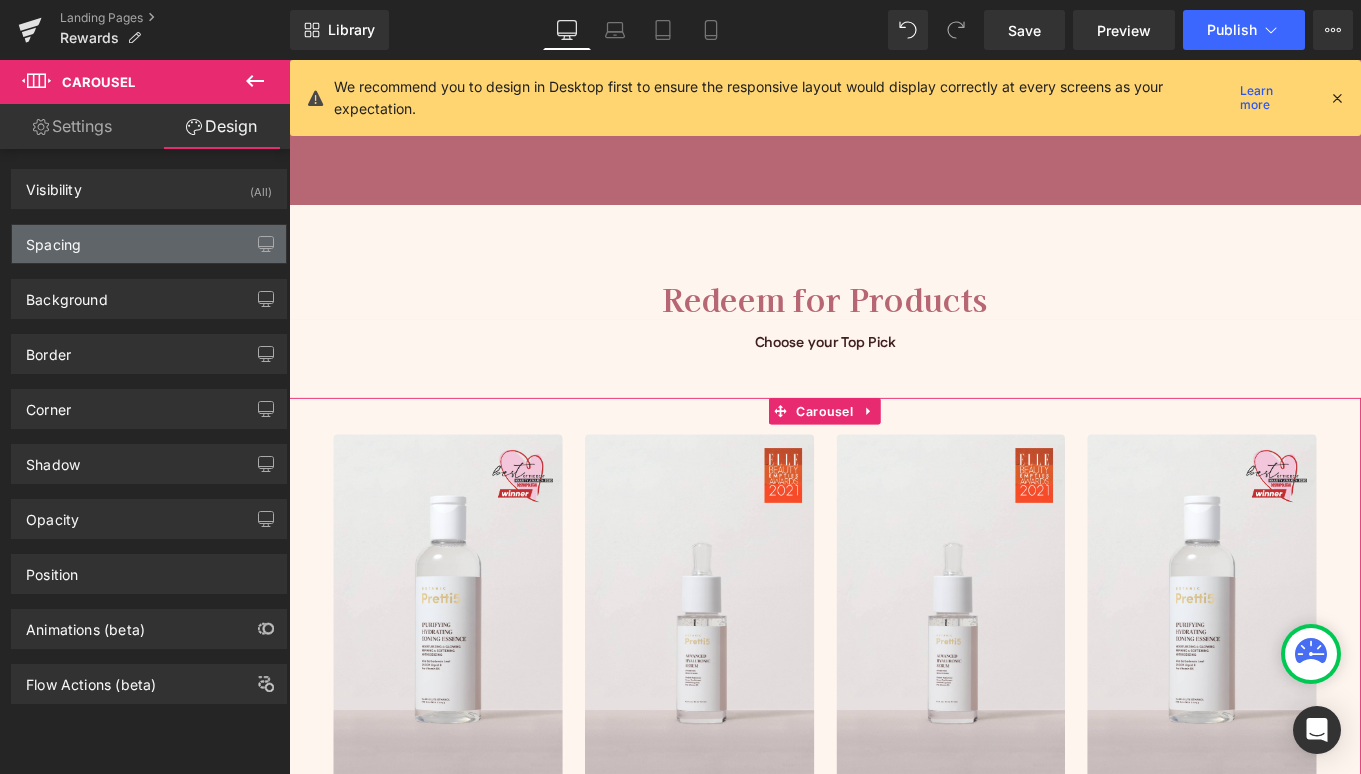 click on "Spacing" at bounding box center (53, 239) 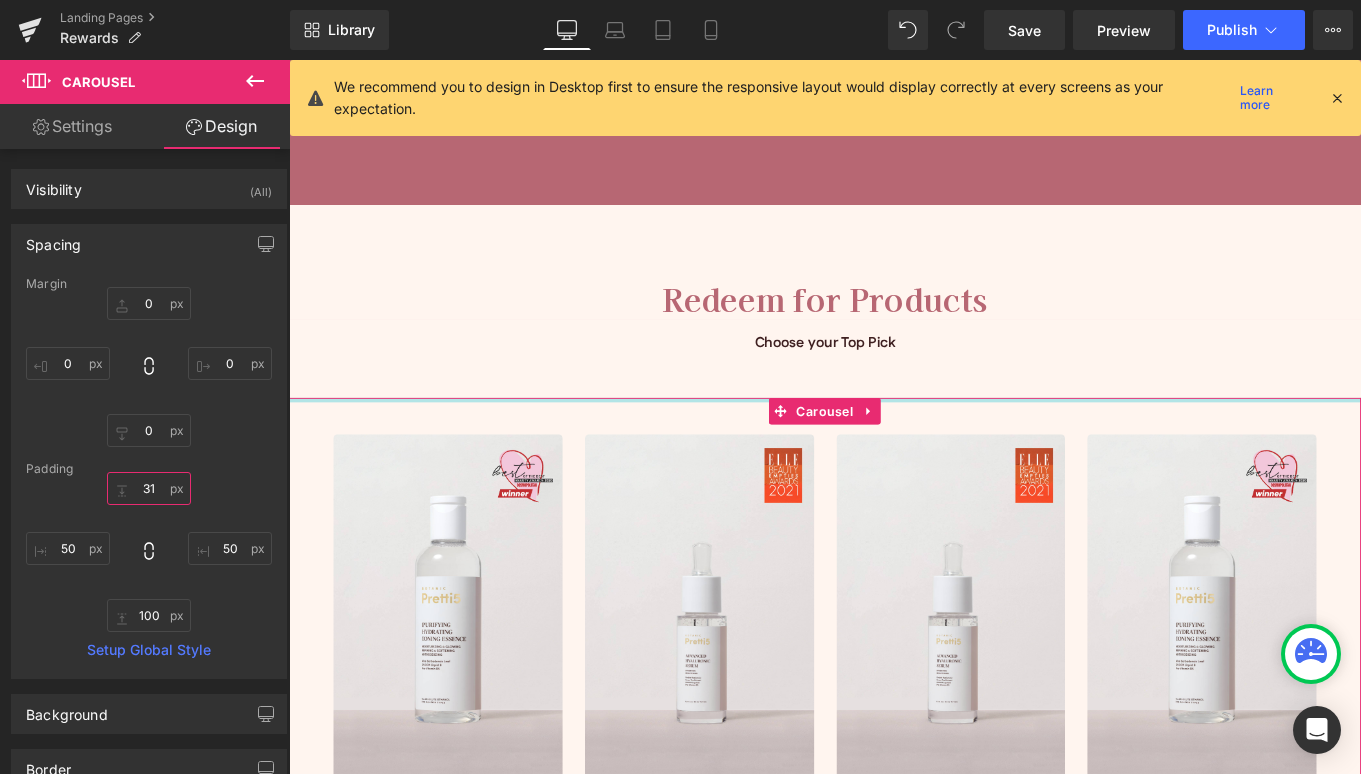 click on "31" at bounding box center [149, 488] 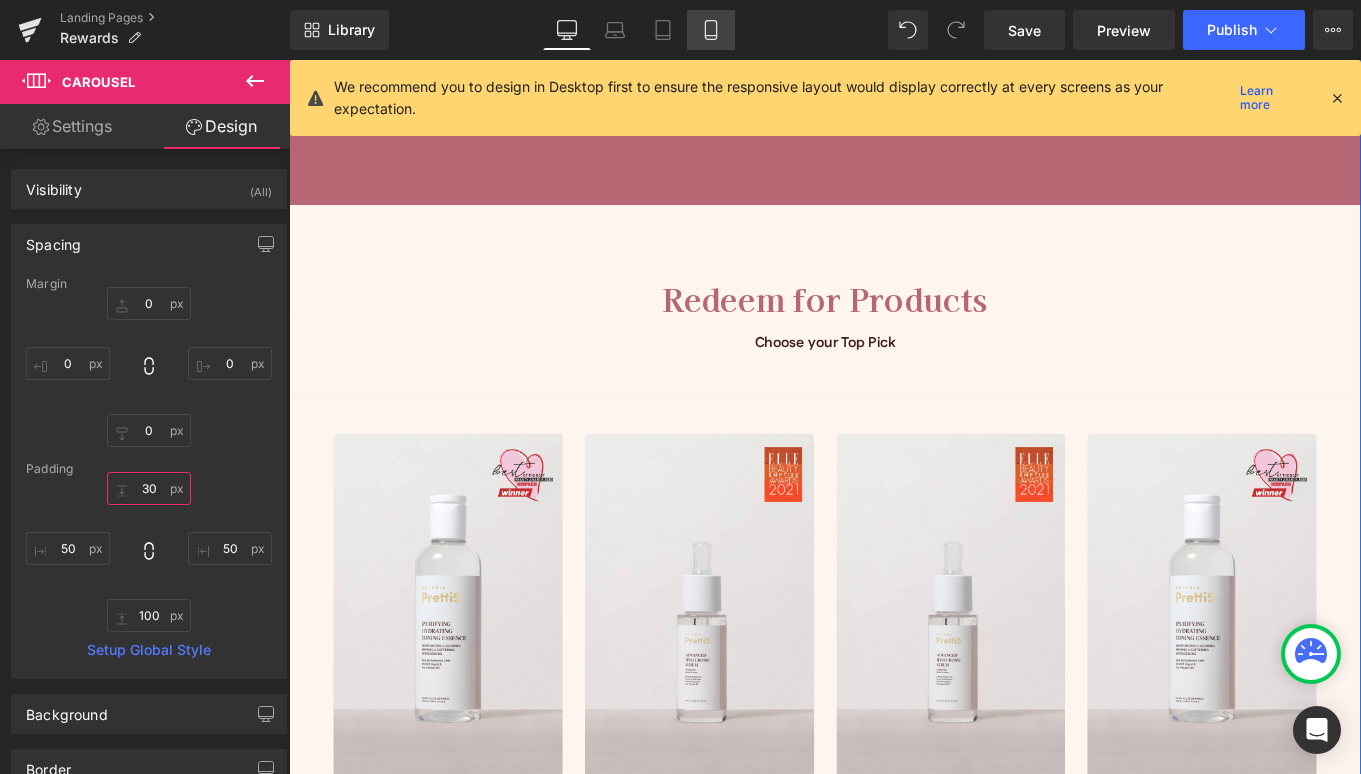 type on "30" 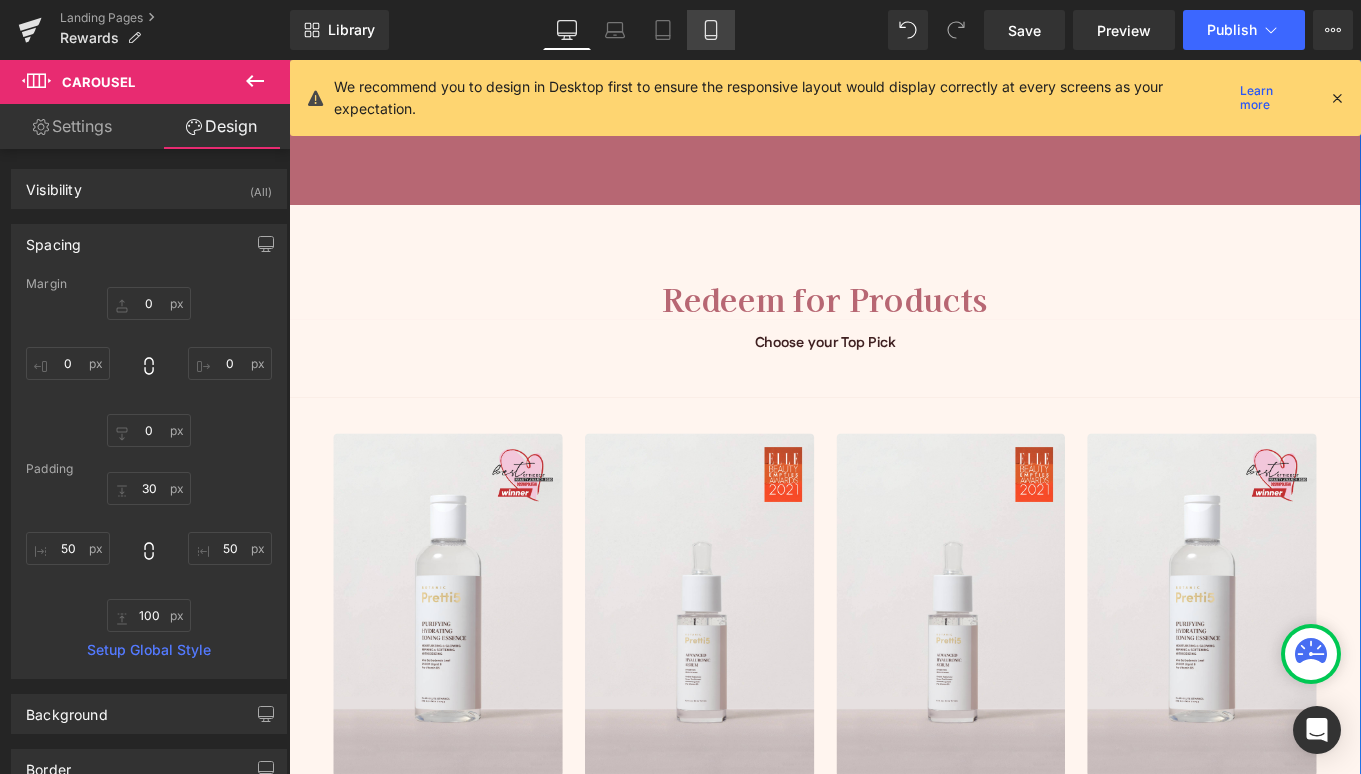 click on "Mobile" at bounding box center (711, 30) 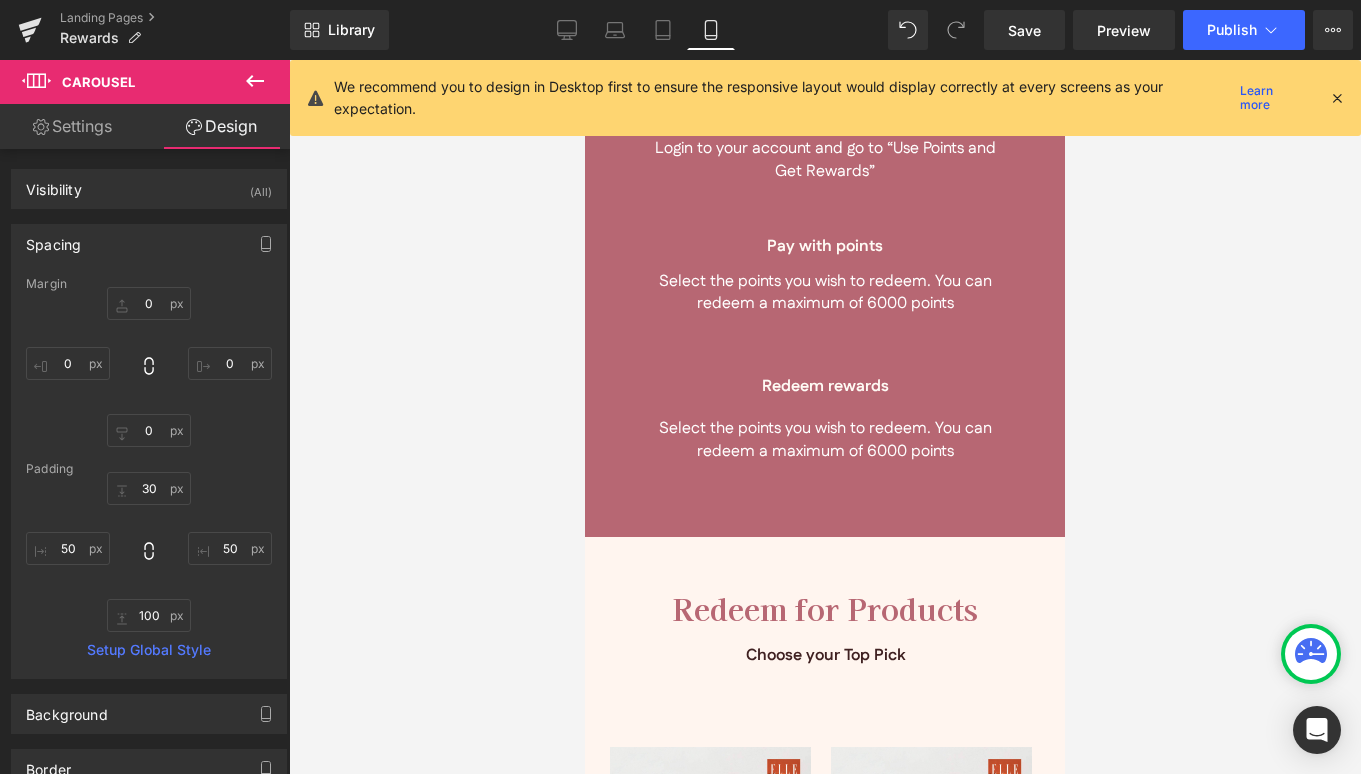 type on "0" 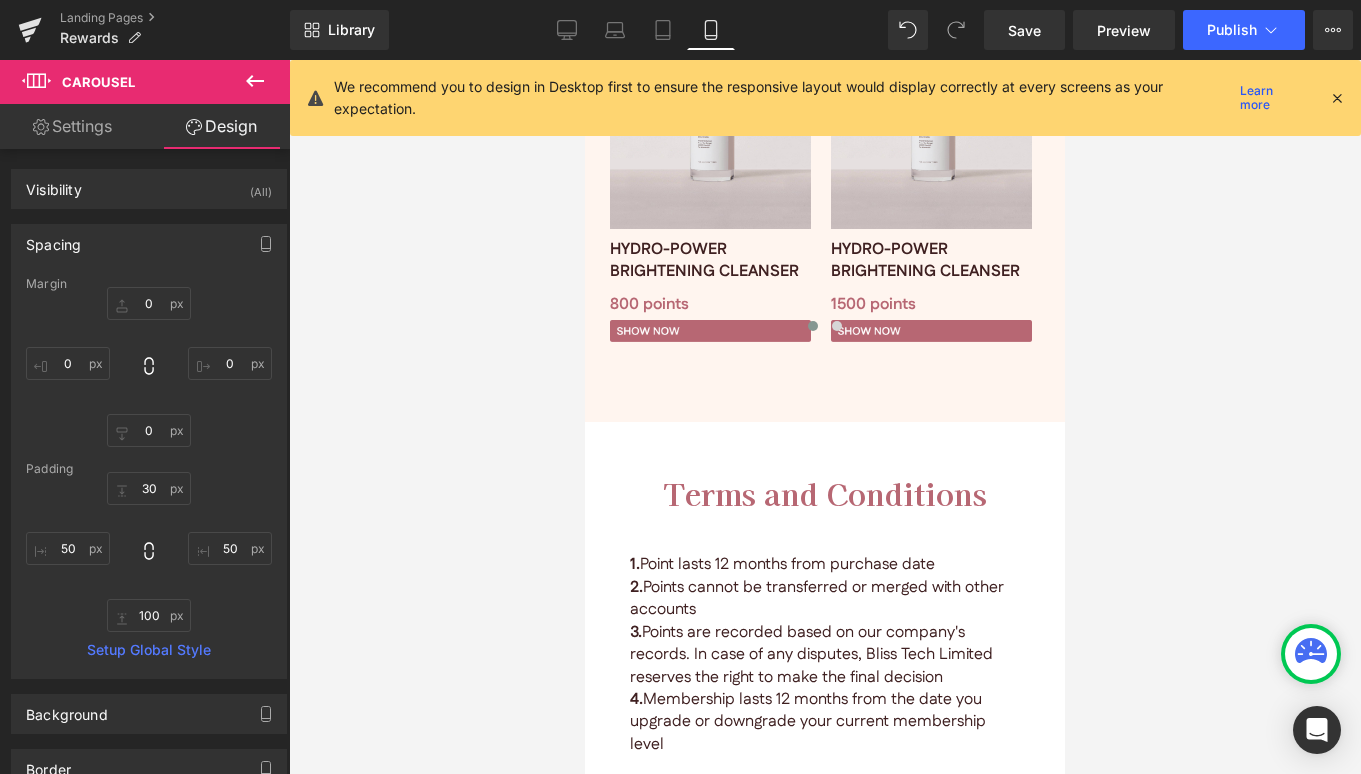 scroll, scrollTop: 4461, scrollLeft: 0, axis: vertical 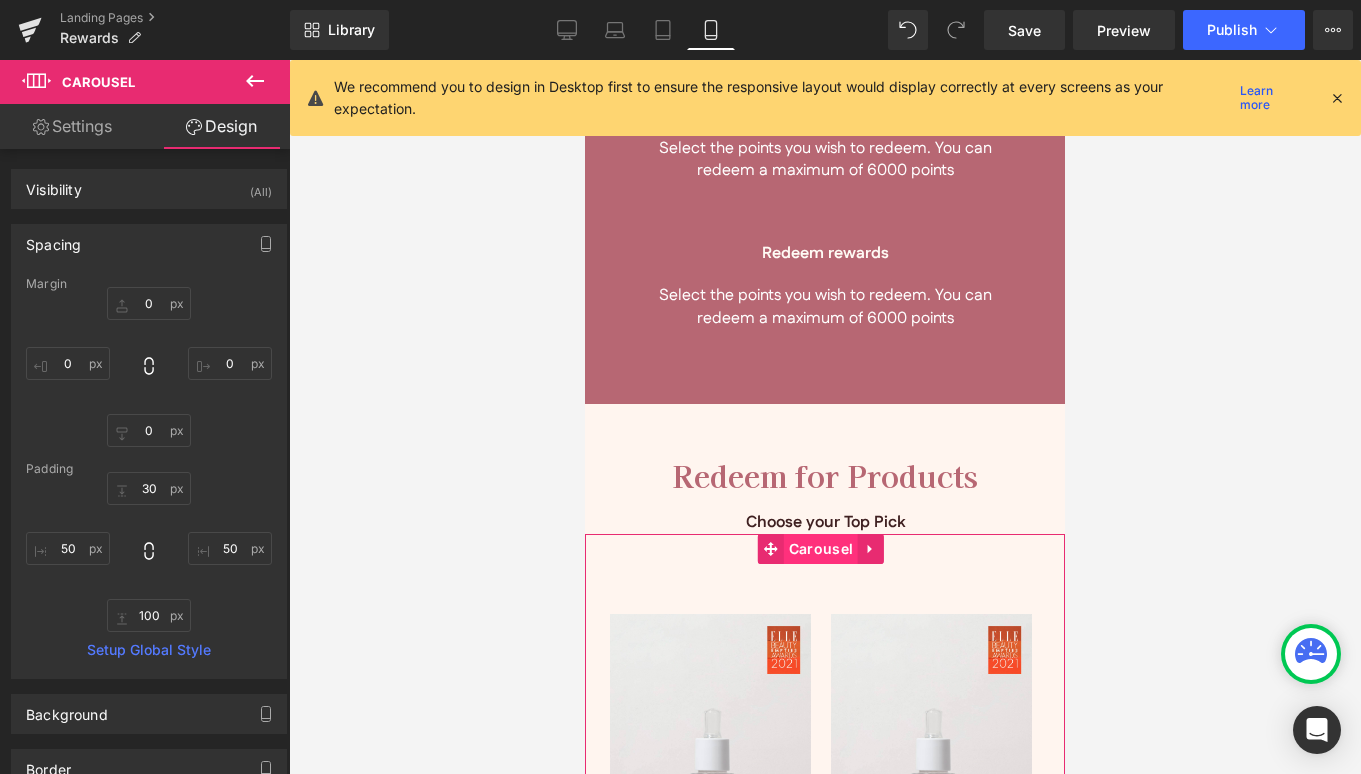click on "Carousel" at bounding box center (821, 549) 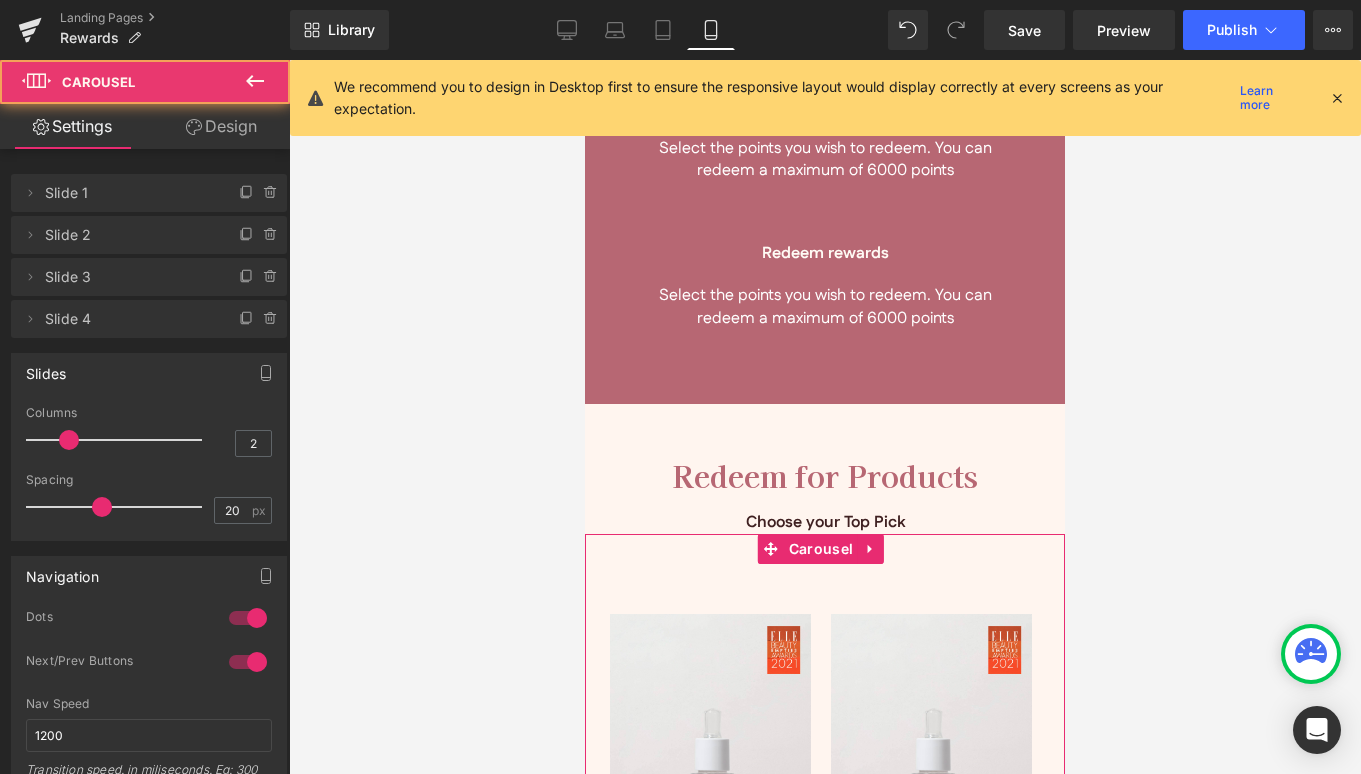 click on "Design" at bounding box center (221, 126) 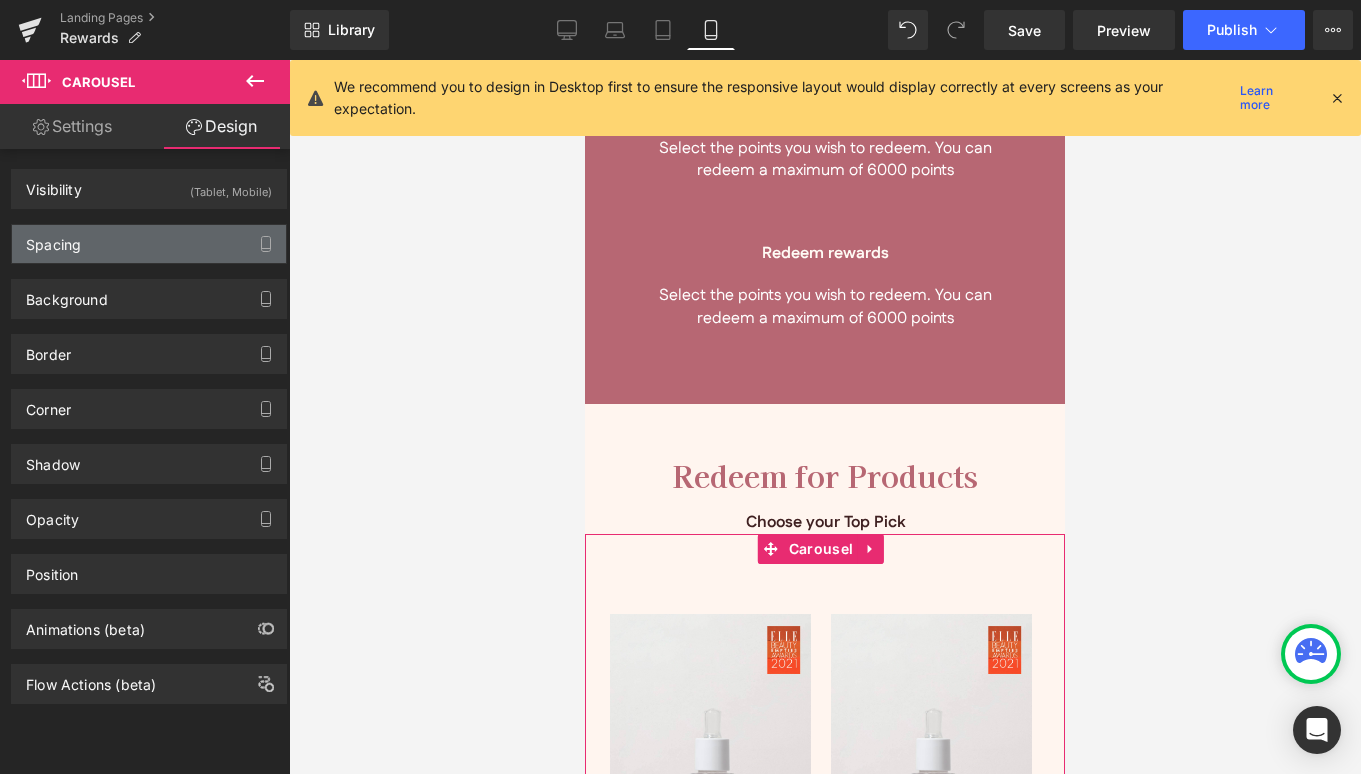 click on "Spacing" at bounding box center [53, 239] 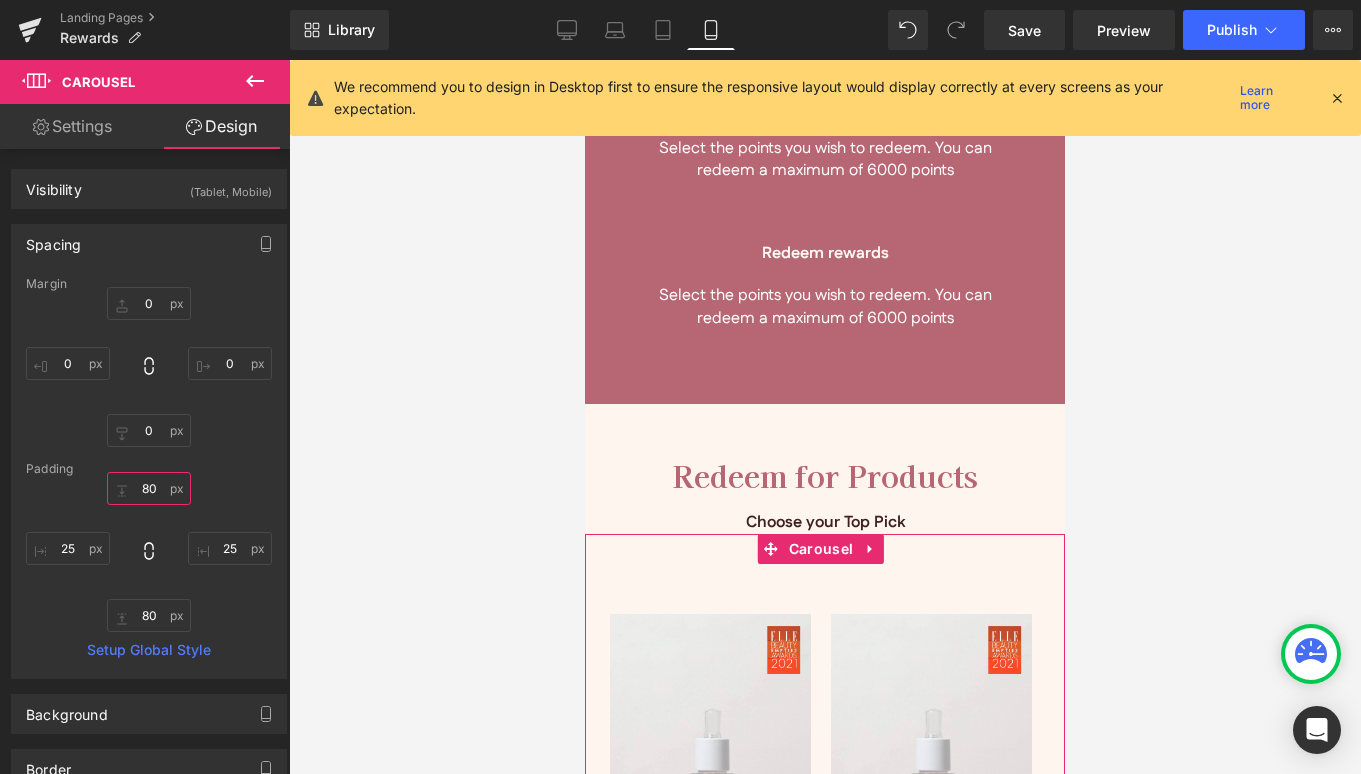 click on "80" at bounding box center [149, 488] 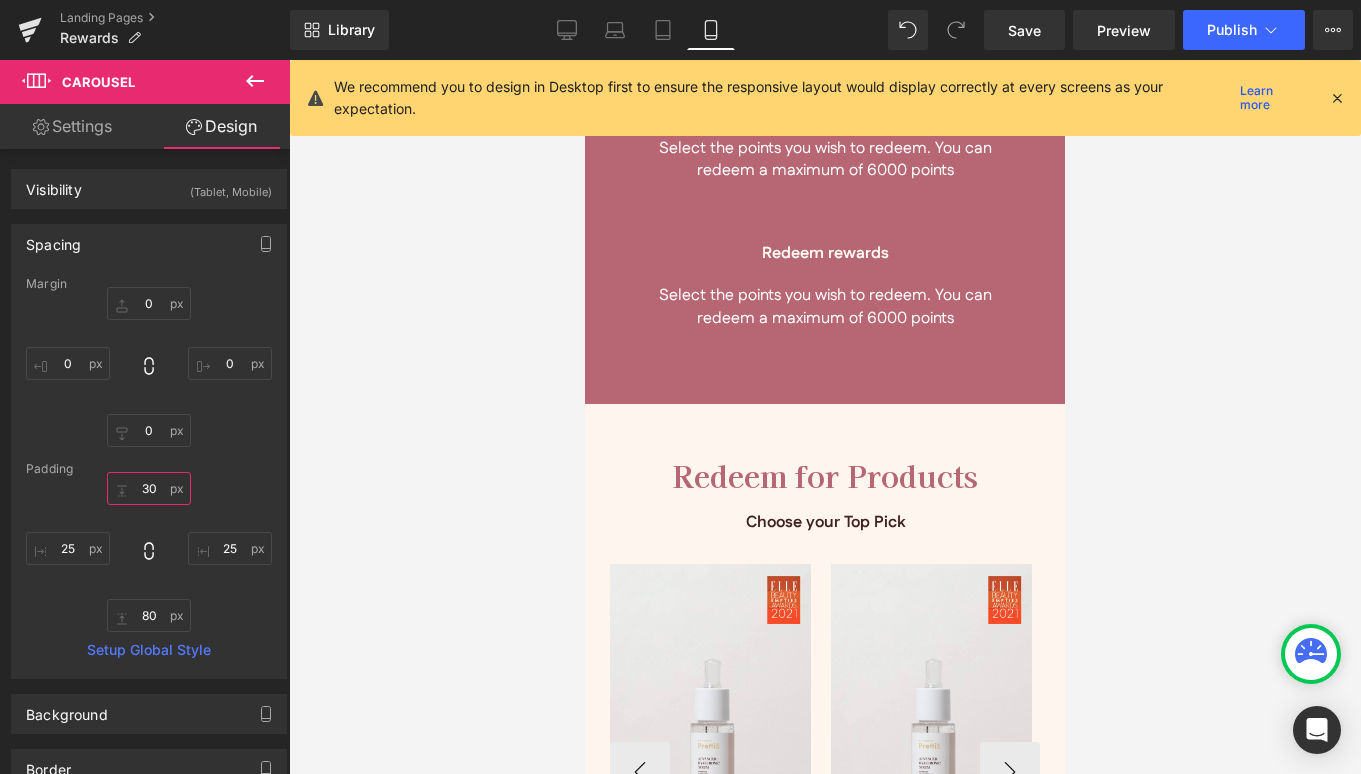 scroll, scrollTop: 4861, scrollLeft: 0, axis: vertical 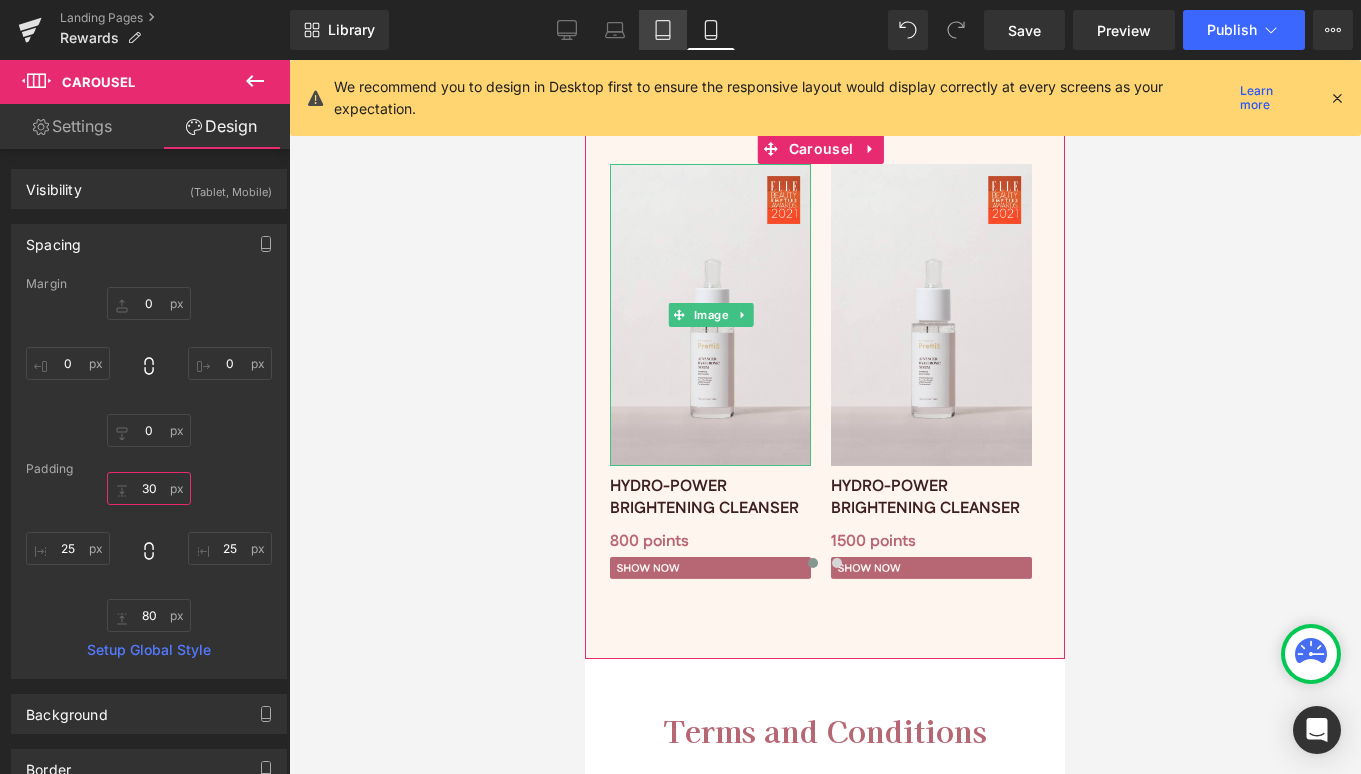 type on "30" 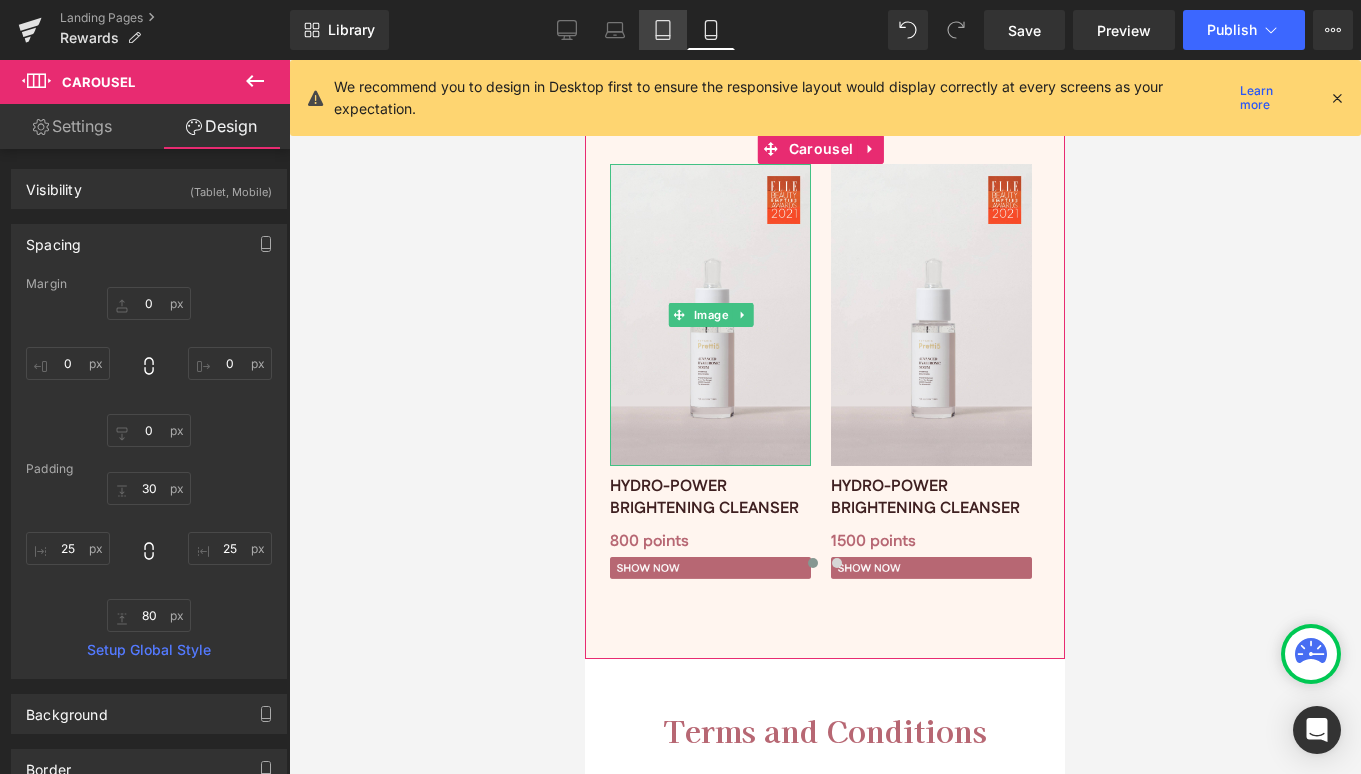 click 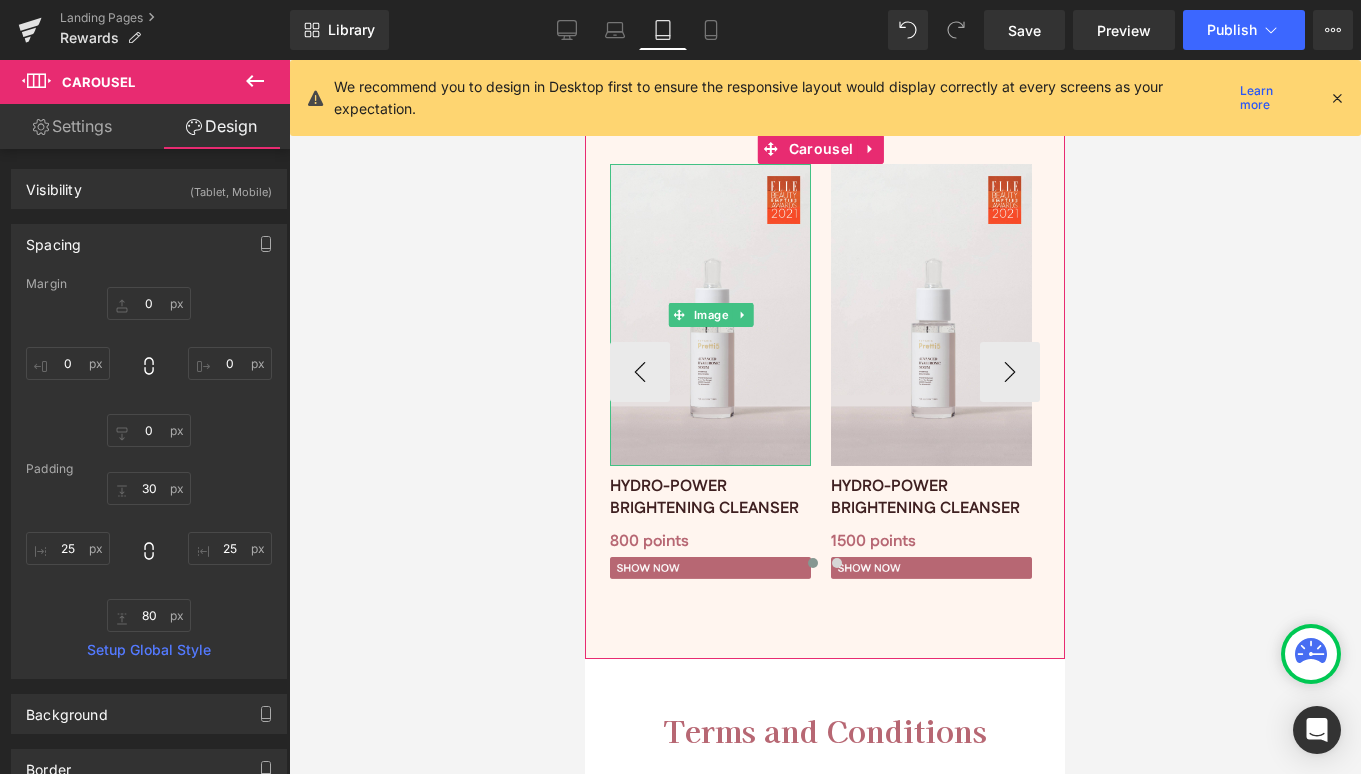 type on "0" 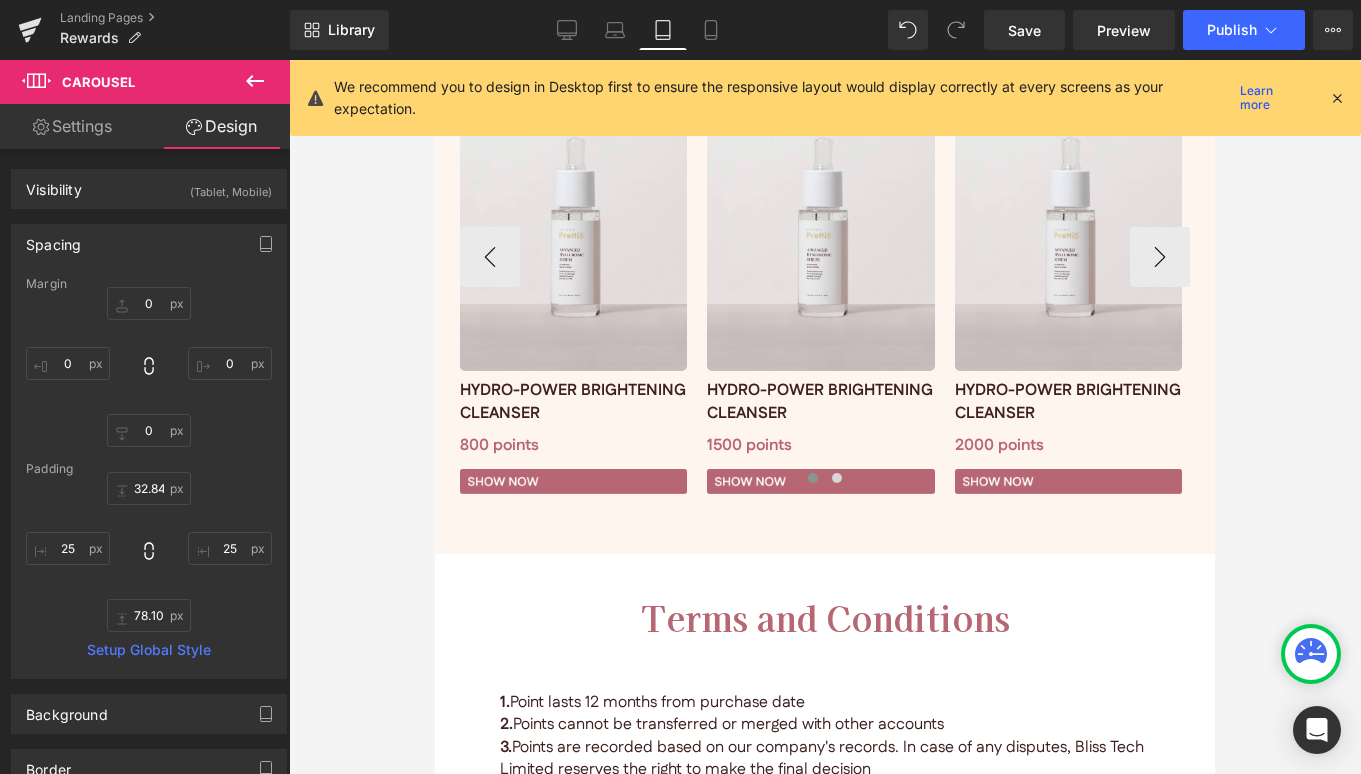 scroll, scrollTop: 5041, scrollLeft: 0, axis: vertical 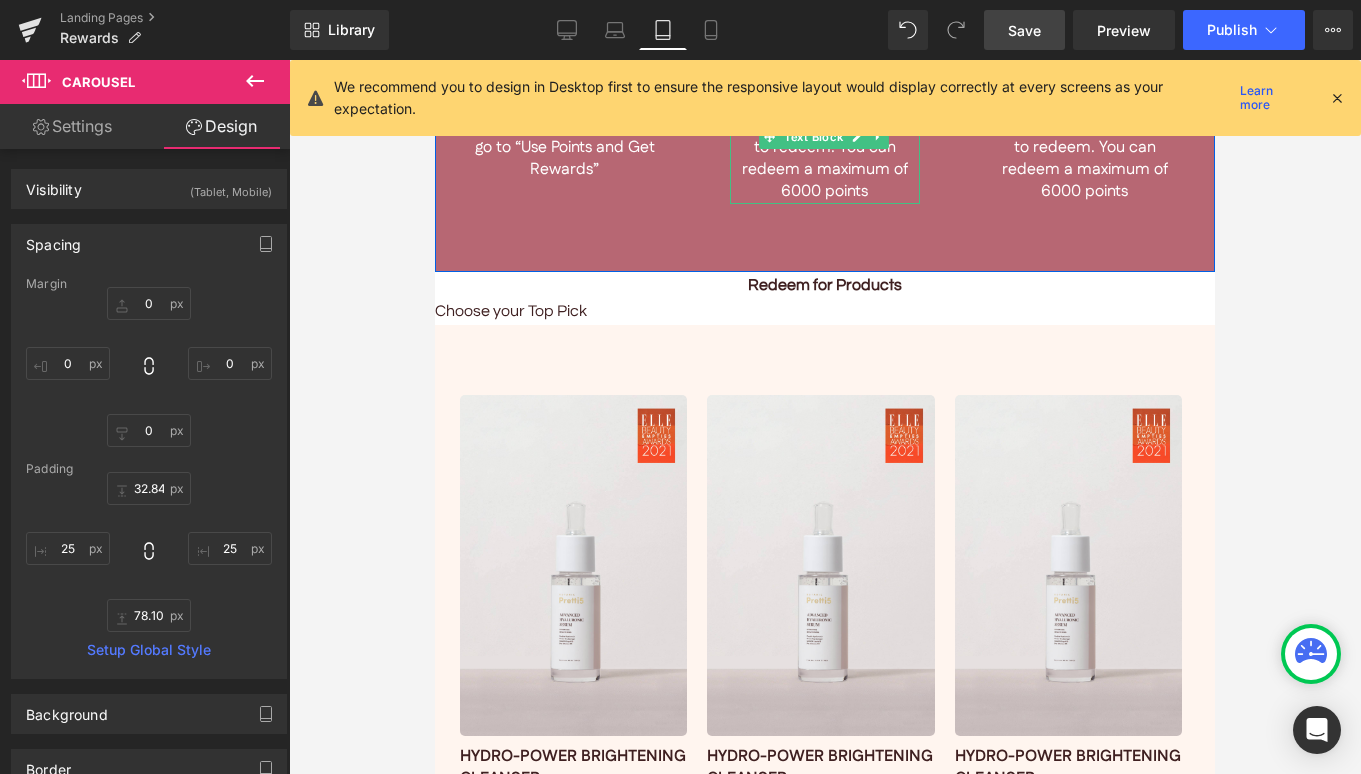 click on "Save" at bounding box center (1024, 30) 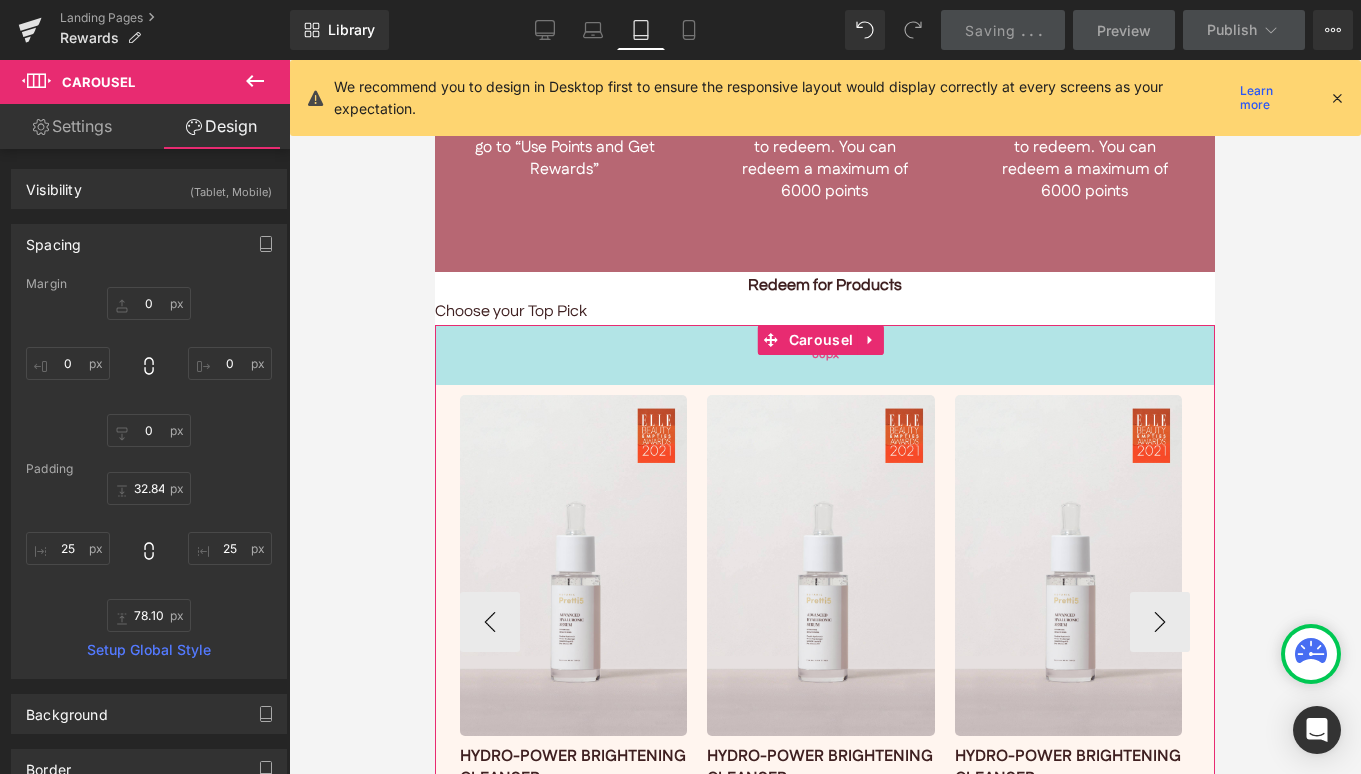 click on "60px" at bounding box center [825, 355] 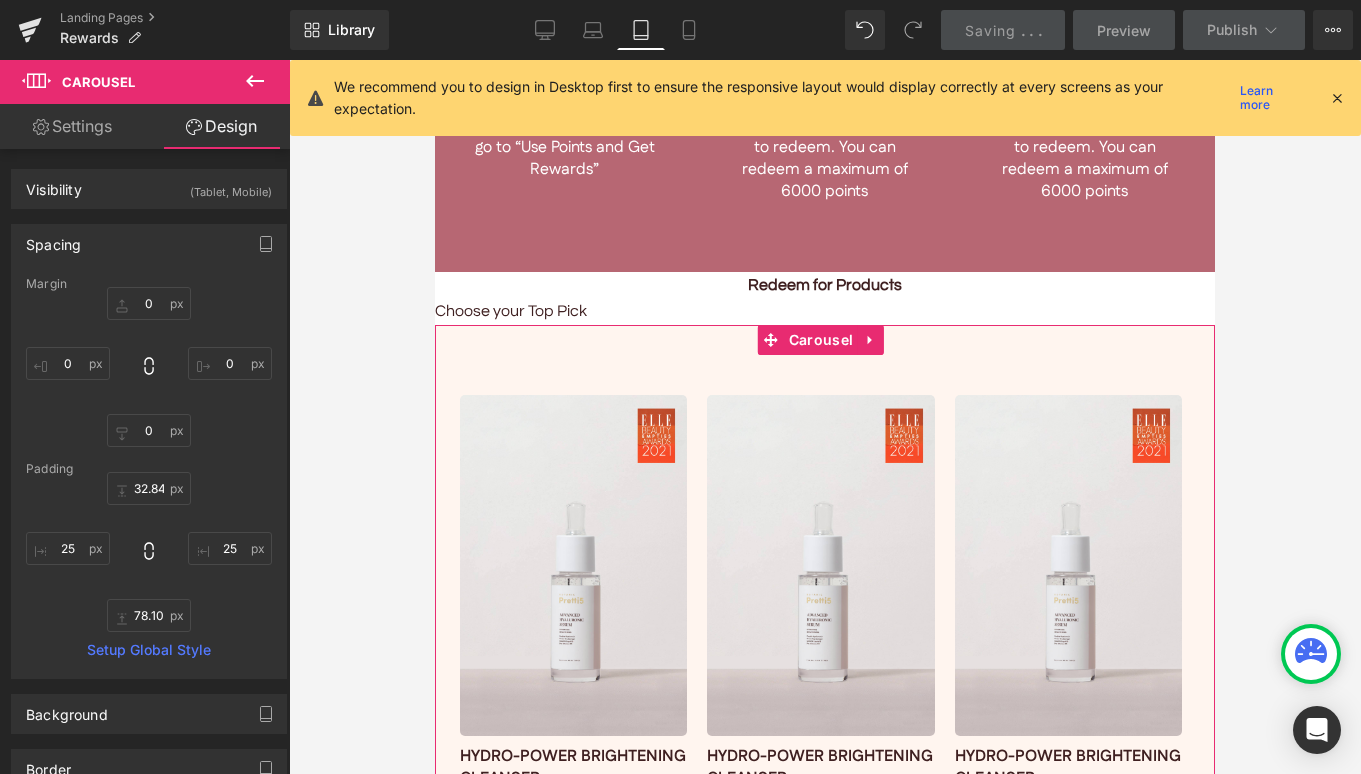 click on "Design" at bounding box center [221, 126] 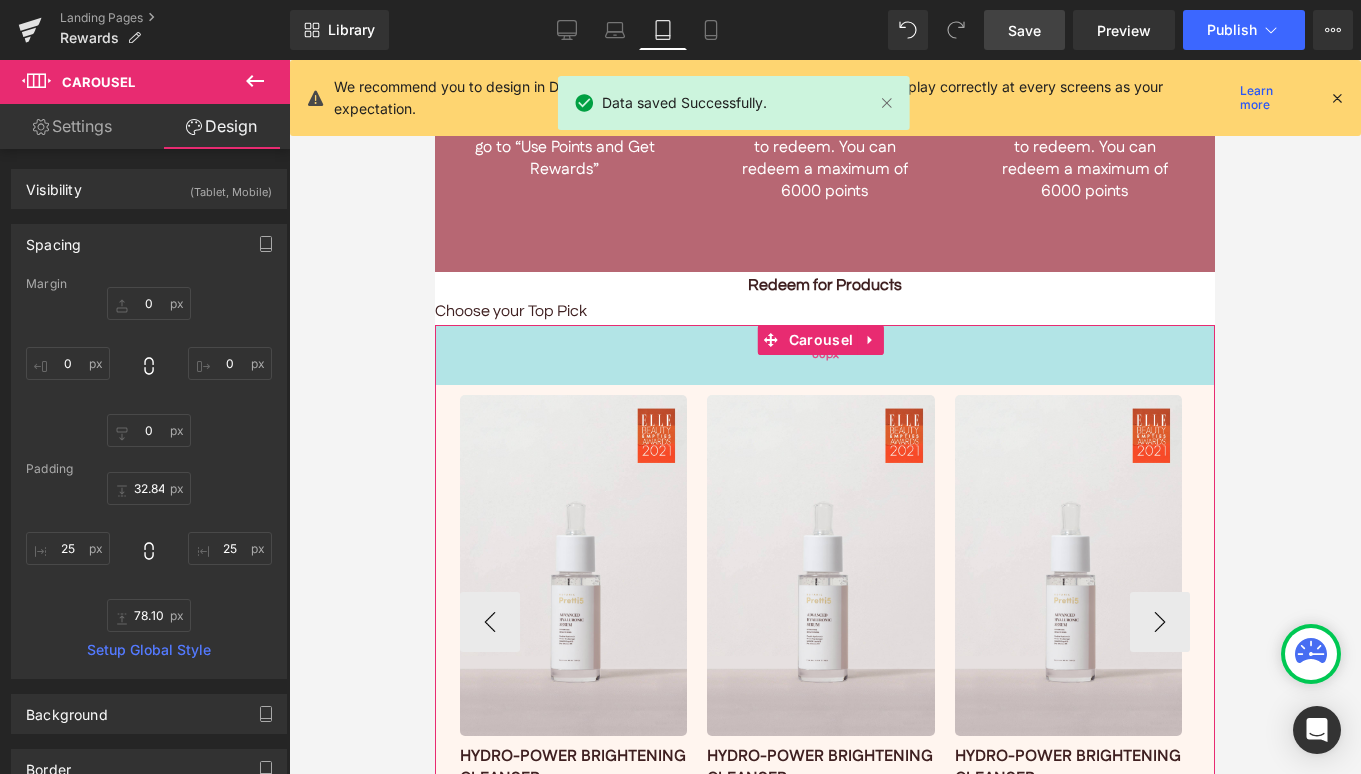 click on "60px" at bounding box center (825, 355) 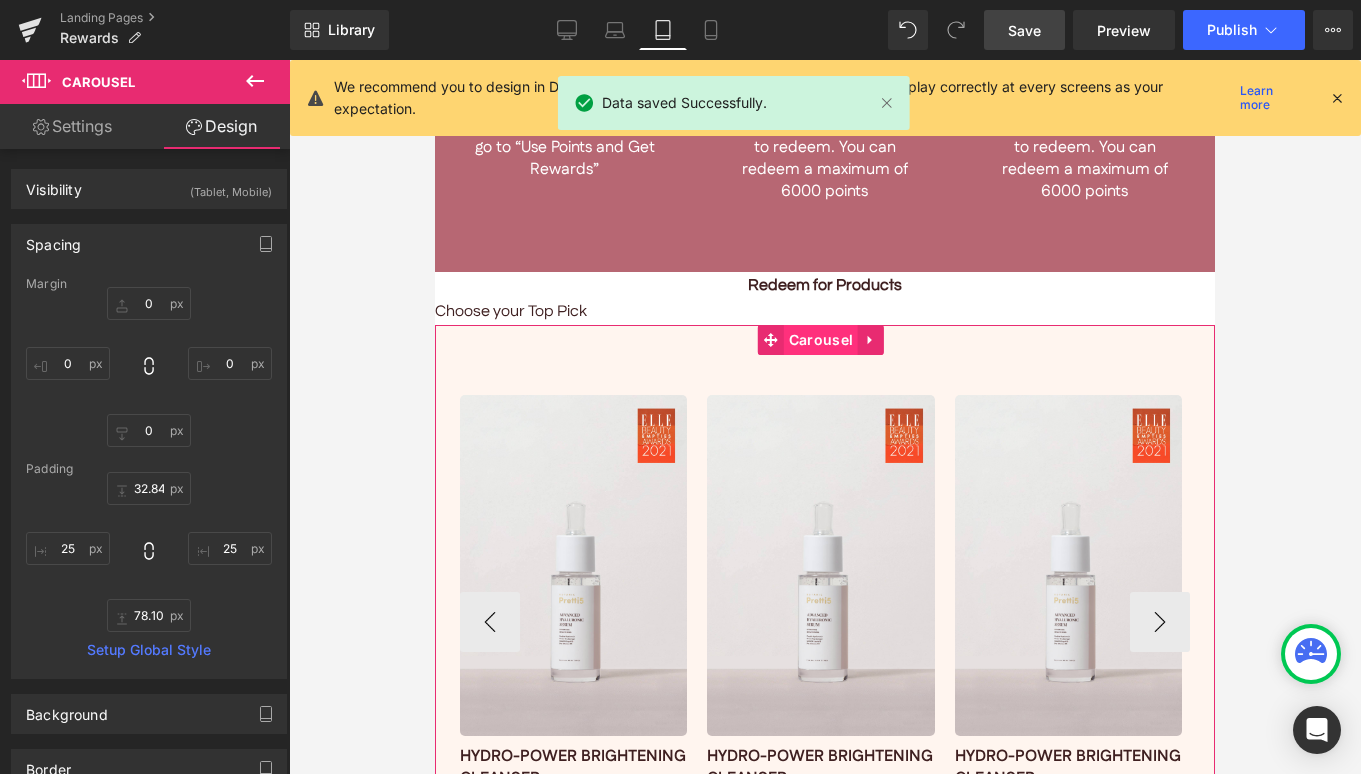 click on "Carousel" at bounding box center (821, 340) 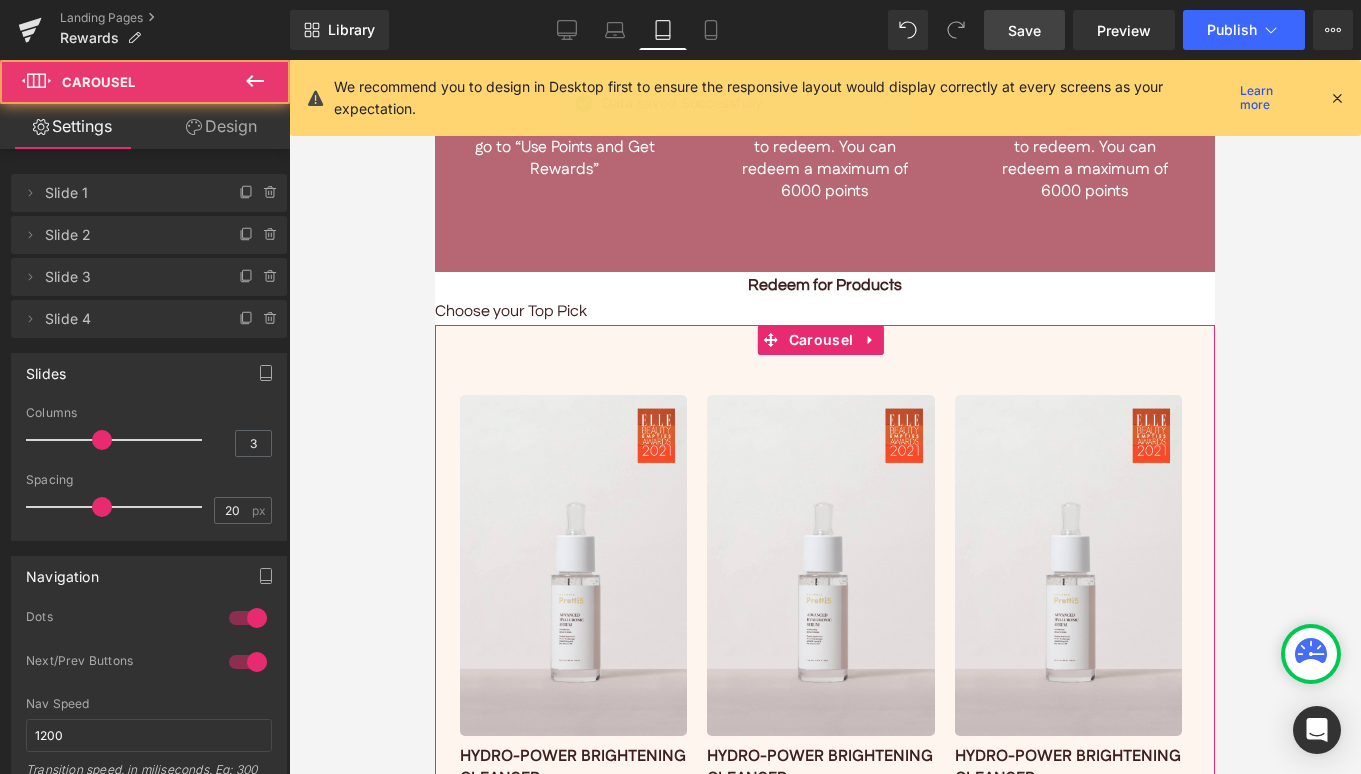 click on "Design" at bounding box center [221, 126] 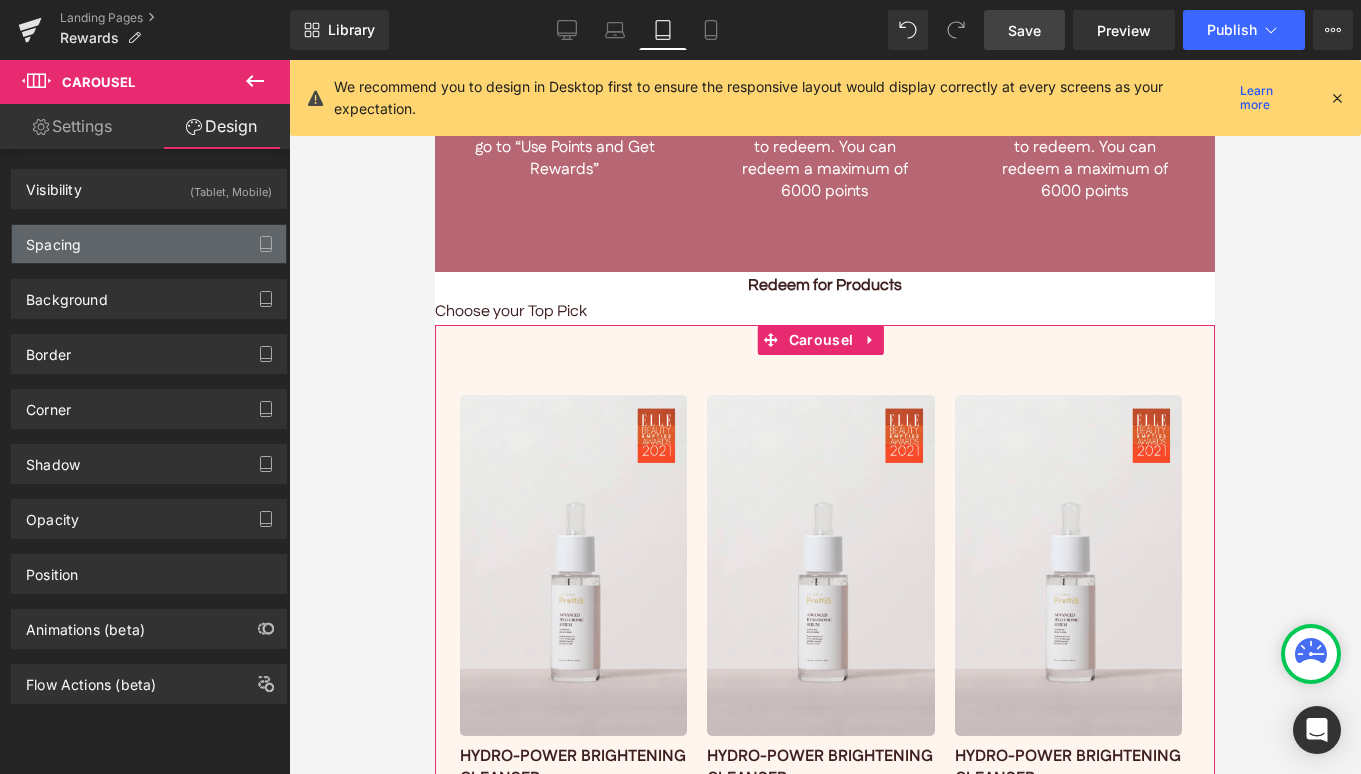 click on "Spacing" at bounding box center [149, 244] 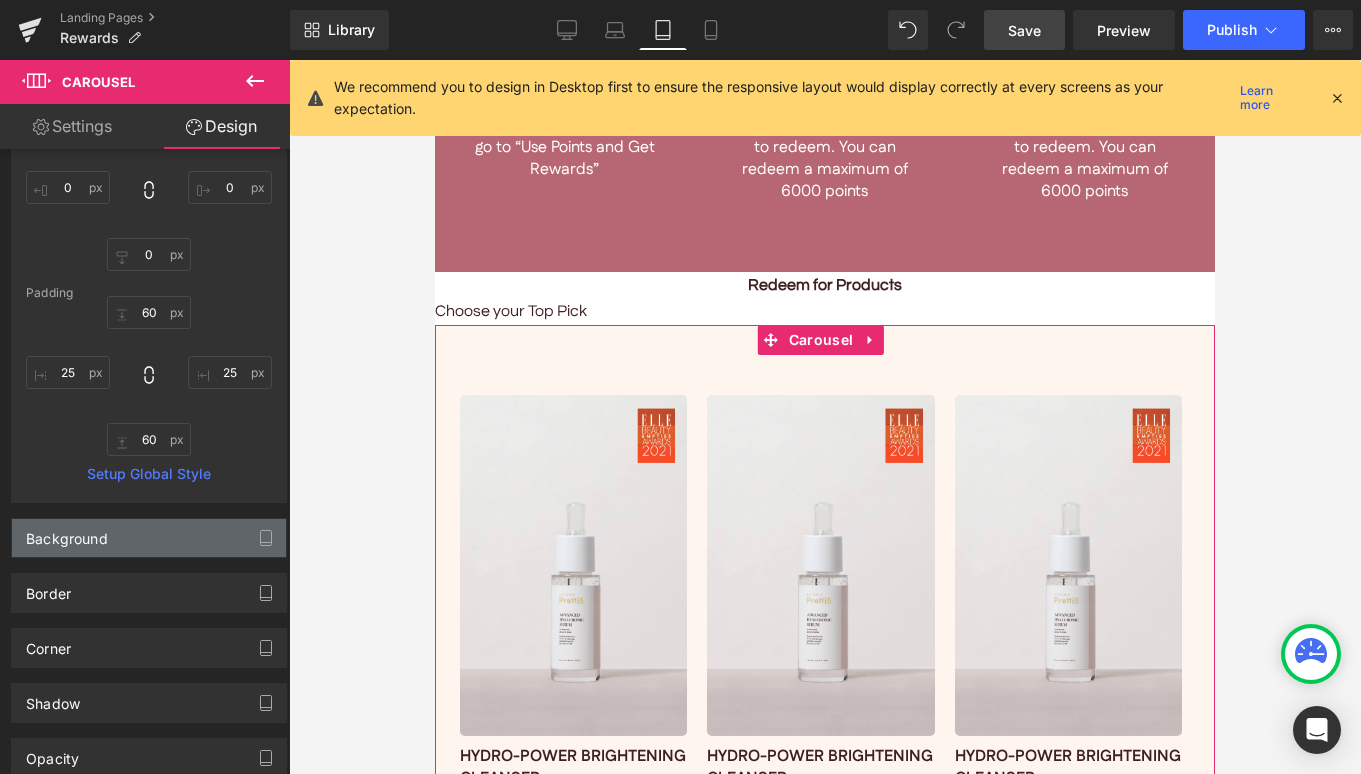scroll, scrollTop: 176, scrollLeft: 0, axis: vertical 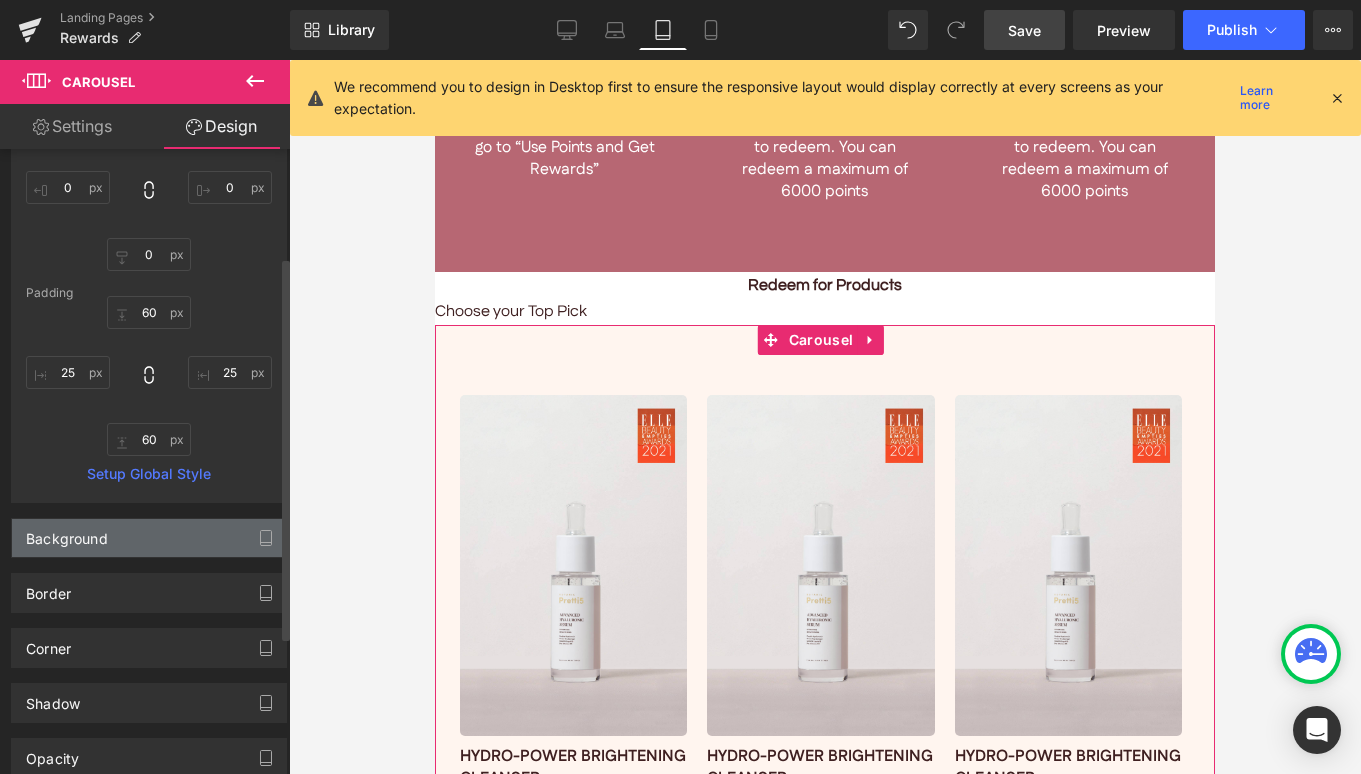click on "Background" at bounding box center (67, 533) 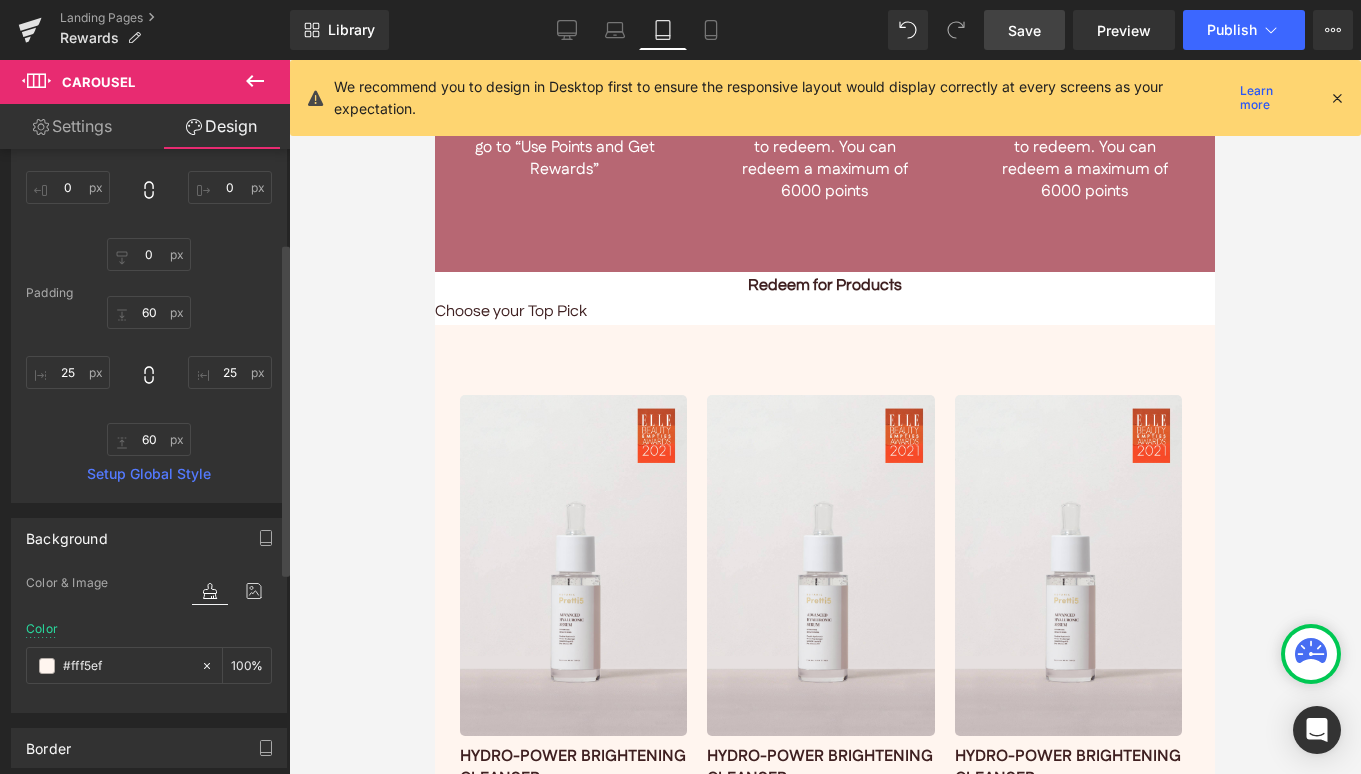 drag, startPoint x: 129, startPoint y: 665, endPoint x: 130, endPoint y: 630, distance: 35.014282 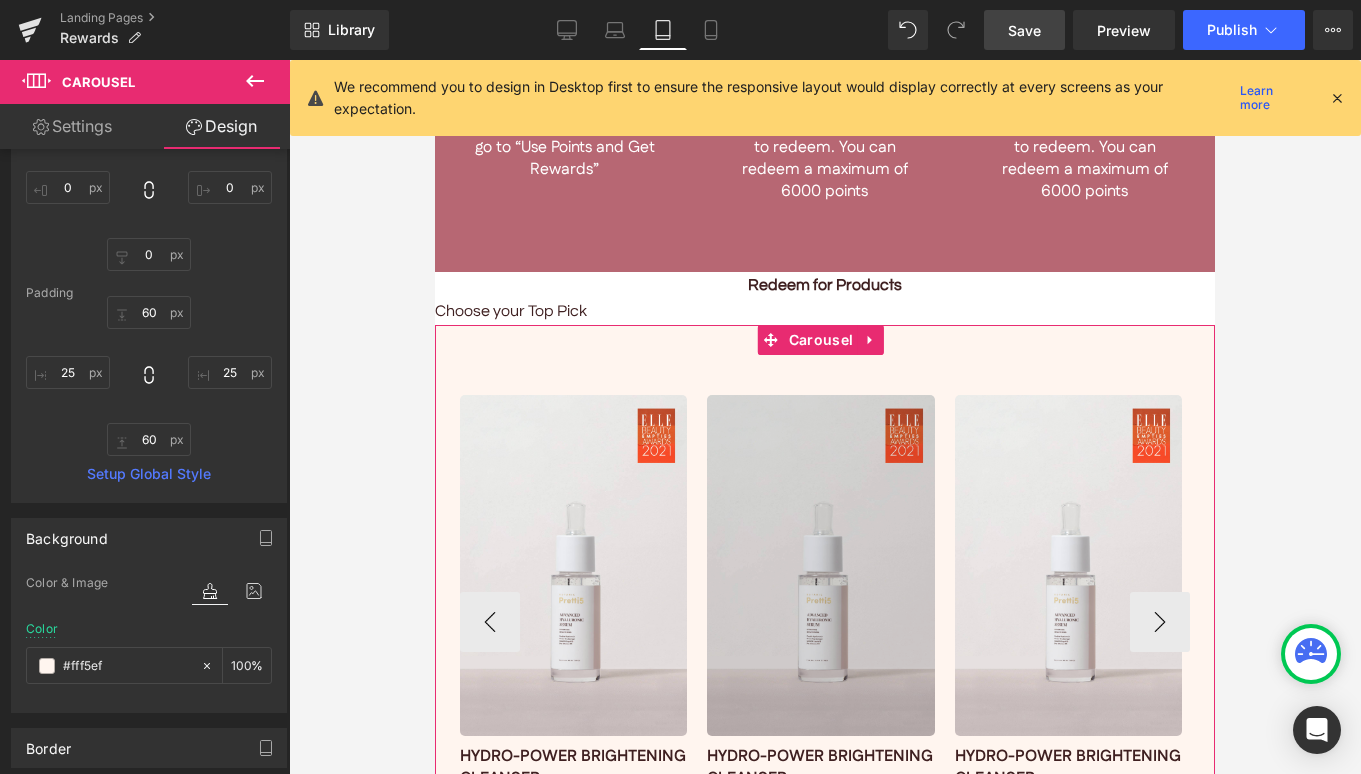 scroll, scrollTop: 5006, scrollLeft: 0, axis: vertical 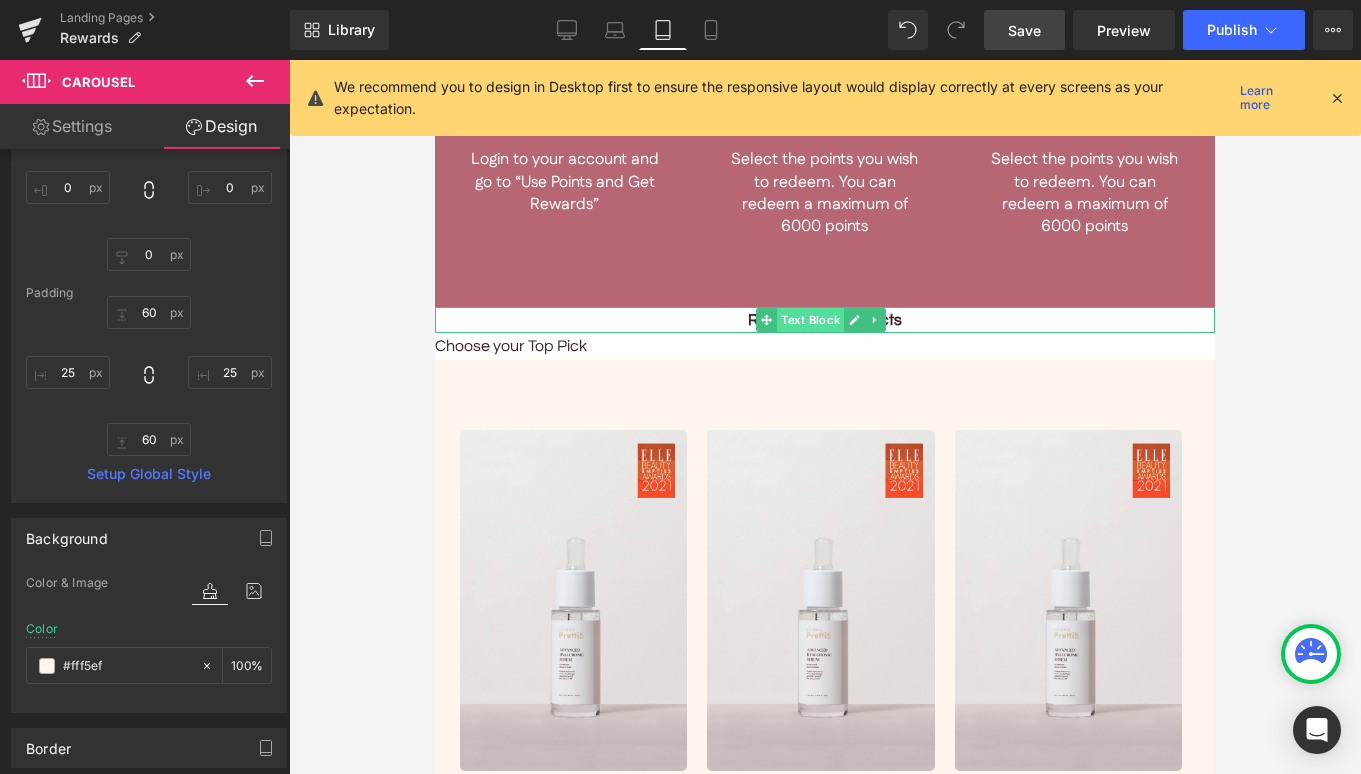click on "Text Block" at bounding box center [810, 320] 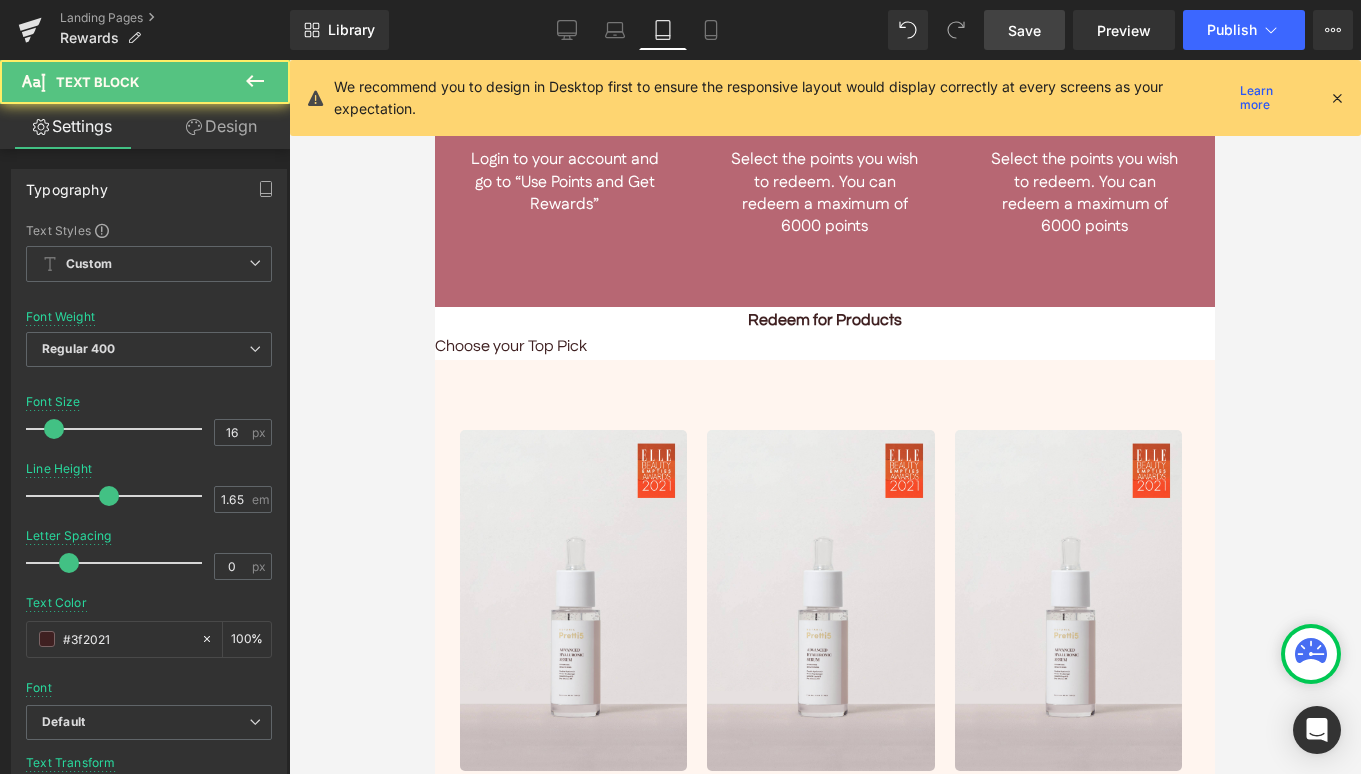 click 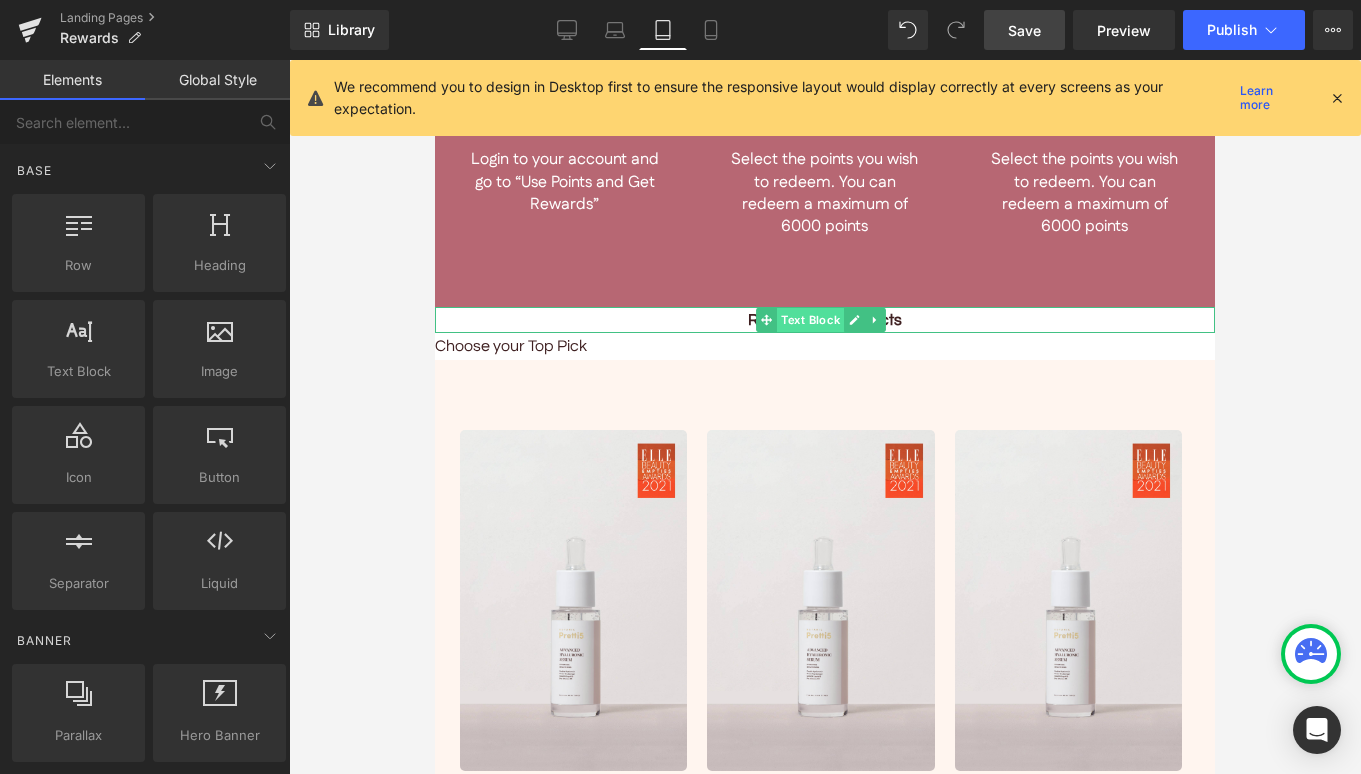click on "Text Block" at bounding box center [810, 320] 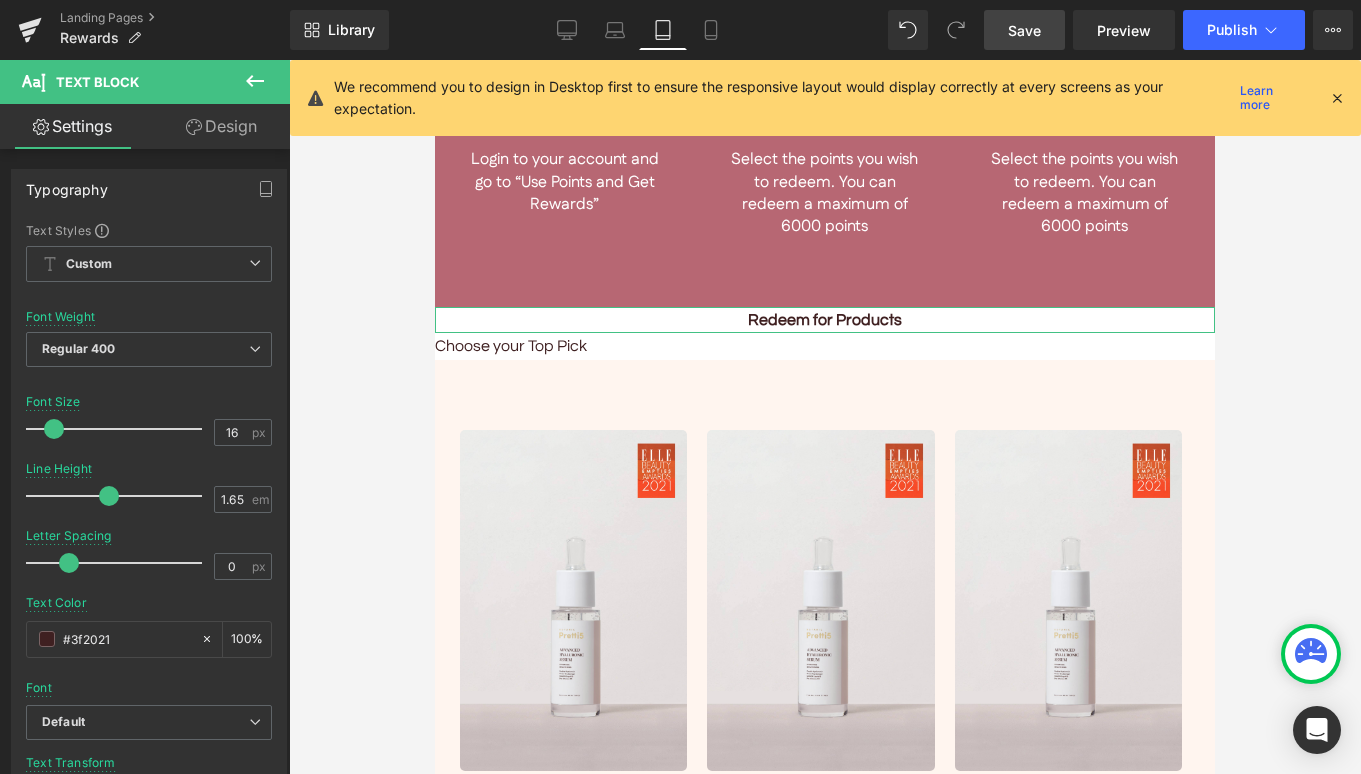 click on "Design" at bounding box center (221, 126) 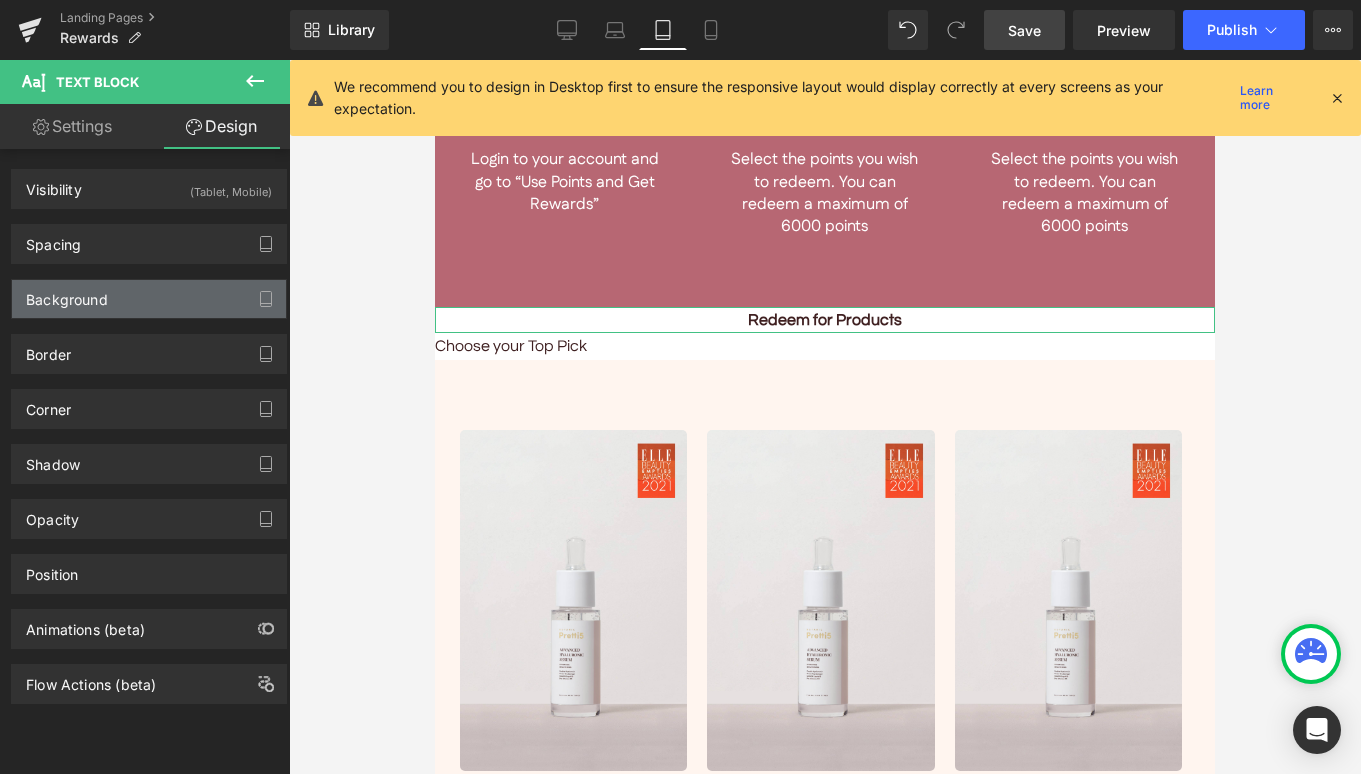 click on "Background" at bounding box center [149, 299] 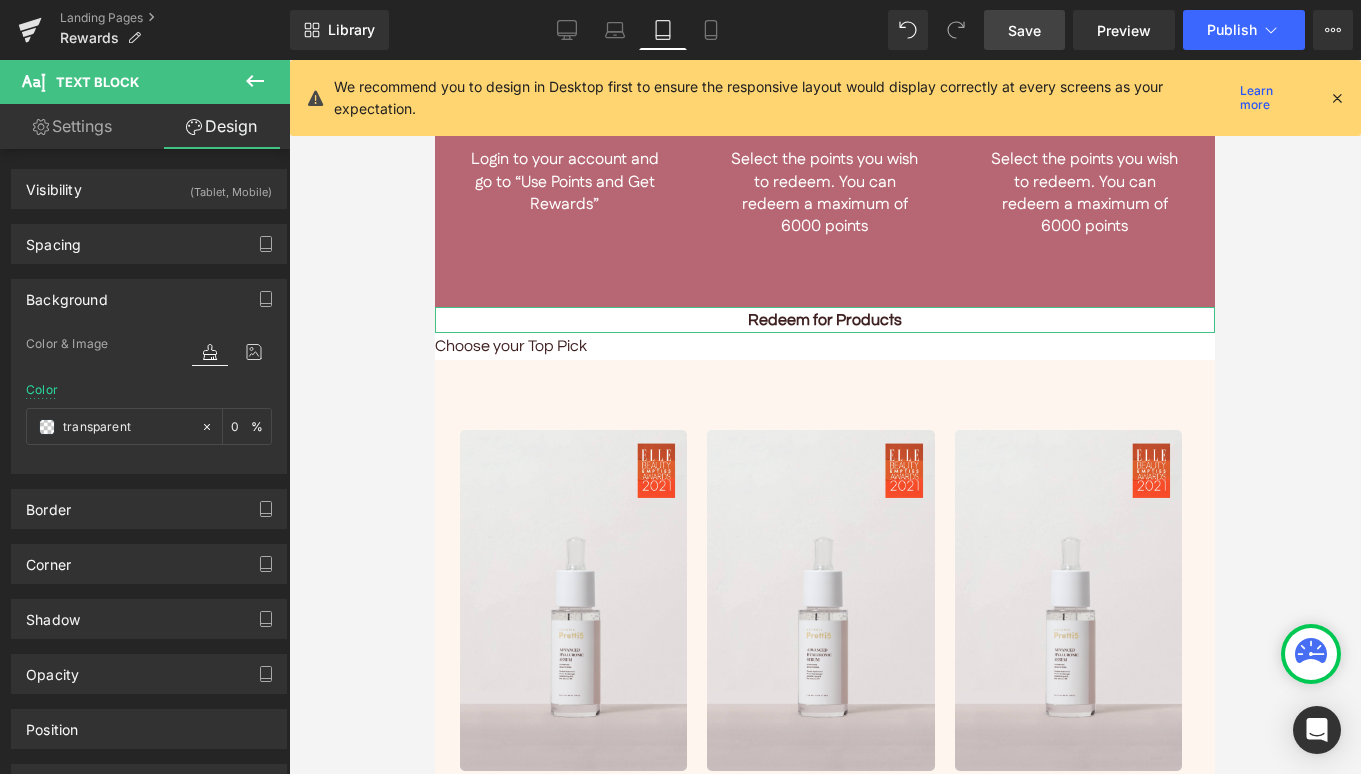 drag, startPoint x: 146, startPoint y: 420, endPoint x: 17, endPoint y: 409, distance: 129.46814 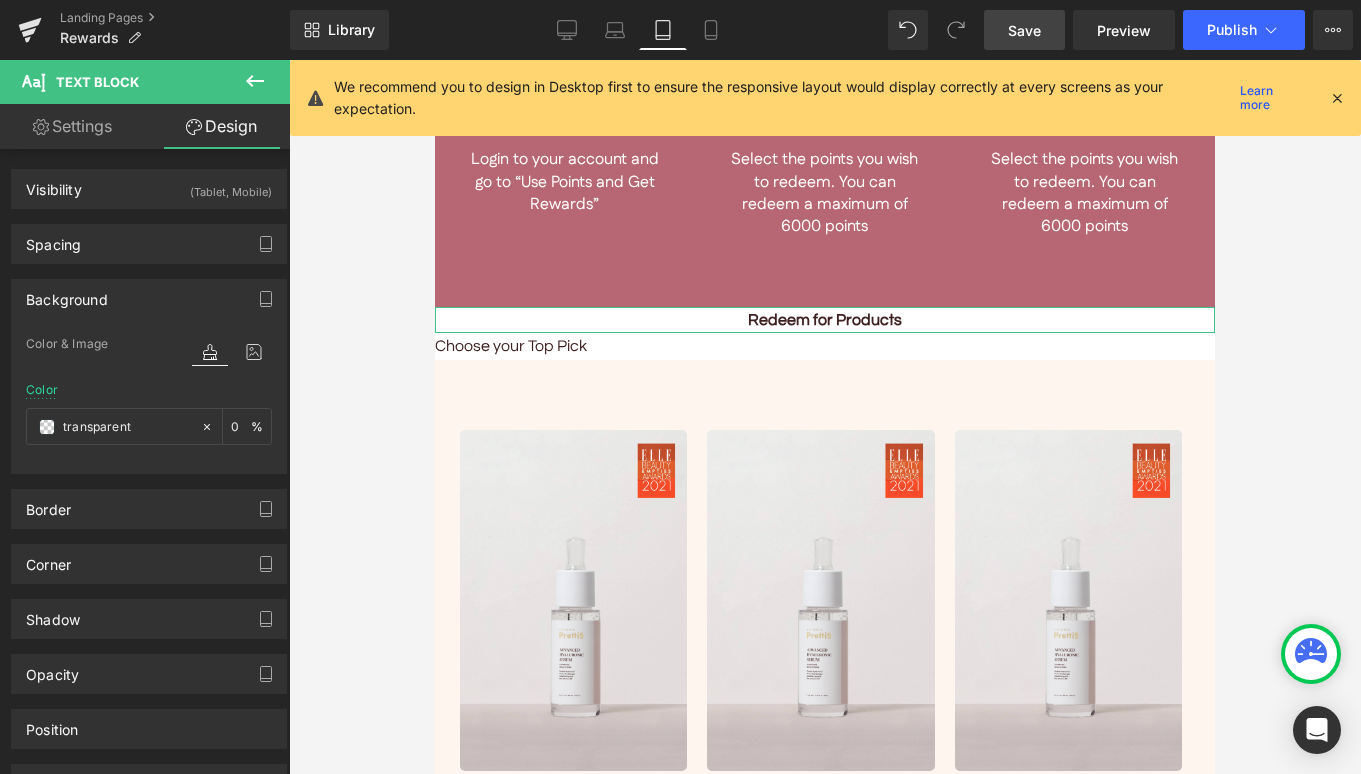 click on "transparent" at bounding box center [113, 426] 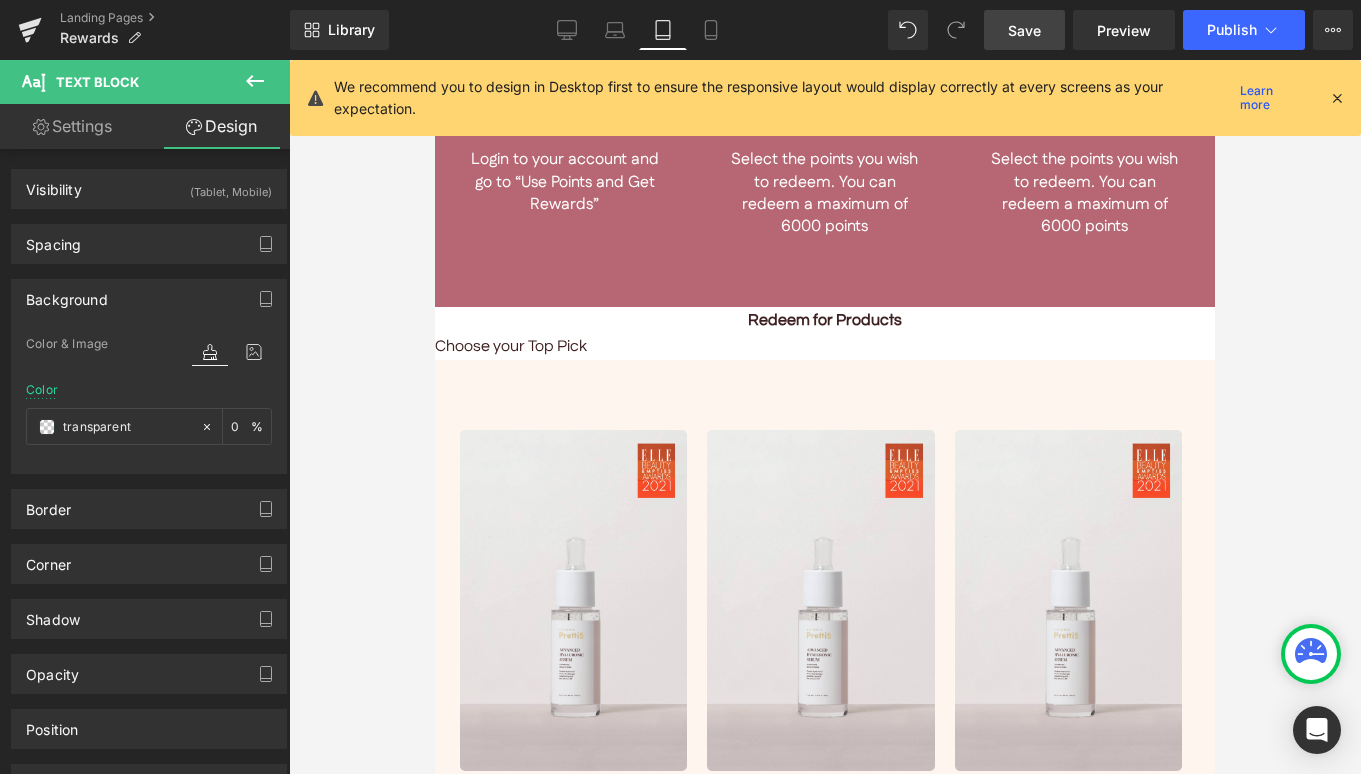 paste on "#fff5ef" 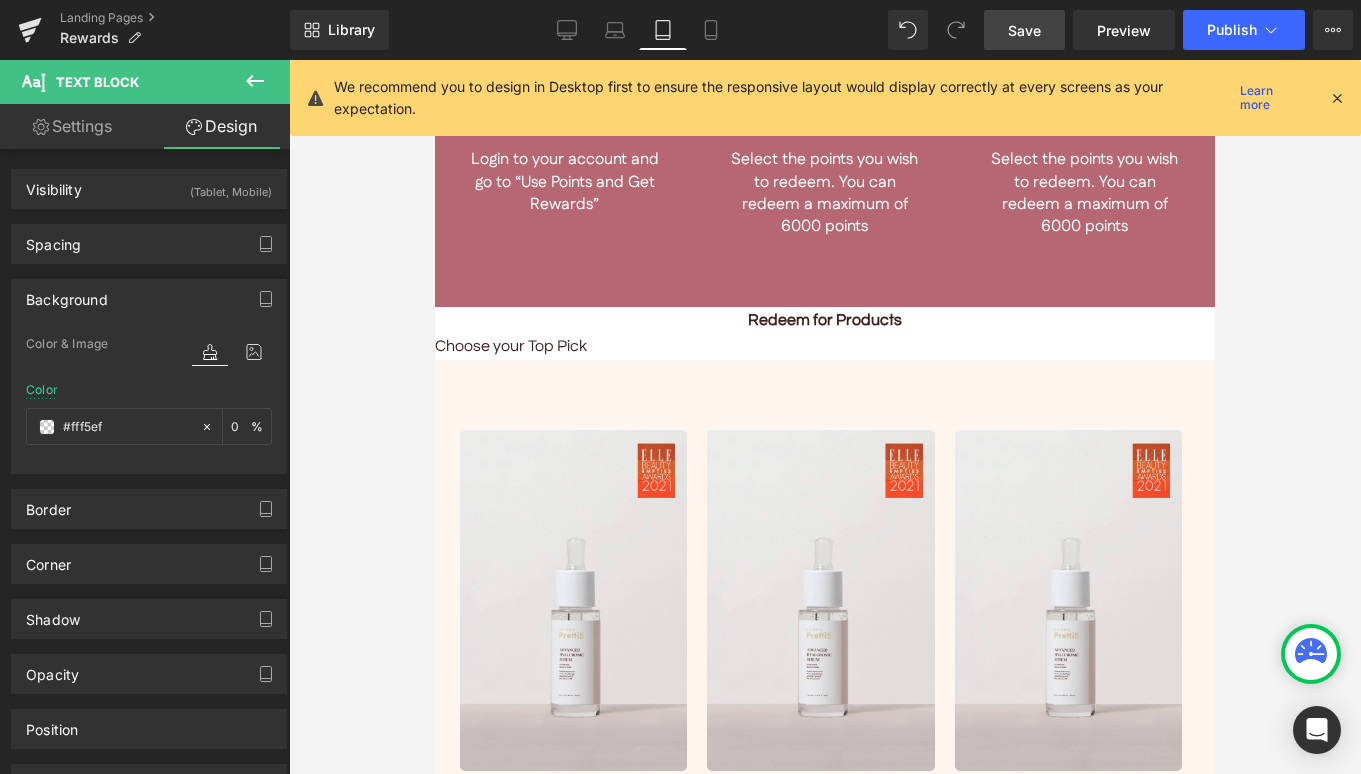 type on "100" 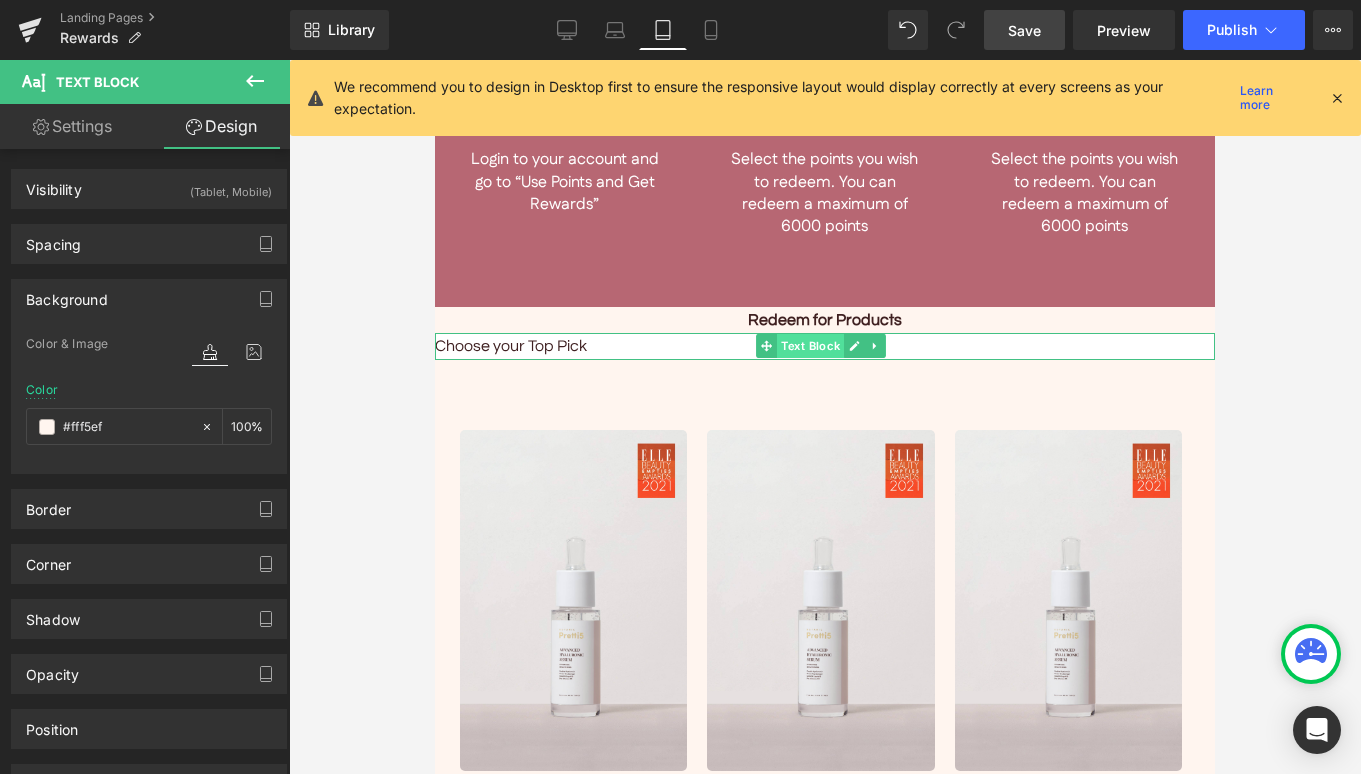 click on "Text Block" at bounding box center [810, 346] 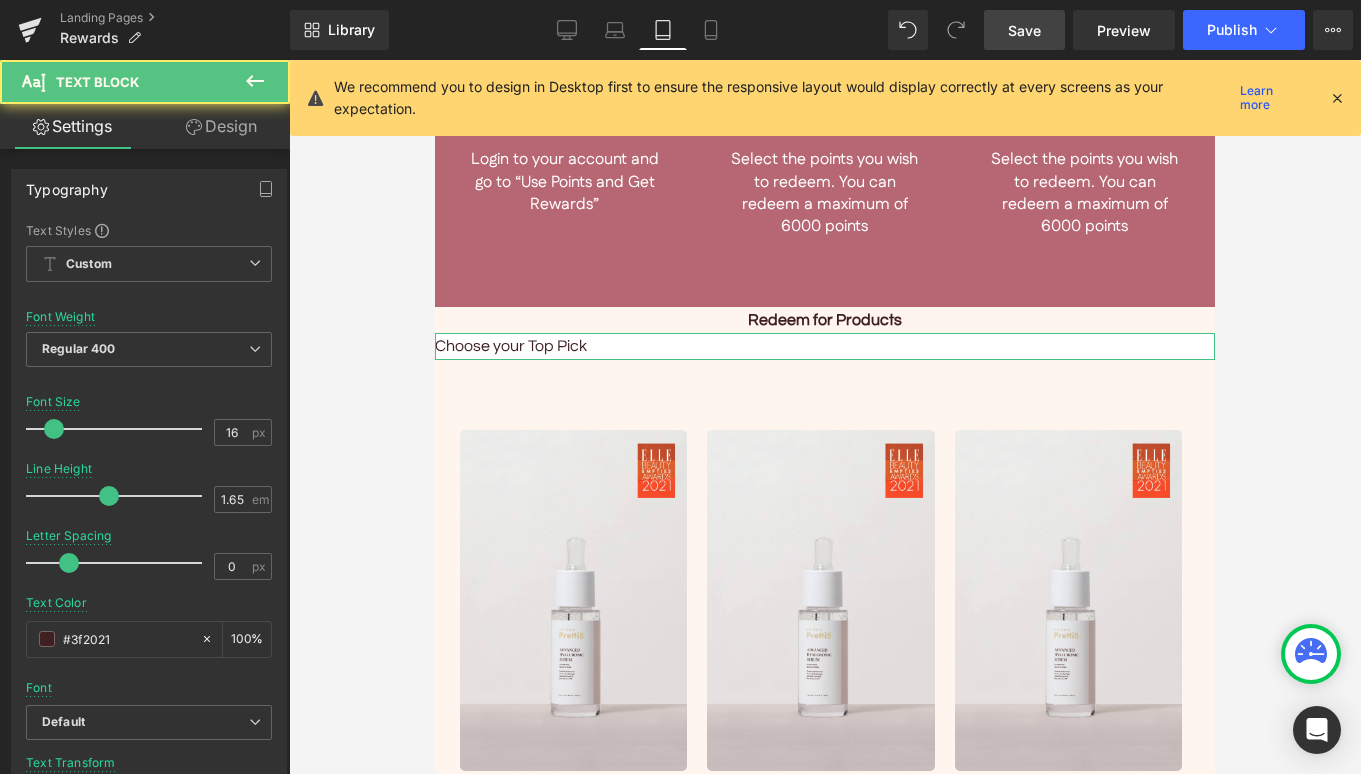 click on "Design" at bounding box center [221, 126] 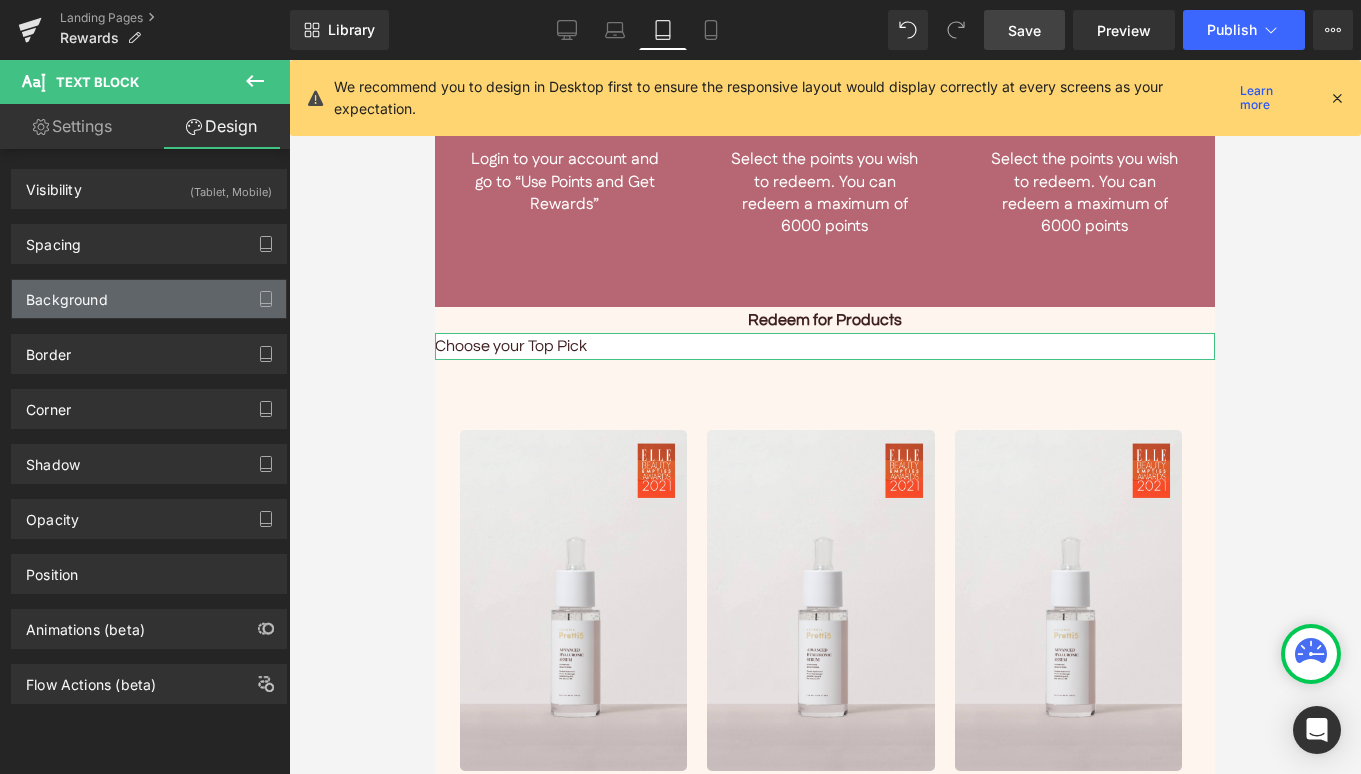 click on "Background" at bounding box center (149, 299) 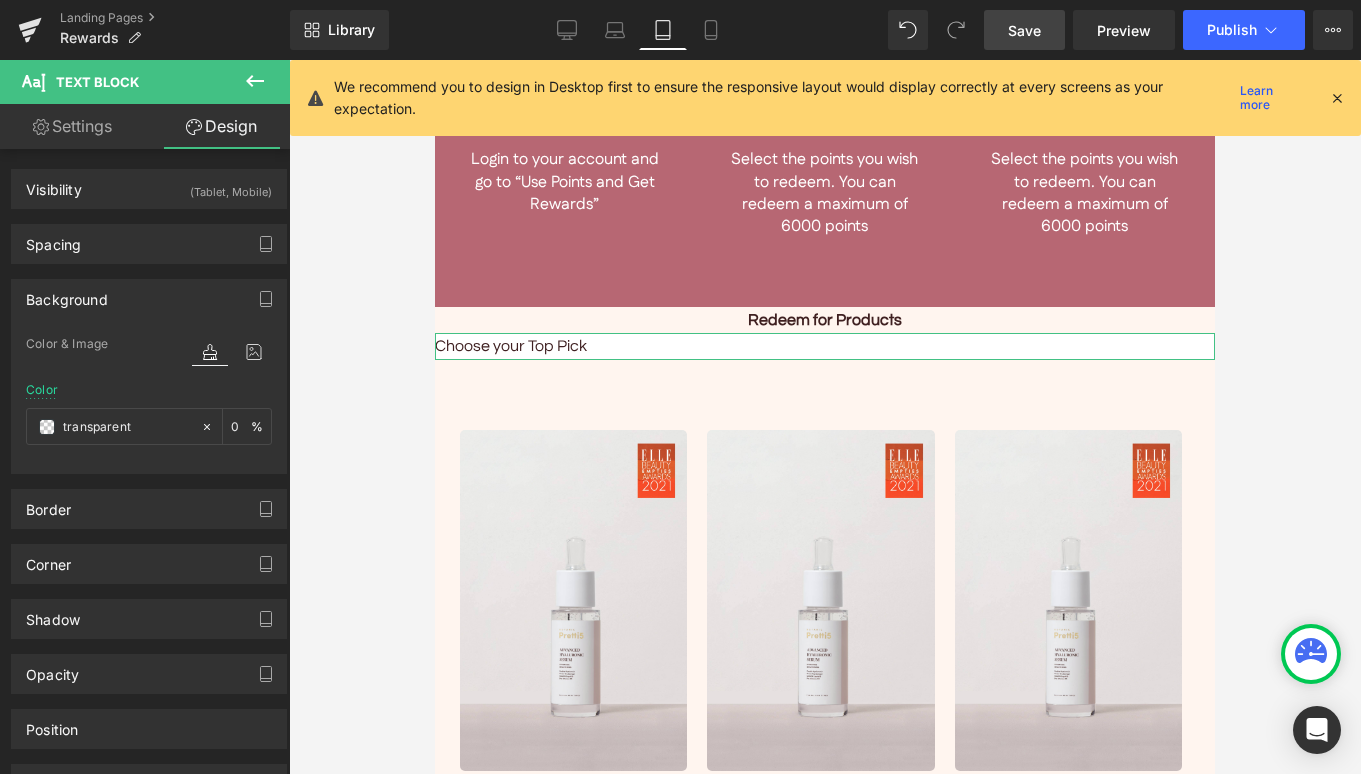 drag, startPoint x: 152, startPoint y: 420, endPoint x: -18, endPoint y: 402, distance: 170.95029 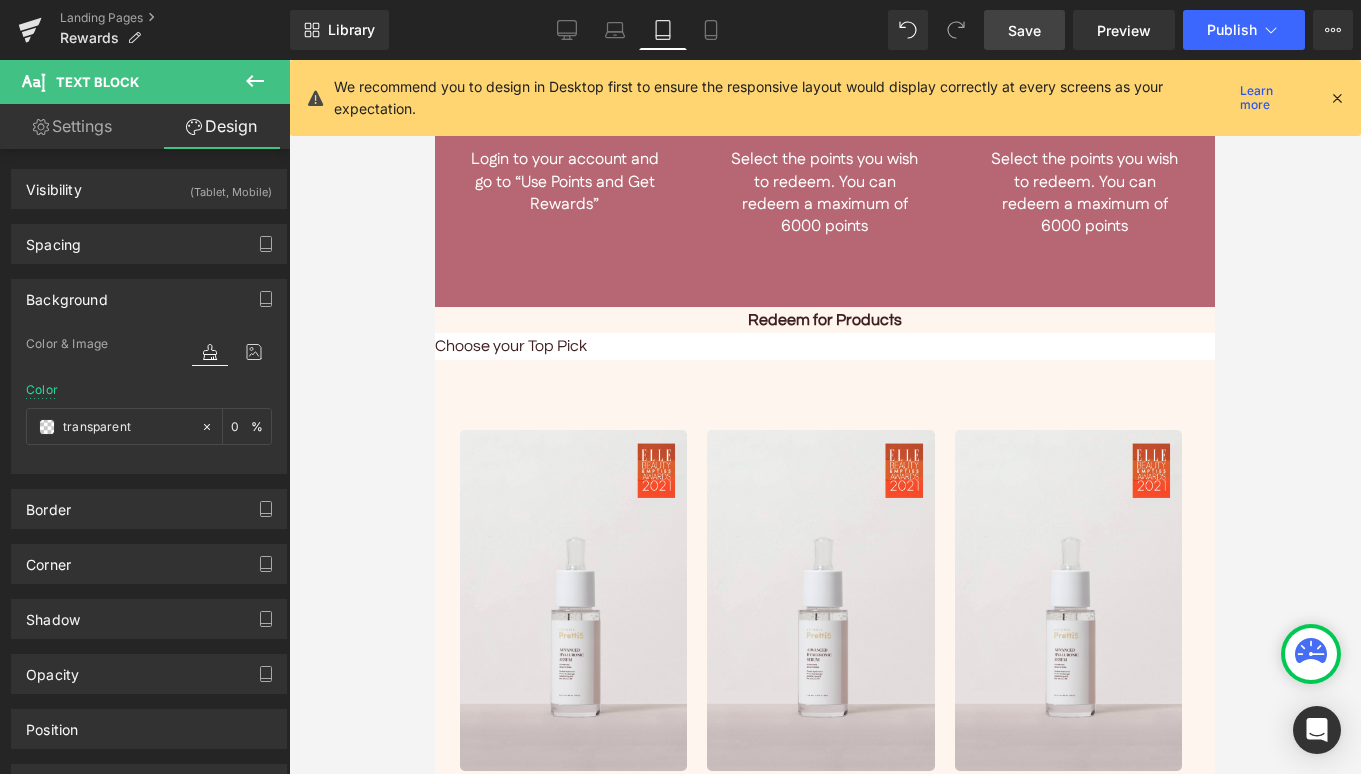 paste on "#fff5ef" 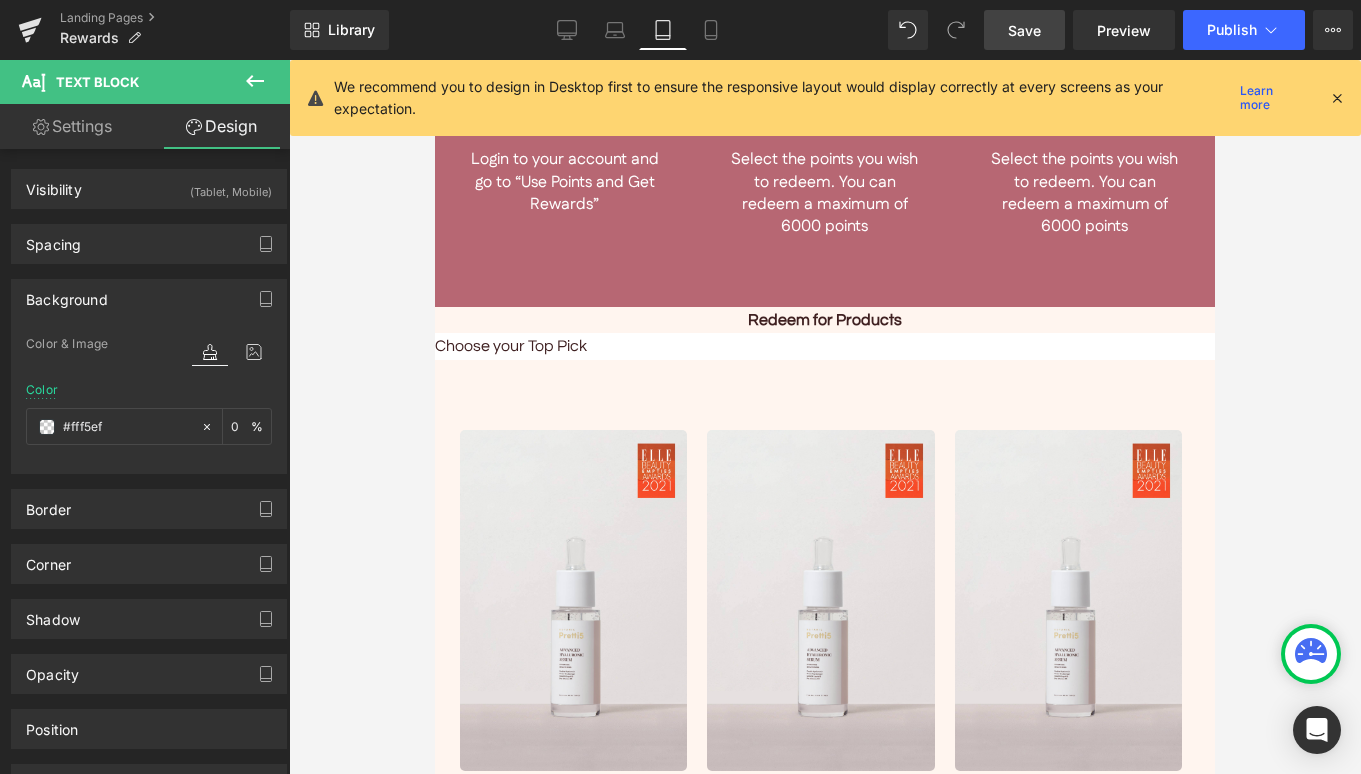 type on "100" 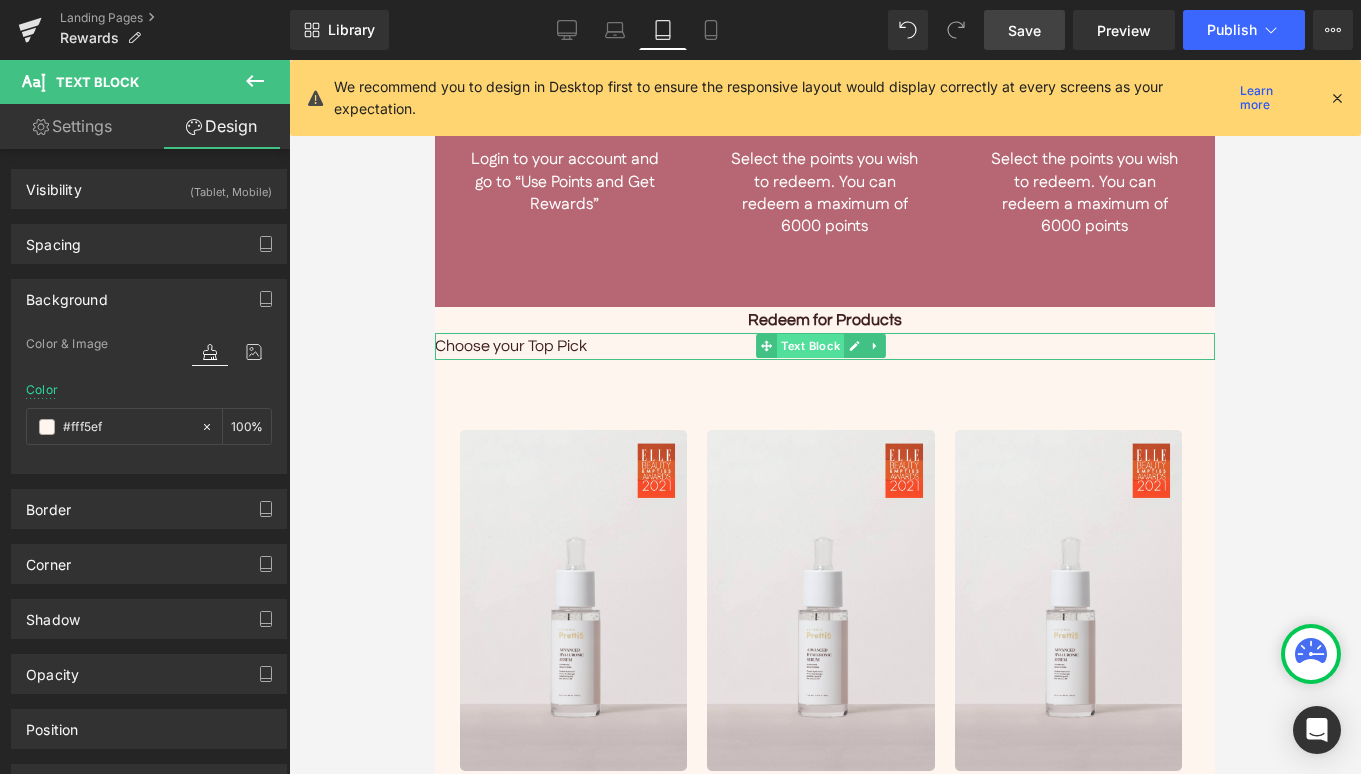 click on "Text Block" at bounding box center [810, 346] 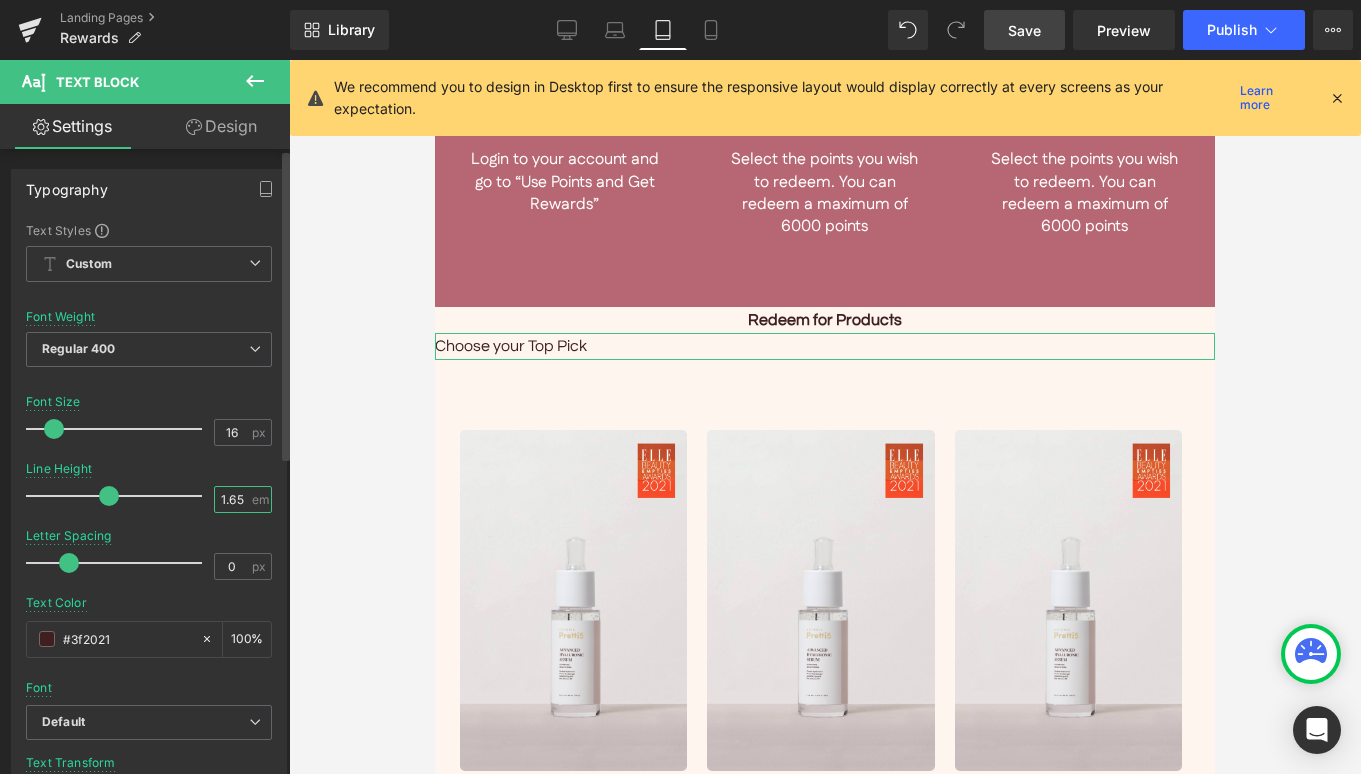 drag, startPoint x: 239, startPoint y: 501, endPoint x: 216, endPoint y: 492, distance: 24.698177 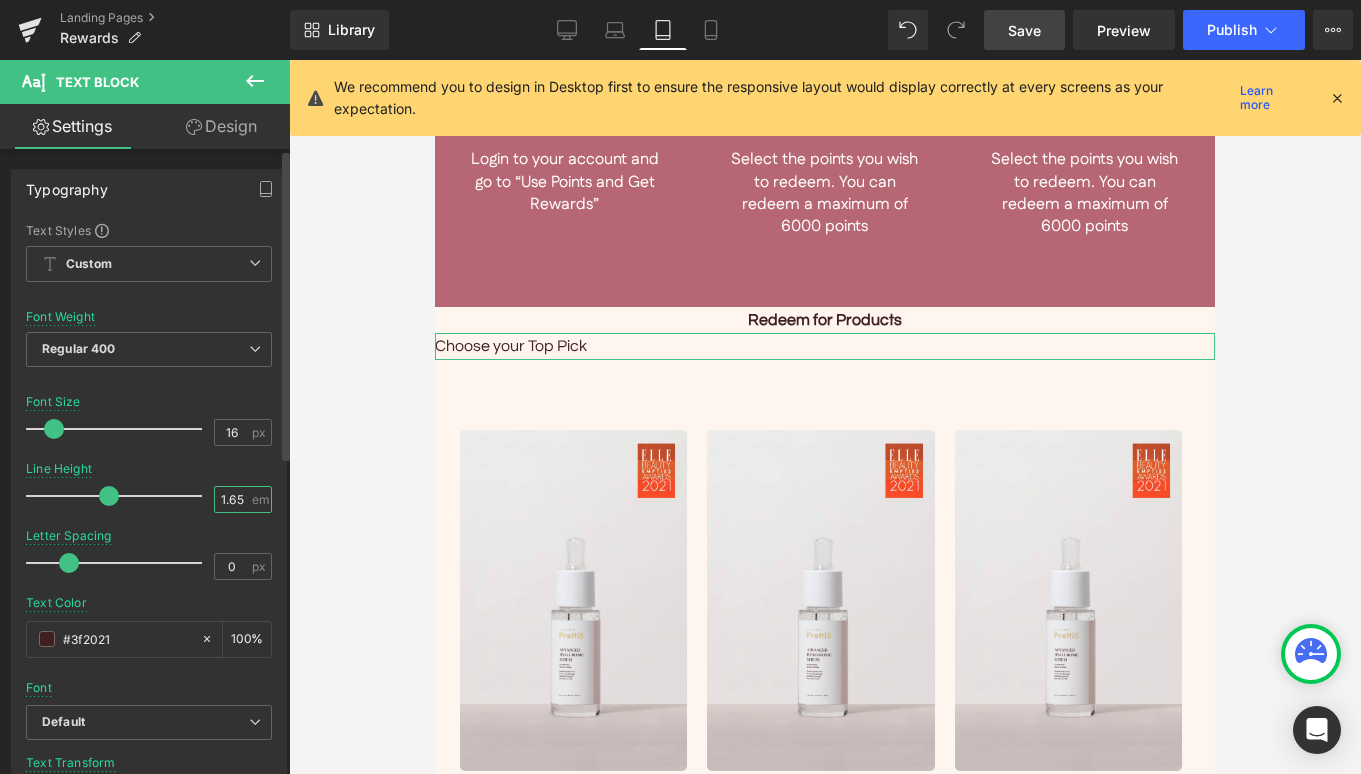 click on "1.65" at bounding box center (232, 499) 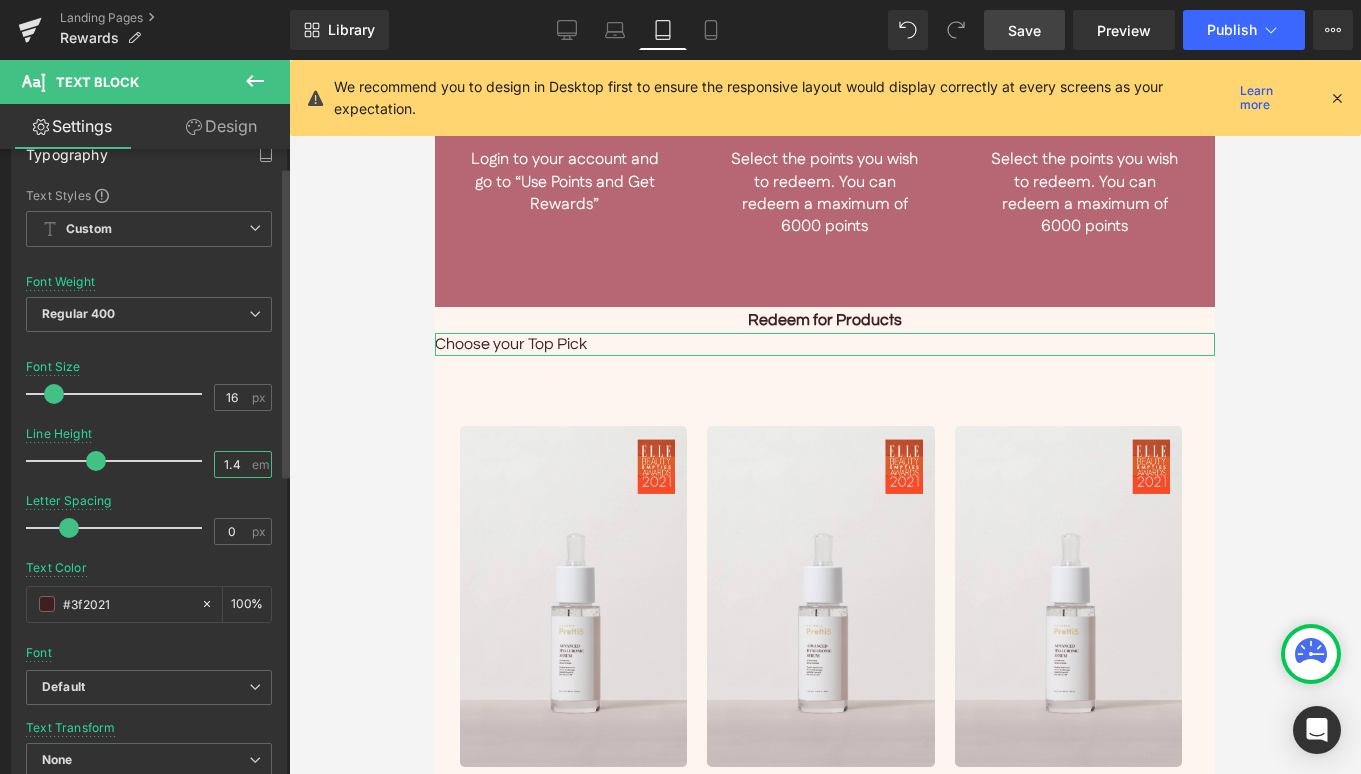 scroll, scrollTop: 73, scrollLeft: 0, axis: vertical 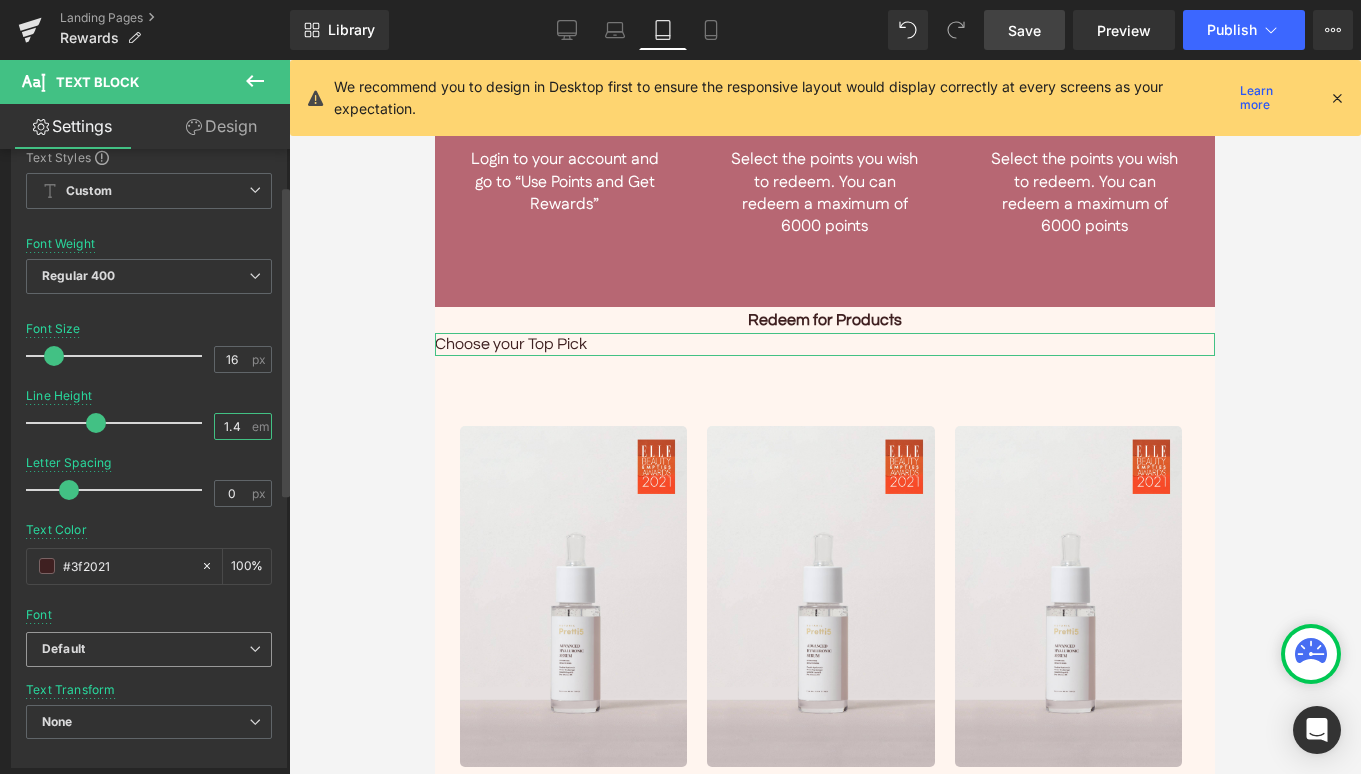 type on "1.4" 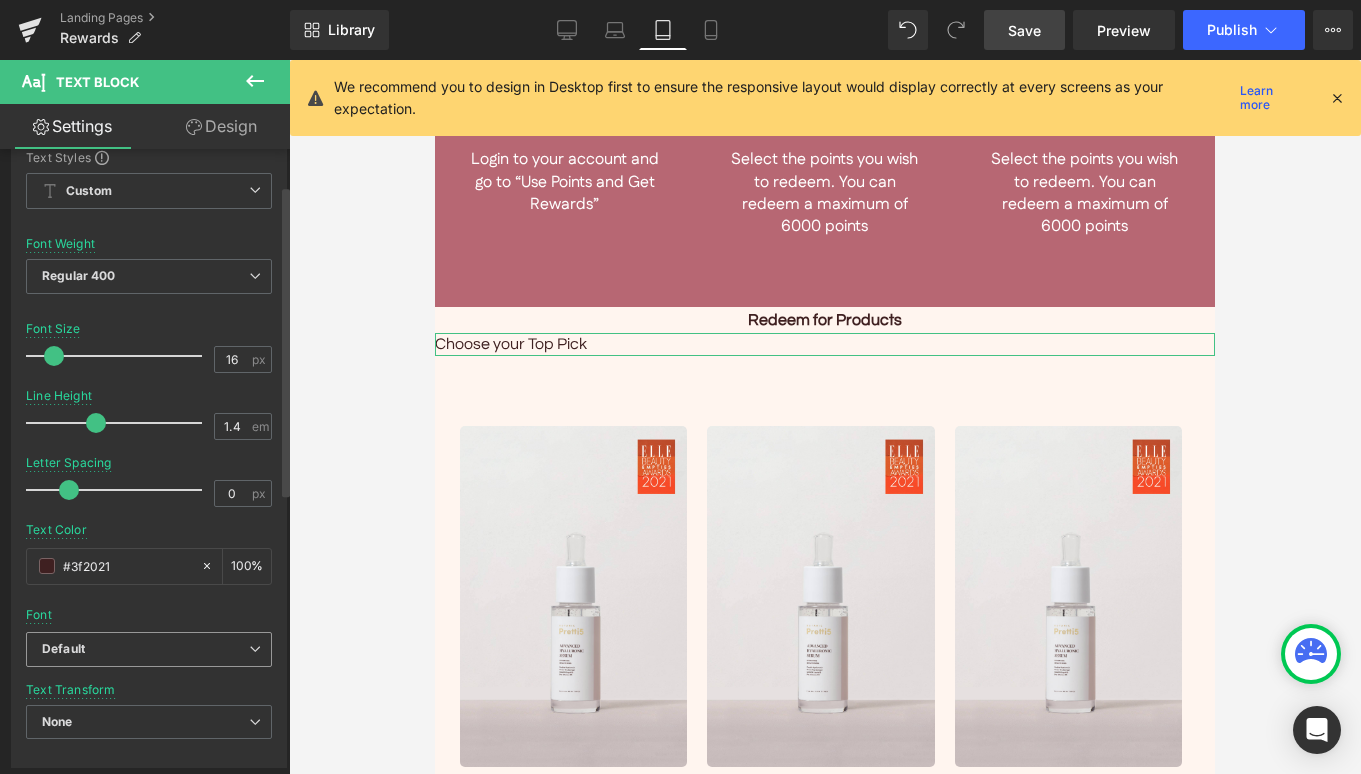 click on "Default" at bounding box center (149, 649) 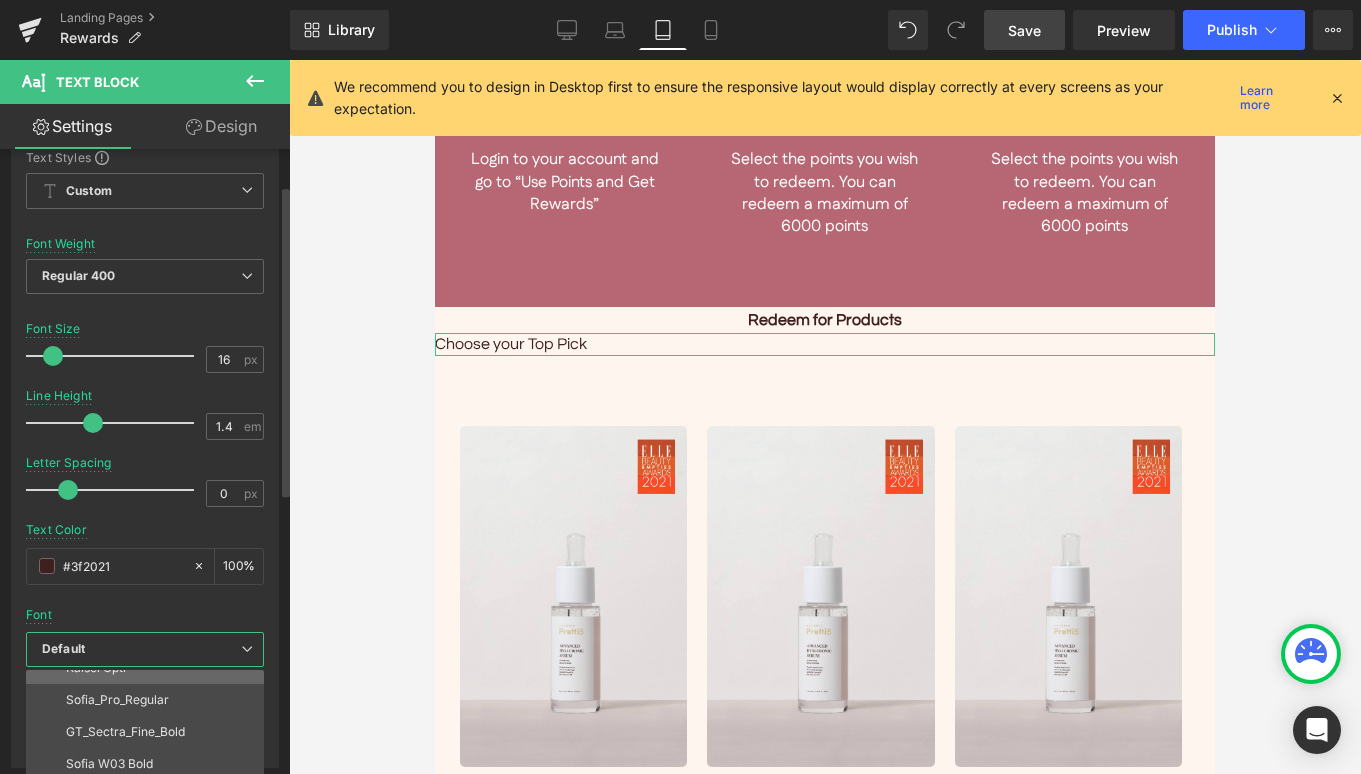 scroll, scrollTop: 108, scrollLeft: 0, axis: vertical 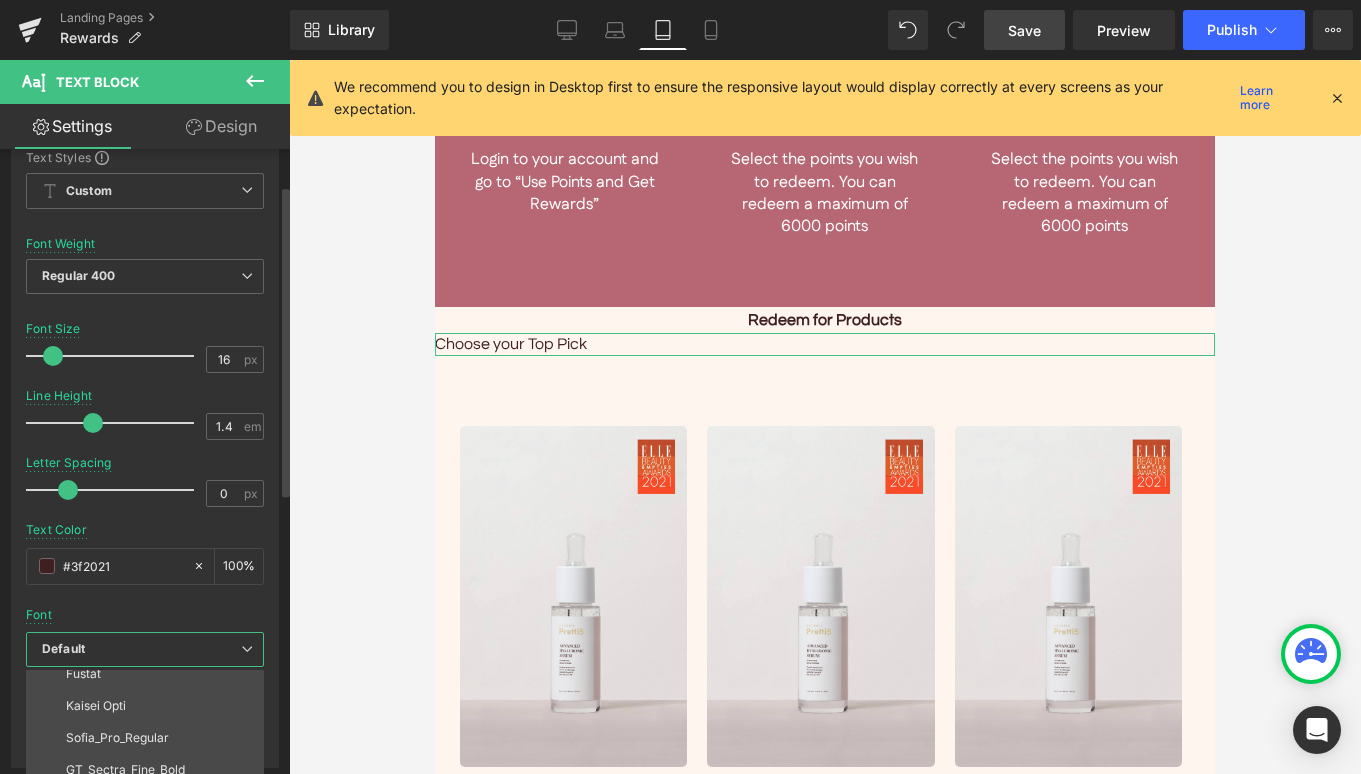 click at bounding box center [145, 601] 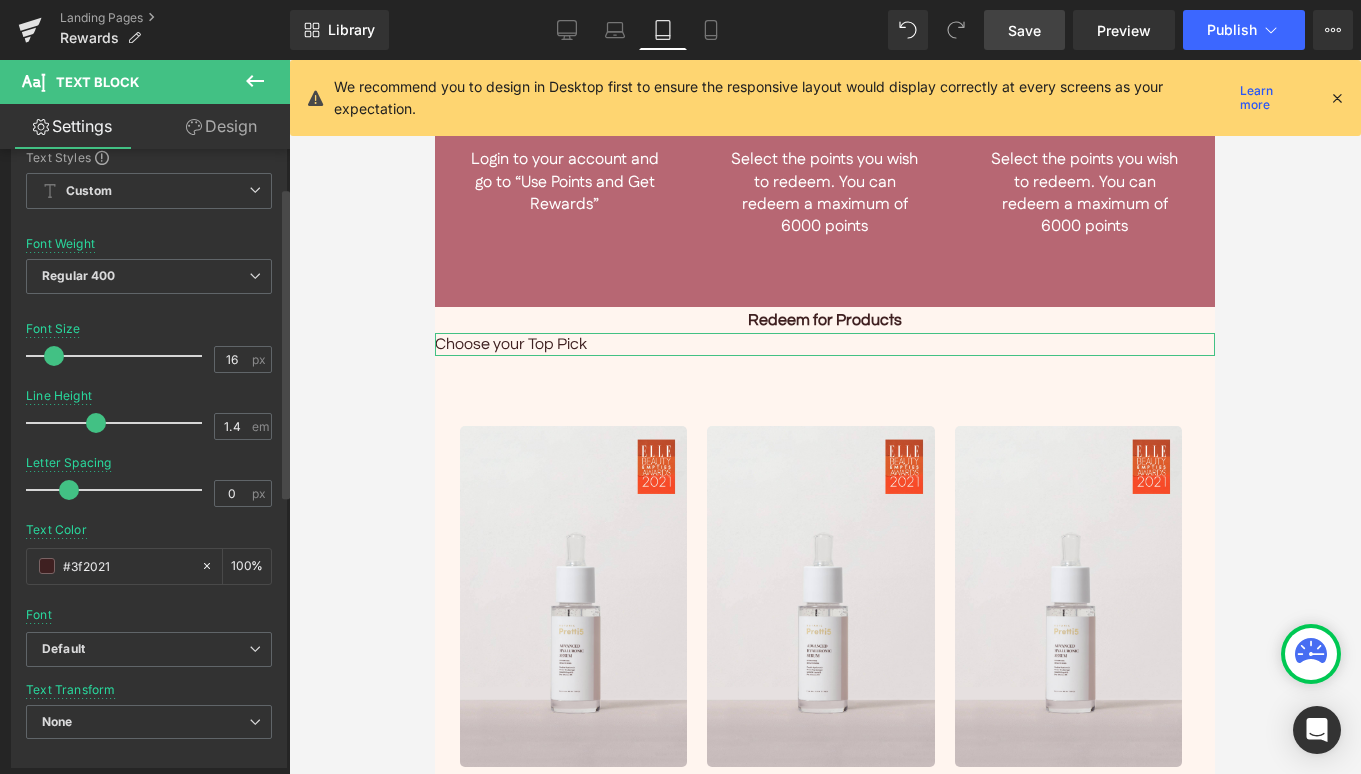 scroll, scrollTop: 111, scrollLeft: 0, axis: vertical 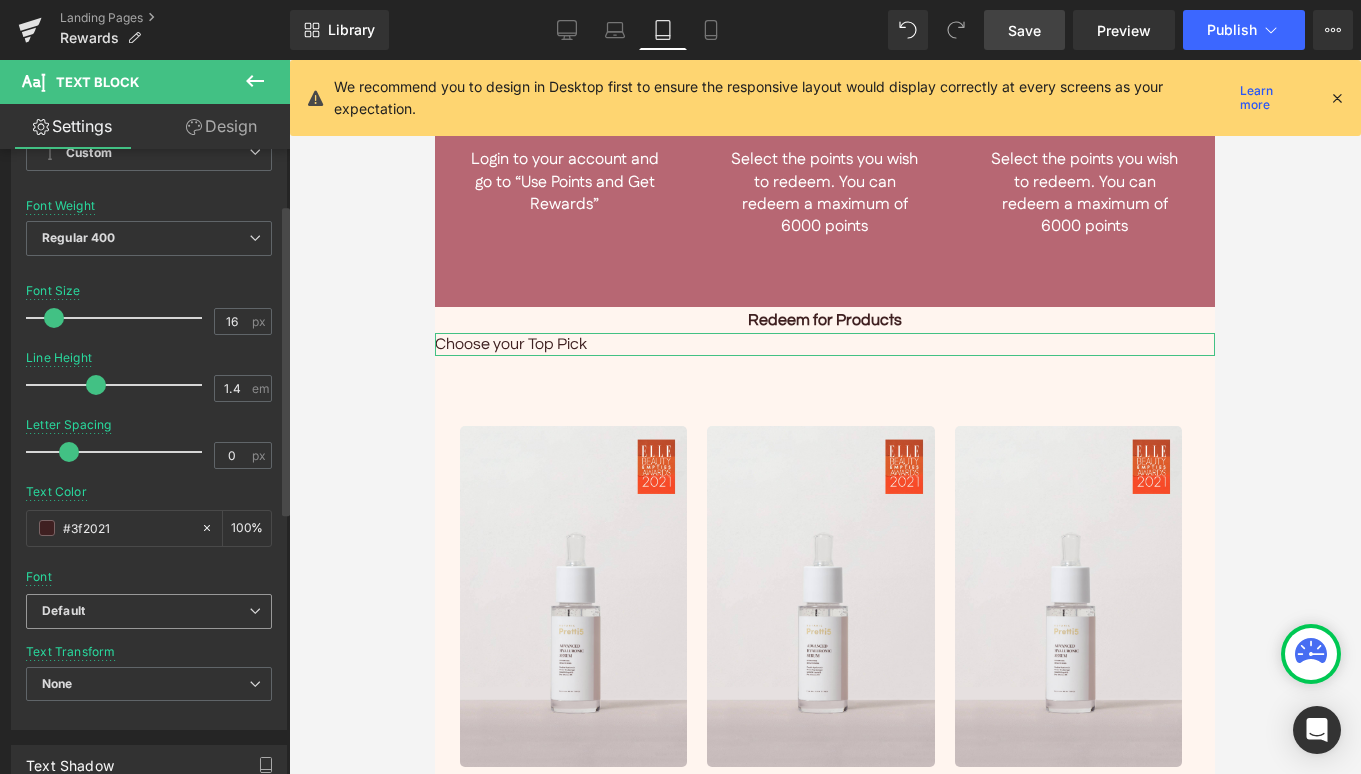 click on "Default" at bounding box center [145, 611] 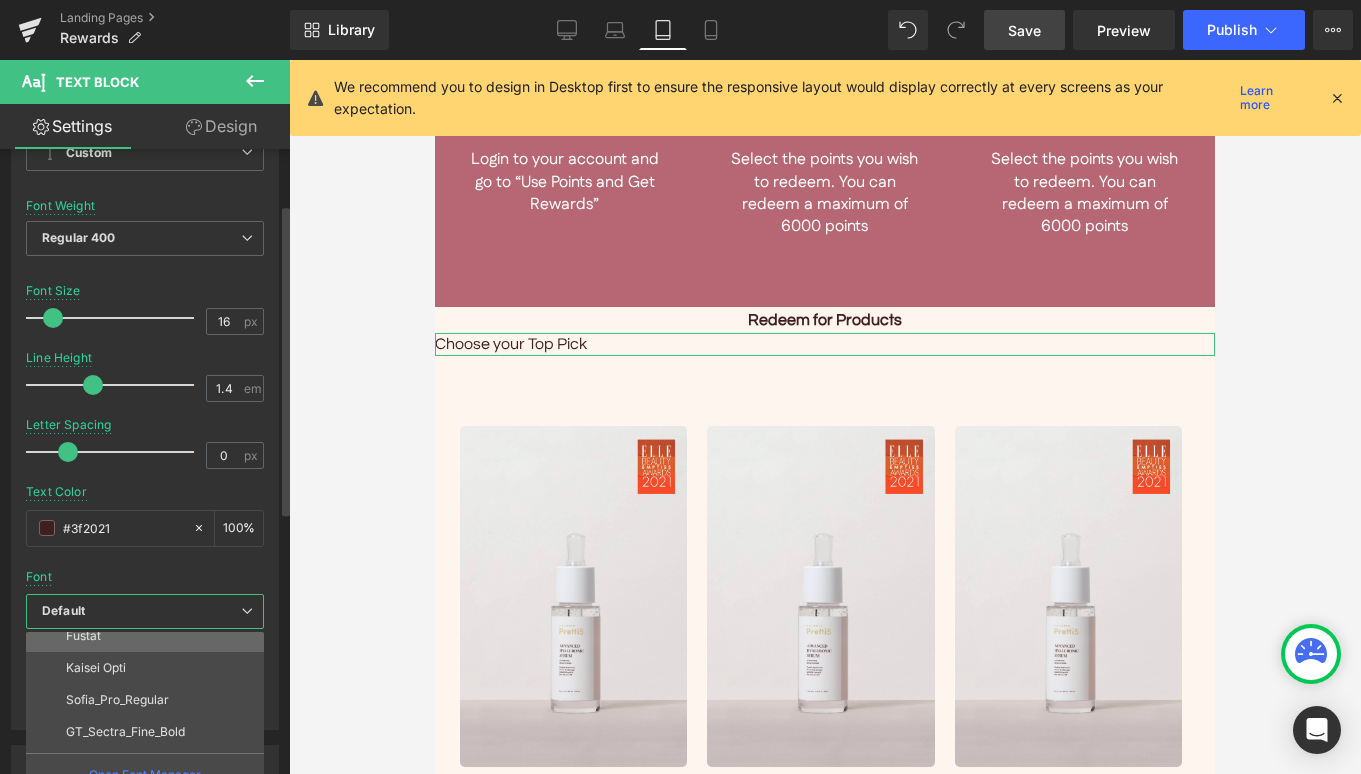 scroll, scrollTop: 70, scrollLeft: 0, axis: vertical 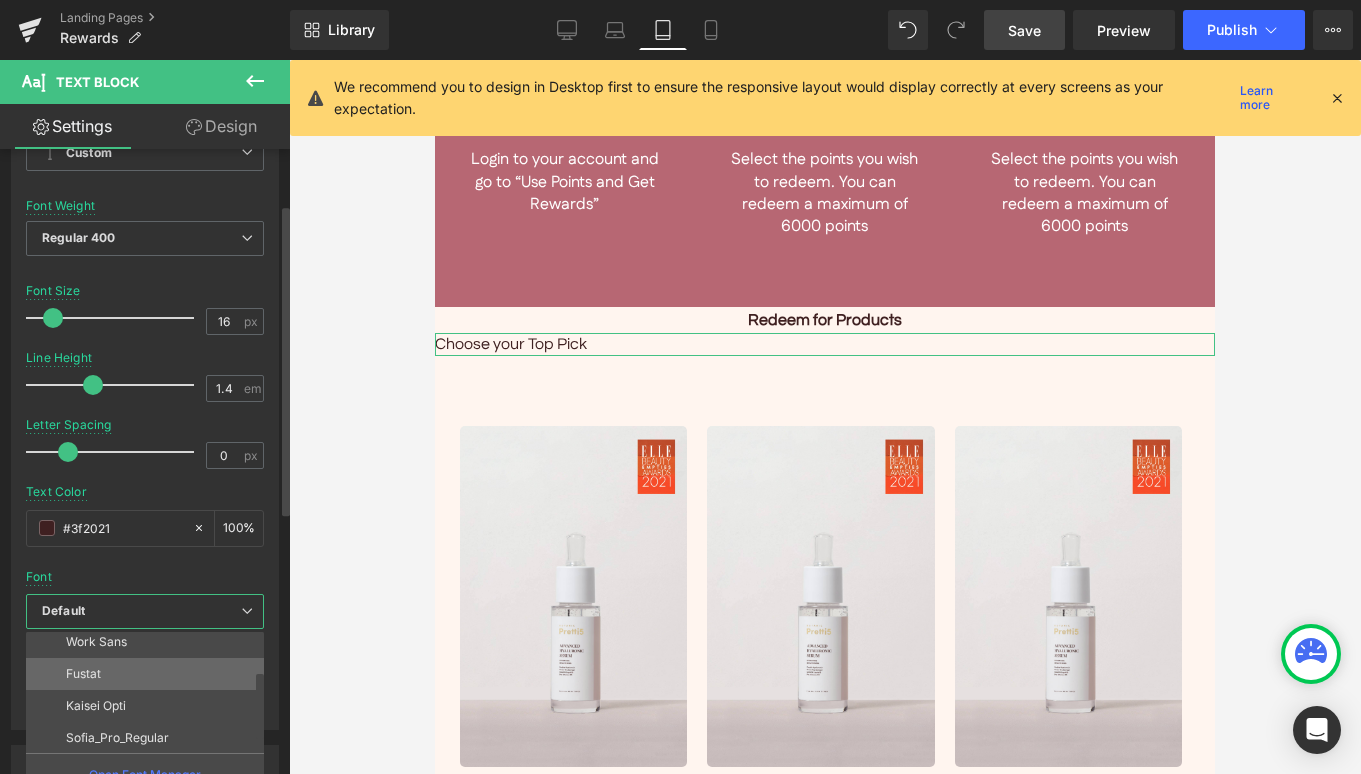 click on "Fustat" at bounding box center (149, 674) 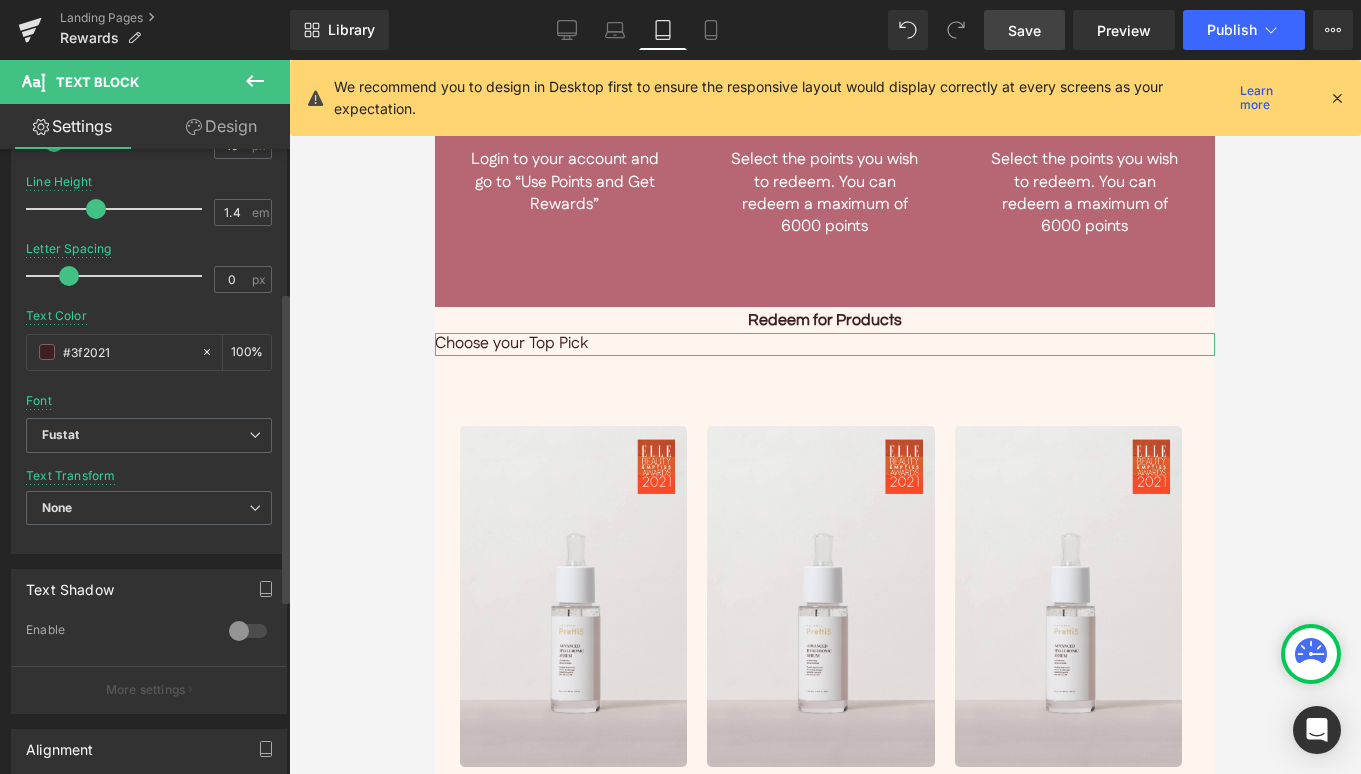 scroll, scrollTop: 638, scrollLeft: 0, axis: vertical 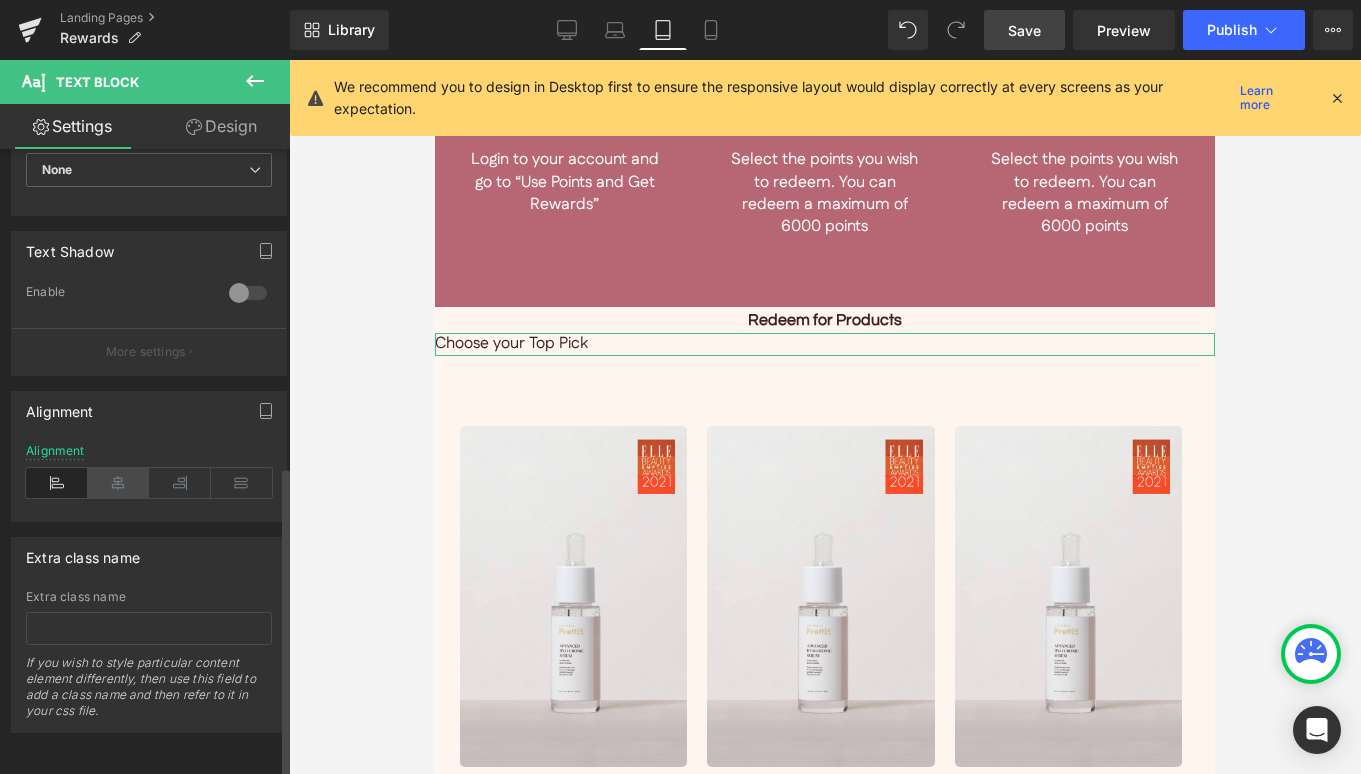 click at bounding box center [119, 483] 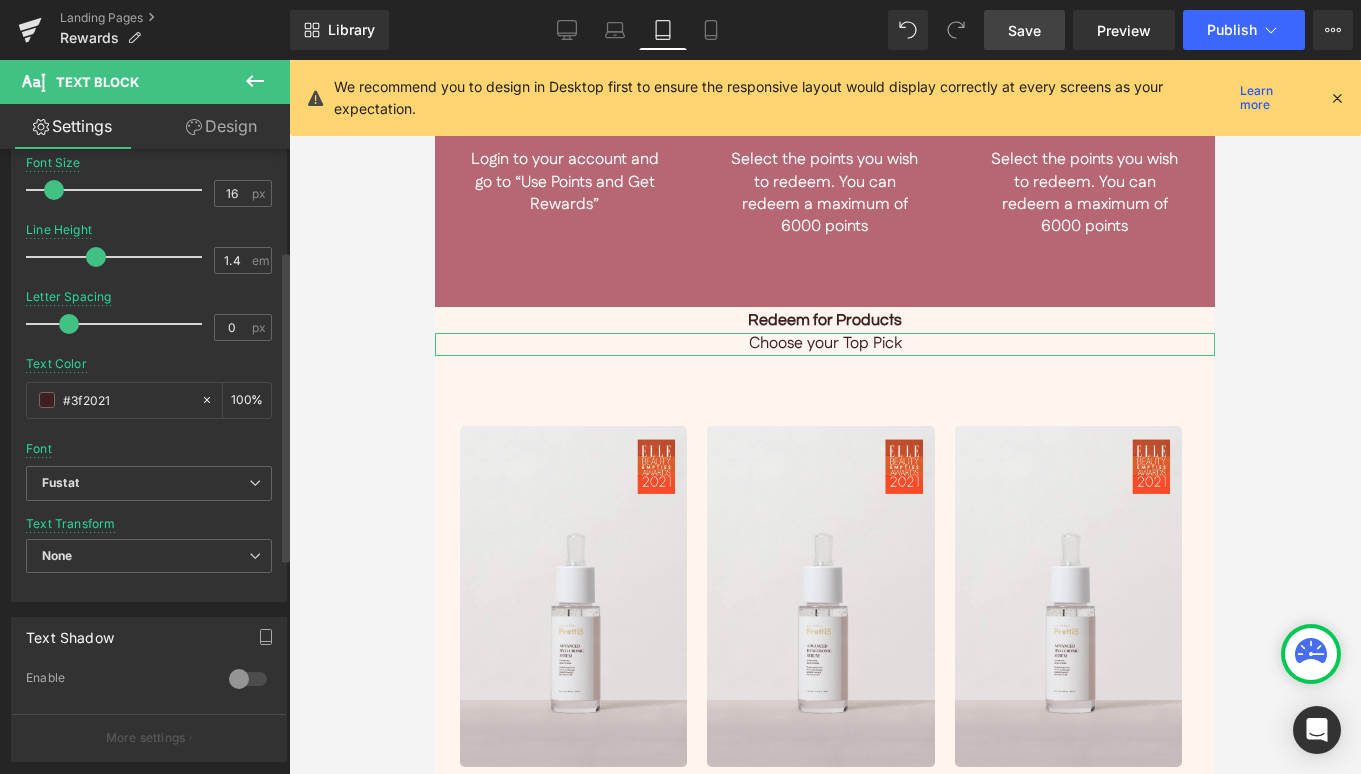 scroll, scrollTop: 76, scrollLeft: 0, axis: vertical 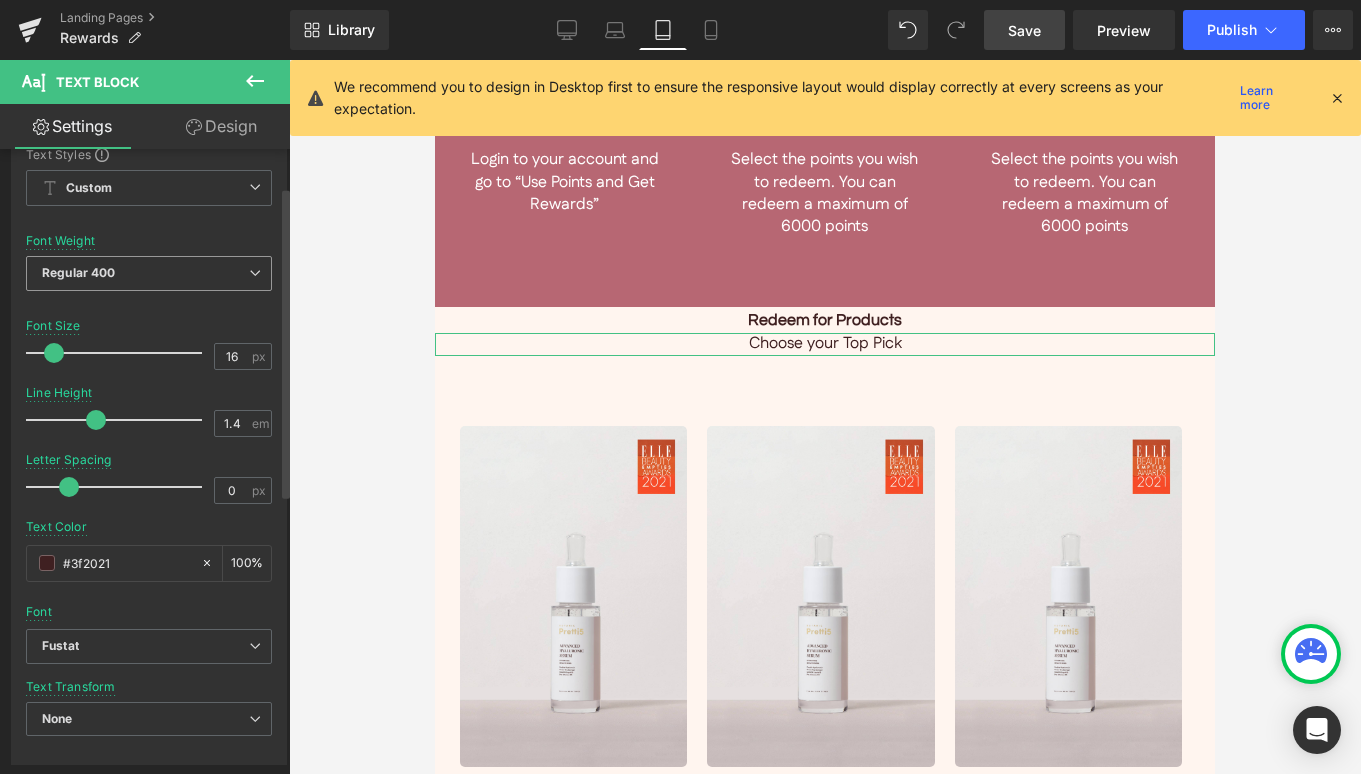 click on "Regular 400
Thin 100 Semi Thin 200 Light 300 Regular 400 Medium 500 Semi Bold 600 Super Bold 800 Boldest 900 Bold 700 Lighter Bolder" at bounding box center [149, 278] 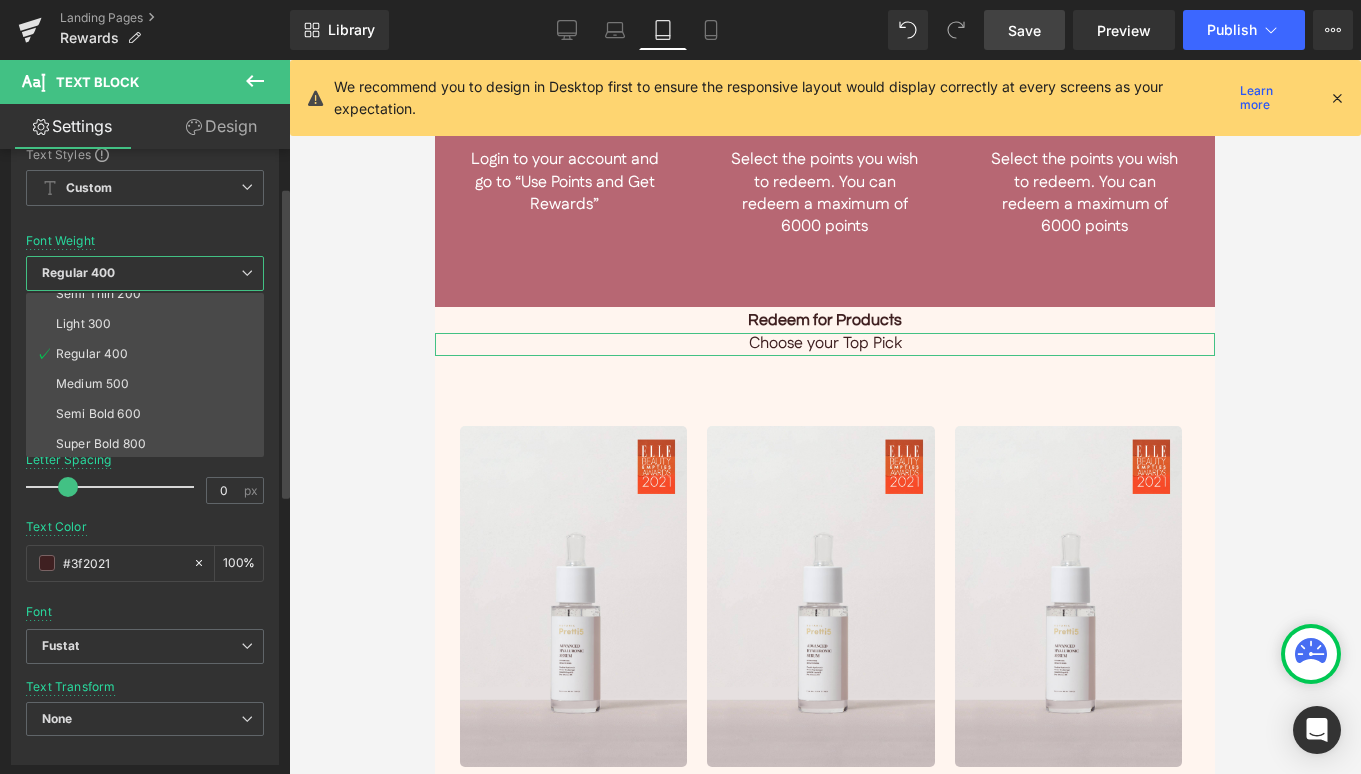 scroll, scrollTop: 166, scrollLeft: 0, axis: vertical 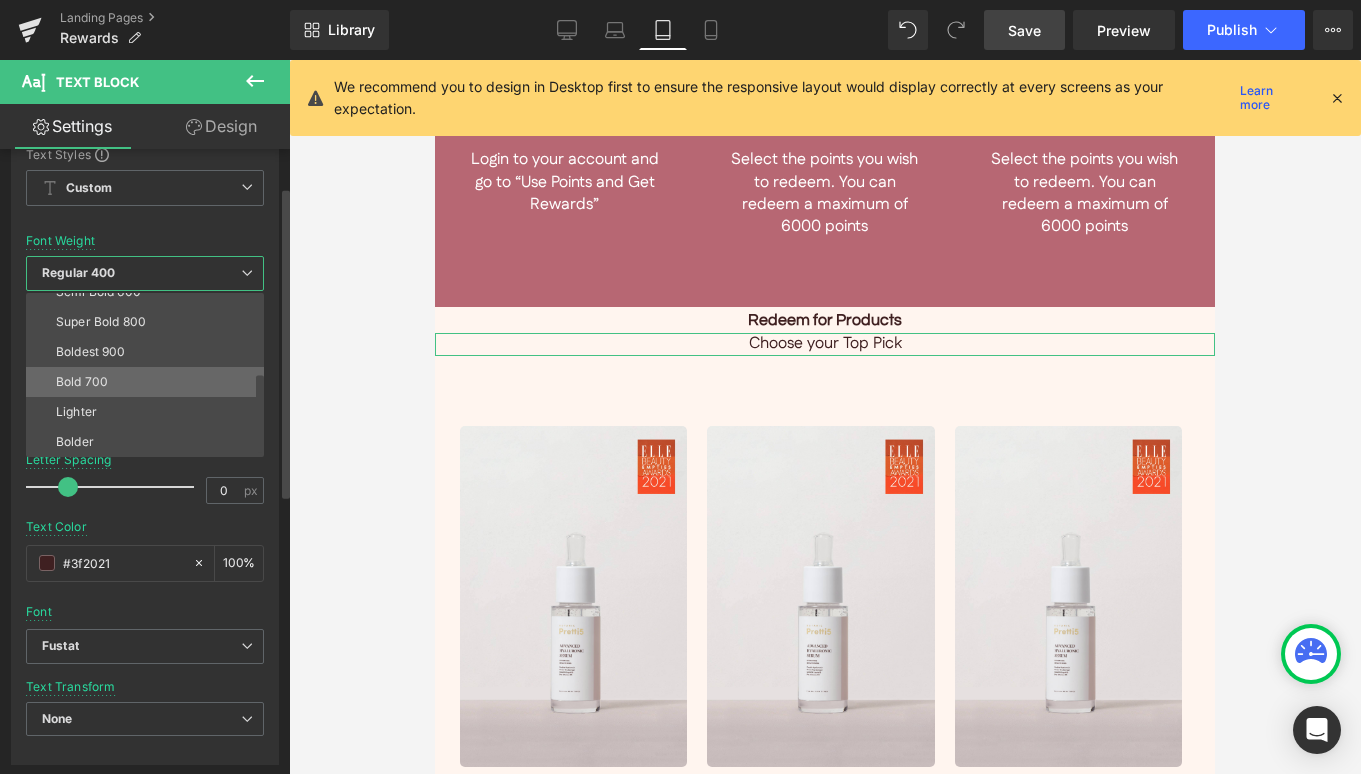 click on "Bold 700" at bounding box center [149, 382] 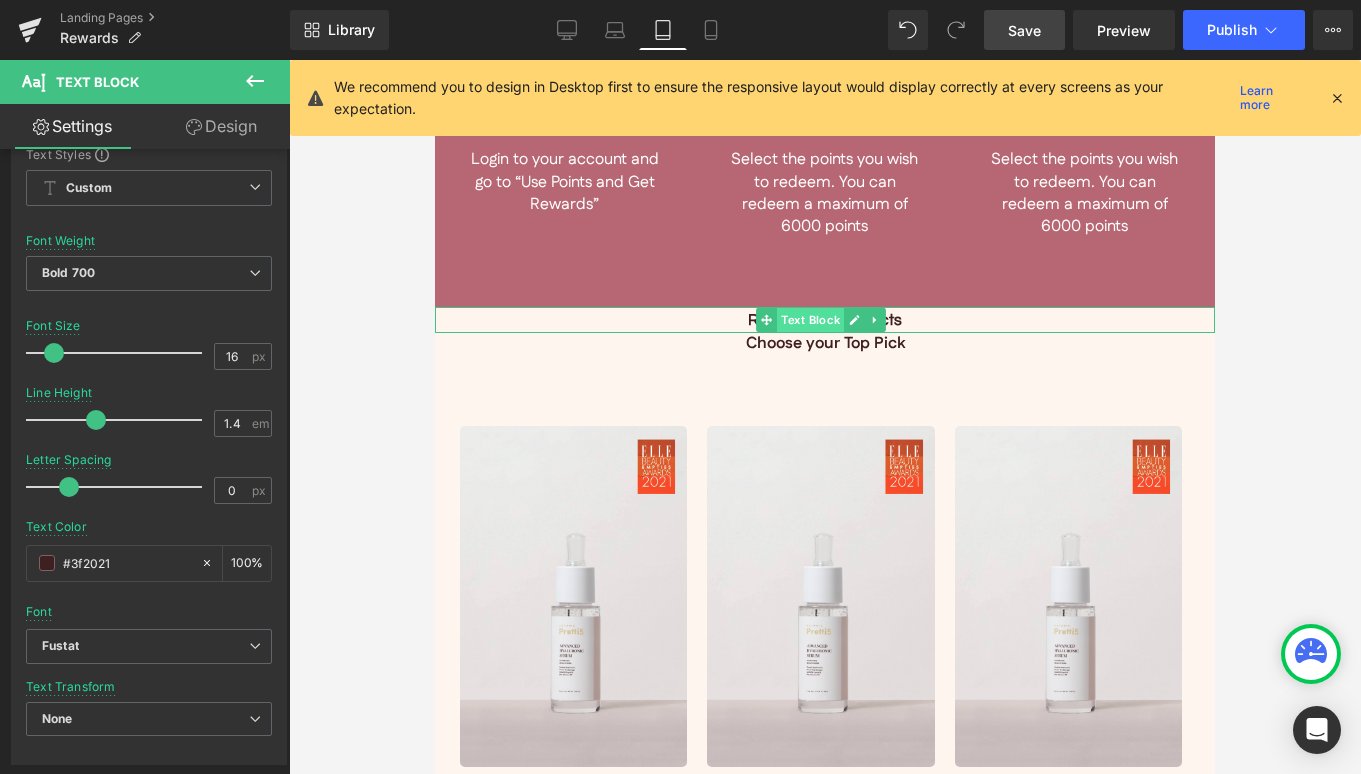 click on "Text Block" at bounding box center (810, 320) 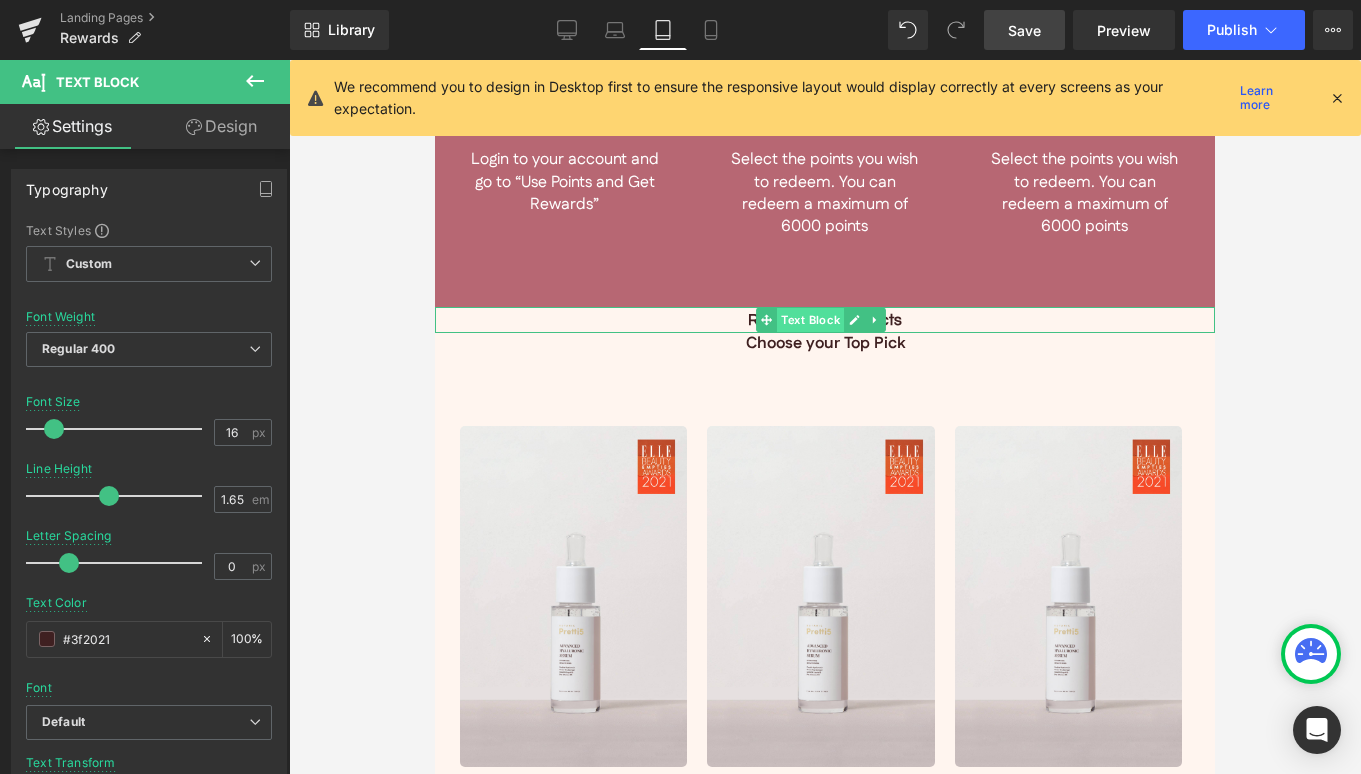 click on "Text Block" at bounding box center [810, 320] 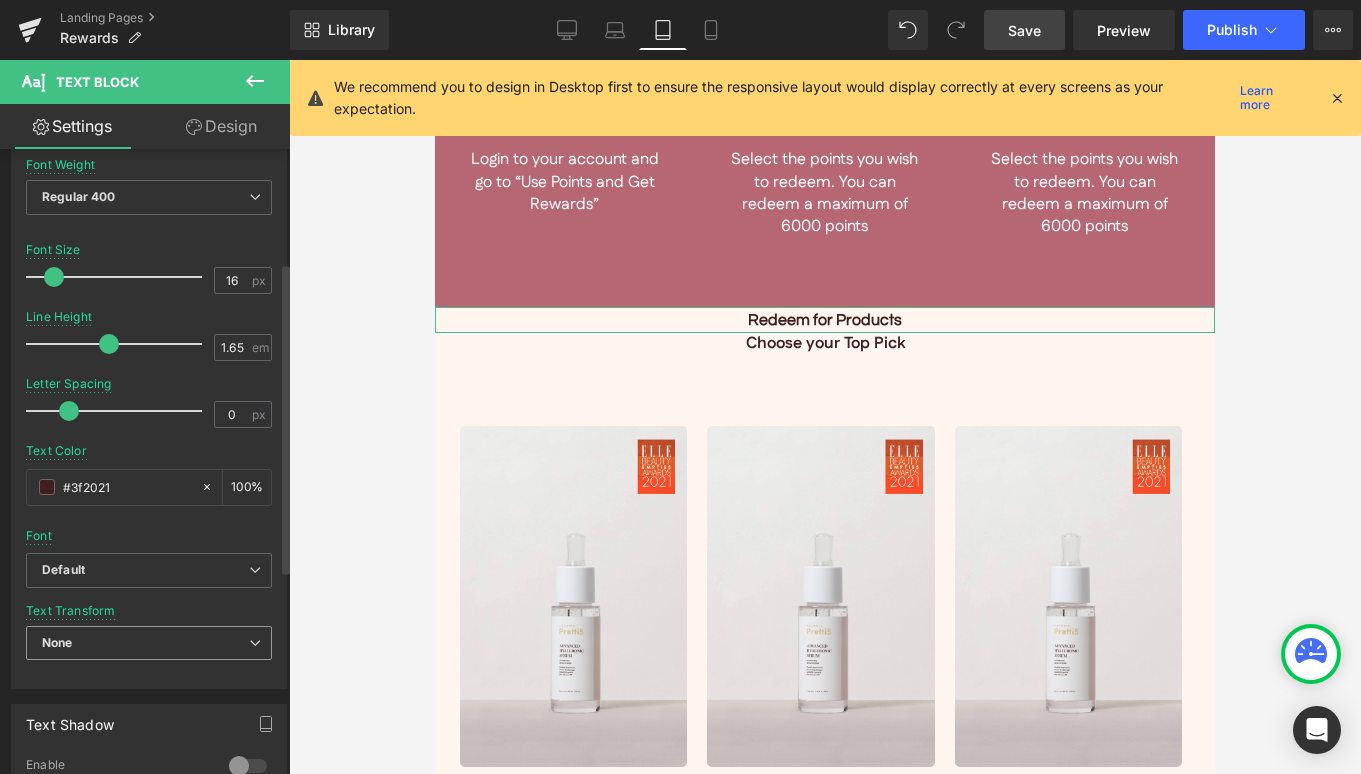 scroll, scrollTop: 228, scrollLeft: 0, axis: vertical 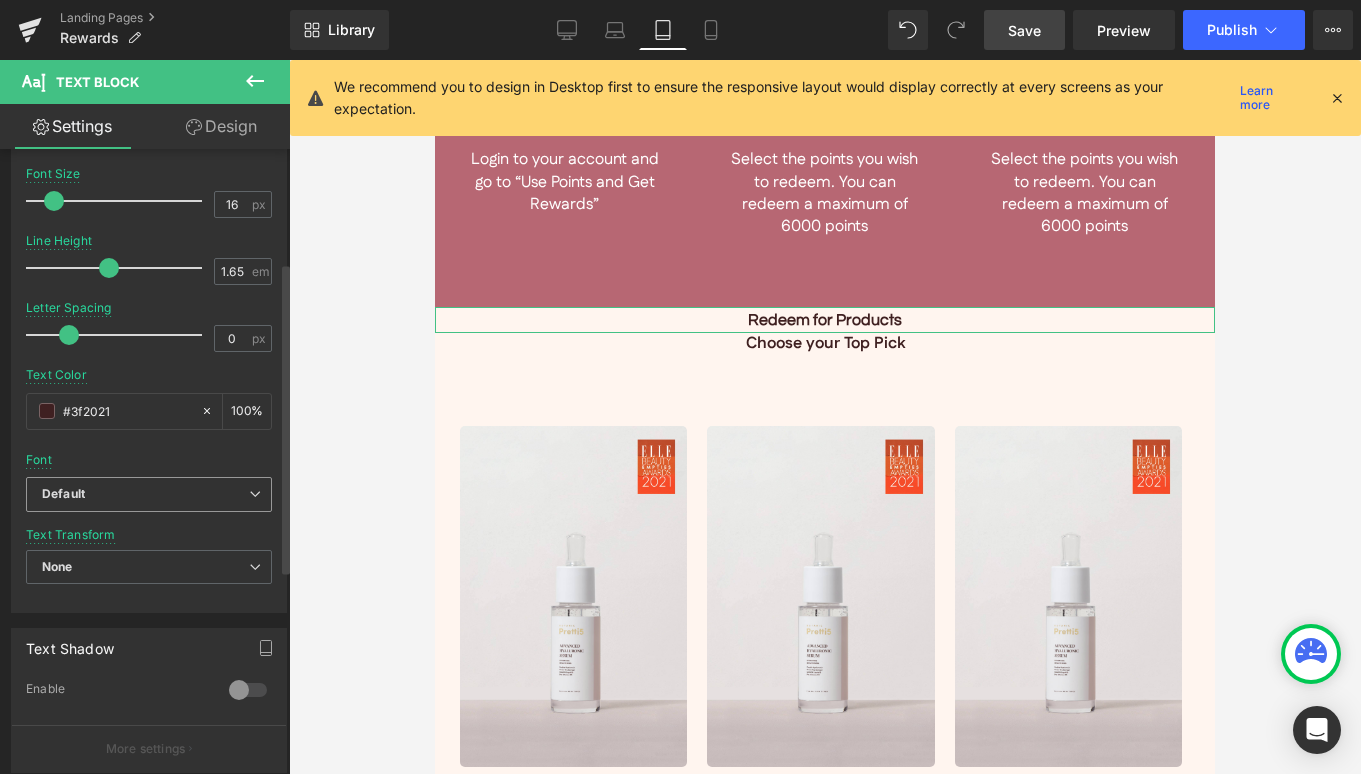 click on "Default" at bounding box center [145, 494] 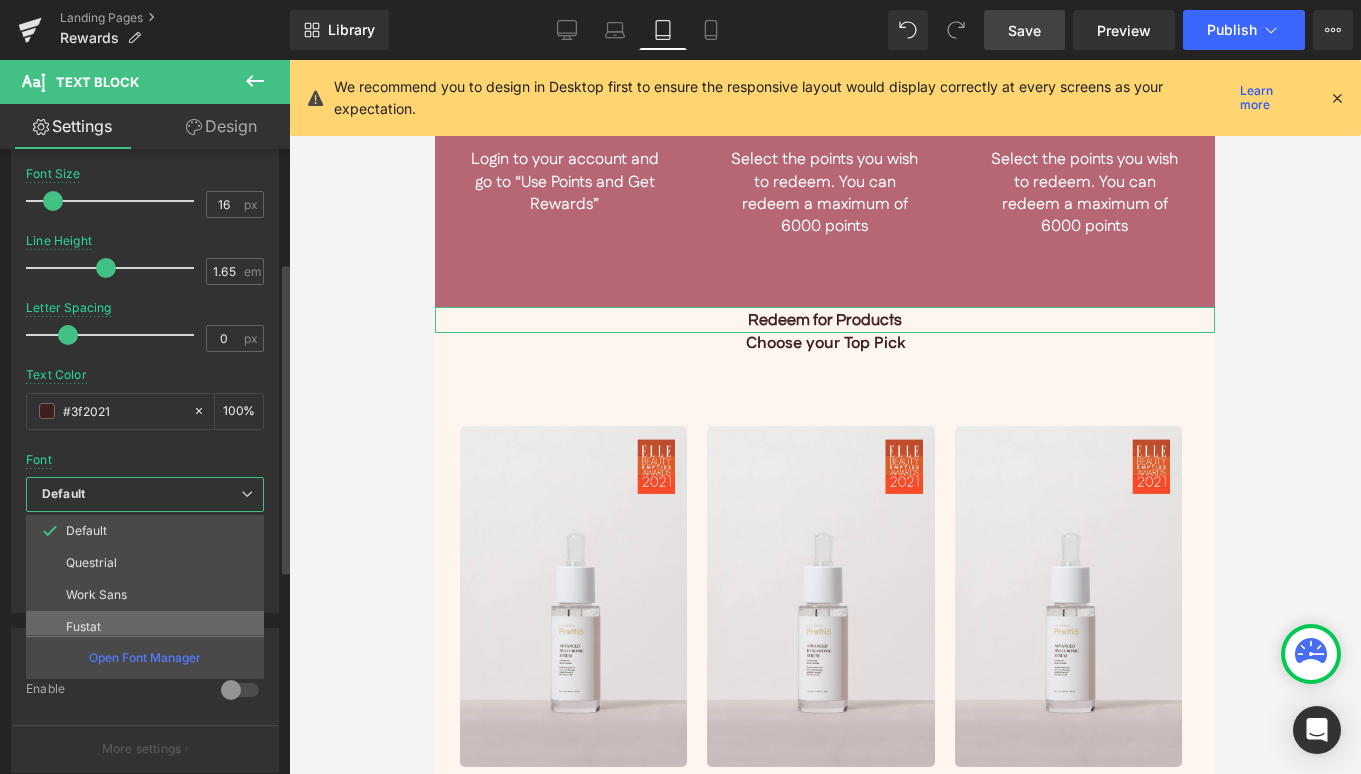 scroll, scrollTop: 35, scrollLeft: 0, axis: vertical 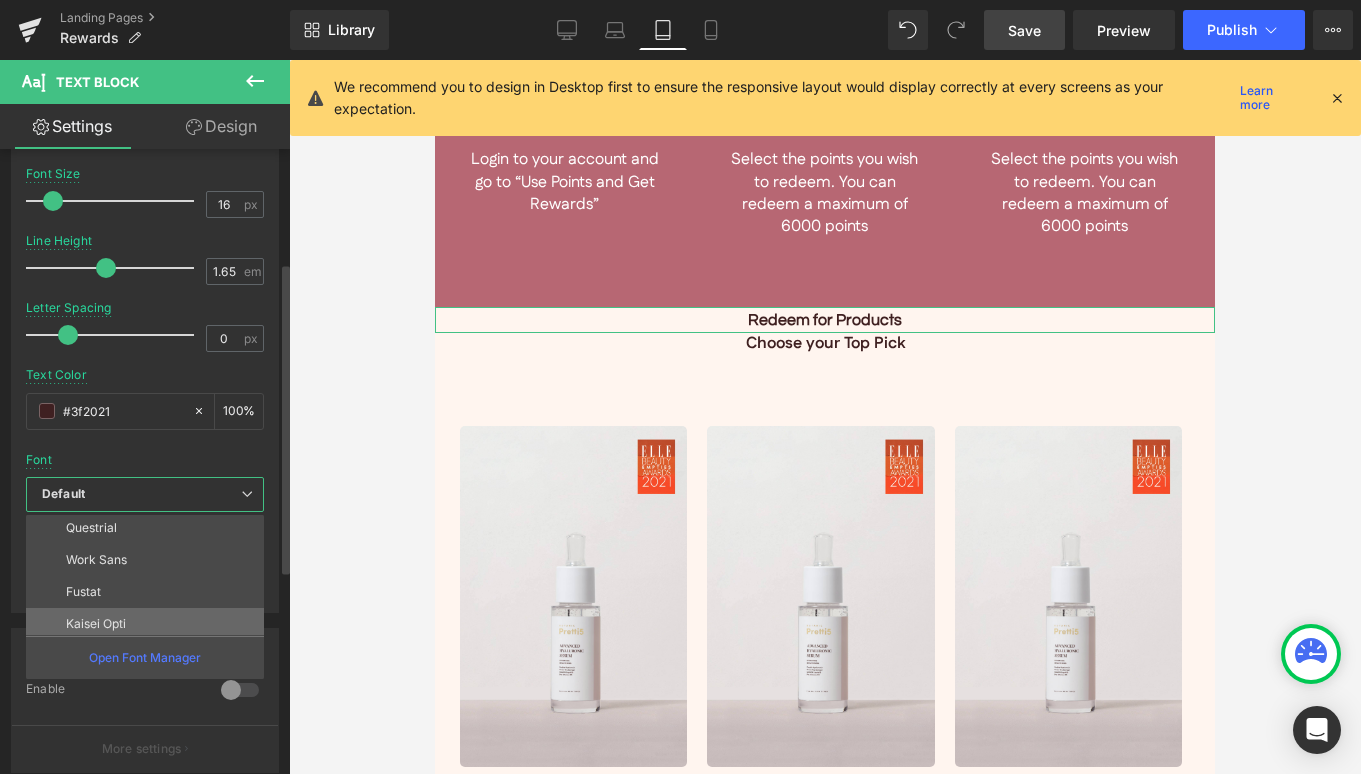 click on "Kaisei Opti" at bounding box center (96, 624) 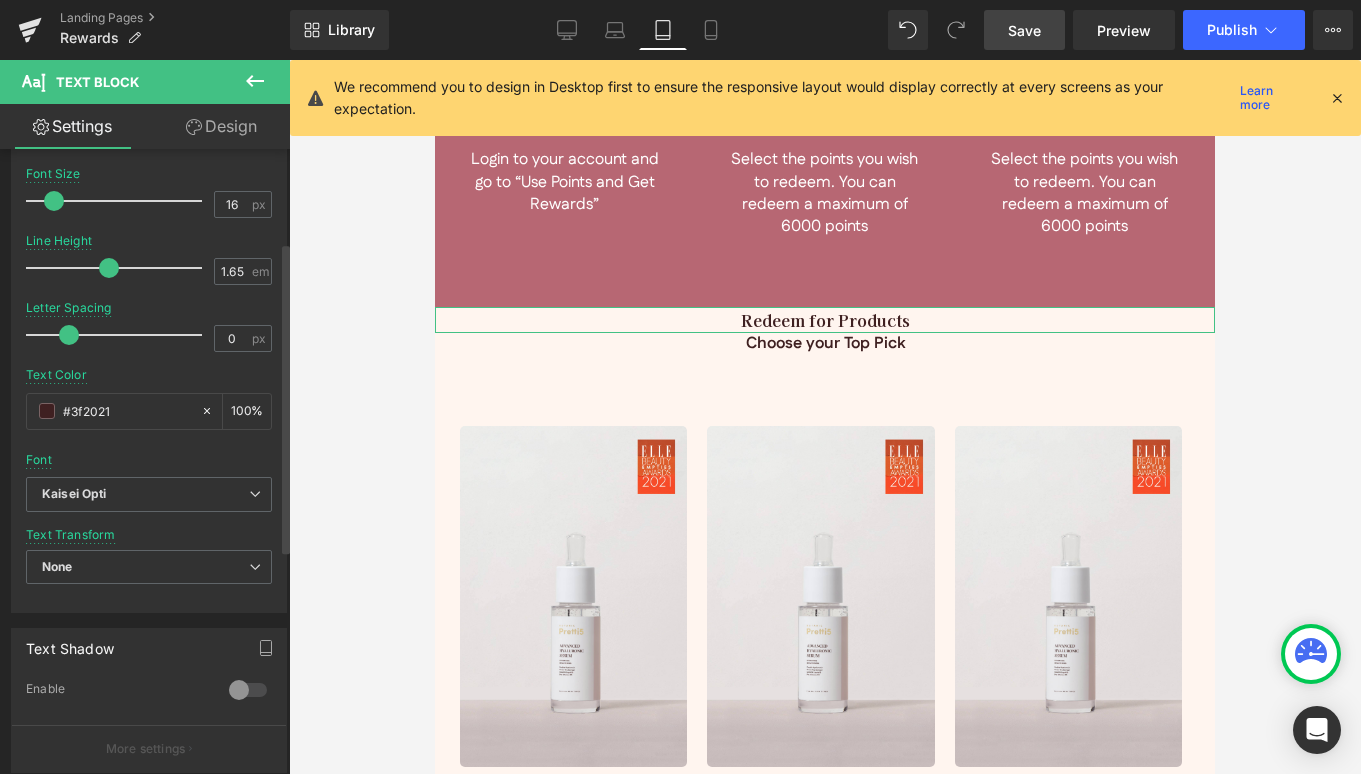 scroll, scrollTop: 187, scrollLeft: 0, axis: vertical 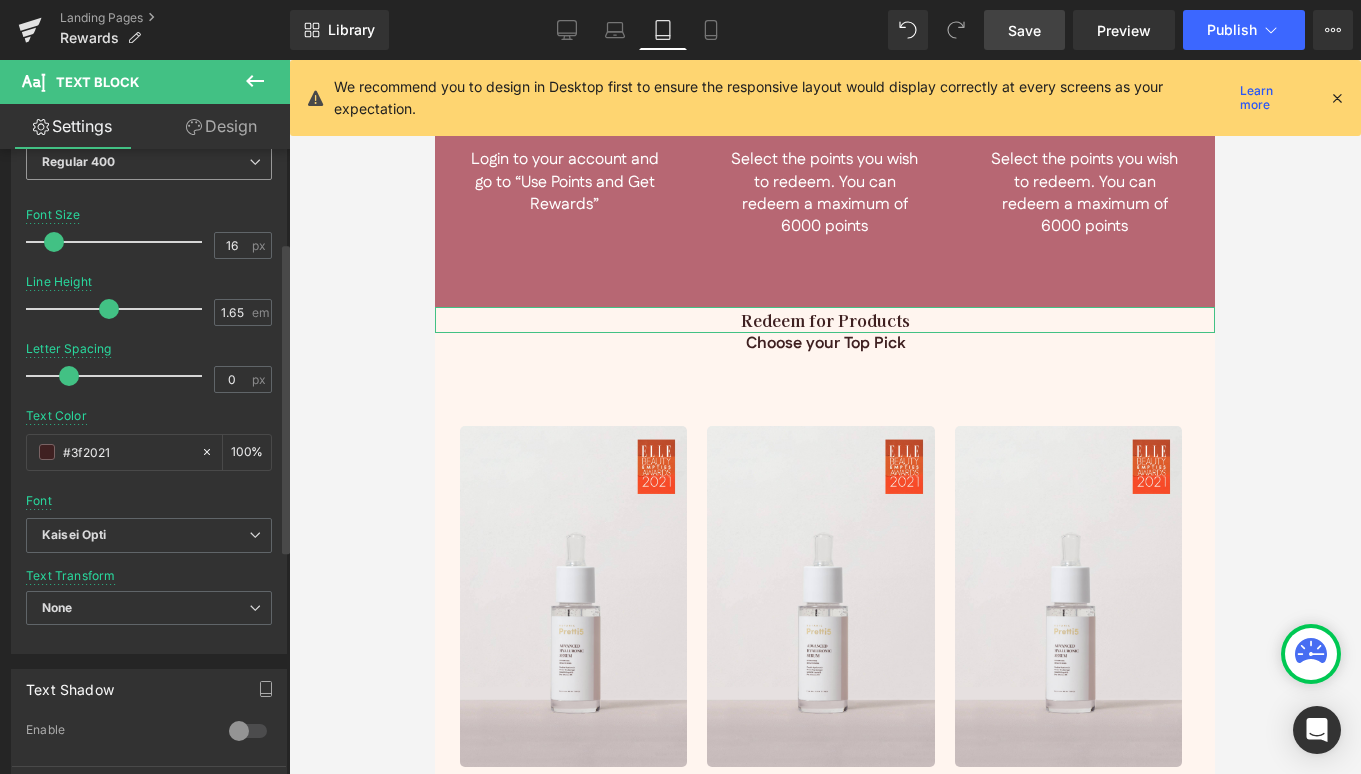 click on "Regular 400" at bounding box center (149, 162) 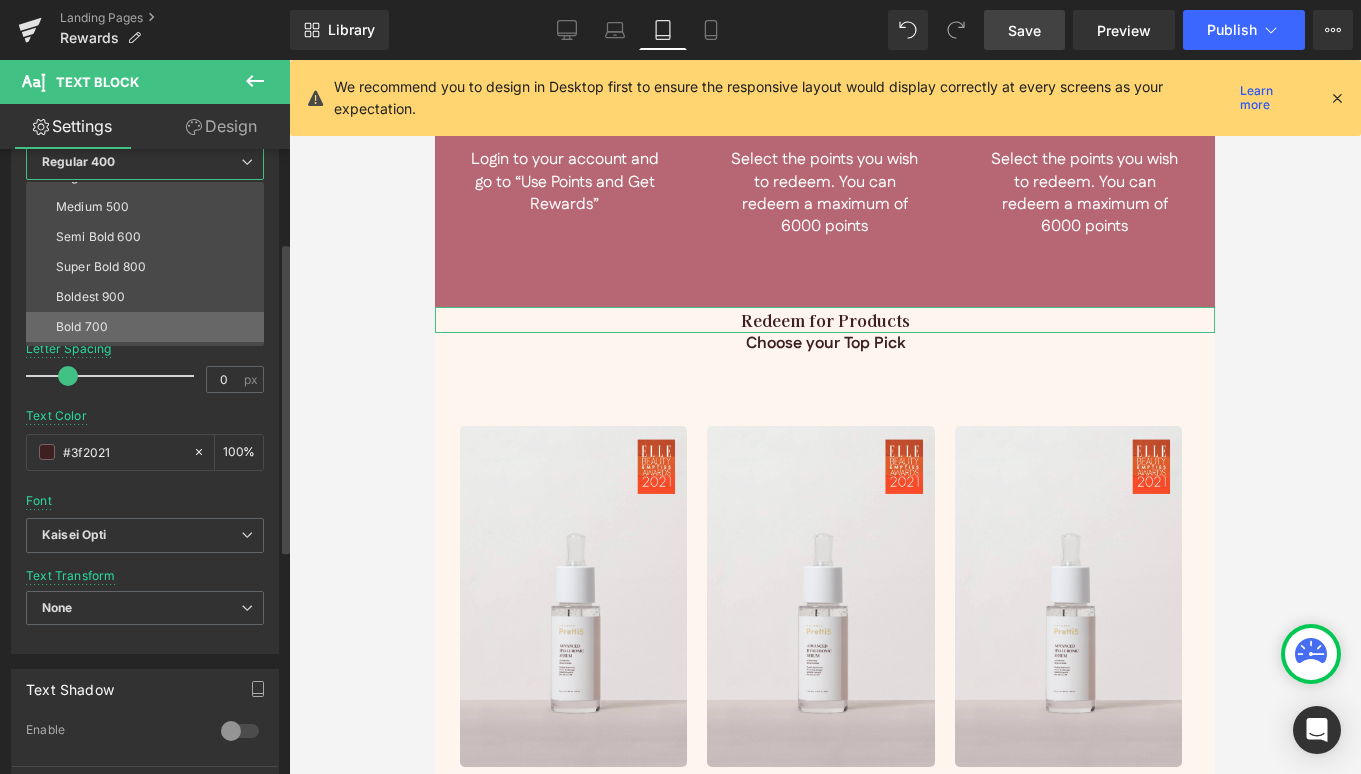 scroll, scrollTop: 151, scrollLeft: 0, axis: vertical 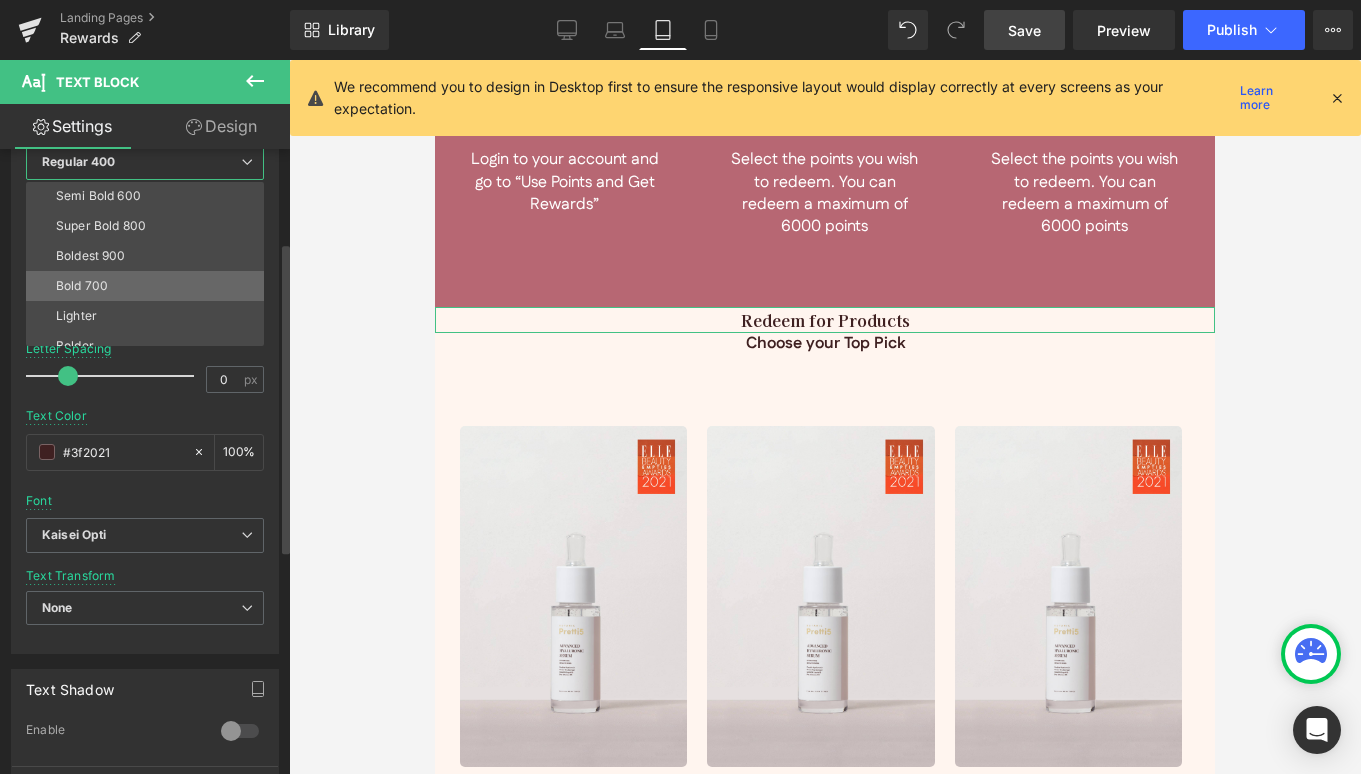 click on "Bold 700" at bounding box center [149, 286] 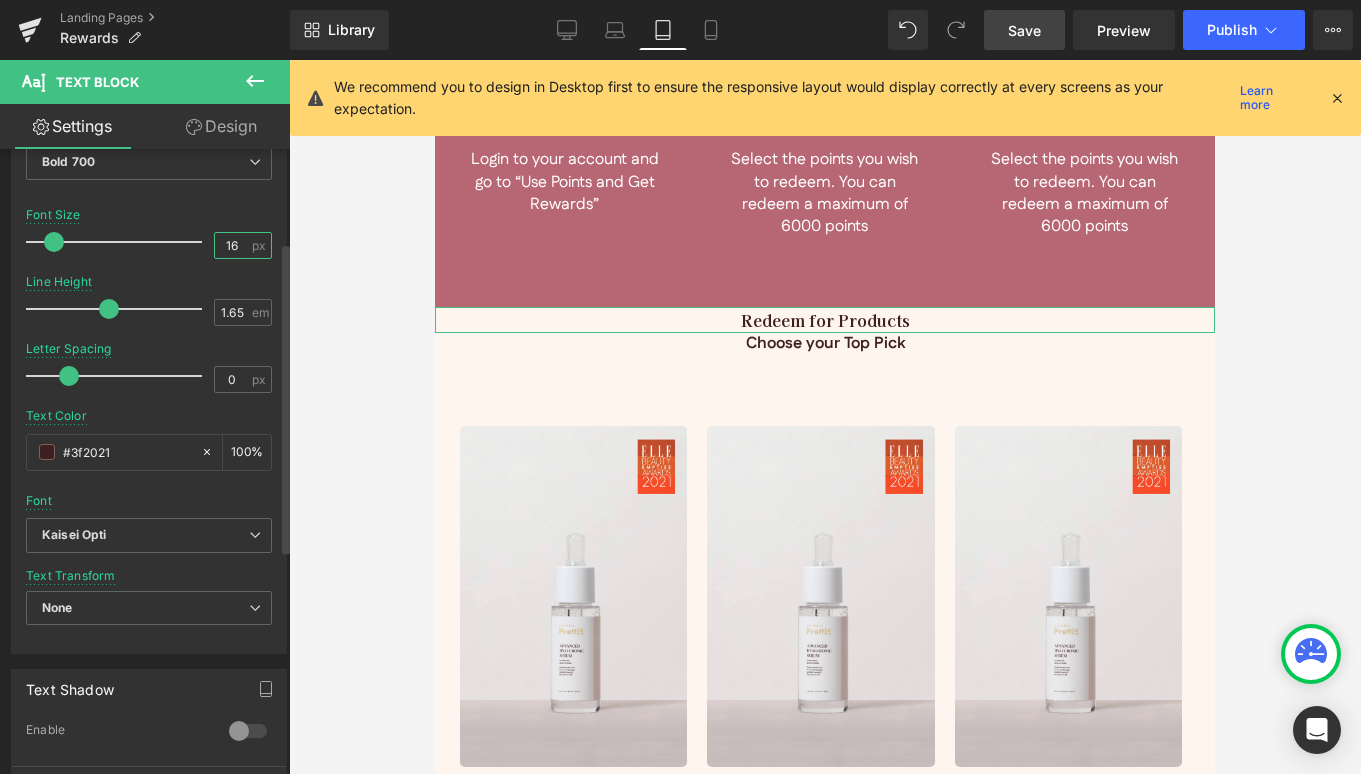 click on "16" at bounding box center (232, 245) 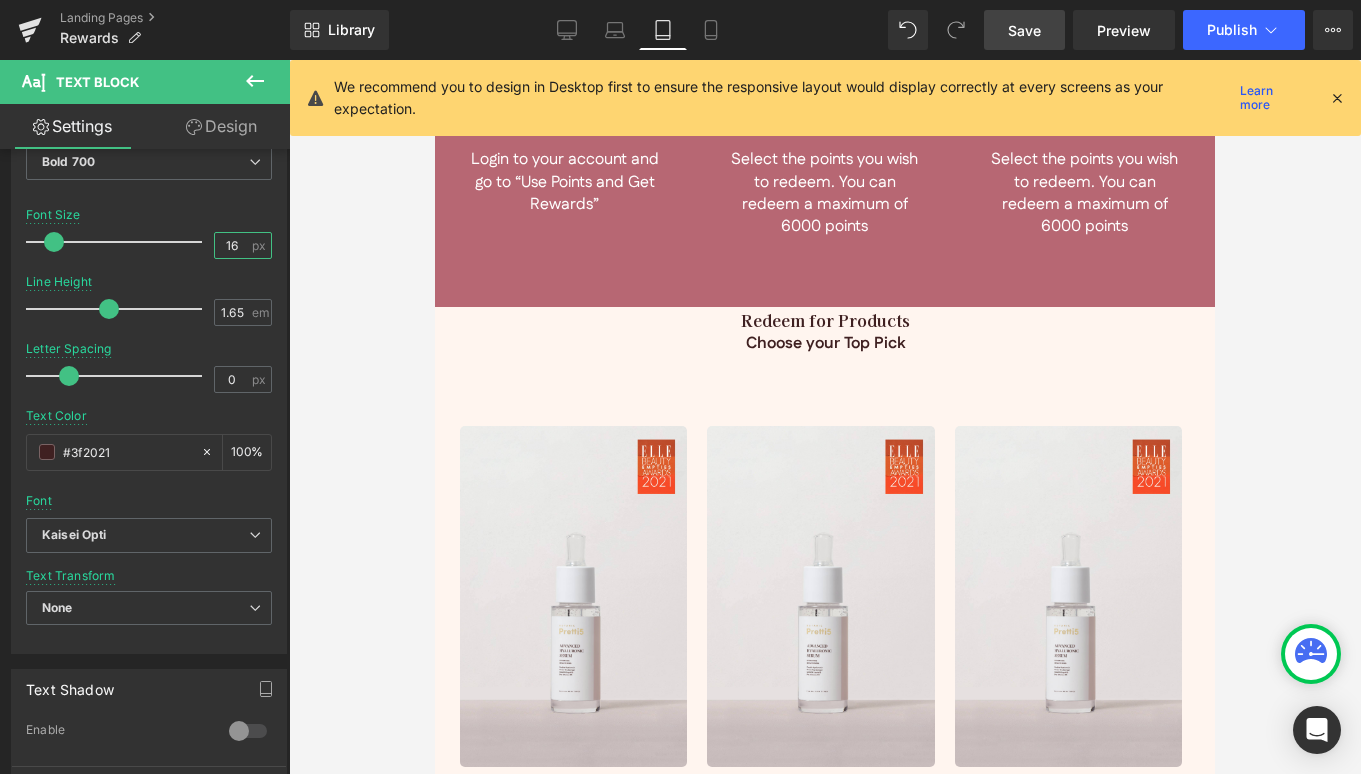 type on "1" 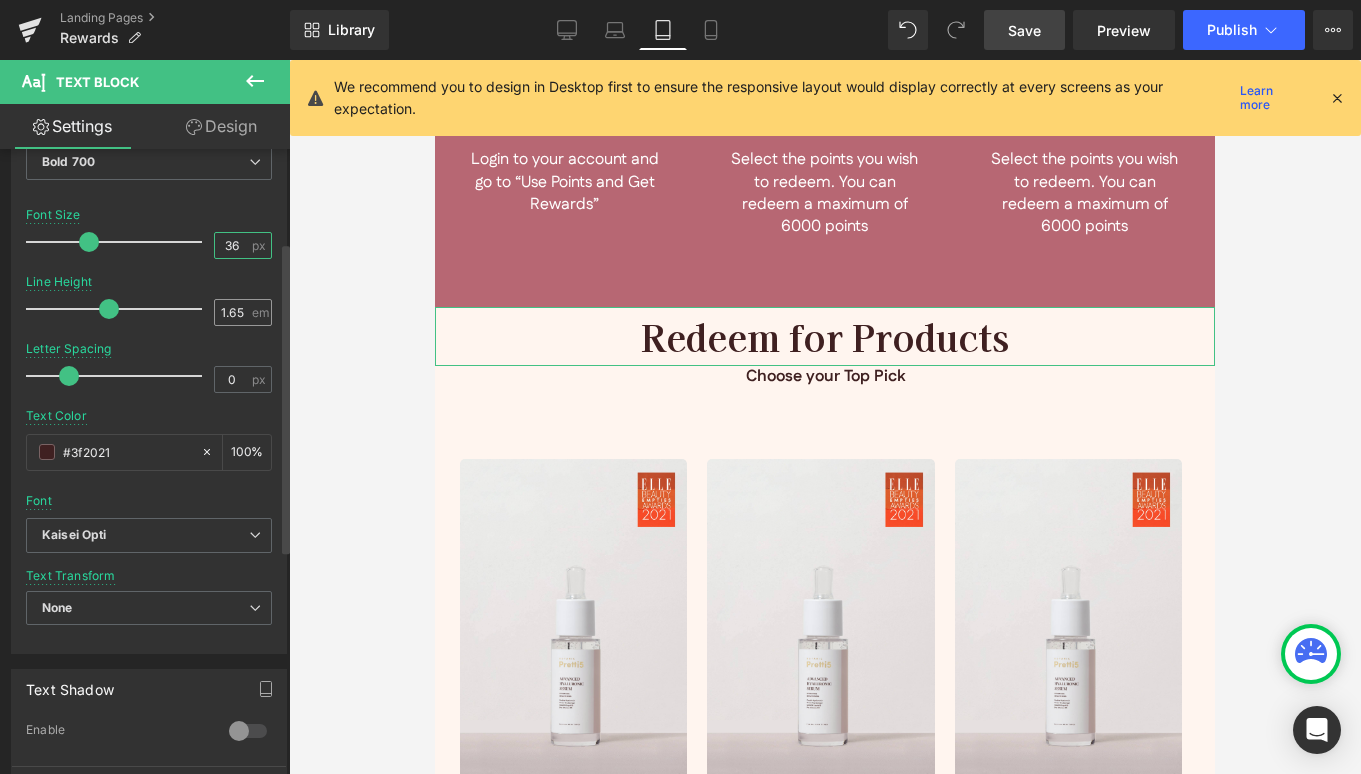 type on "36" 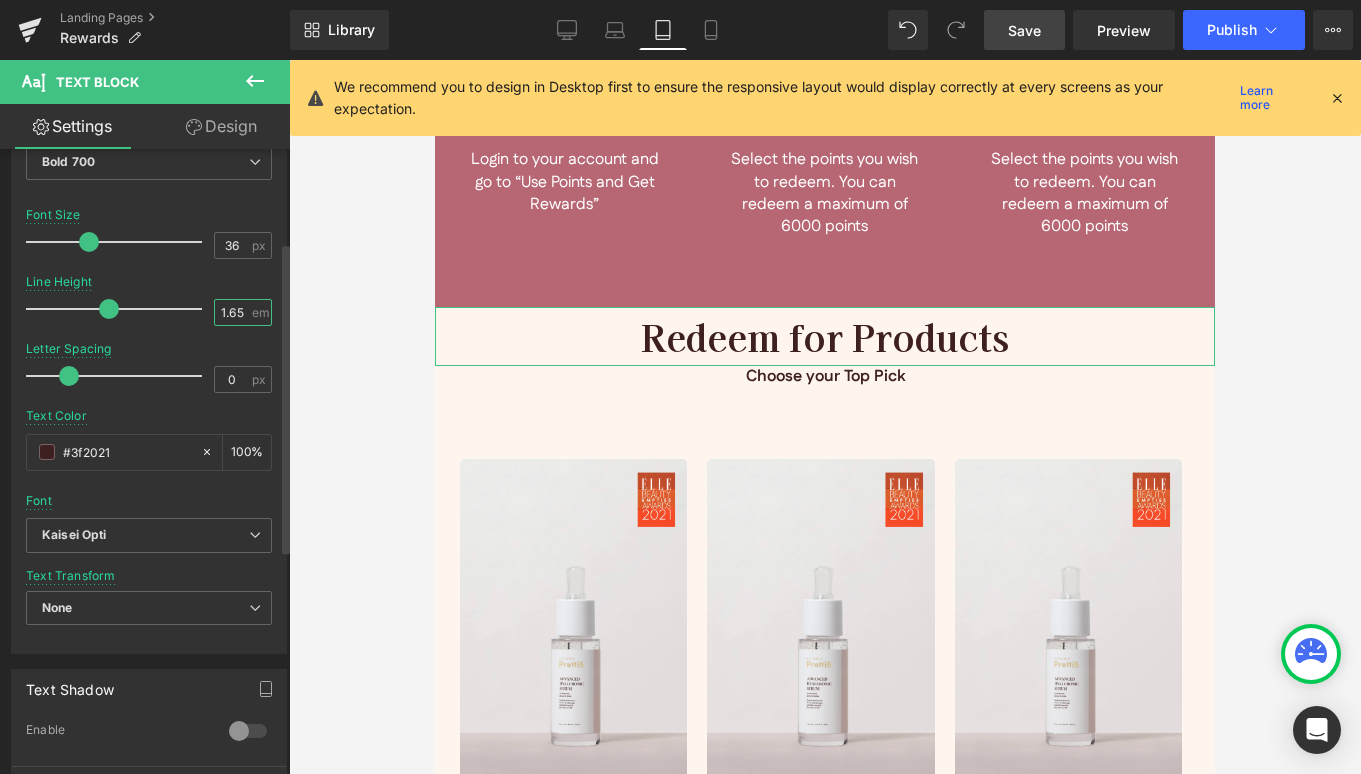 click on "1.65" at bounding box center [232, 312] 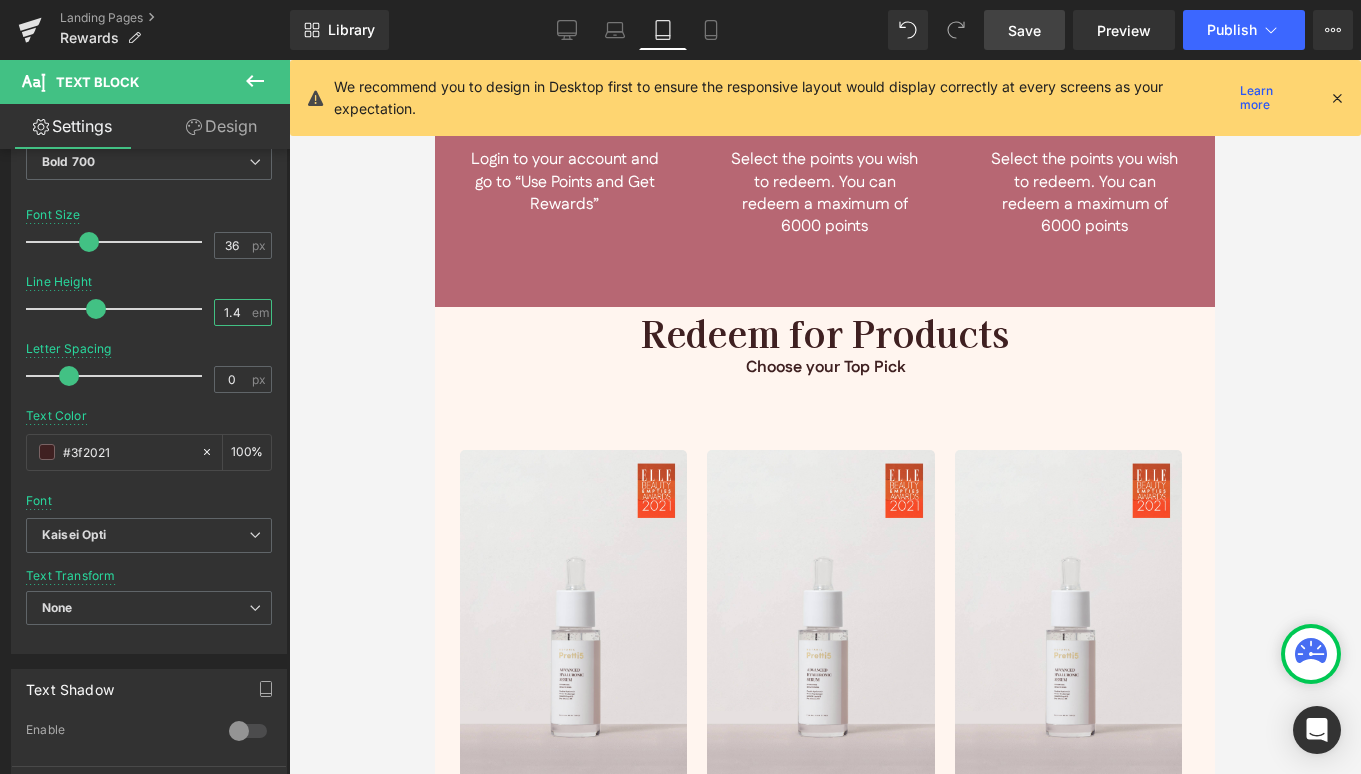 type on "1.4" 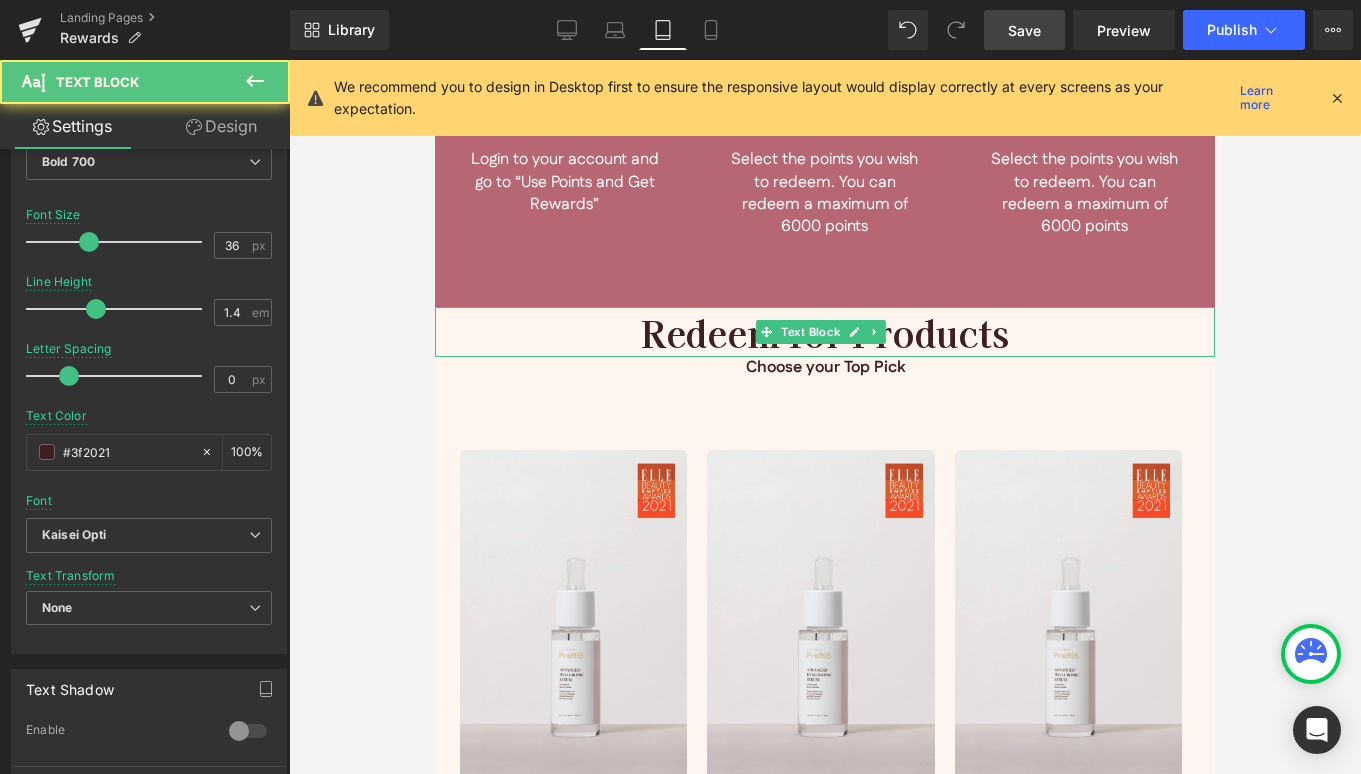 click on "Redeem for Products" at bounding box center (825, 332) 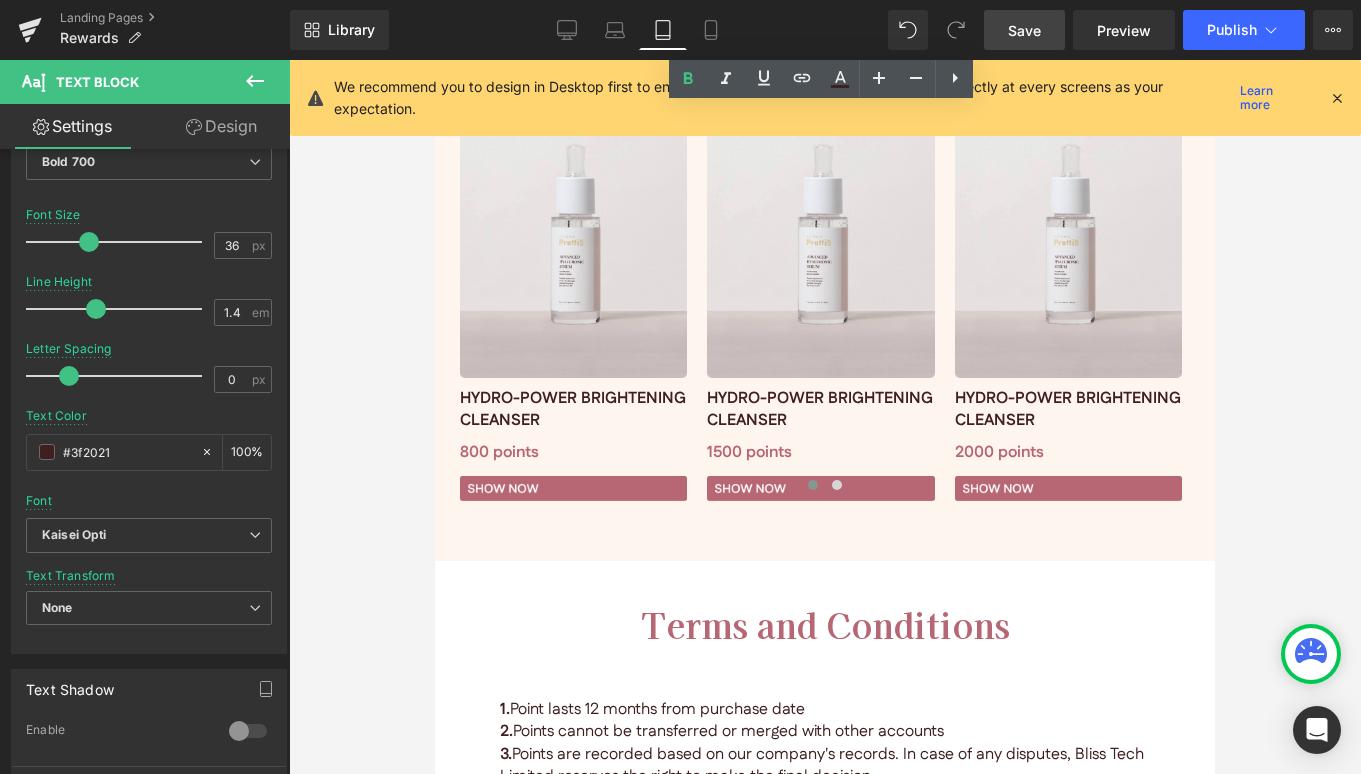 scroll, scrollTop: 5460, scrollLeft: 0, axis: vertical 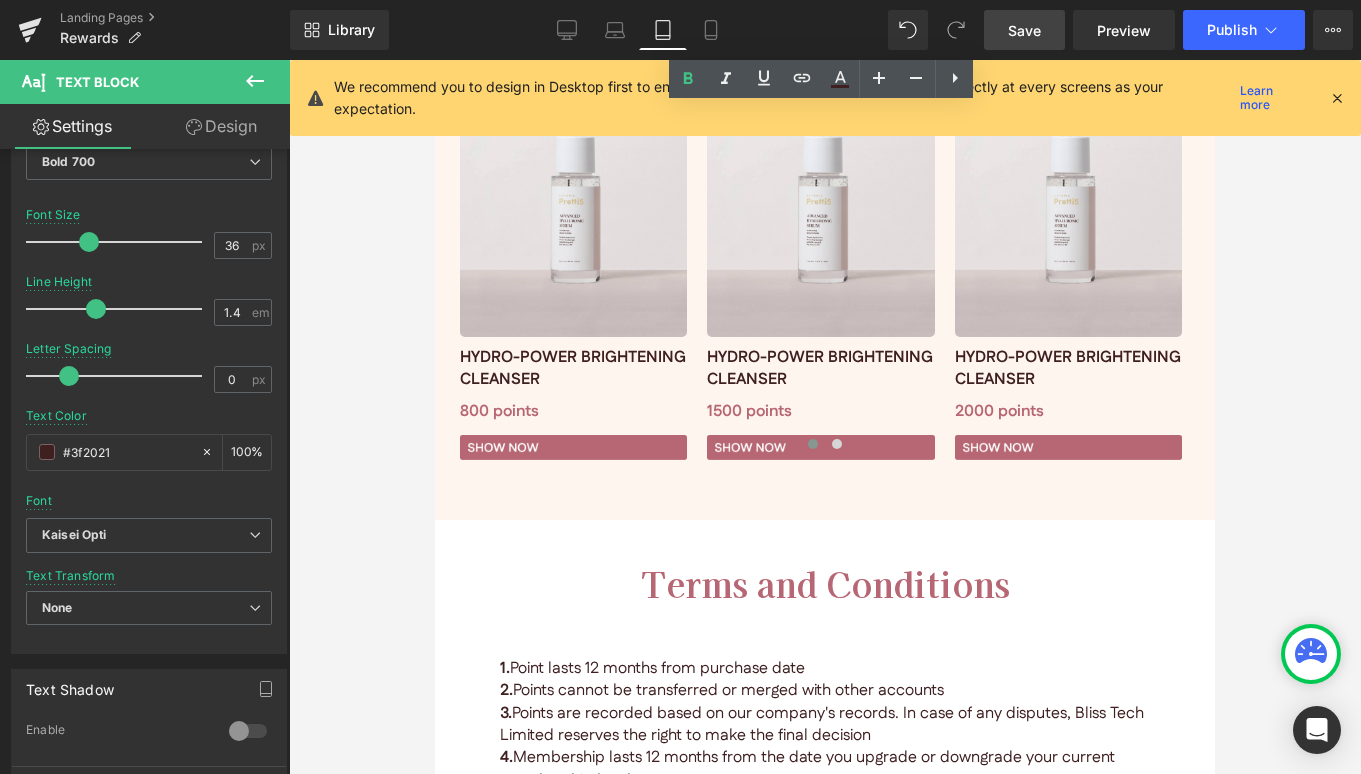 click on "Terms and Conditions" at bounding box center [825, 583] 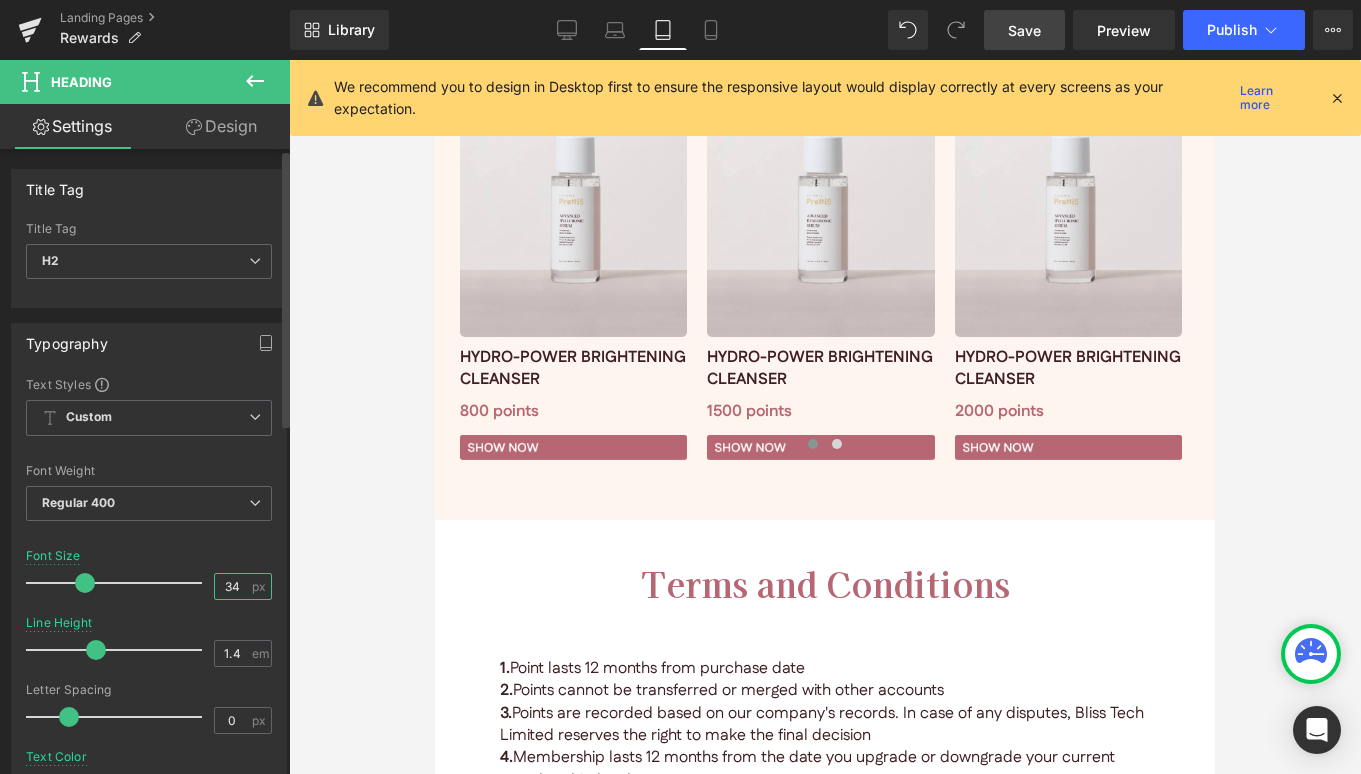 click on "34" at bounding box center [232, 586] 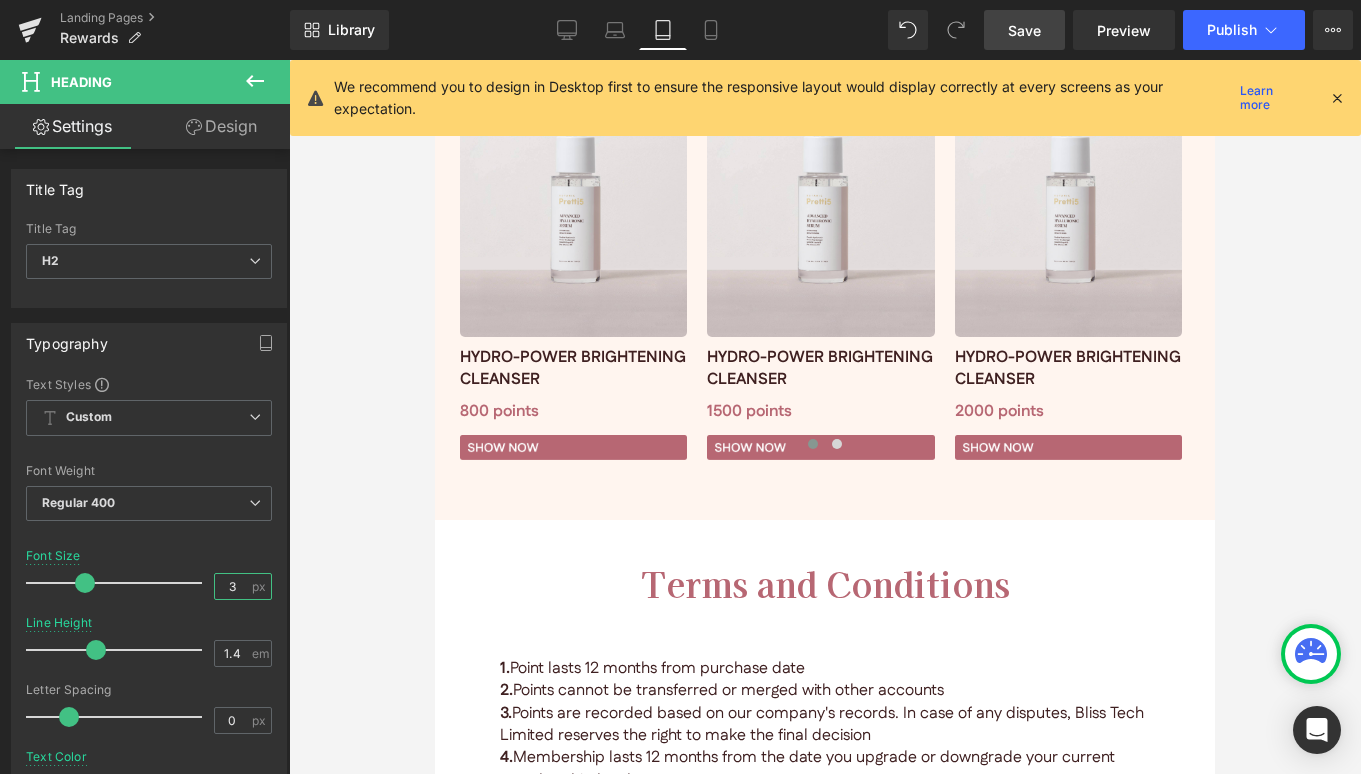 type on "32" 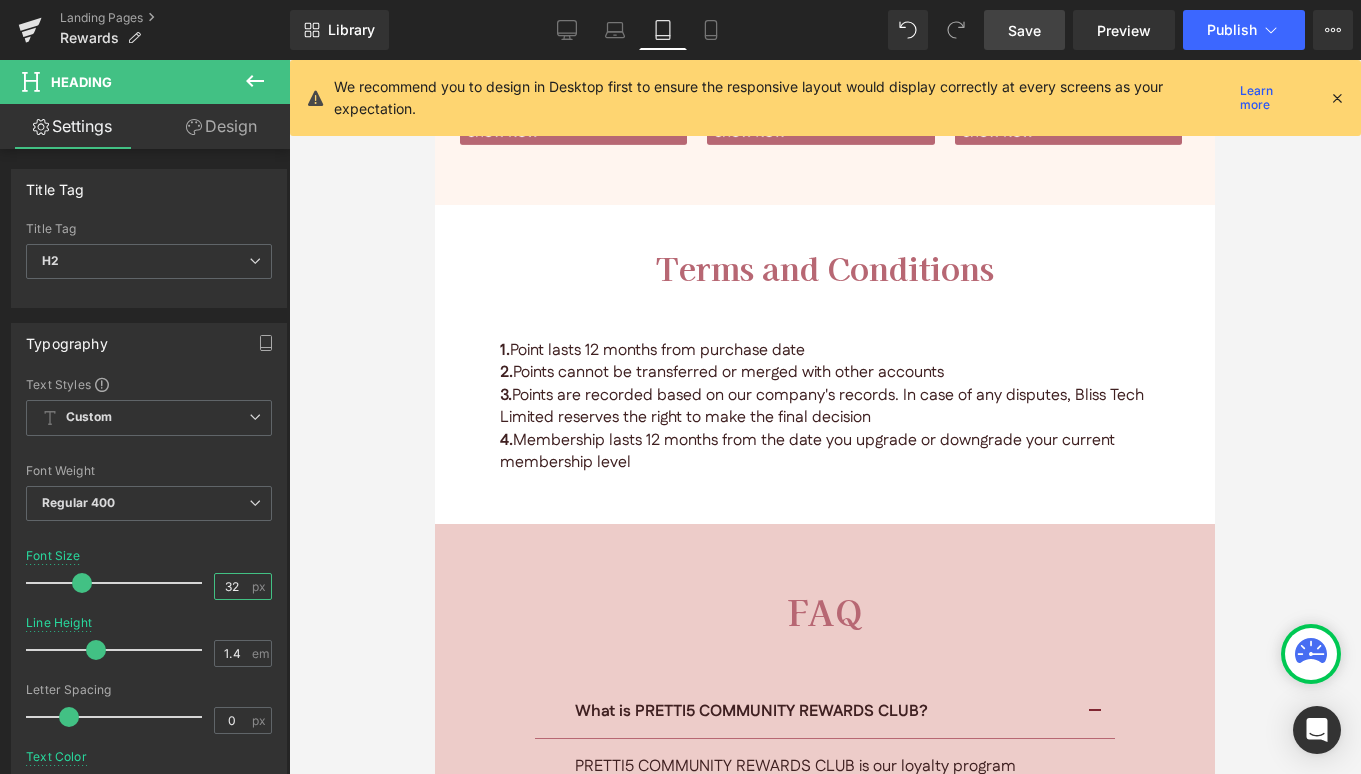scroll, scrollTop: 5816, scrollLeft: 0, axis: vertical 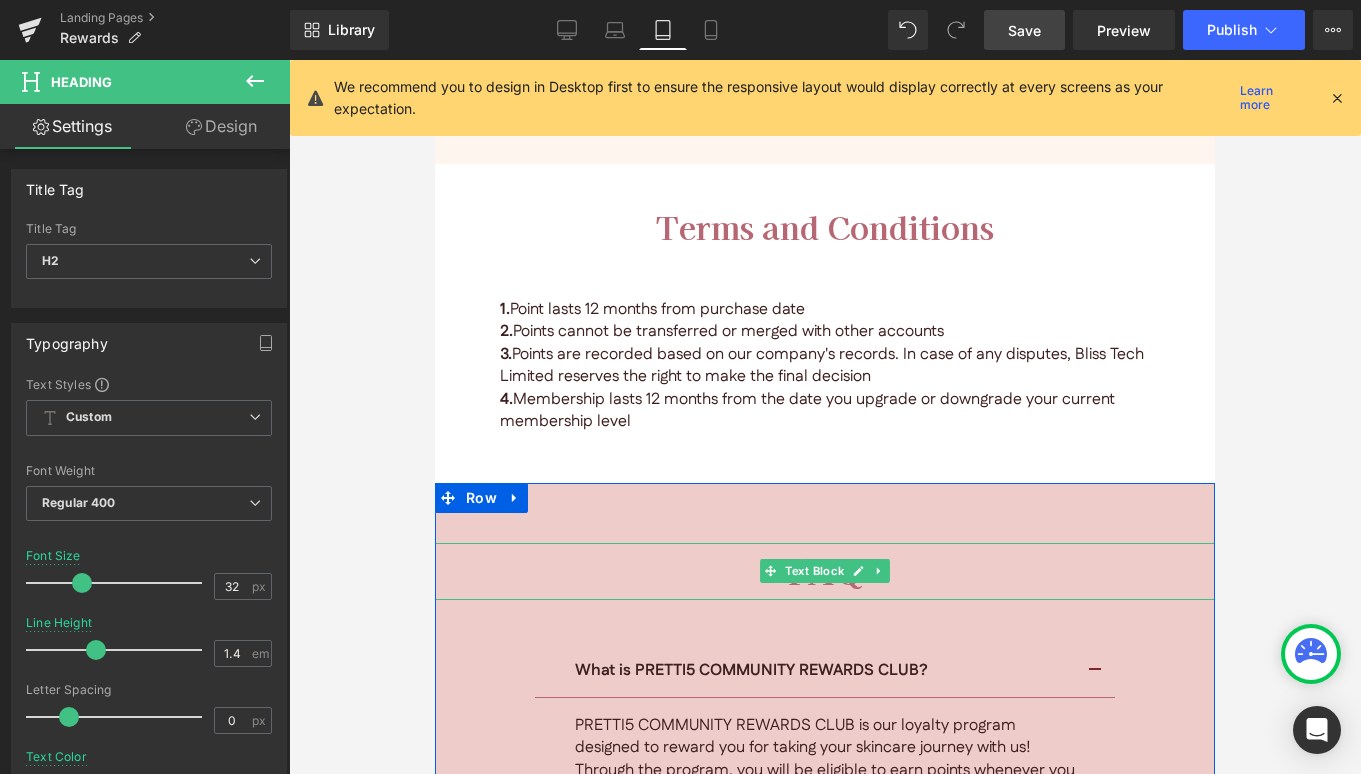 click on "FAQ" at bounding box center [825, 571] 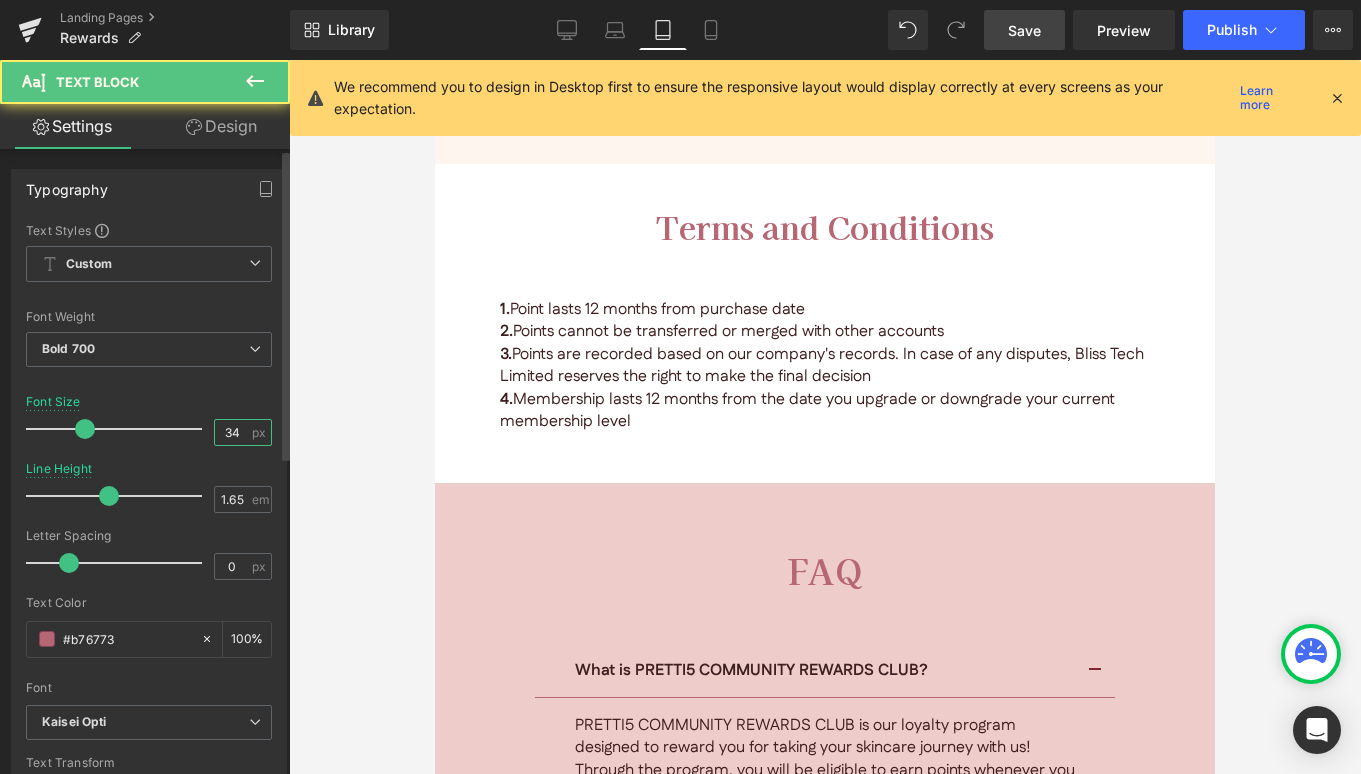 click on "34" at bounding box center [232, 432] 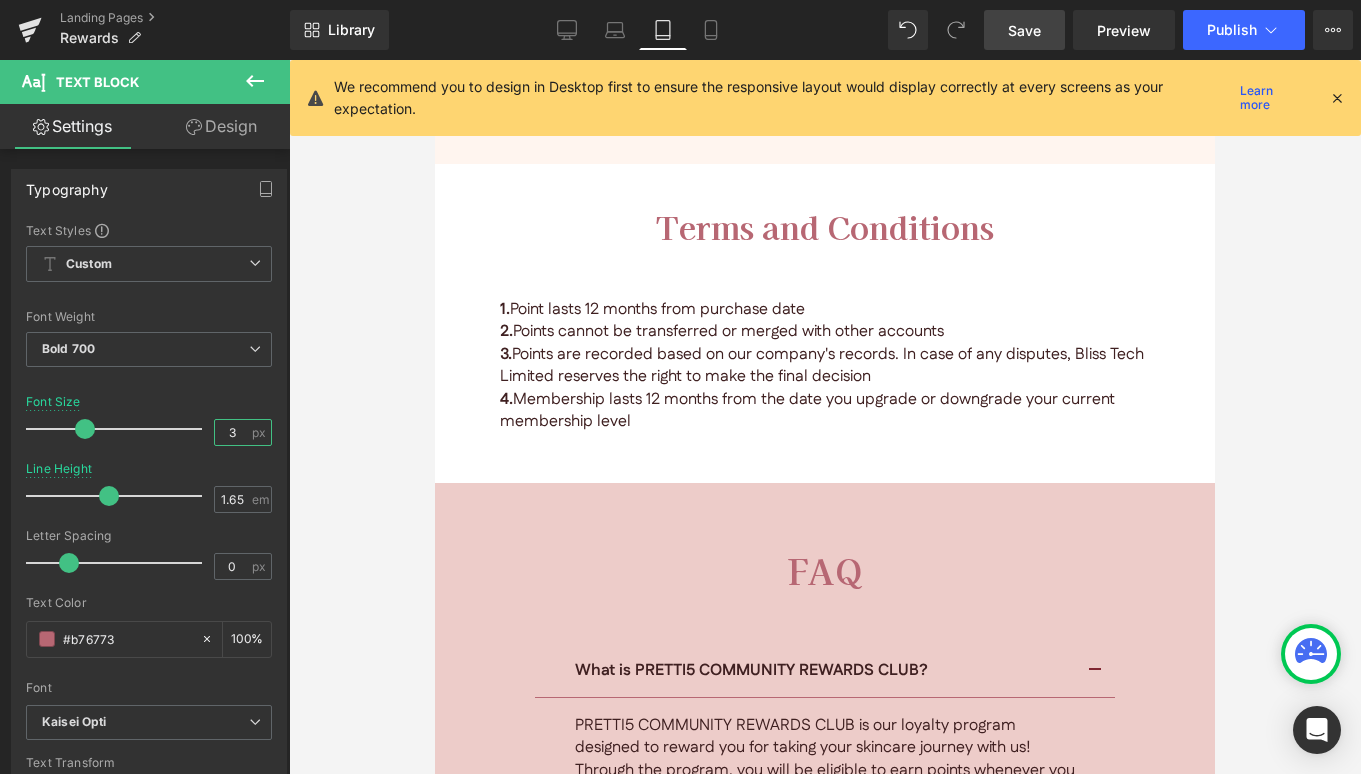 type on "32" 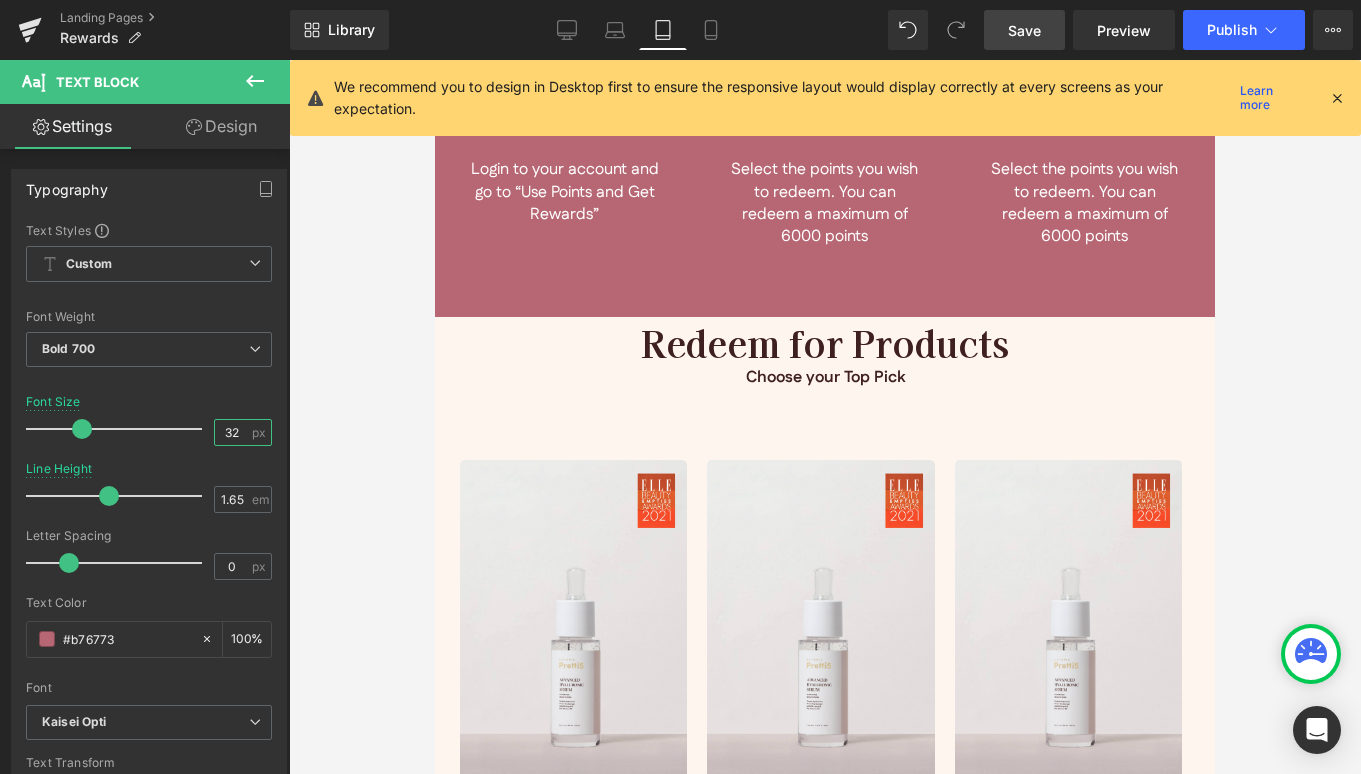scroll, scrollTop: 4792, scrollLeft: 0, axis: vertical 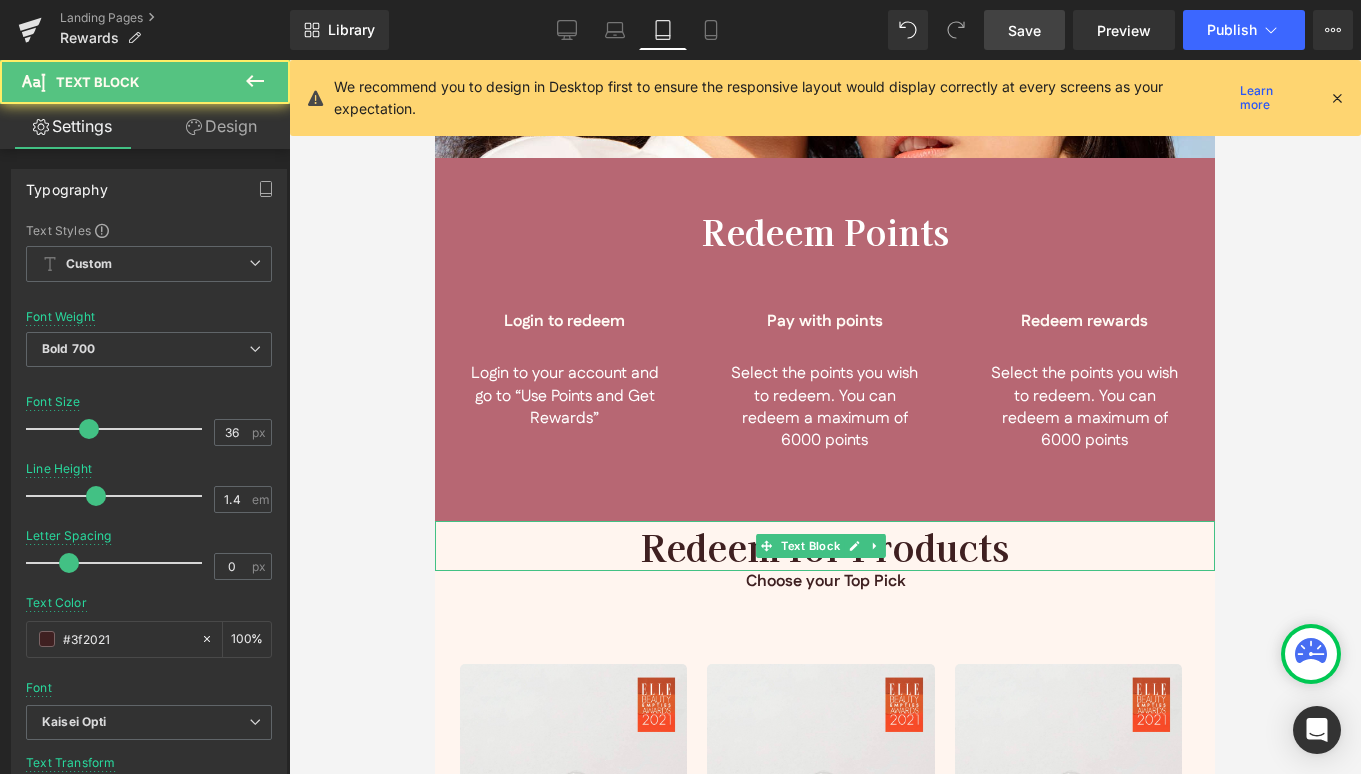 click on "Redeem for Products" at bounding box center [825, 546] 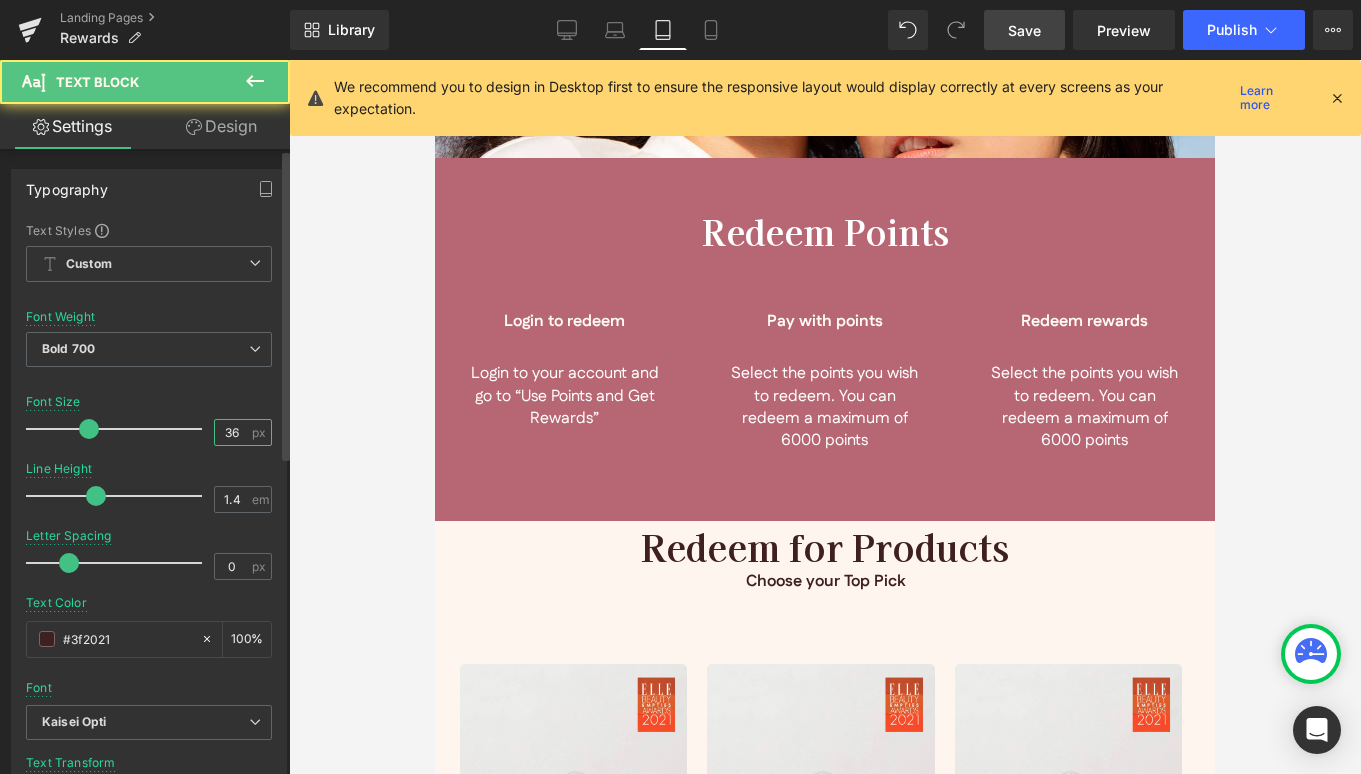 click on "36" at bounding box center [232, 432] 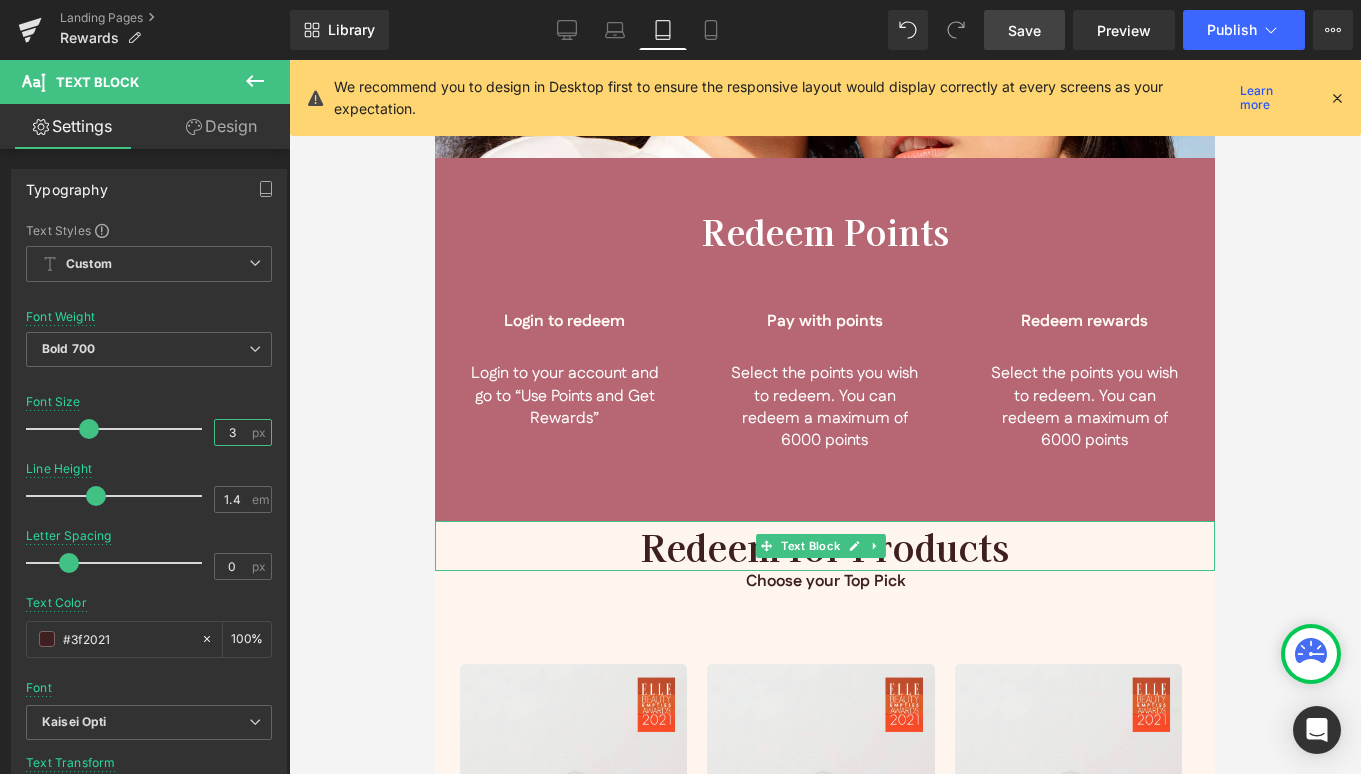 type on "32" 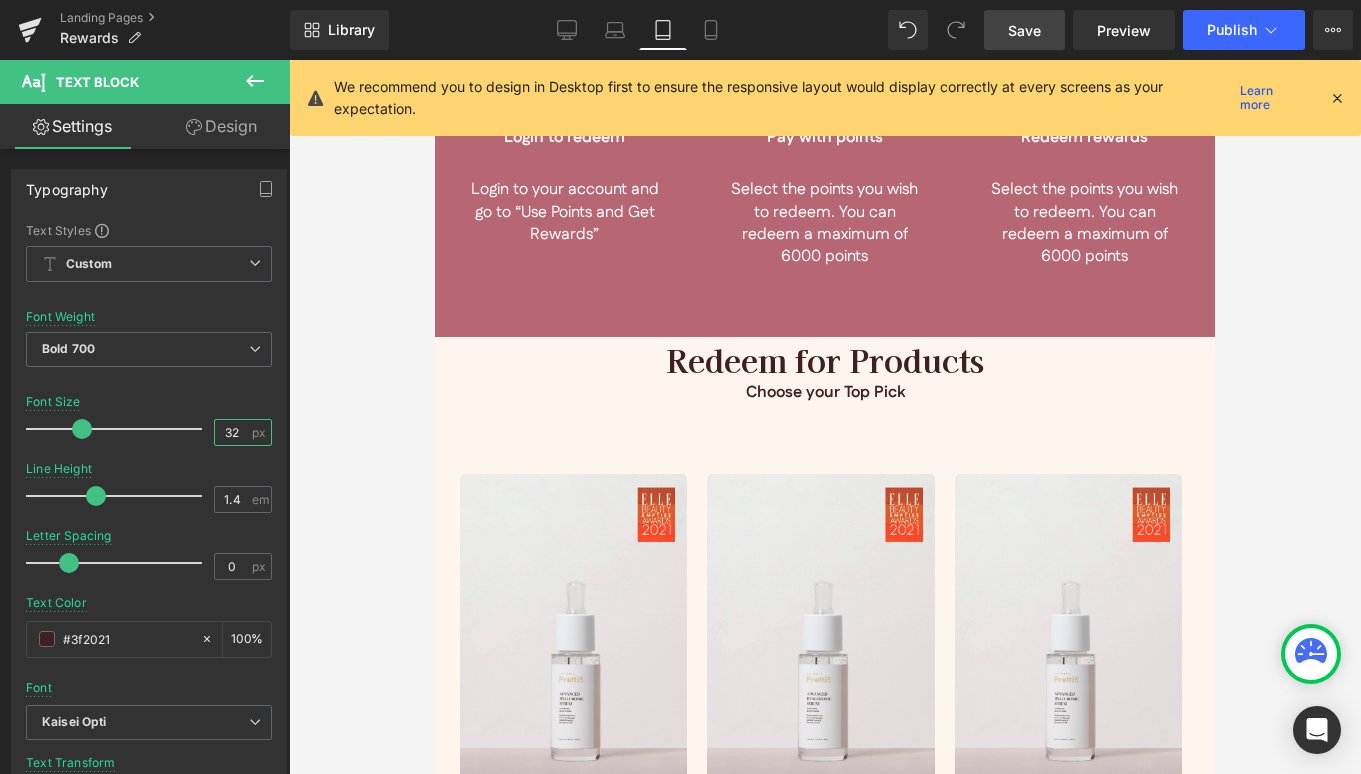 scroll, scrollTop: 4558, scrollLeft: 0, axis: vertical 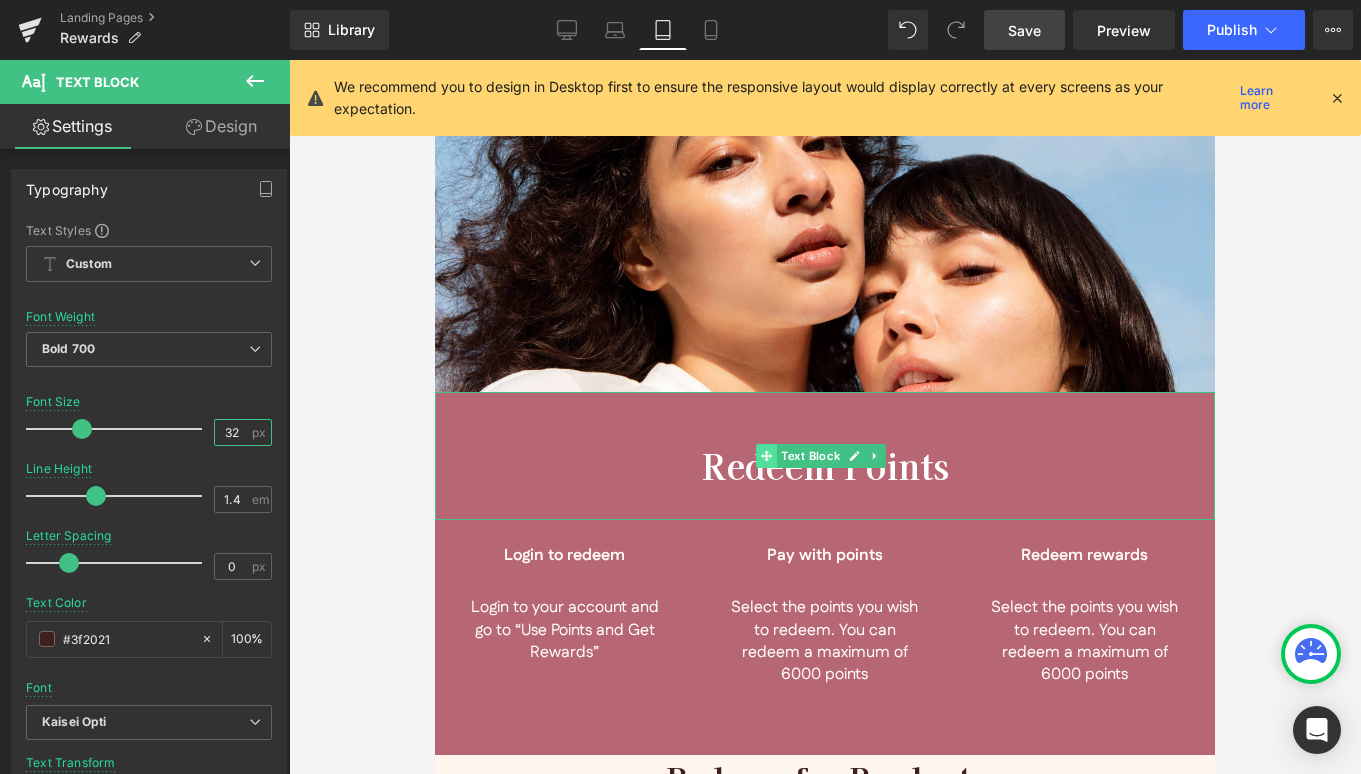 click at bounding box center [766, 456] 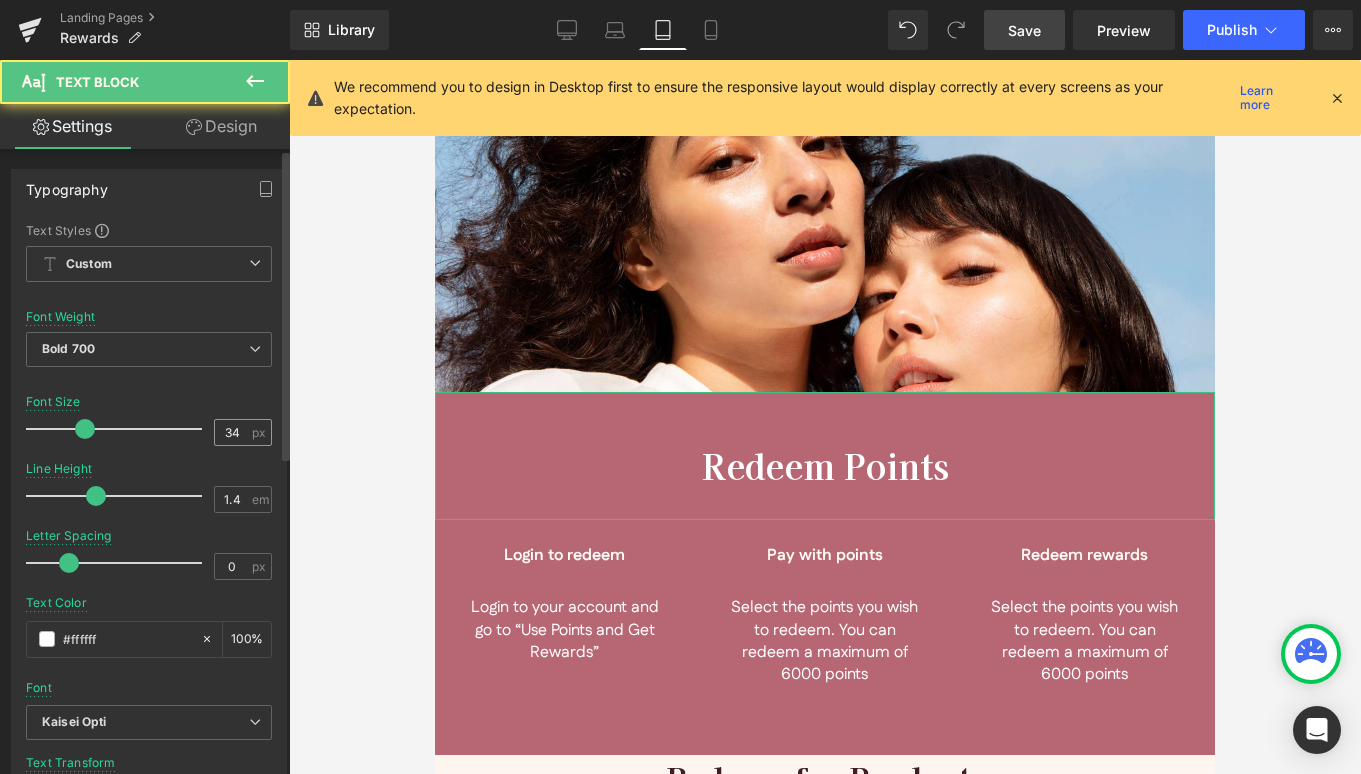 click on "px" at bounding box center (260, 432) 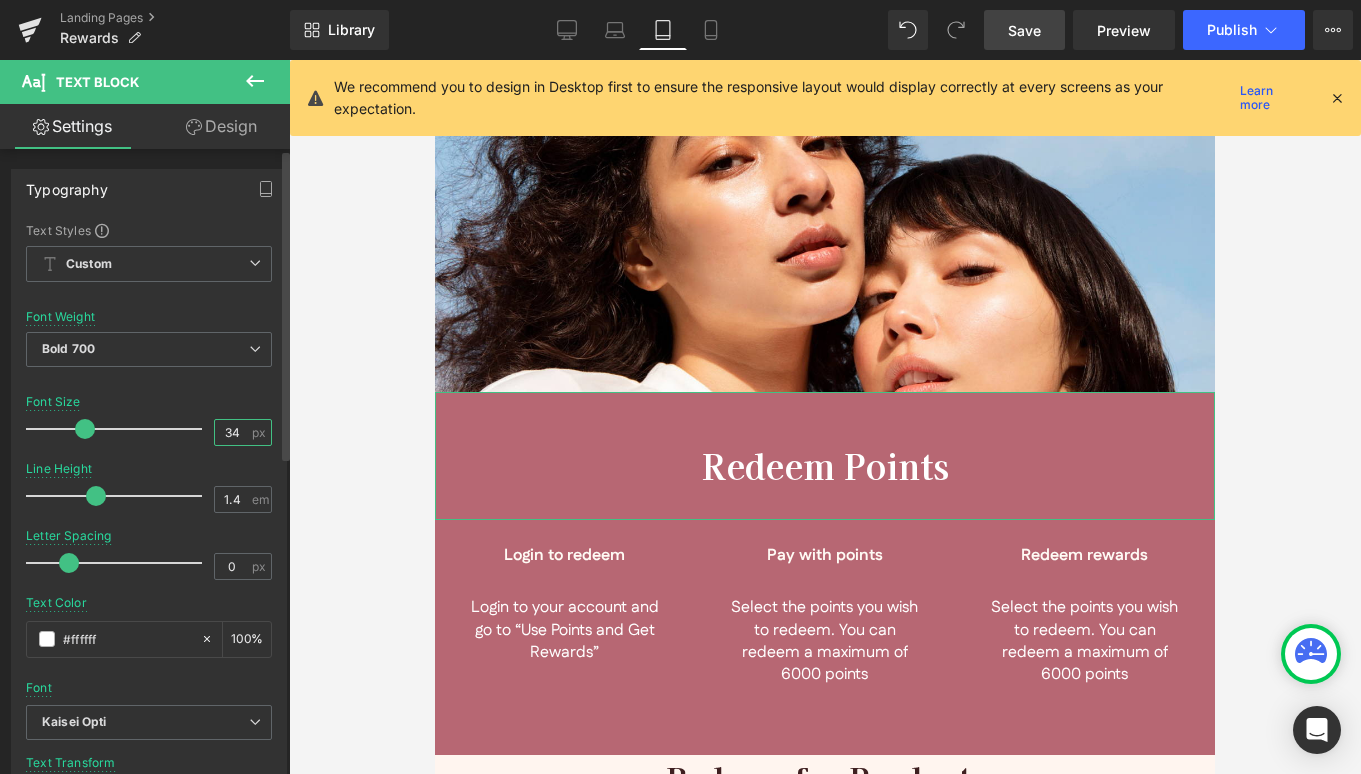 click on "34" at bounding box center (232, 432) 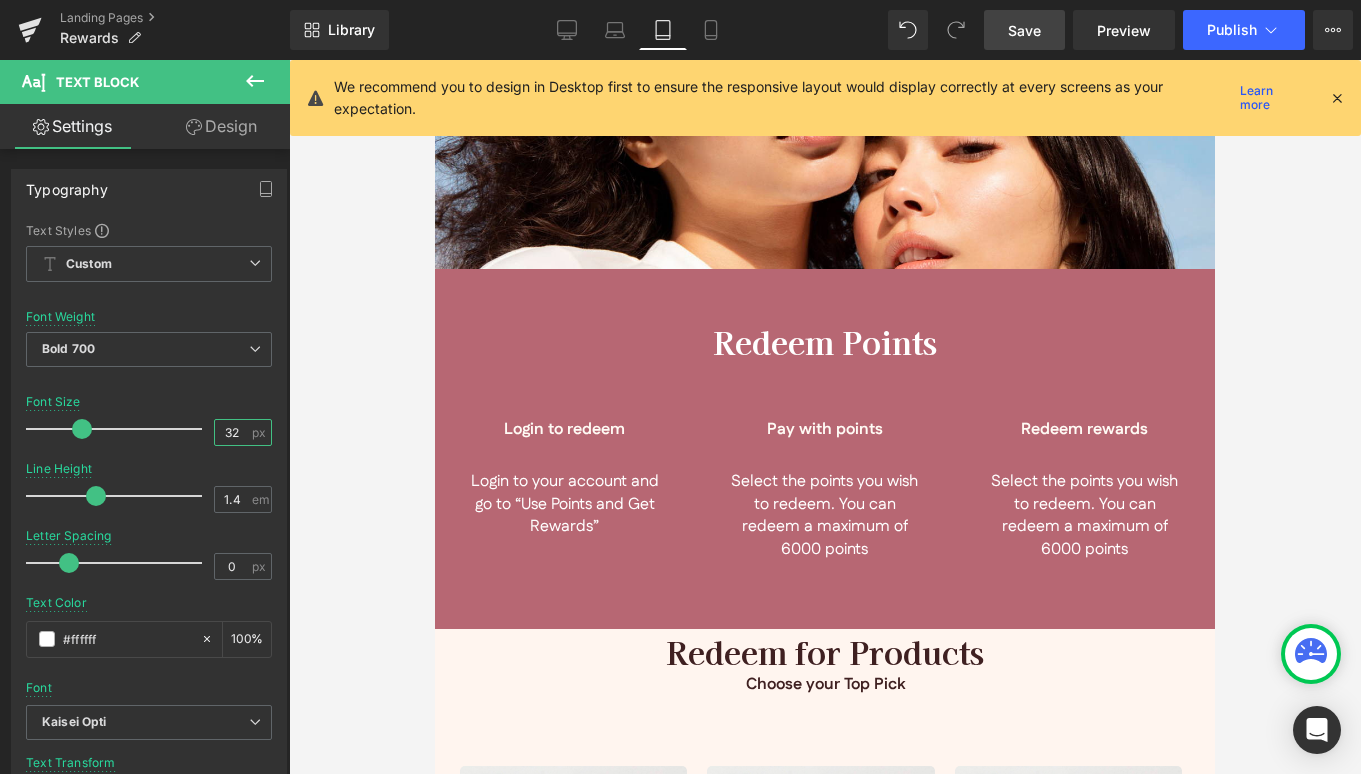 scroll, scrollTop: 4640, scrollLeft: 0, axis: vertical 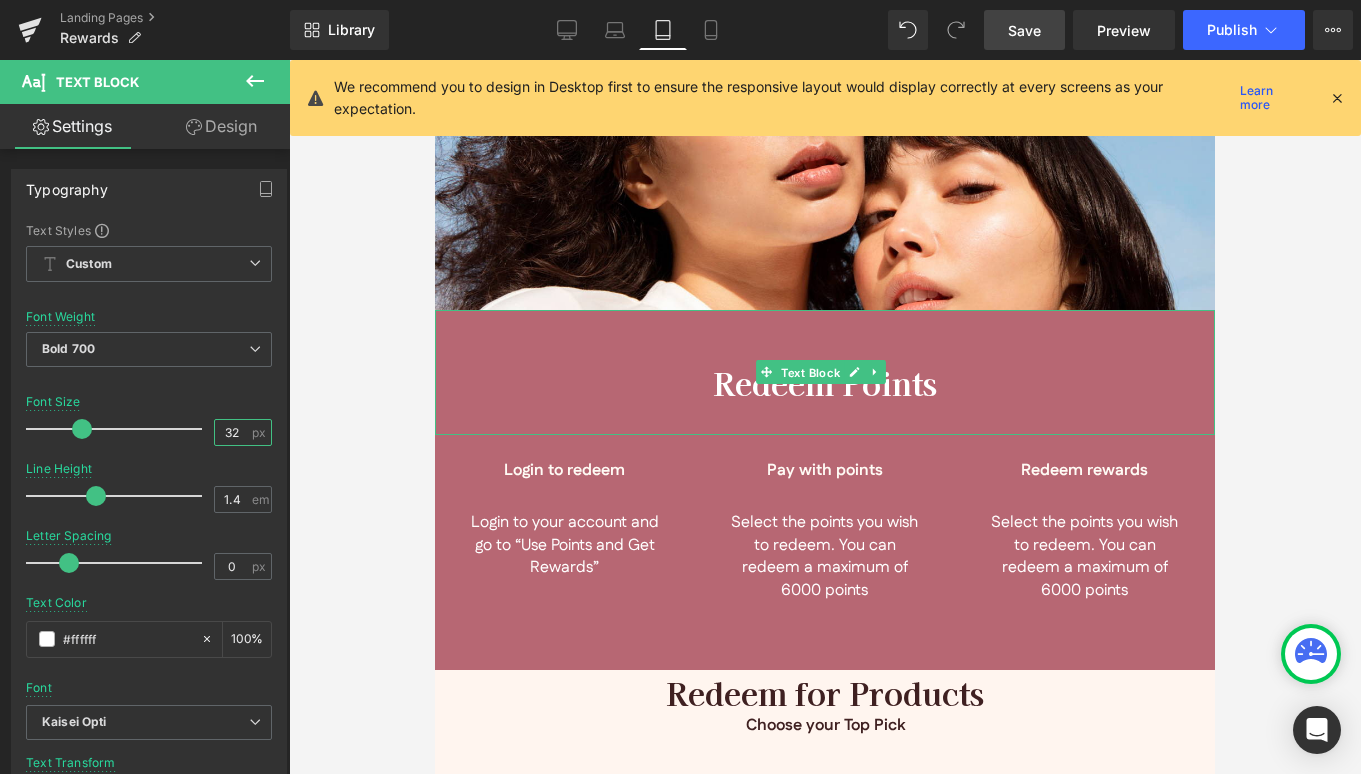 drag, startPoint x: 817, startPoint y: 310, endPoint x: 680, endPoint y: 282, distance: 139.83205 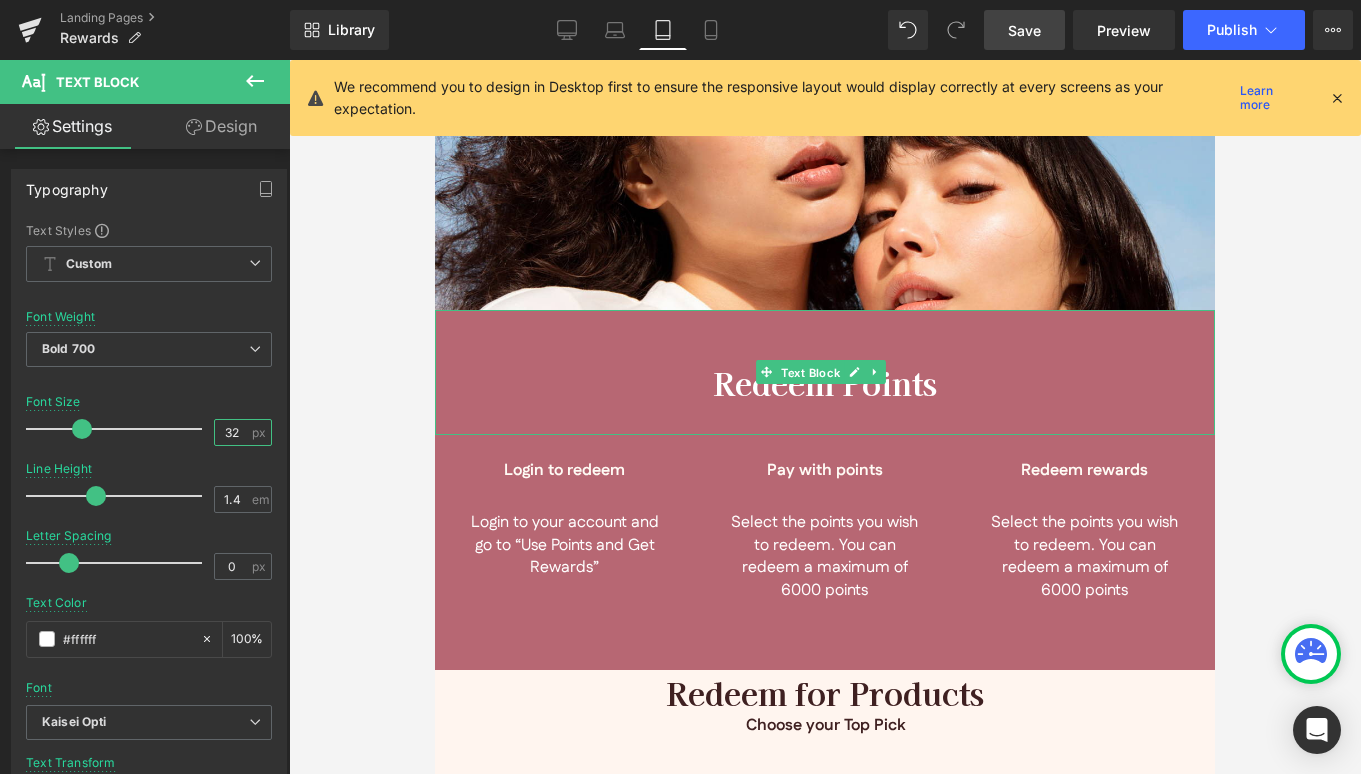 click on "Text Block" at bounding box center (810, 373) 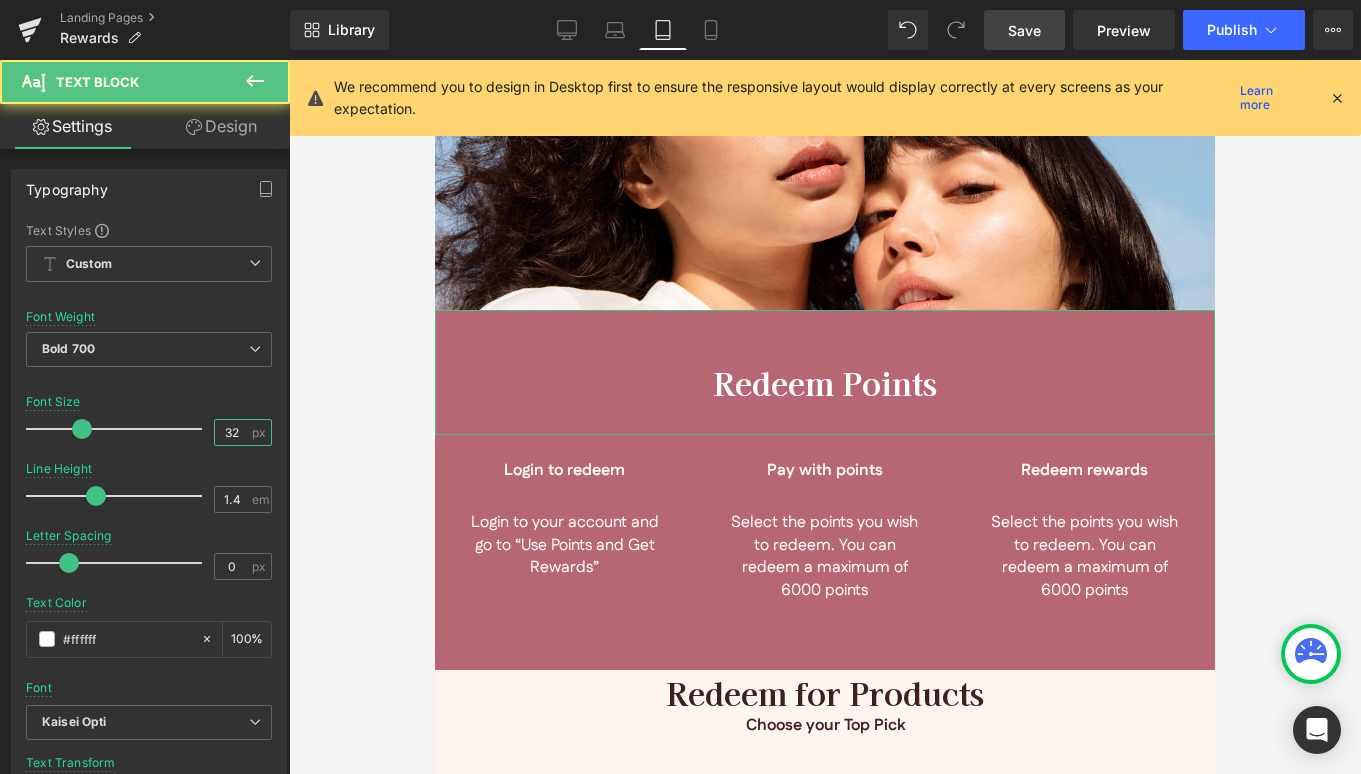 type on "32" 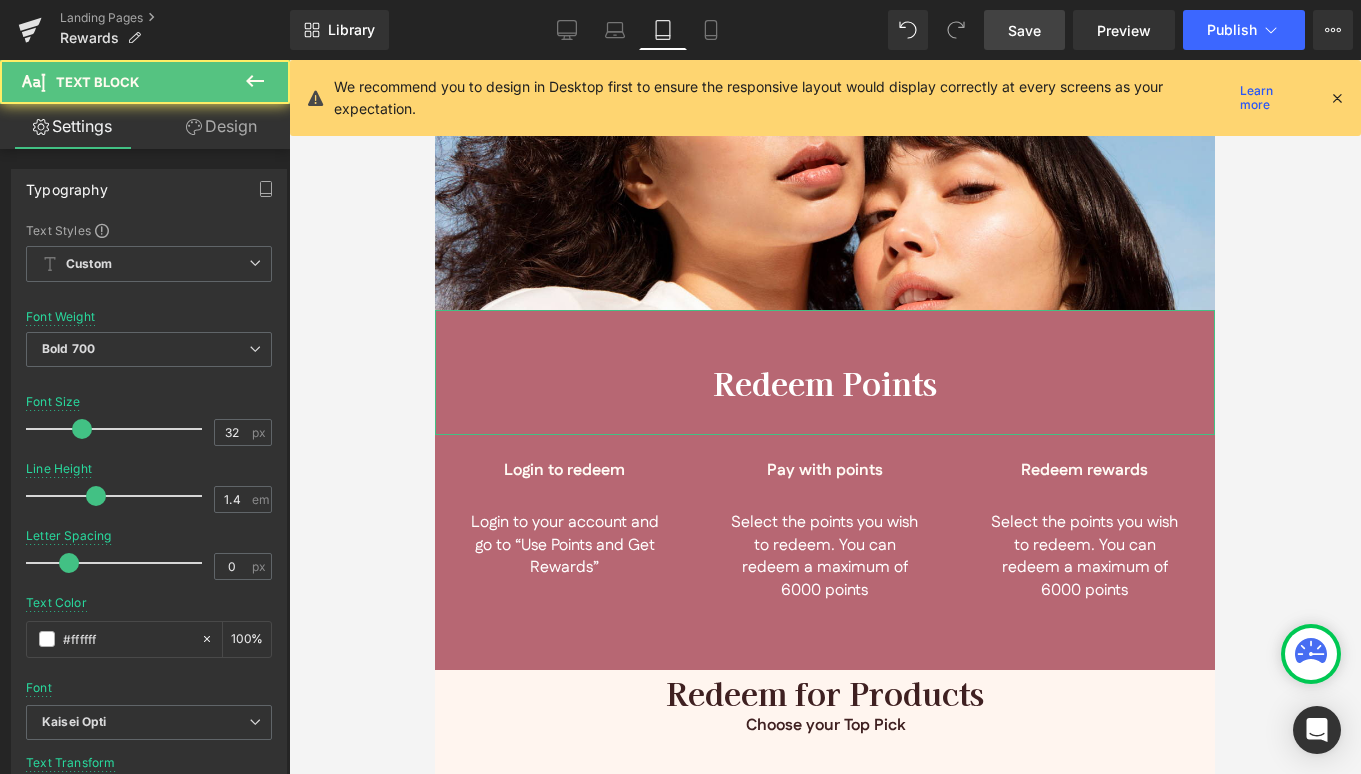 click on "Design" at bounding box center [221, 126] 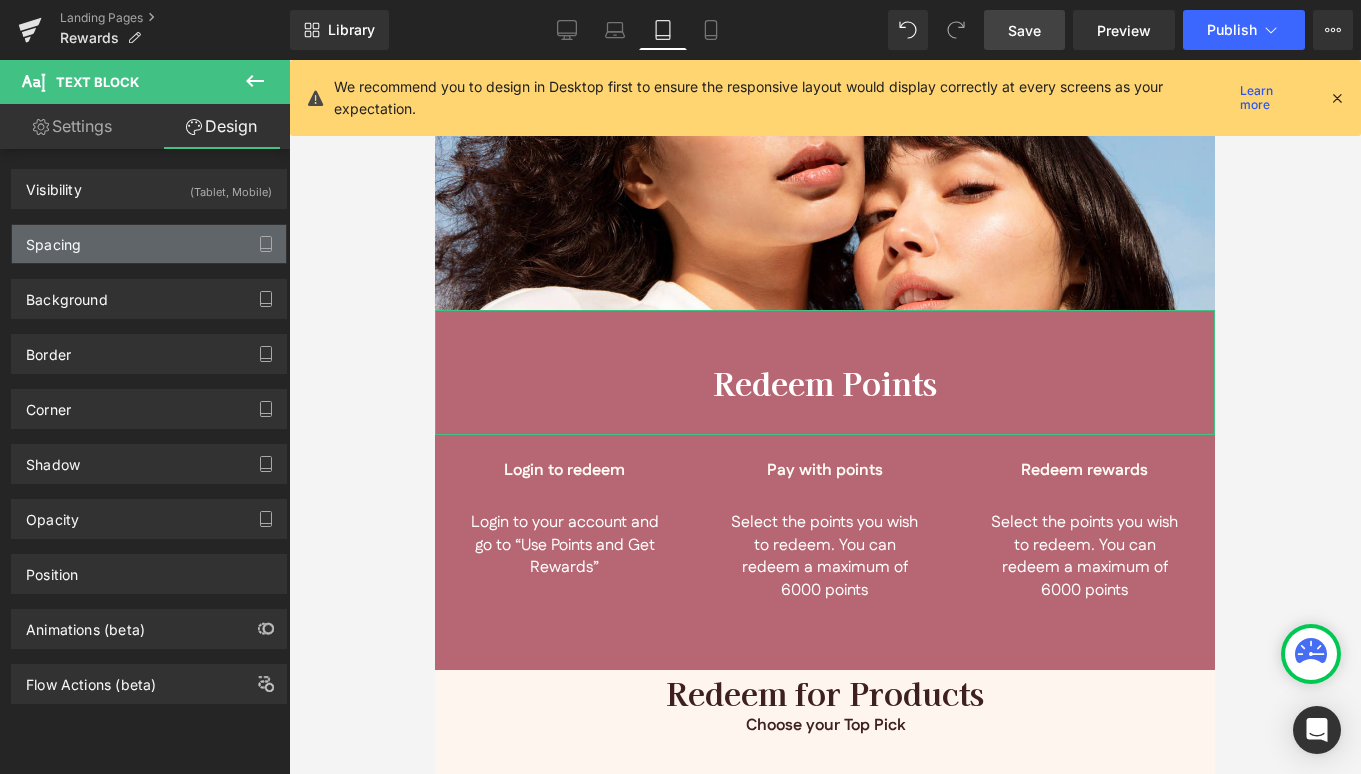 click on "Spacing" at bounding box center (149, 244) 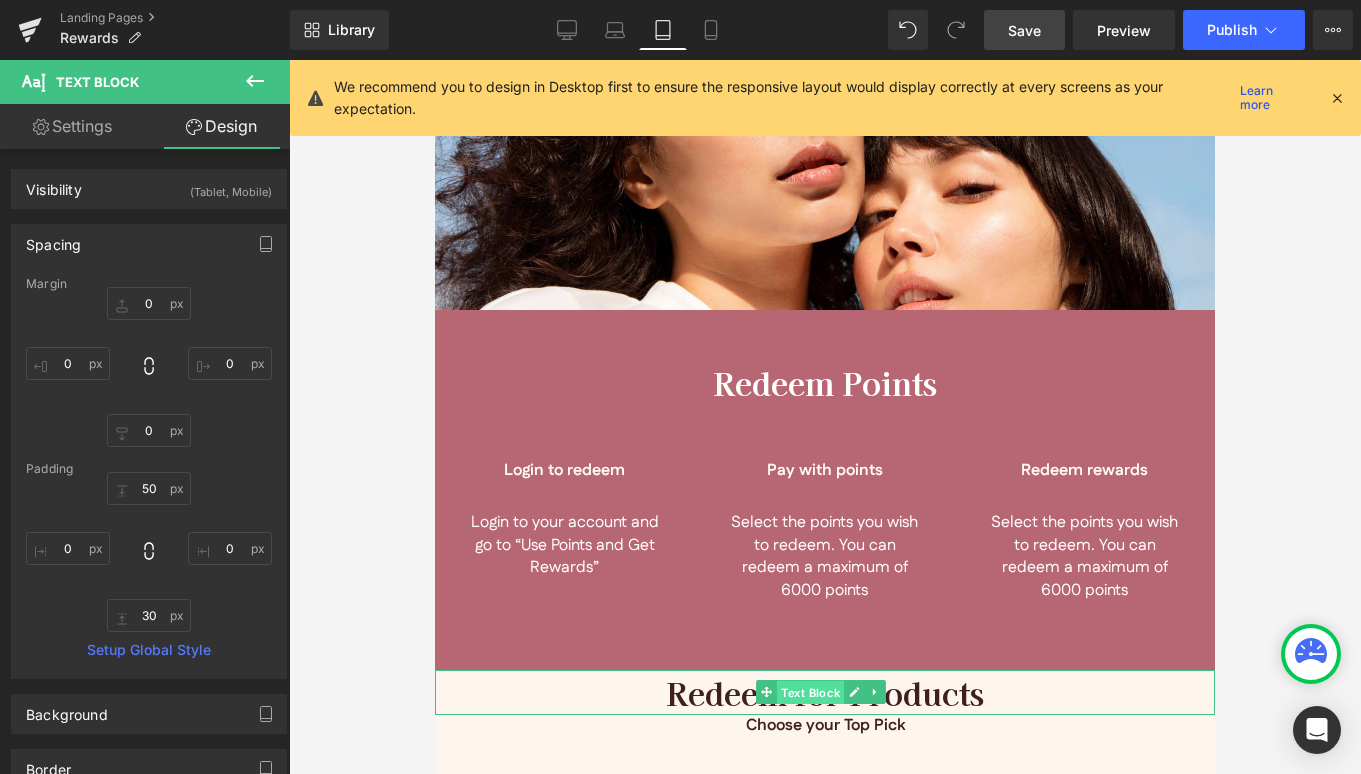 click on "Text Block" at bounding box center [810, 693] 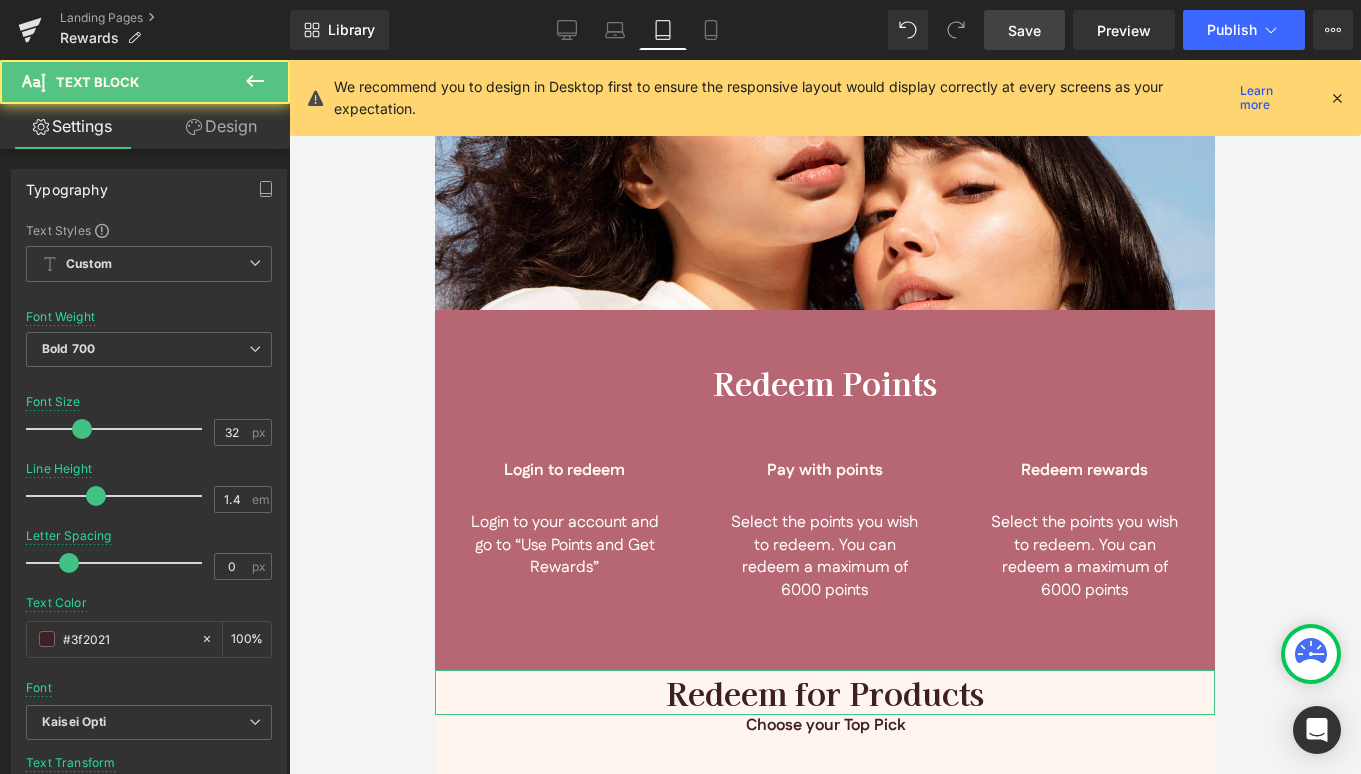 click on "Design" at bounding box center [221, 126] 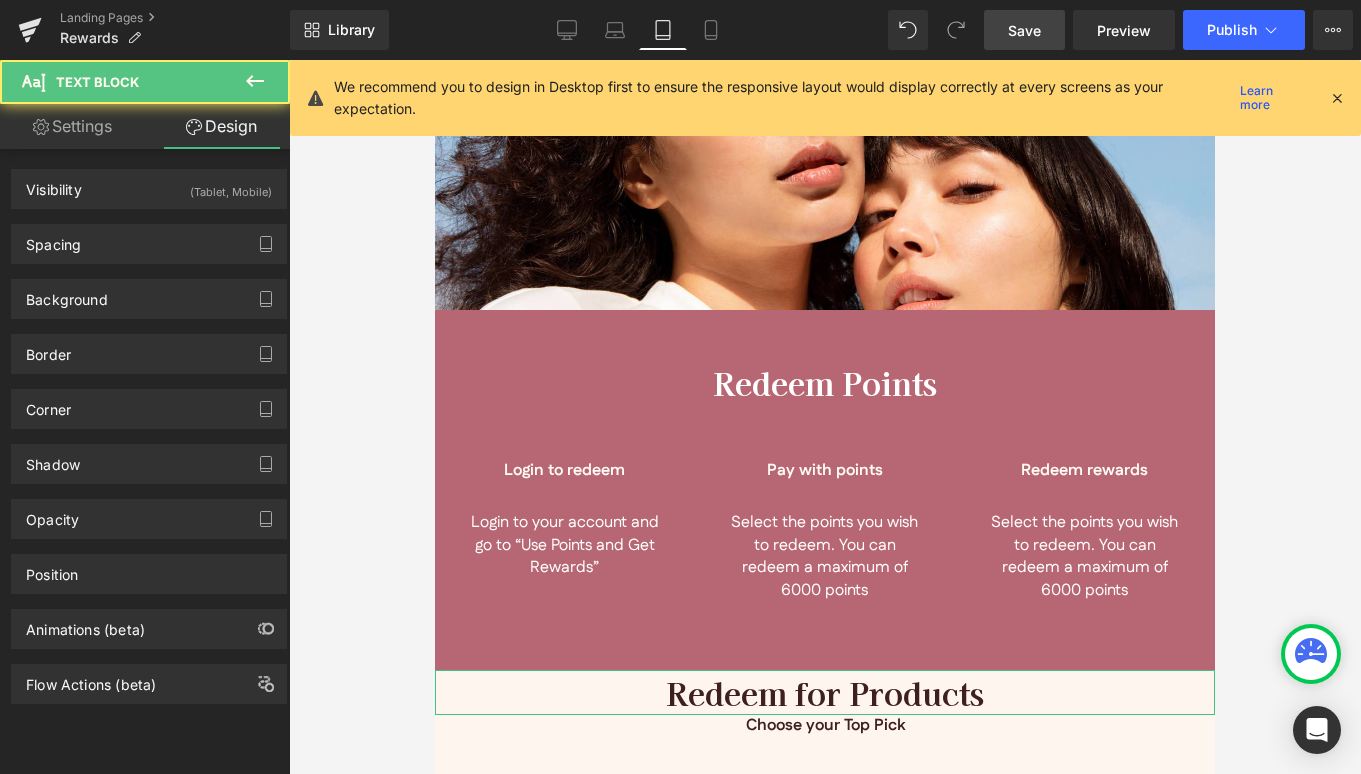 type on "0" 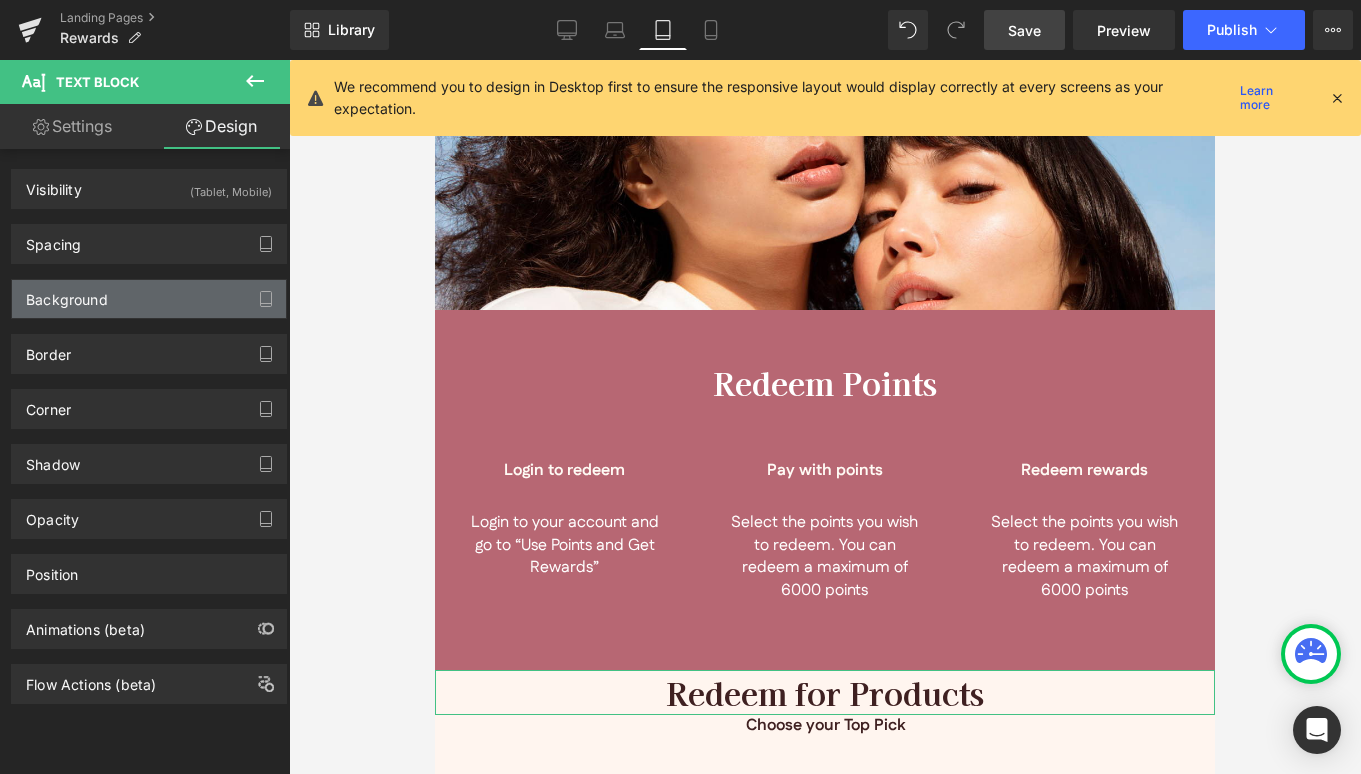 click on "Background" at bounding box center (149, 299) 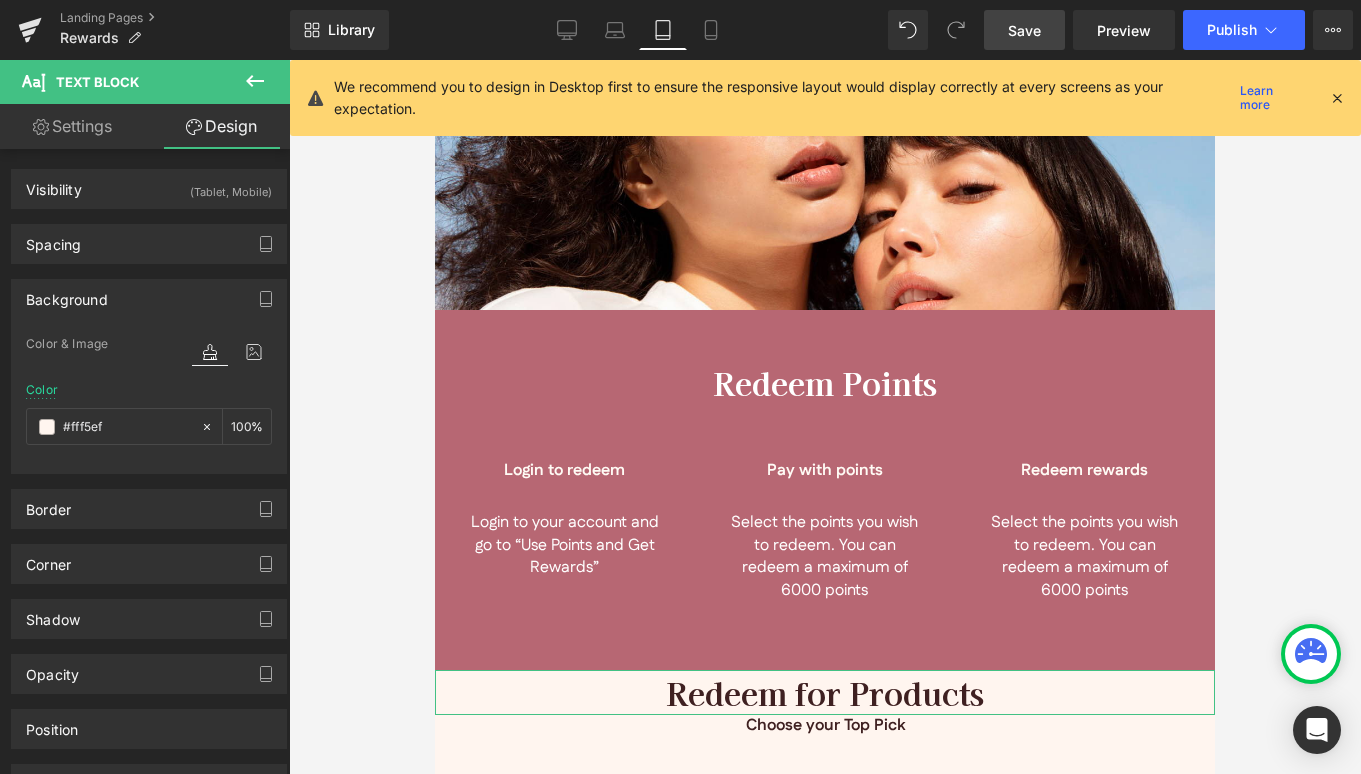 click on "Design" at bounding box center [221, 126] 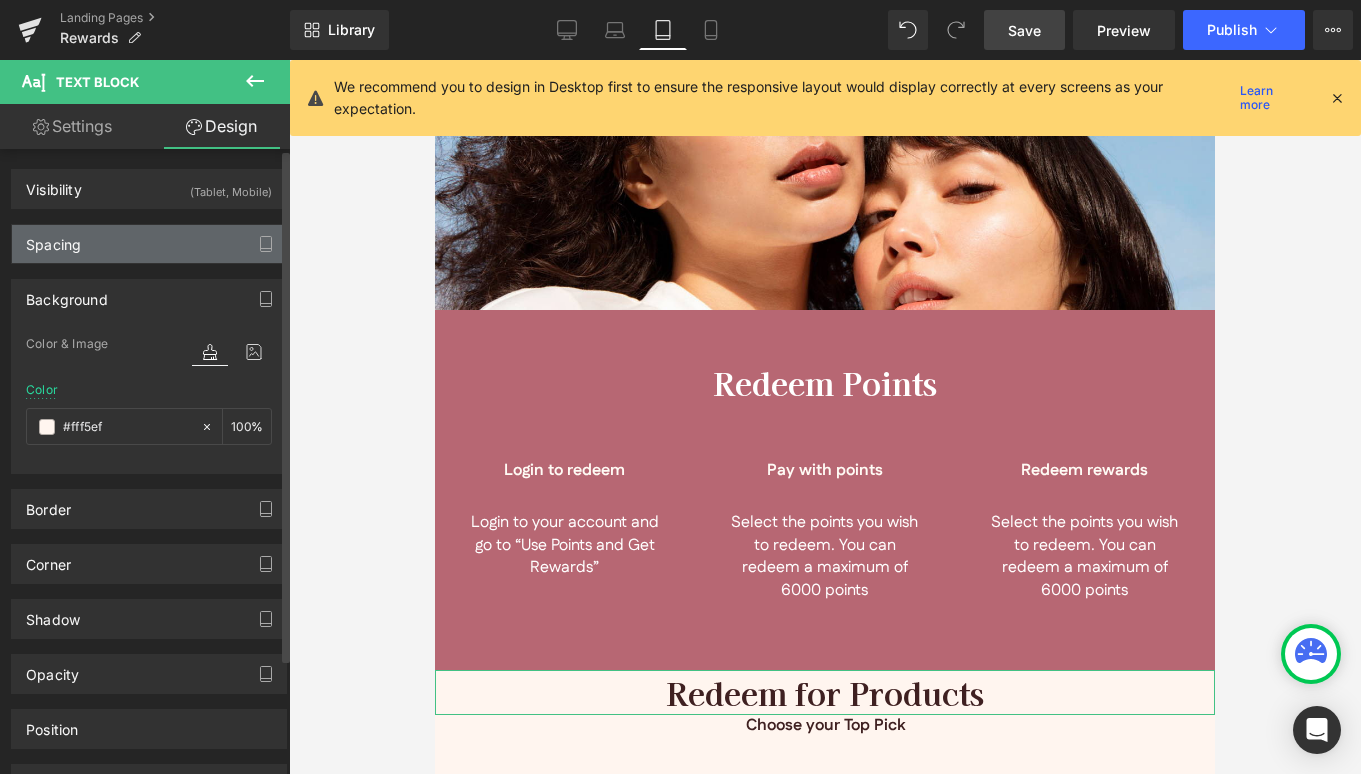 click on "Spacing" at bounding box center (149, 244) 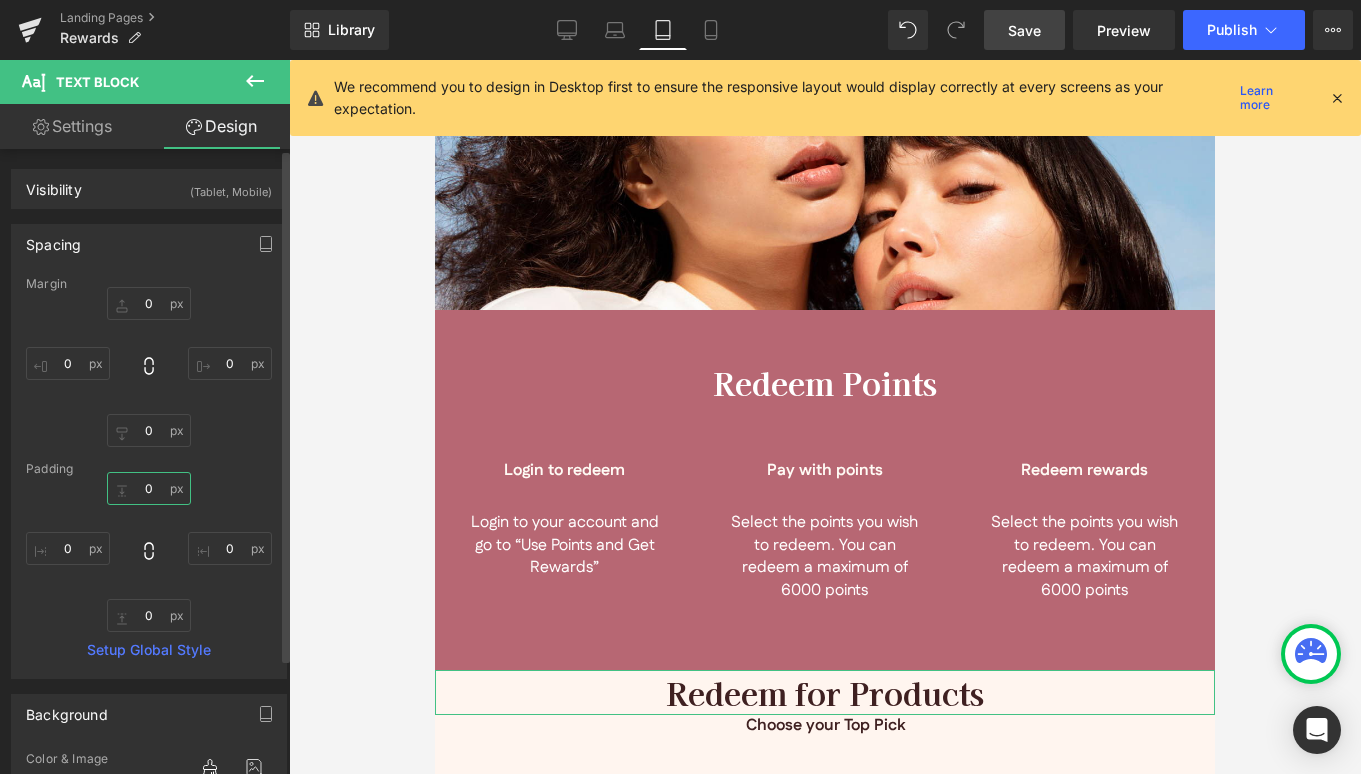 click on "0" at bounding box center [149, 488] 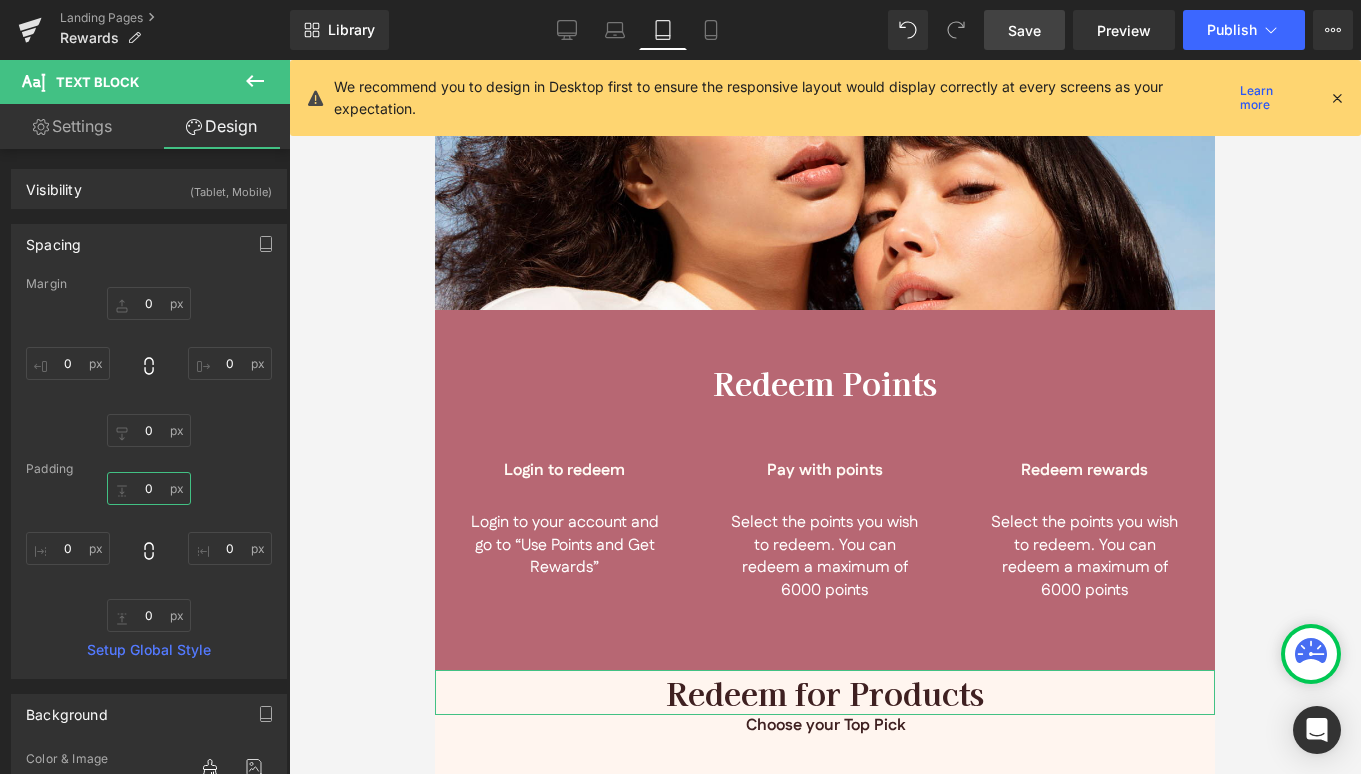 type on "50" 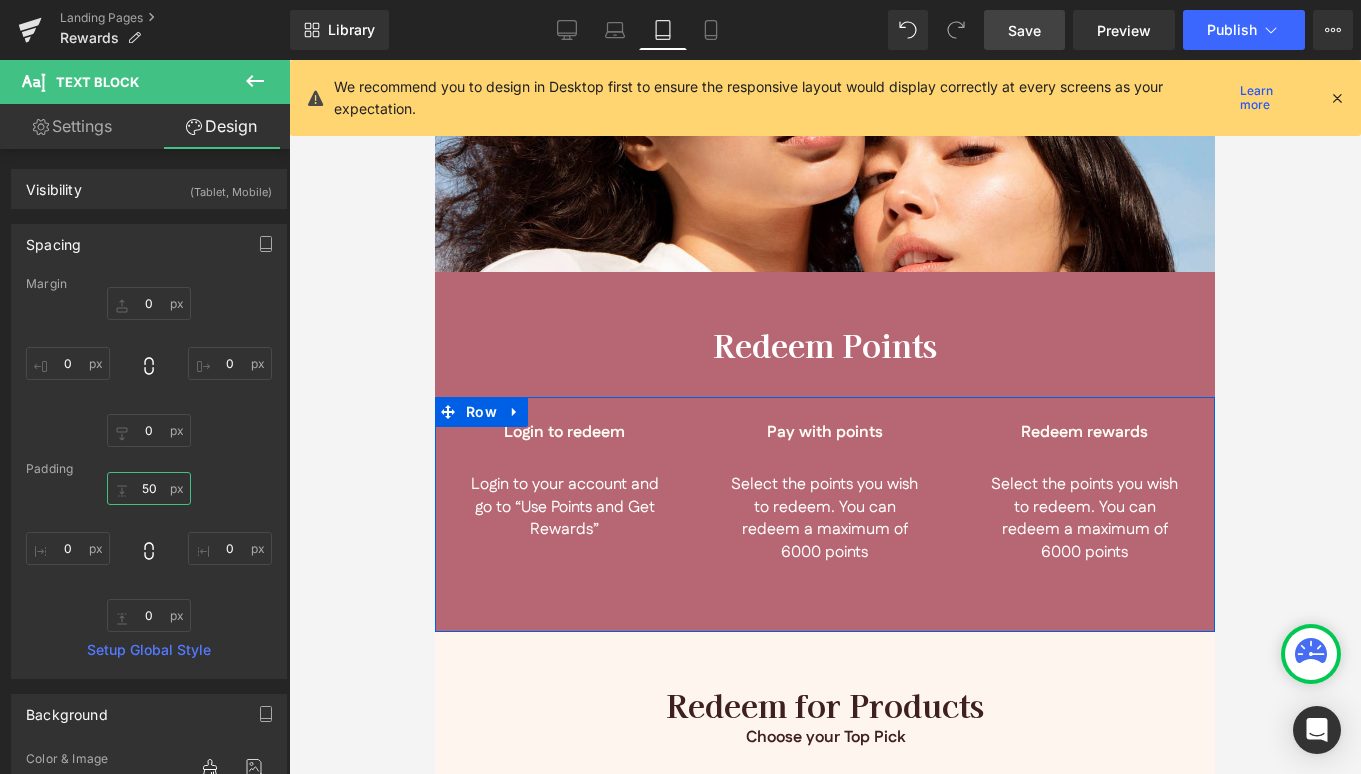 scroll, scrollTop: 4915, scrollLeft: 0, axis: vertical 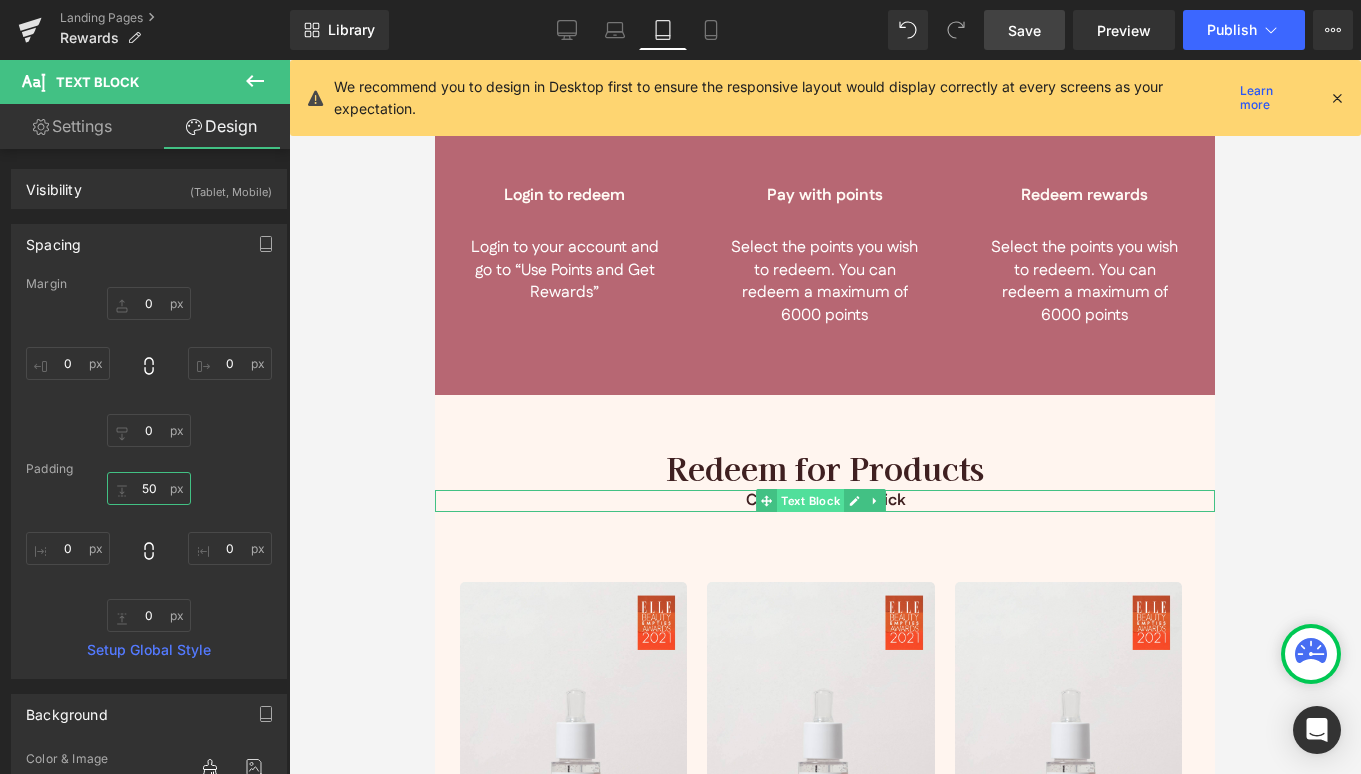 click on "Text Block" at bounding box center (810, 501) 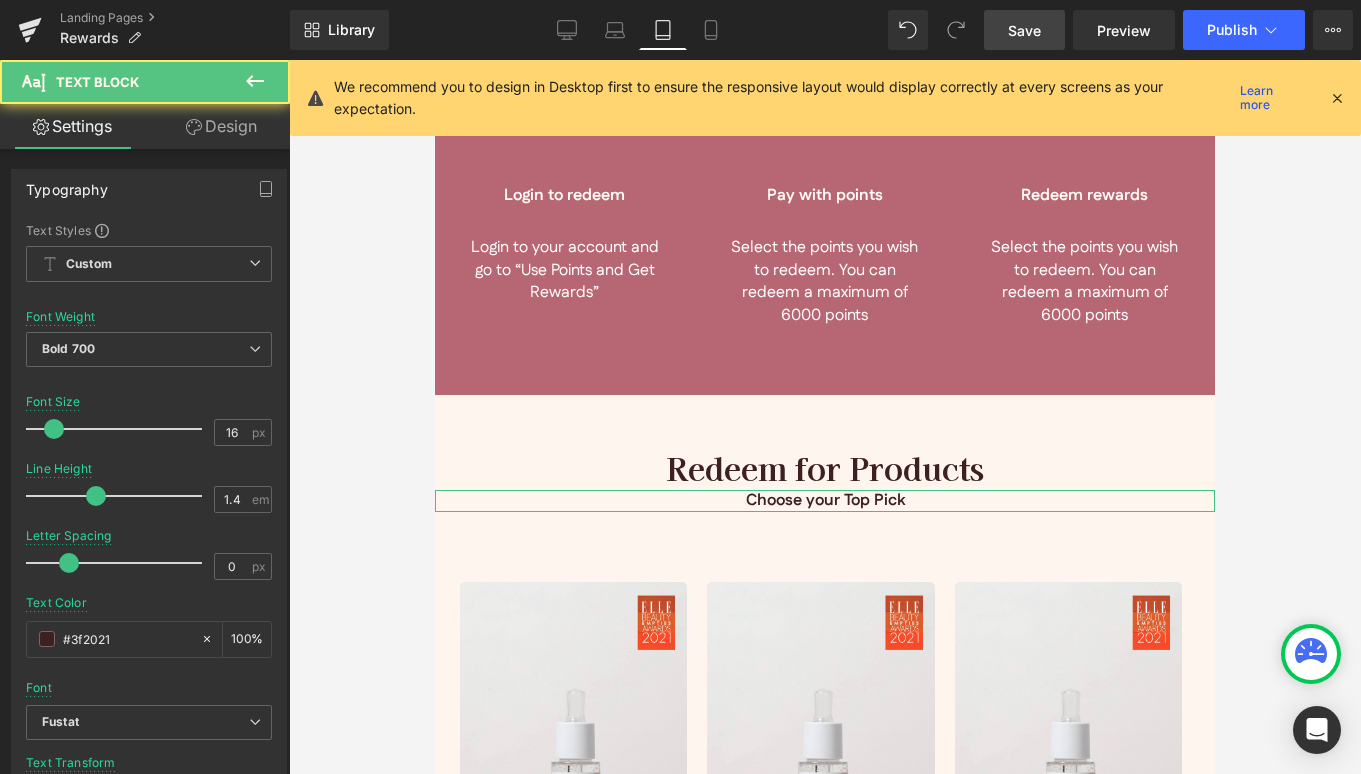 click on "Design" at bounding box center (221, 126) 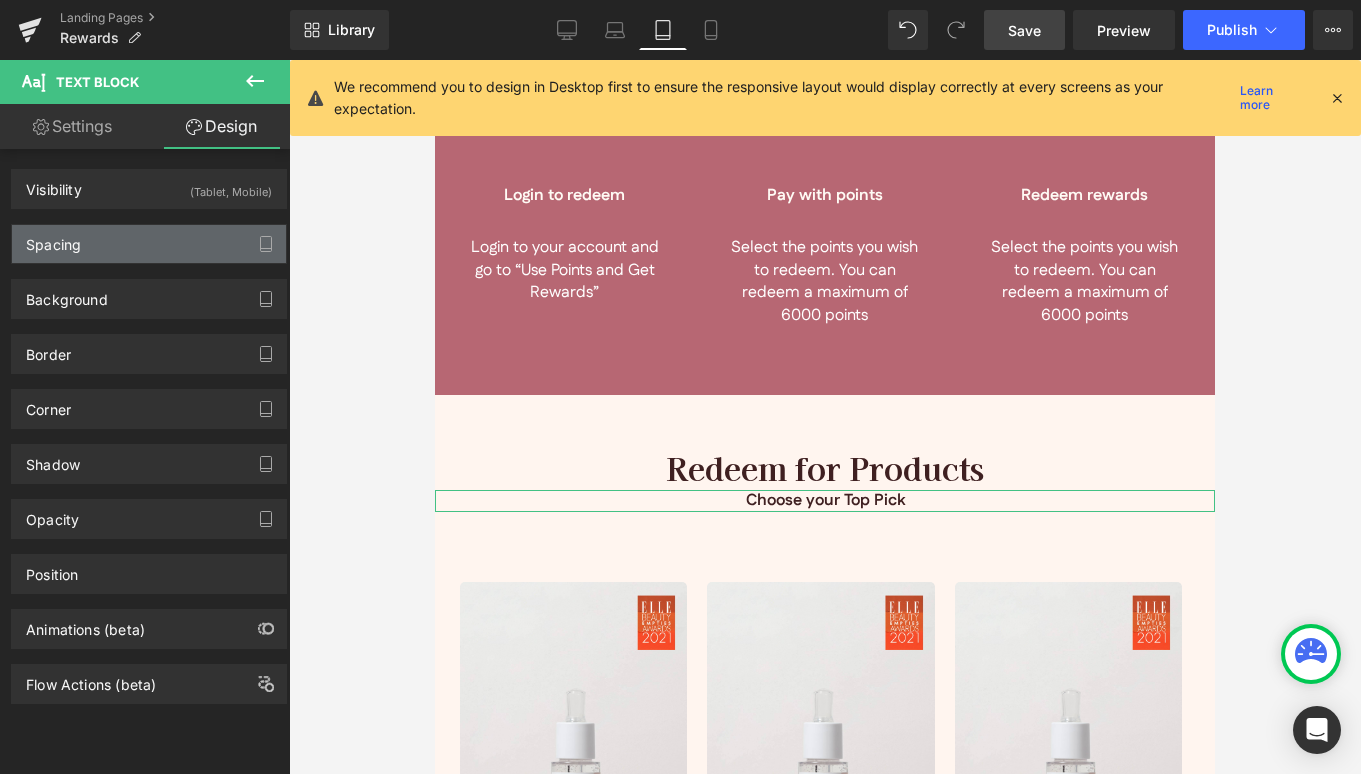 click on "Spacing" at bounding box center [149, 244] 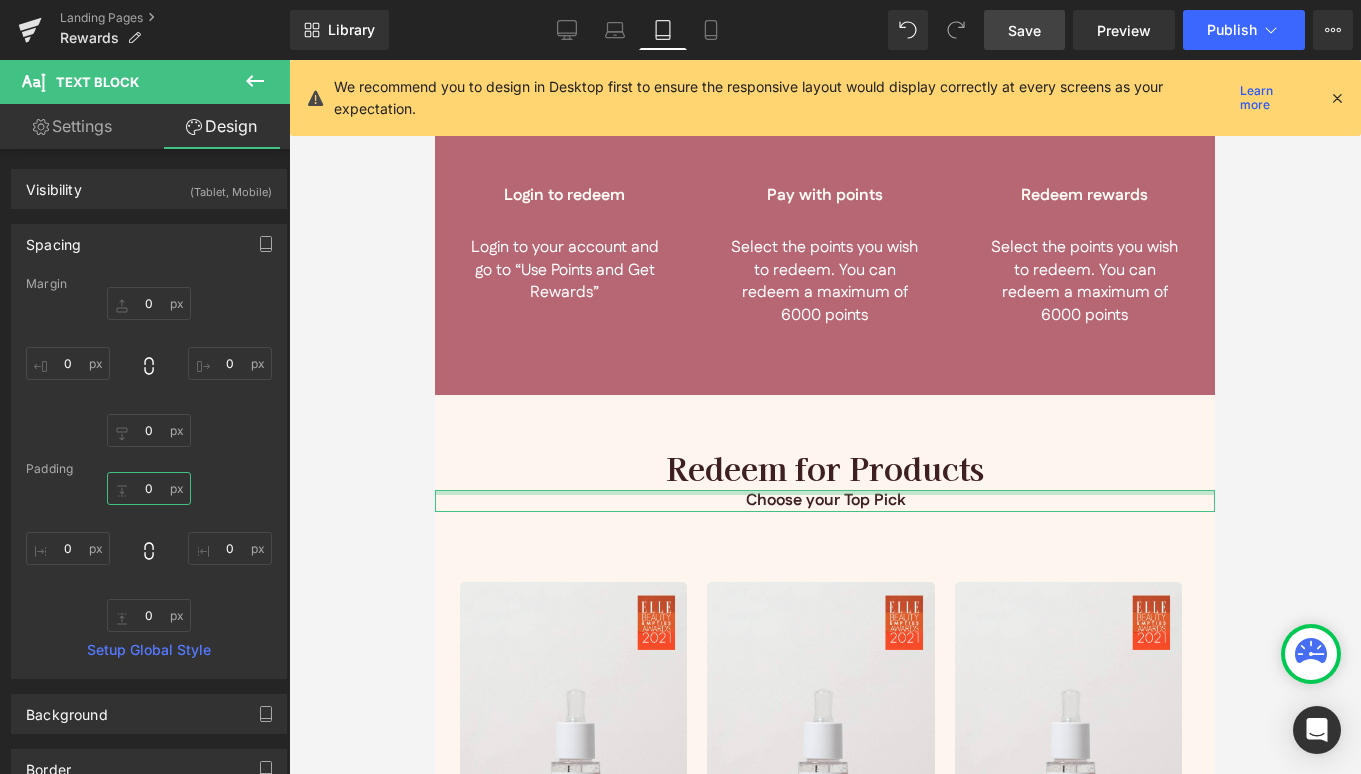 click on "0" at bounding box center [149, 488] 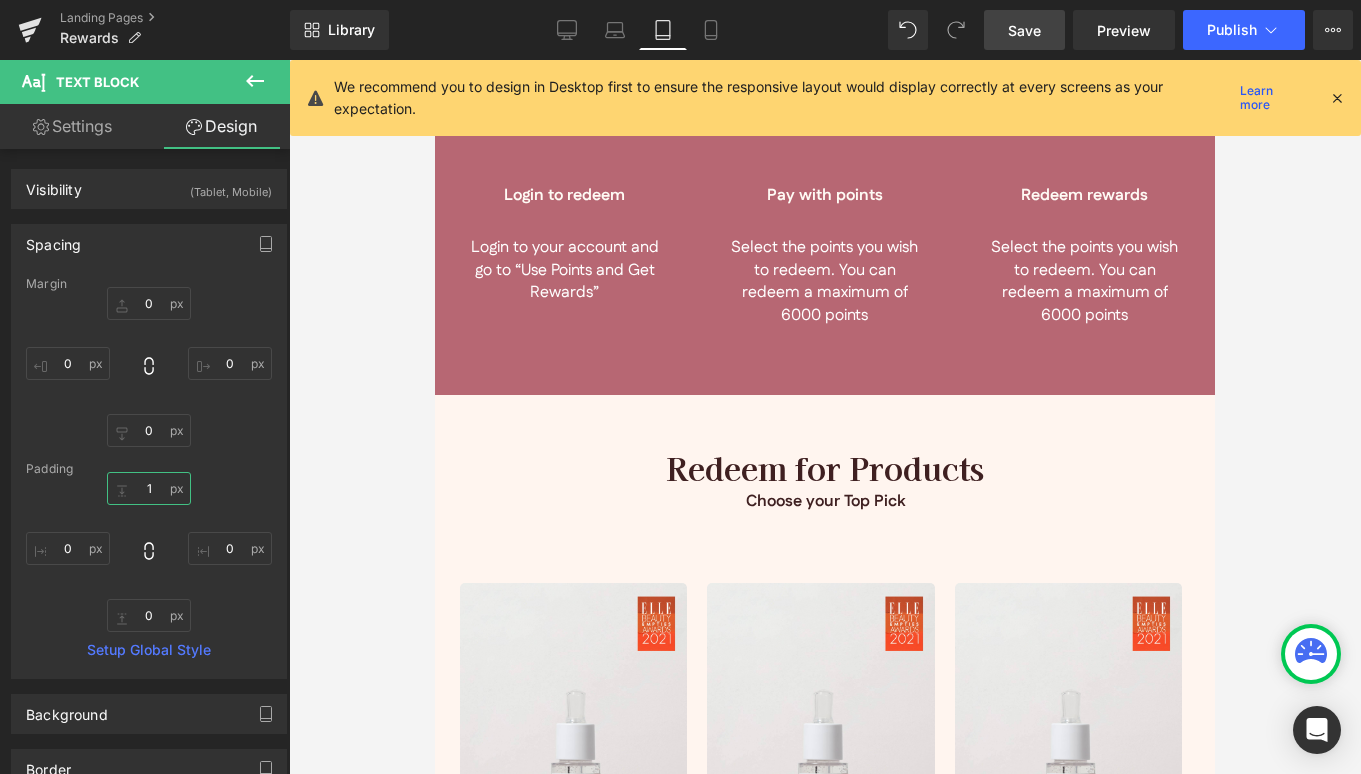 type on "16" 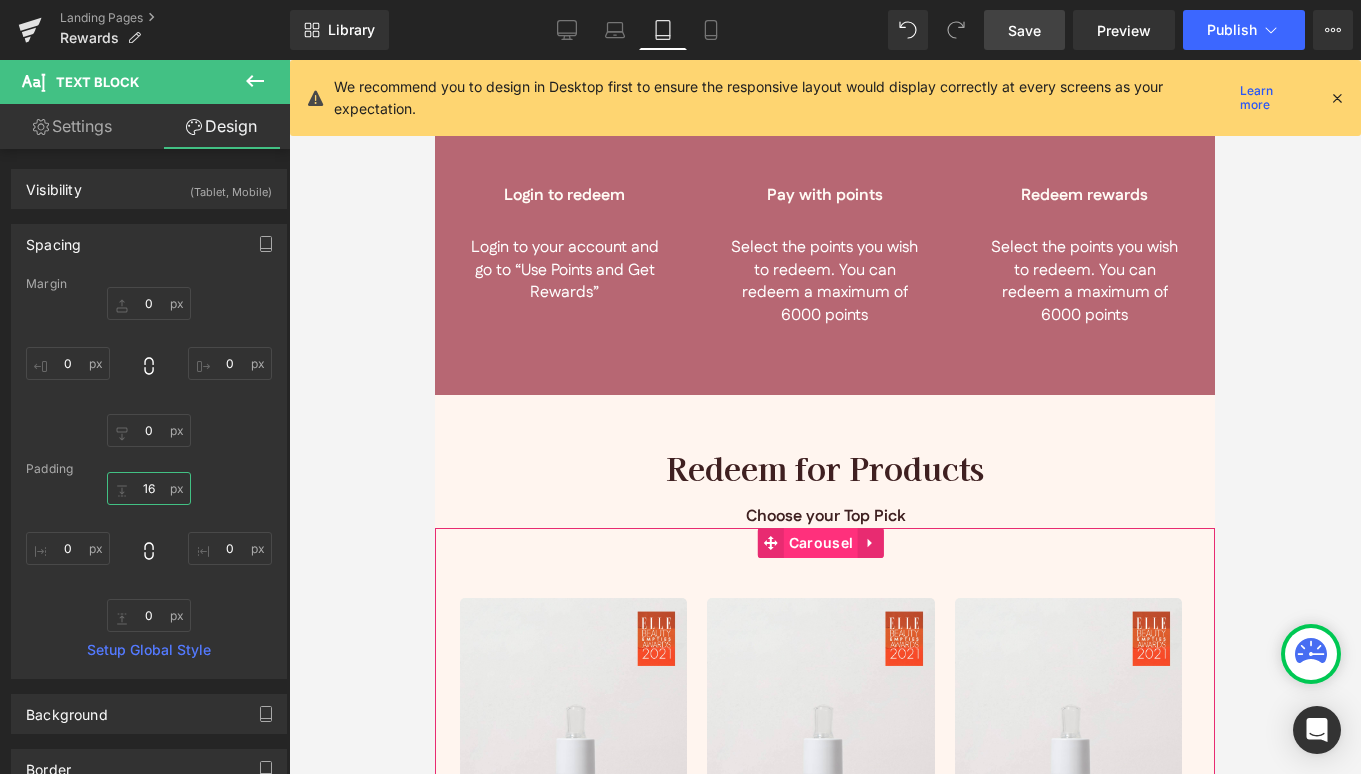 click on "Carousel" at bounding box center [821, 543] 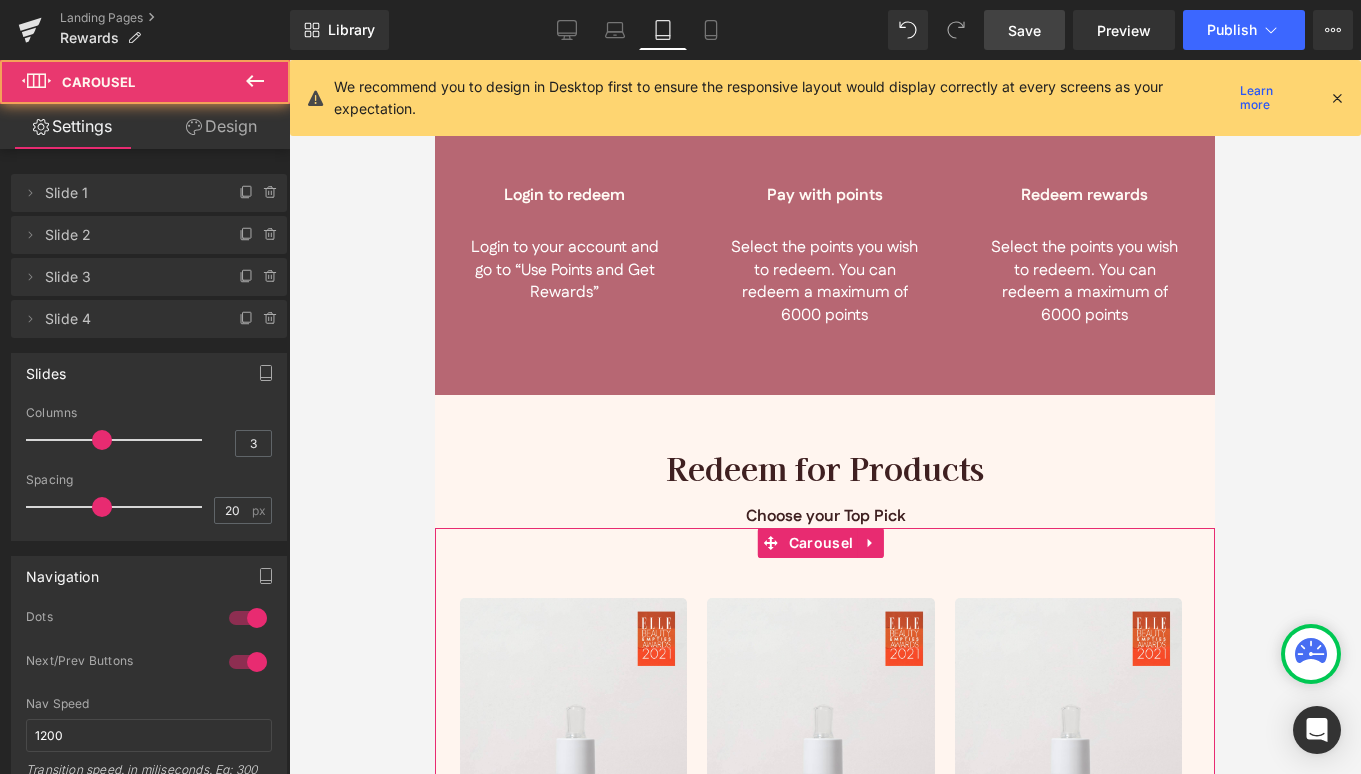 click on "Design" at bounding box center [221, 126] 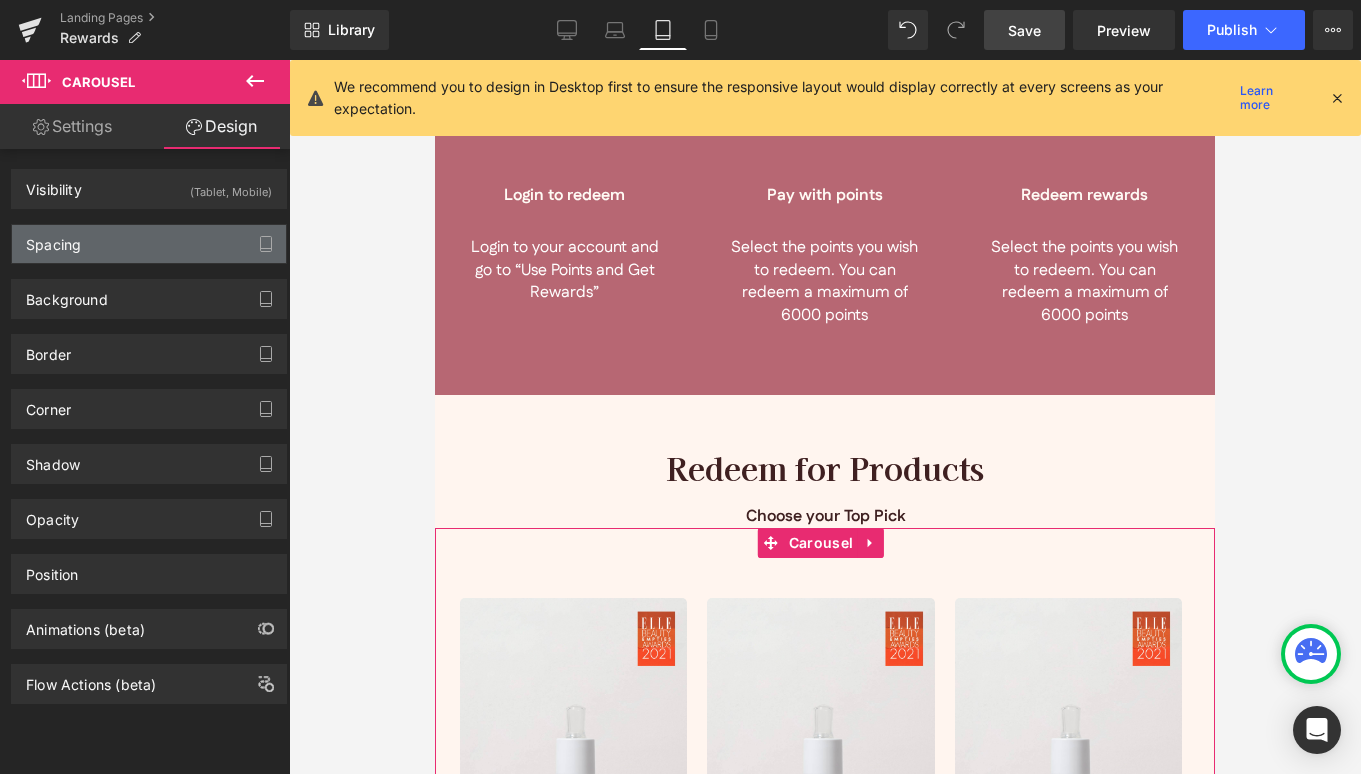 click on "Spacing" at bounding box center [149, 244] 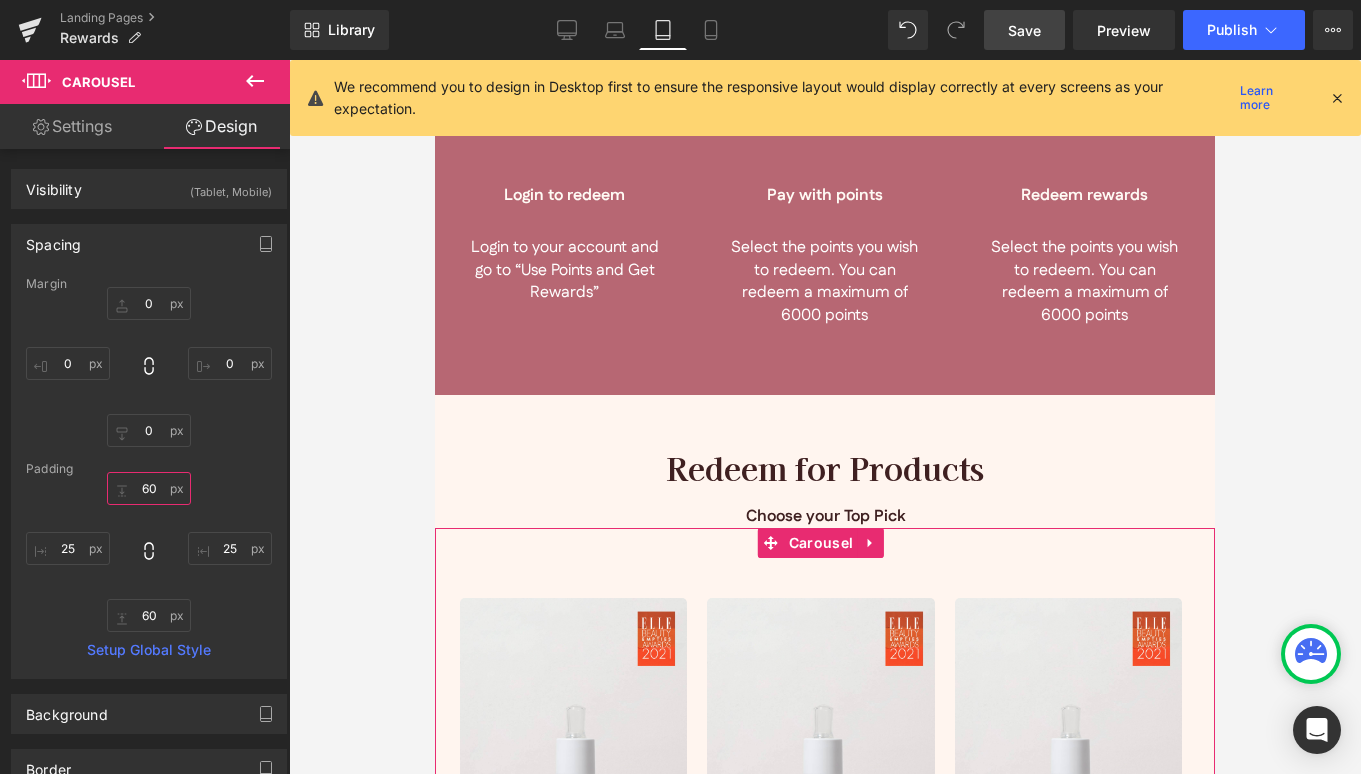 click on "60" at bounding box center (149, 488) 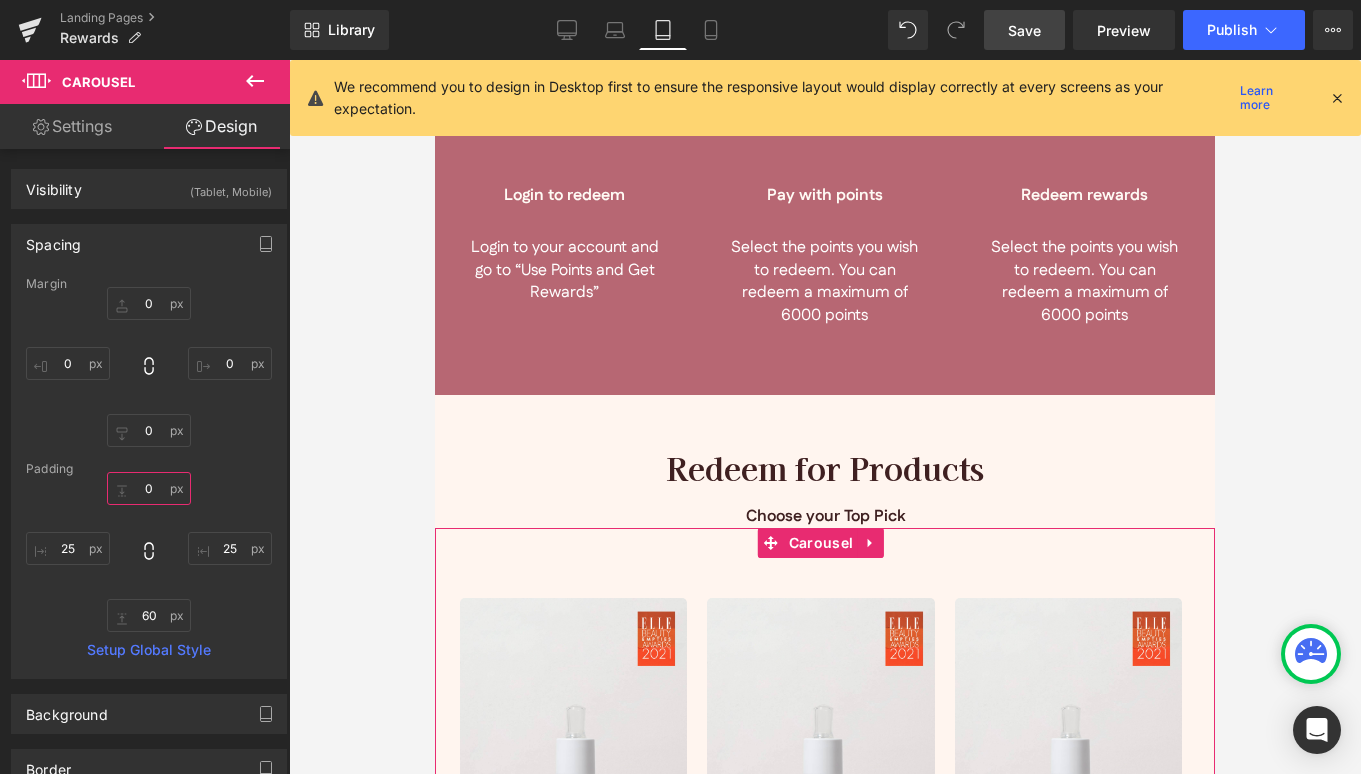 type on "50" 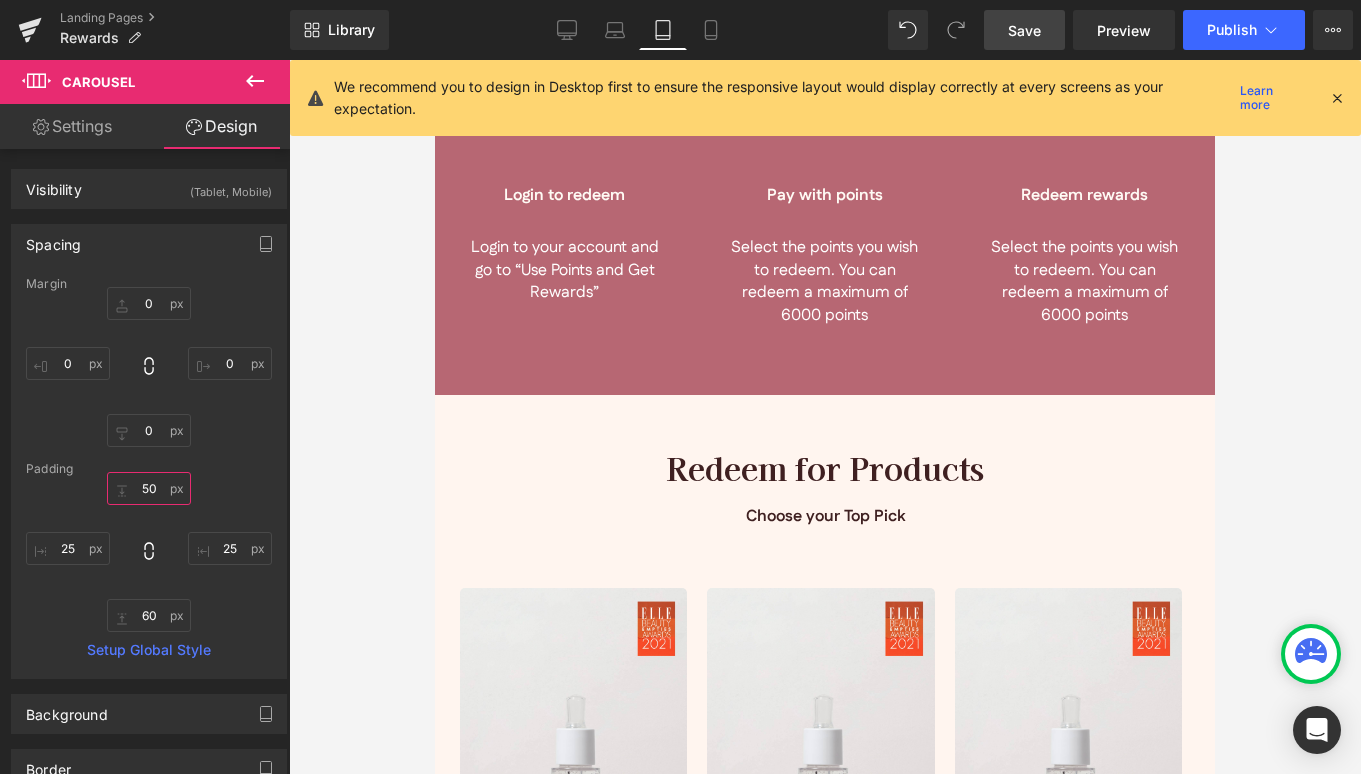 click on "48px" at bounding box center (435, 60) 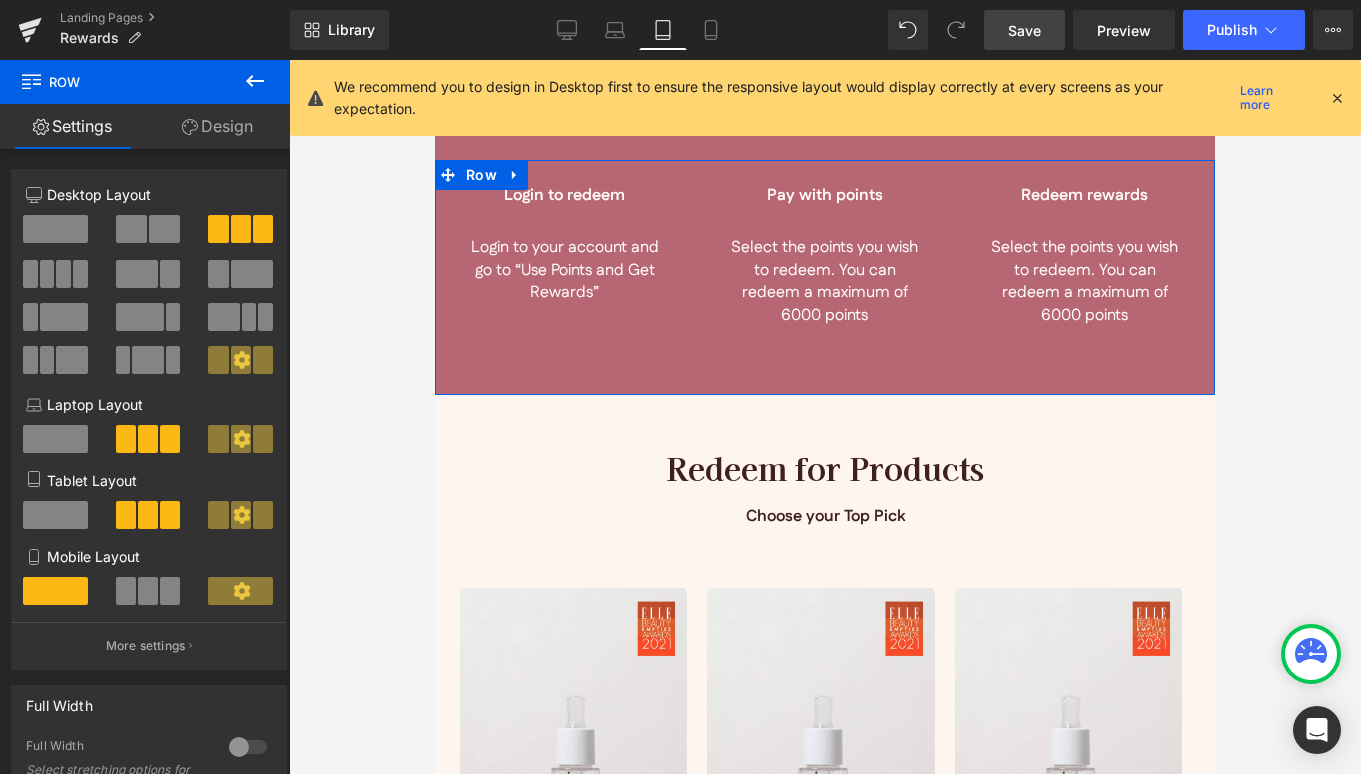 click on "Design" at bounding box center (217, 126) 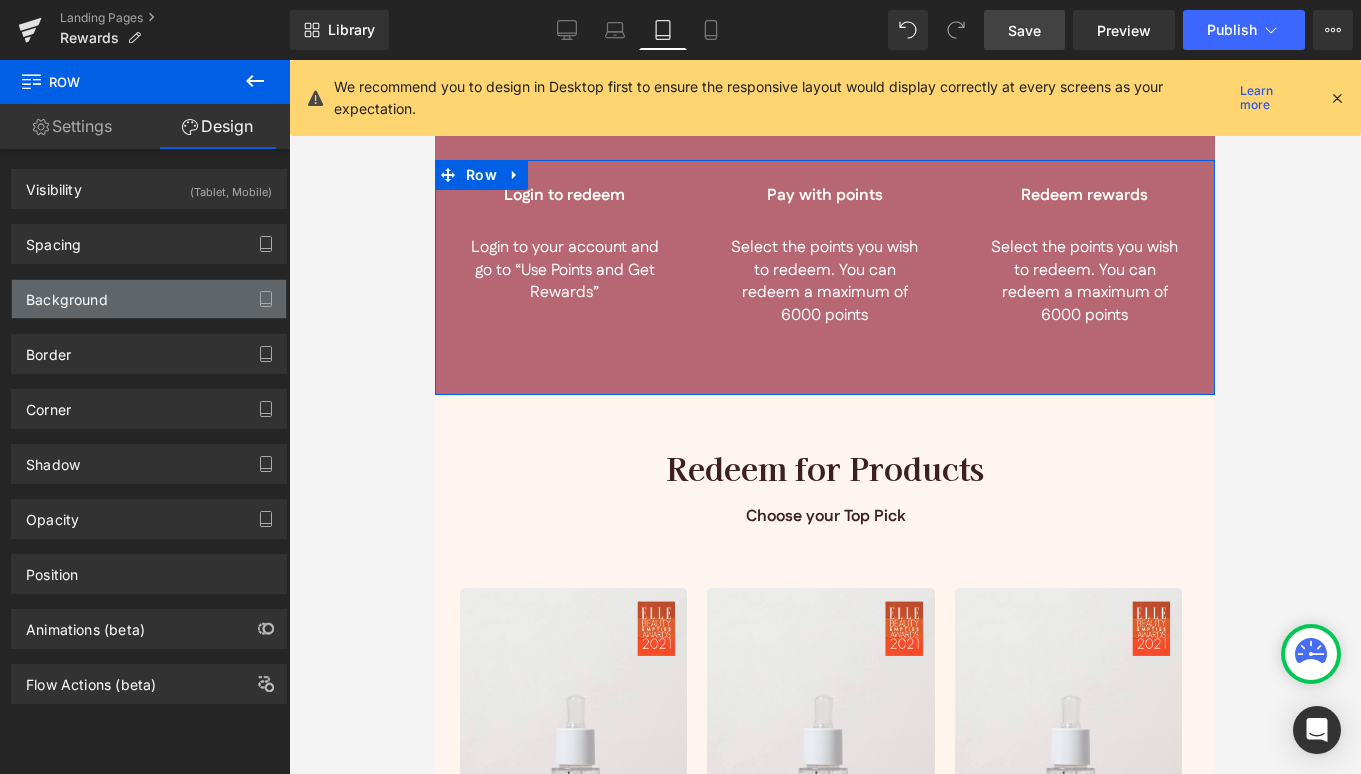 click on "Background" at bounding box center (149, 299) 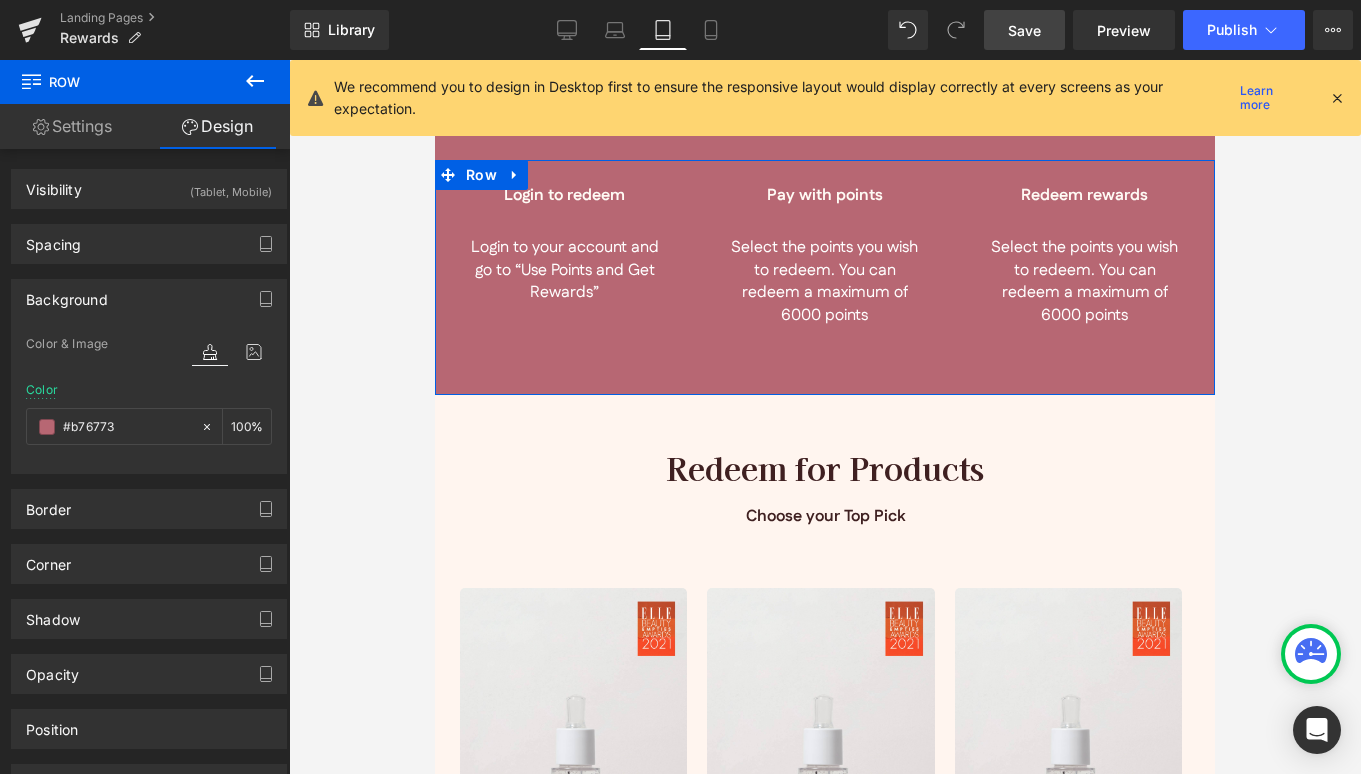 drag, startPoint x: 142, startPoint y: 429, endPoint x: -24, endPoint y: 415, distance: 166.58931 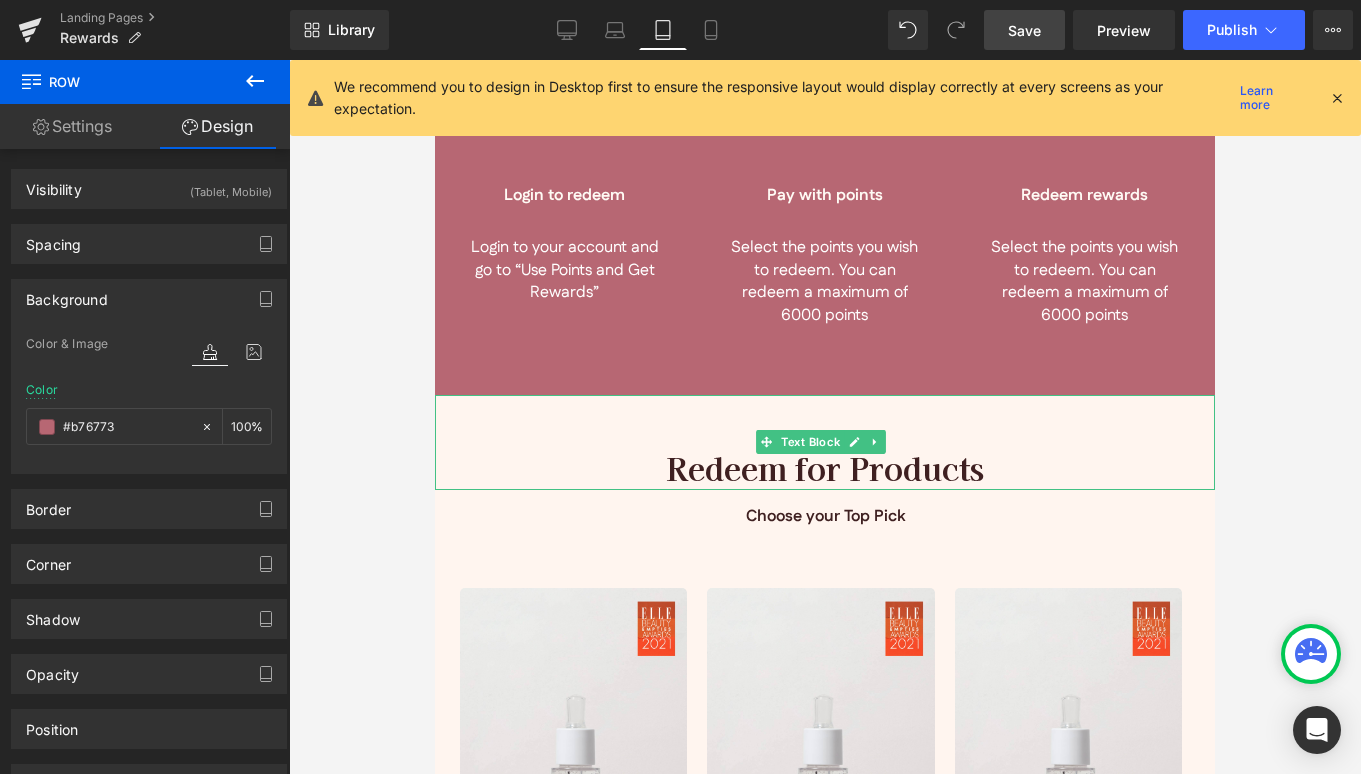 click on "Redeem for Products" at bounding box center [825, 467] 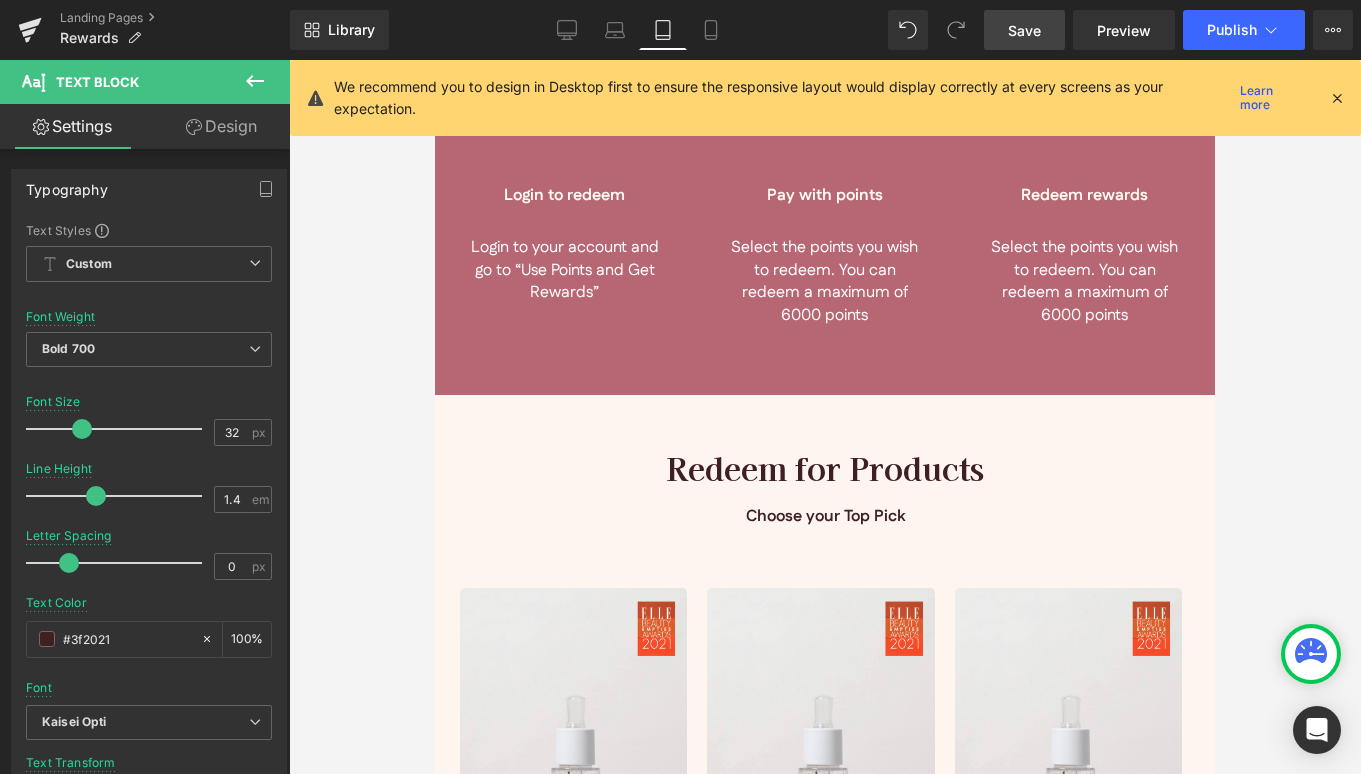click on "Design" at bounding box center (221, 126) 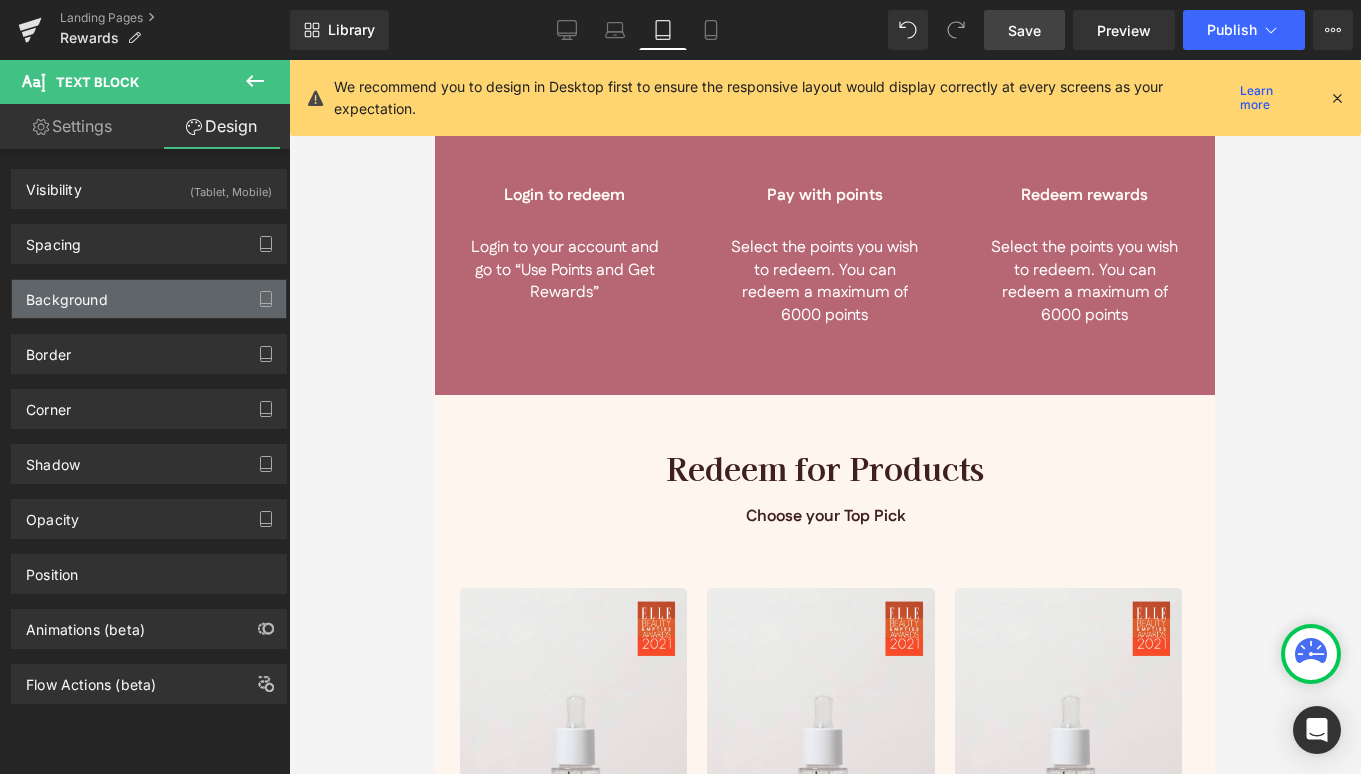 click on "Background" at bounding box center [67, 294] 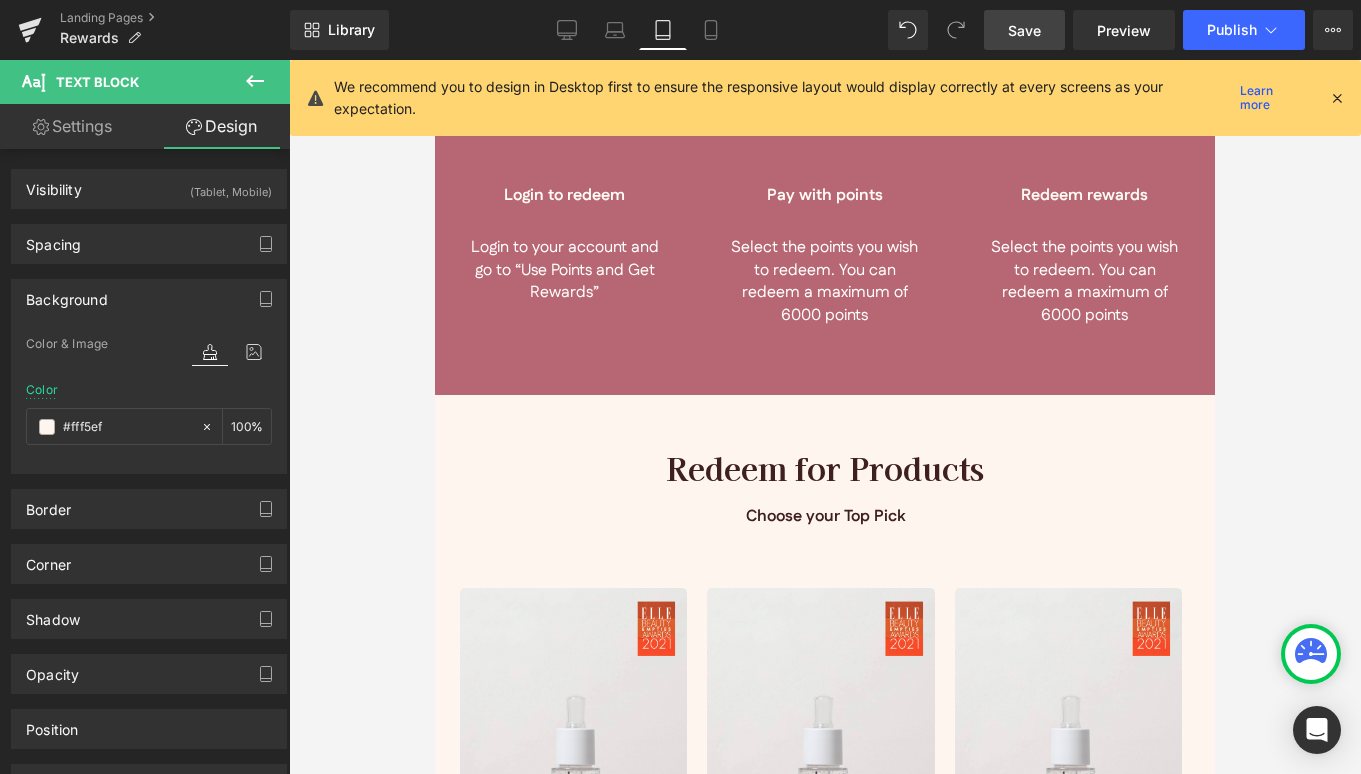 drag, startPoint x: 115, startPoint y: 426, endPoint x: 0, endPoint y: 403, distance: 117.27745 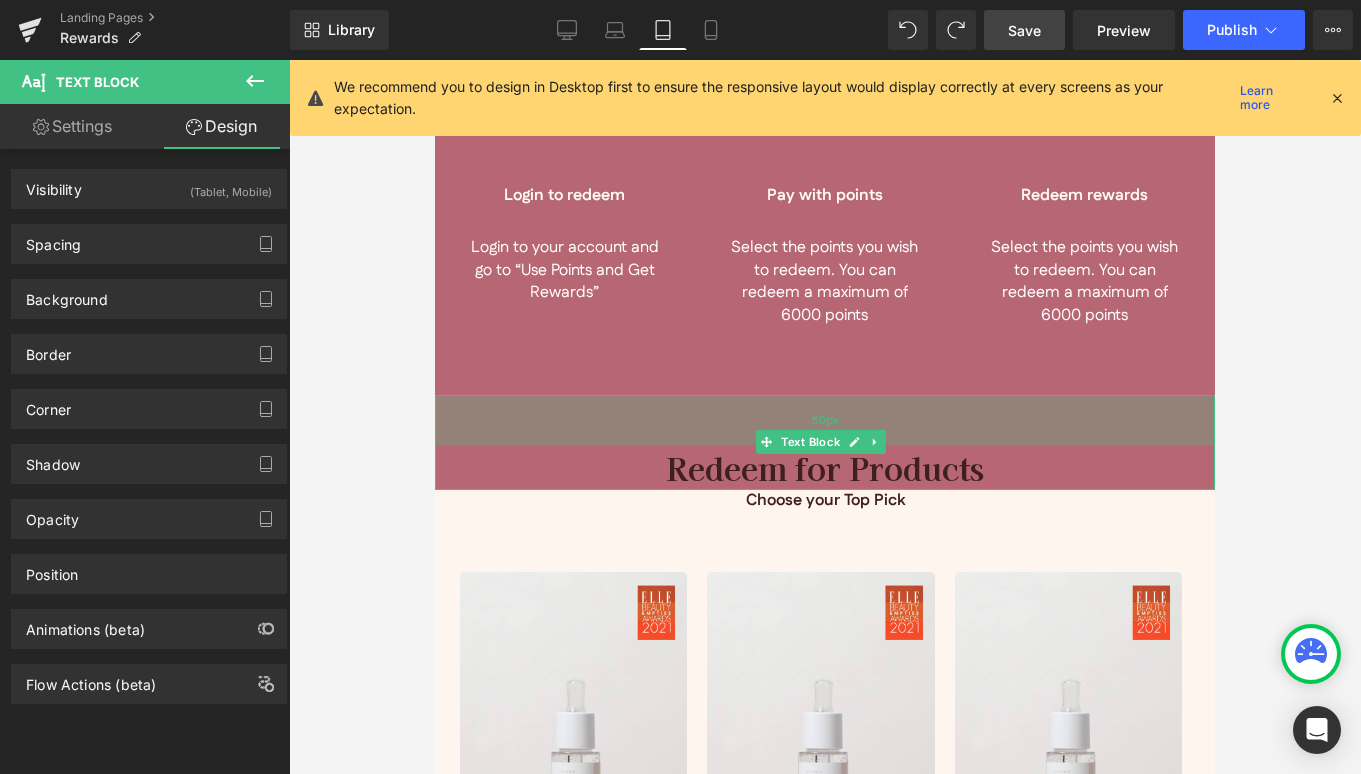 click on "50px" at bounding box center [825, 420] 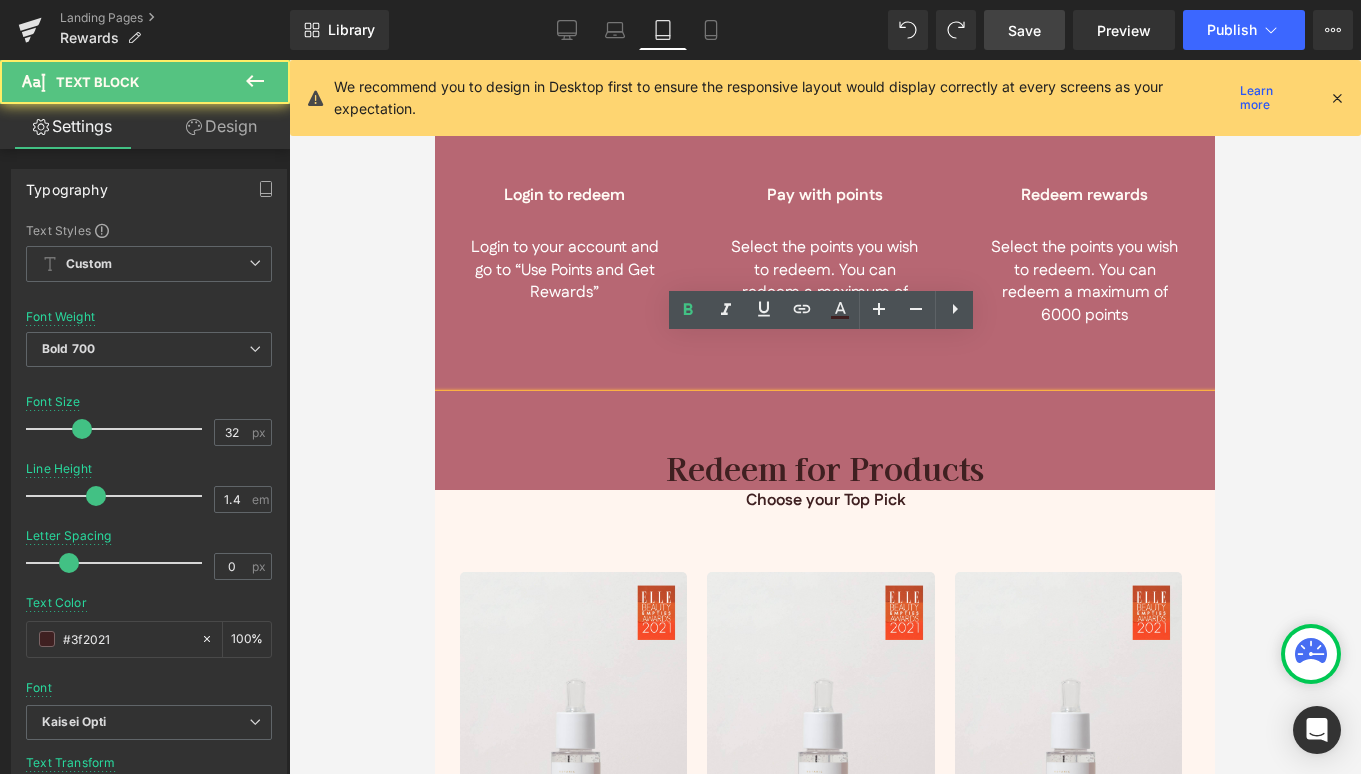 click on "Redeem for Products" at bounding box center (825, 467) 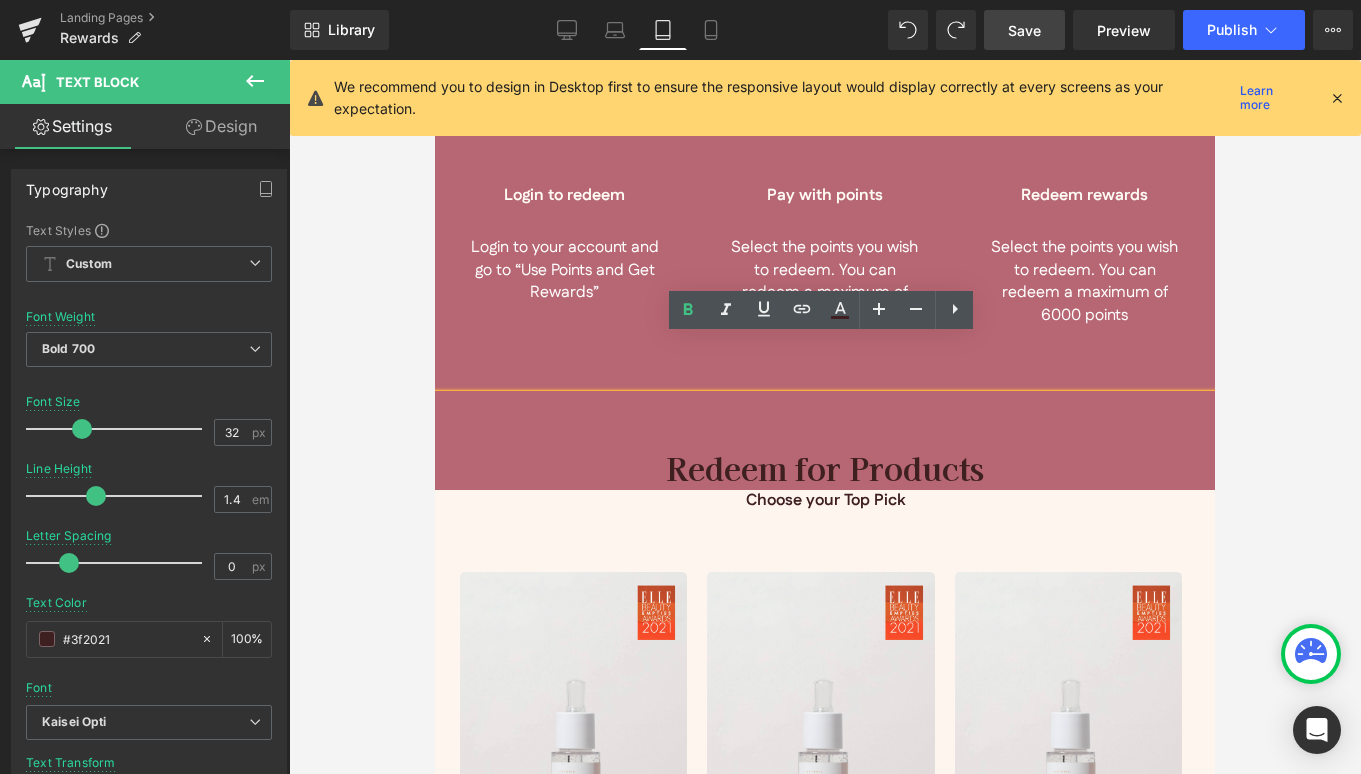 click on "Redeem for Products" at bounding box center (825, 467) 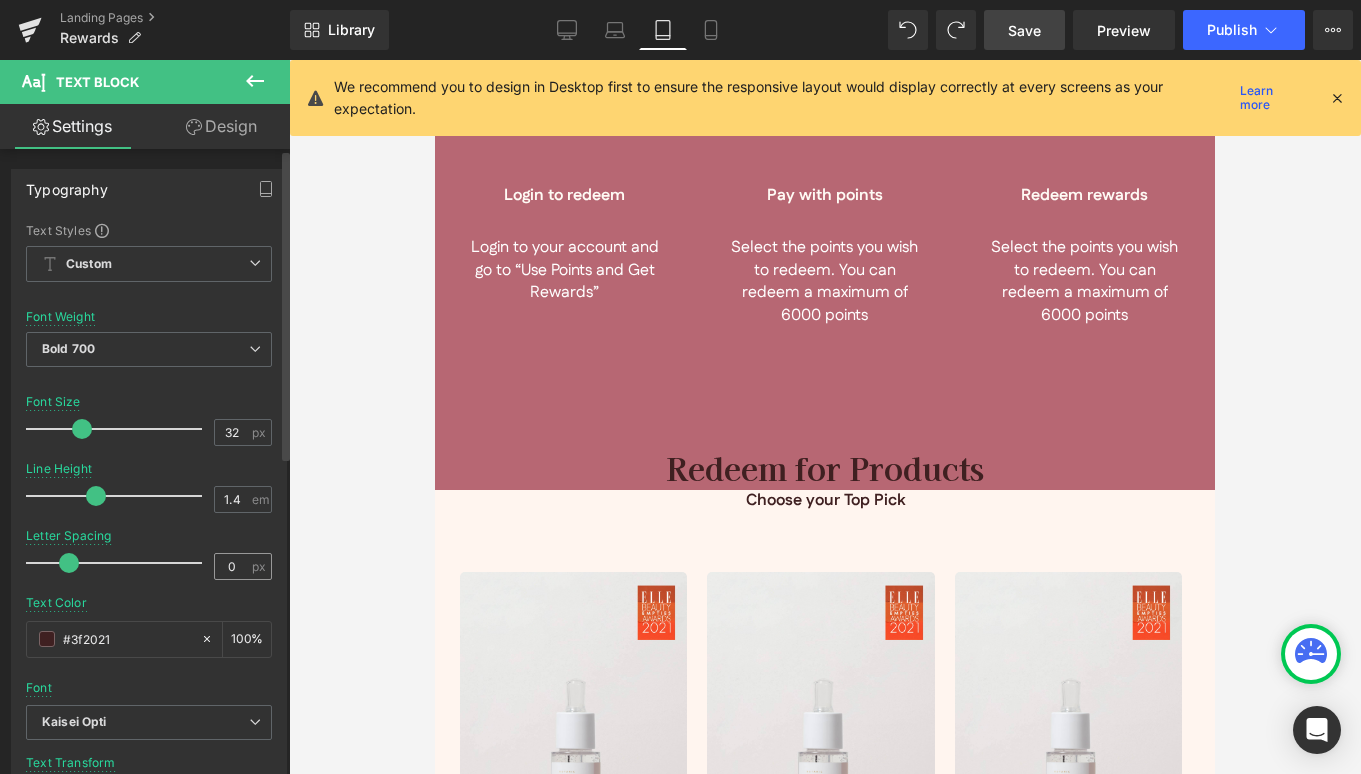 drag, startPoint x: 5, startPoint y: 608, endPoint x: 219, endPoint y: 574, distance: 216.6841 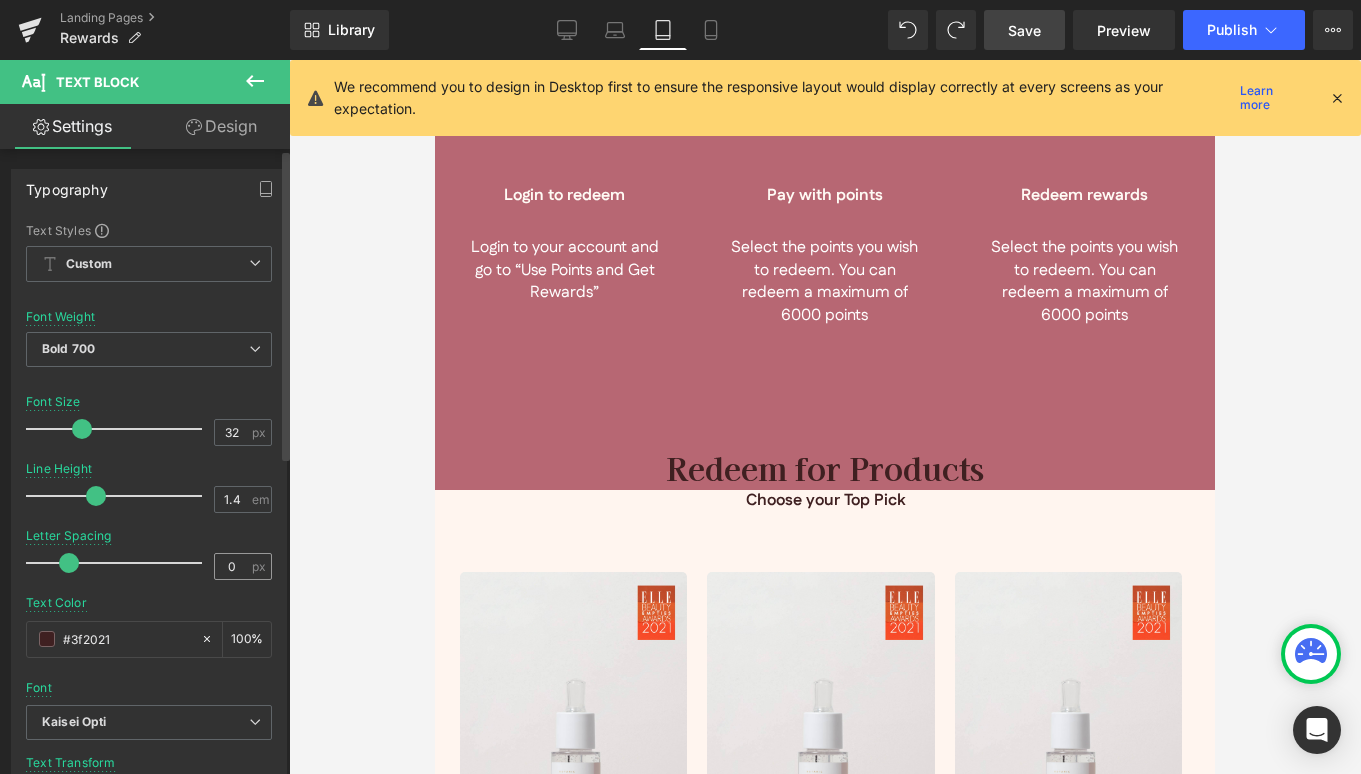 click on "Carousel  You are previewing how the   will restyle your page. You can not edit Elements in Preset Preview Mode.  Landing Pages Rewards Library Tablet Desktop Laptop Tablet Mobile Save Preview Publish Scheduled View Live Page View with current Template Save Template to Library Schedule Publish  Optimize  Publish Settings Shortcuts We recommend you to design in Desktop first to ensure the responsive layout would display correctly at every screens as your expectation. Learn more  Your page can’t be published   You've reached the maximum number of published pages on your plan  (0/0).  You need to upgrade your plan or unpublish all your pages to get 1 publish slot.   Unpublish pages   Upgrade plan  Elements Global Style Base Row  rows, columns, layouts, div Heading  headings, titles, h1,h2,h3,h4,h5,h6 Text Block  texts, paragraphs, contents, blocks Image  images, photos, alts, uploads Icon  icons, symbols Button  button, call to action, cta Separator  separators, dividers, horizontal lines" at bounding box center (680, 387) 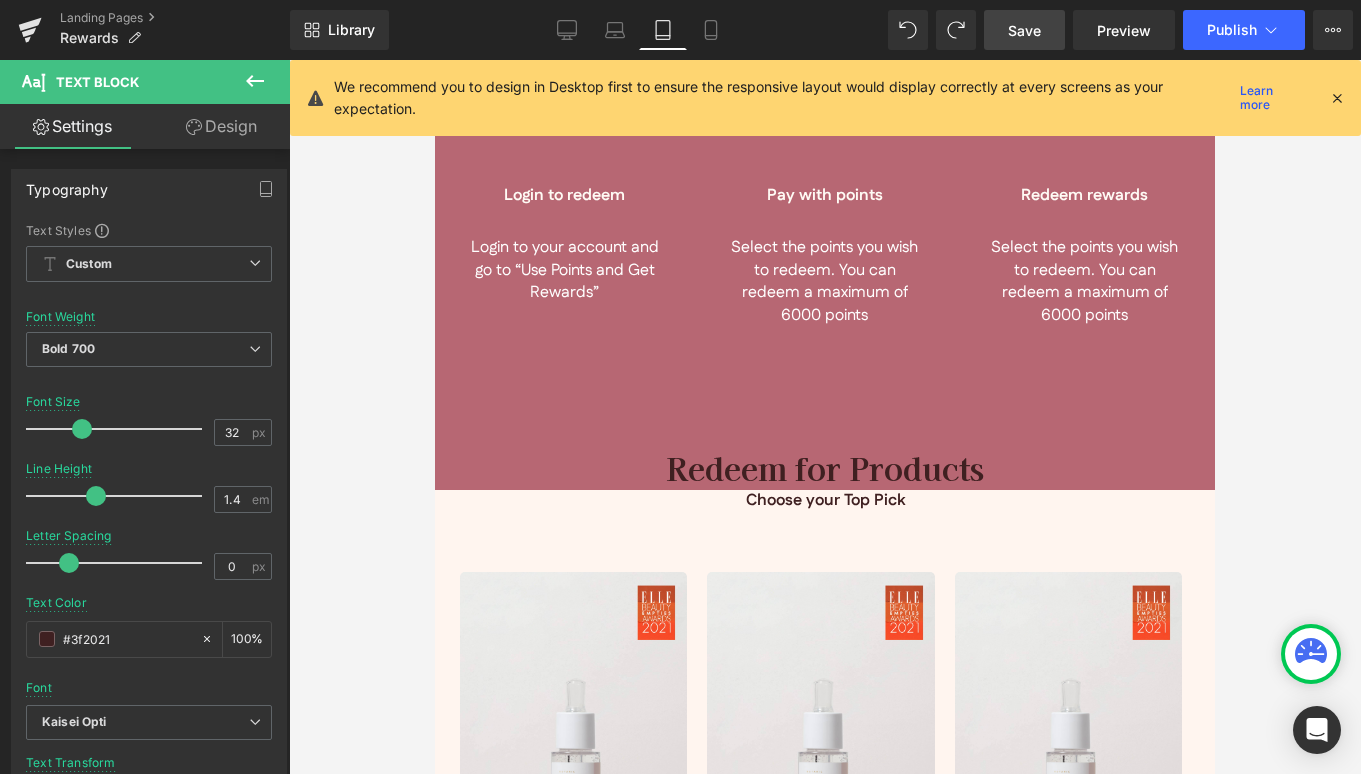 type on "#b76773" 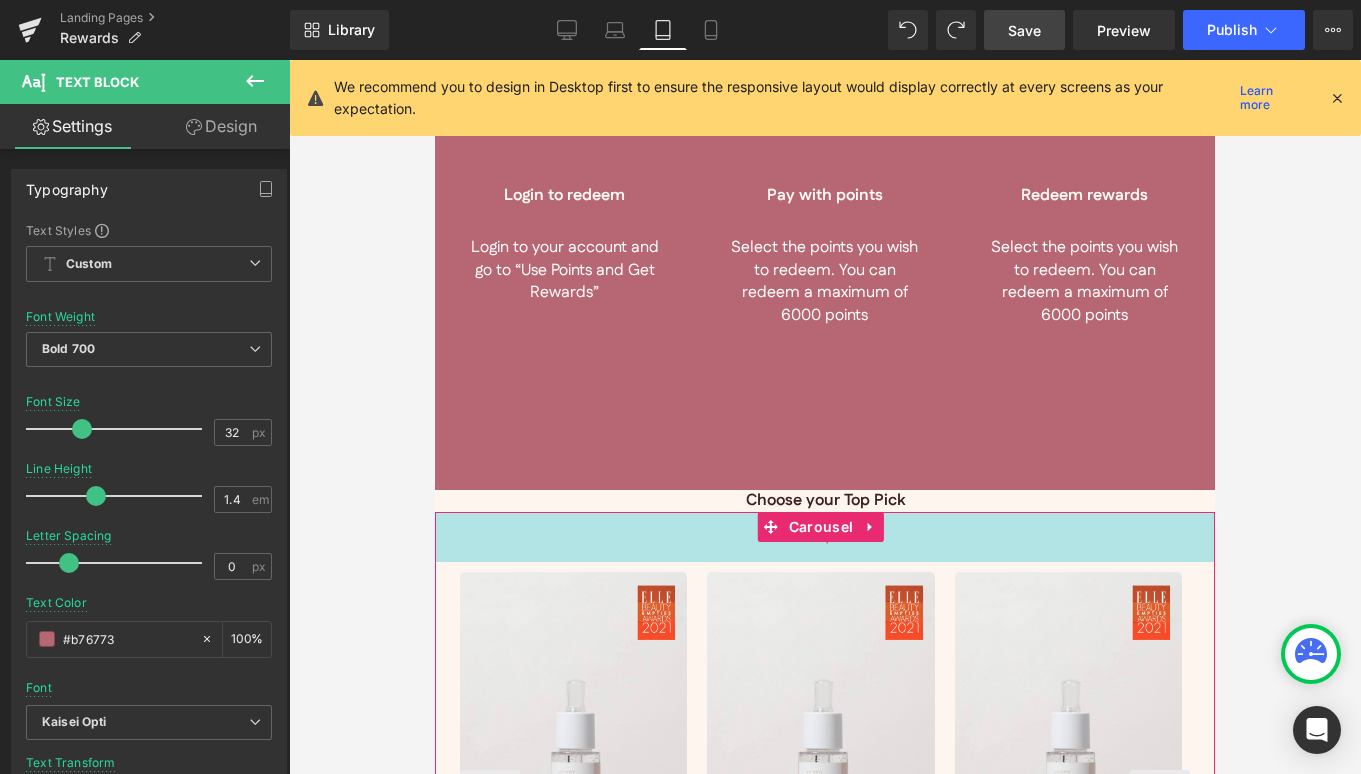 click on "50px" at bounding box center [825, 537] 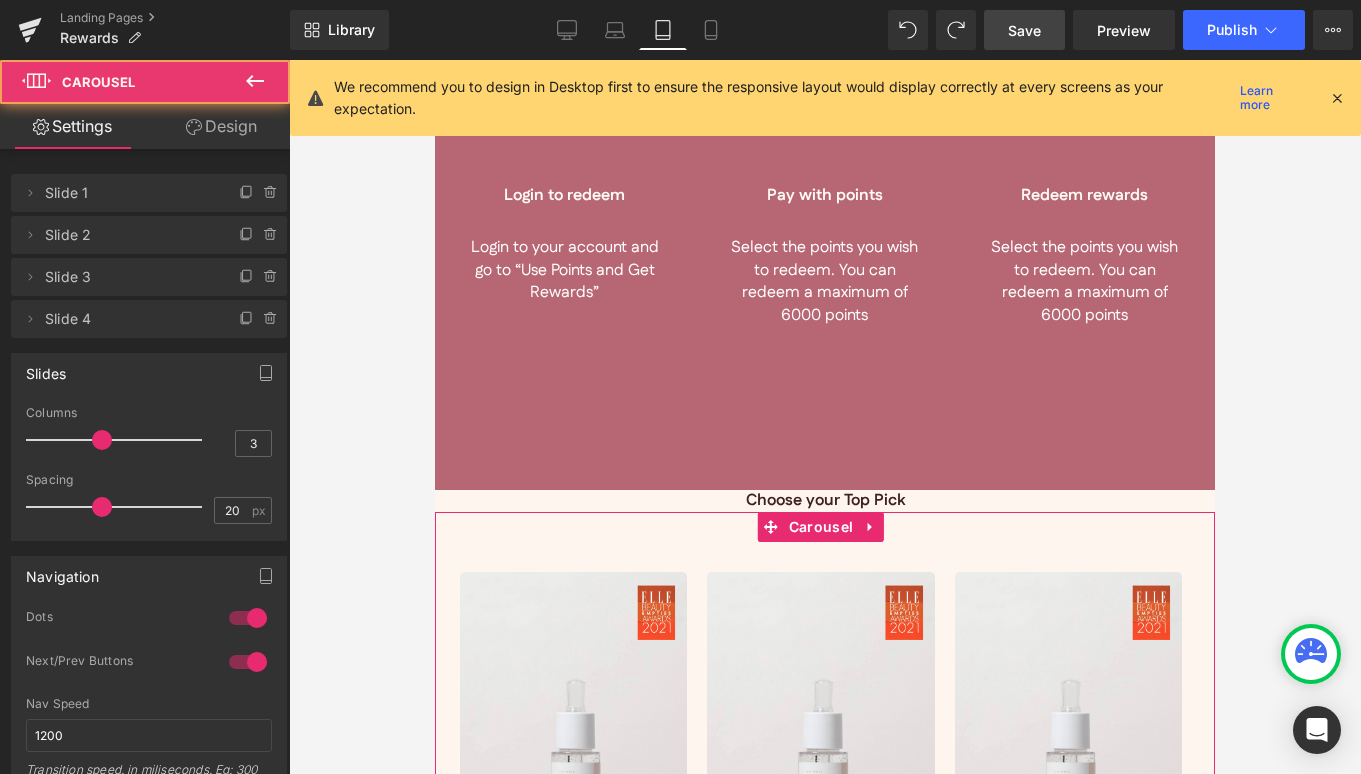 click on "Design" at bounding box center [221, 126] 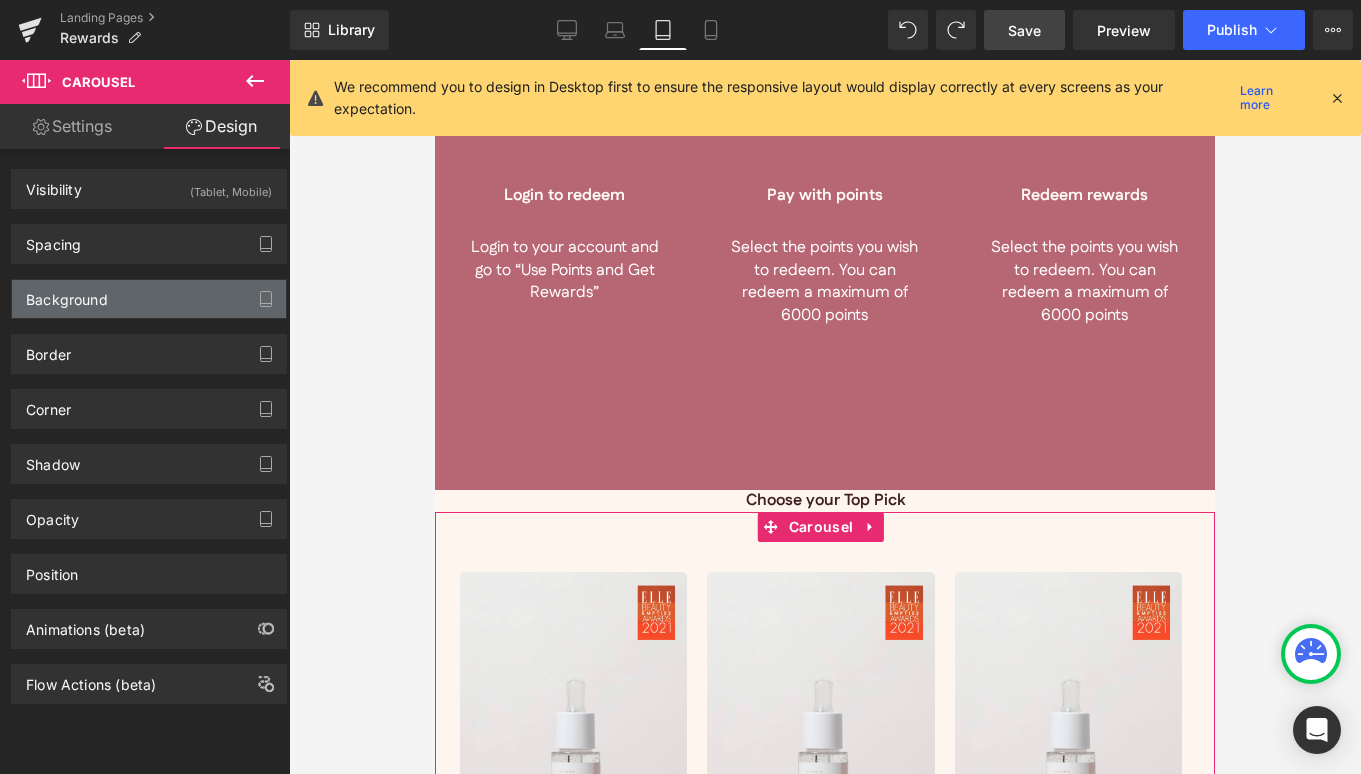 click on "Background" at bounding box center (149, 299) 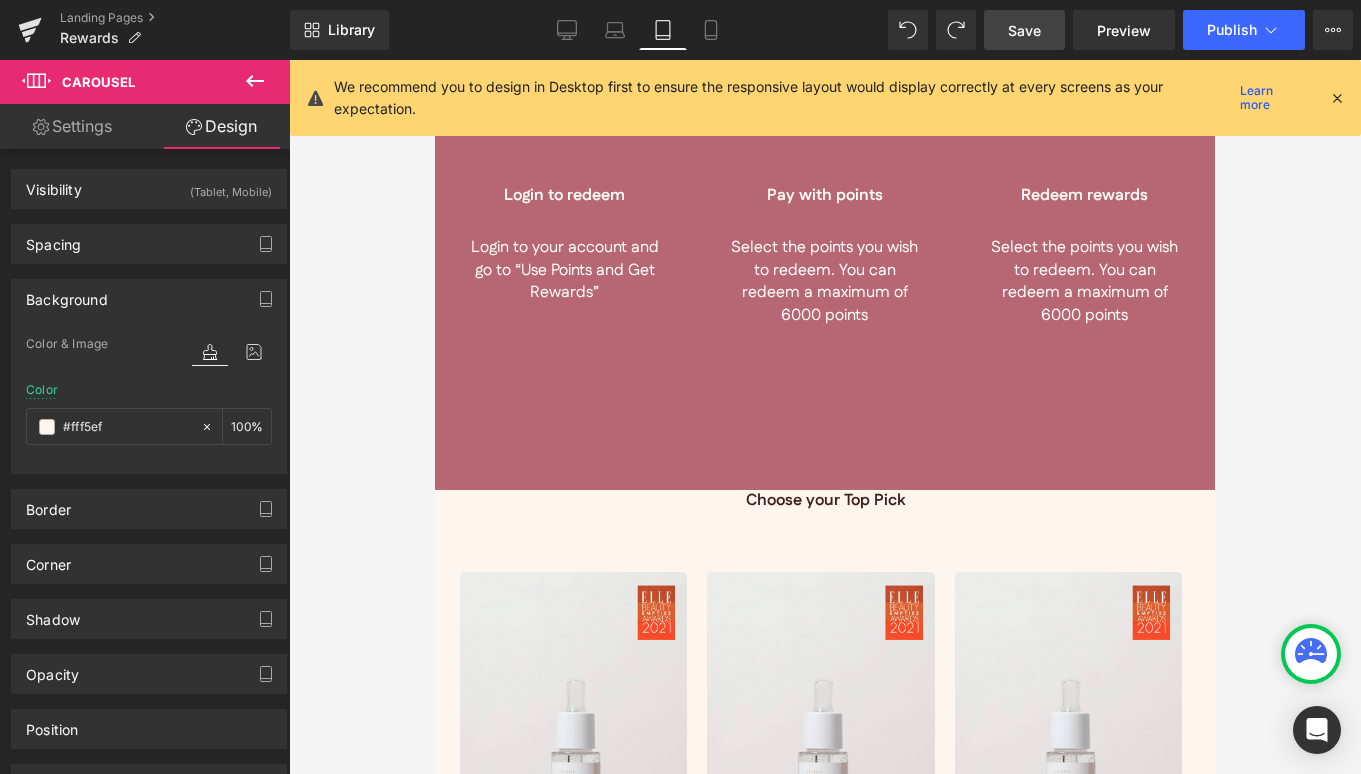 drag, startPoint x: 104, startPoint y: 416, endPoint x: -20, endPoint y: 408, distance: 124.2578 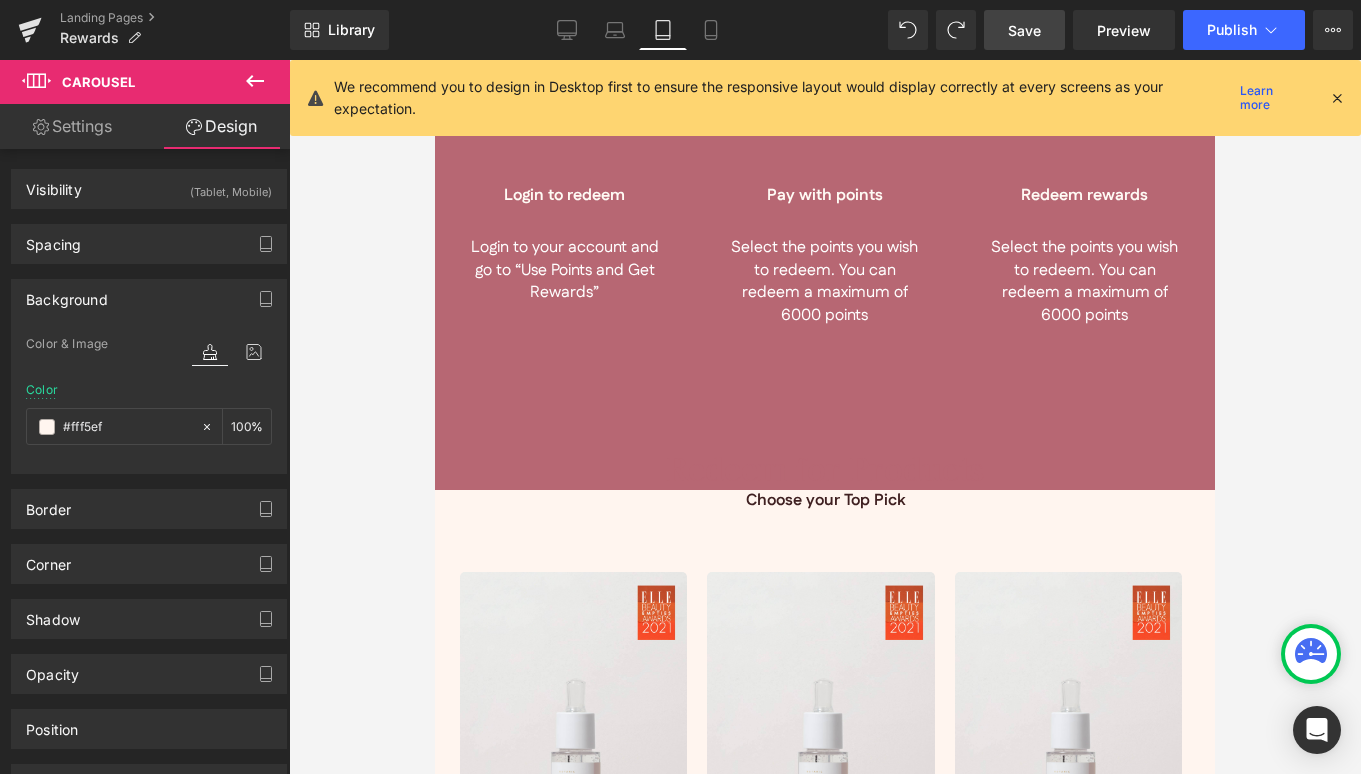 click on "Carousel  You are previewing how the   will restyle your page. You can not edit Elements in Preset Preview Mode.  Landing Pages Rewards Library Tablet Desktop Laptop Tablet Mobile Save Preview Publish Scheduled View Live Page View with current Template Save Template to Library Schedule Publish  Optimize  Publish Settings Shortcuts We recommend you to design in Desktop first to ensure the responsive layout would display correctly at every screens as your expectation. Learn more  Your page can’t be published   You've reached the maximum number of published pages on your plan  (0/0).  You need to upgrade your plan or unpublish all your pages to get 1 publish slot.   Unpublish pages   Upgrade plan  Elements Global Style Base Row  rows, columns, layouts, div Heading  headings, titles, h1,h2,h3,h4,h5,h6 Text Block  texts, paragraphs, contents, blocks Image  images, photos, alts, uploads Icon  icons, symbols Button  button, call to action, cta Separator  separators, dividers, horizontal lines" at bounding box center (680, 387) 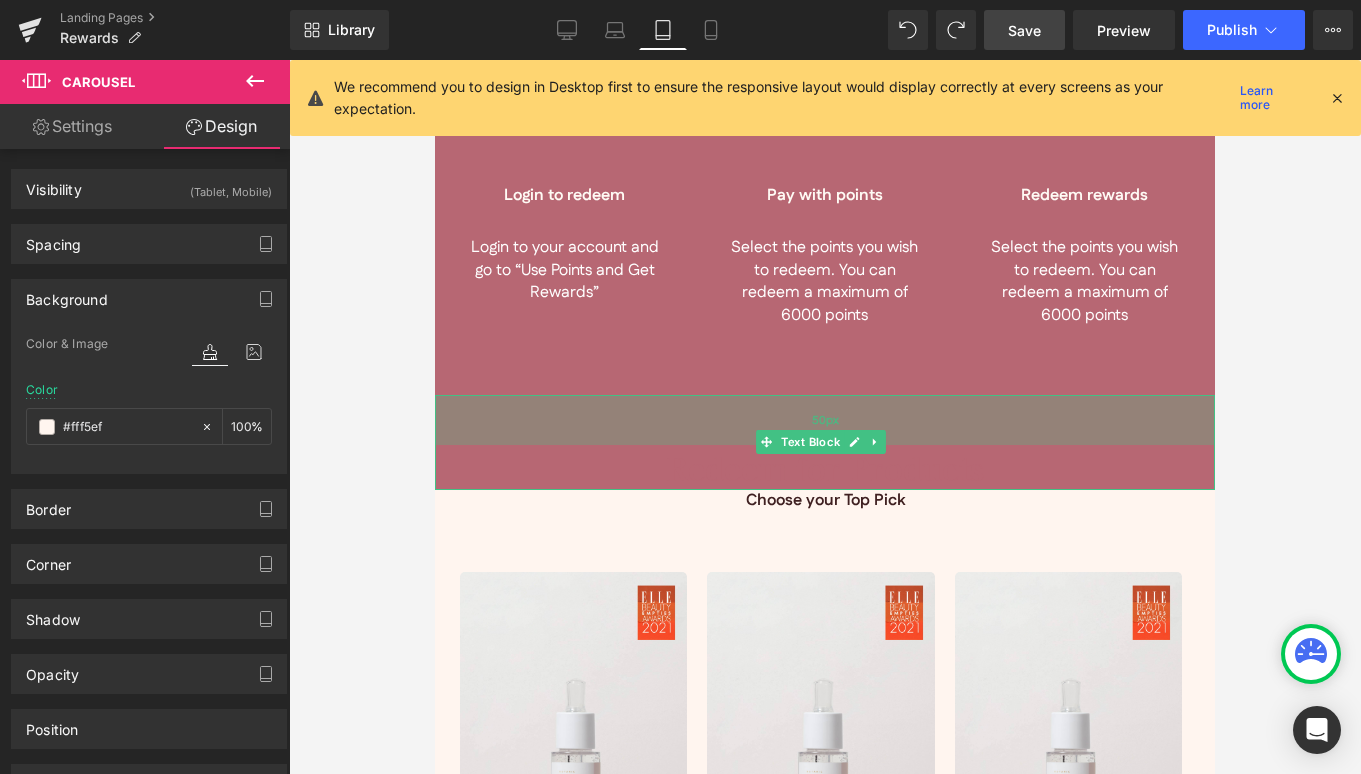 click on "50px" at bounding box center (825, 420) 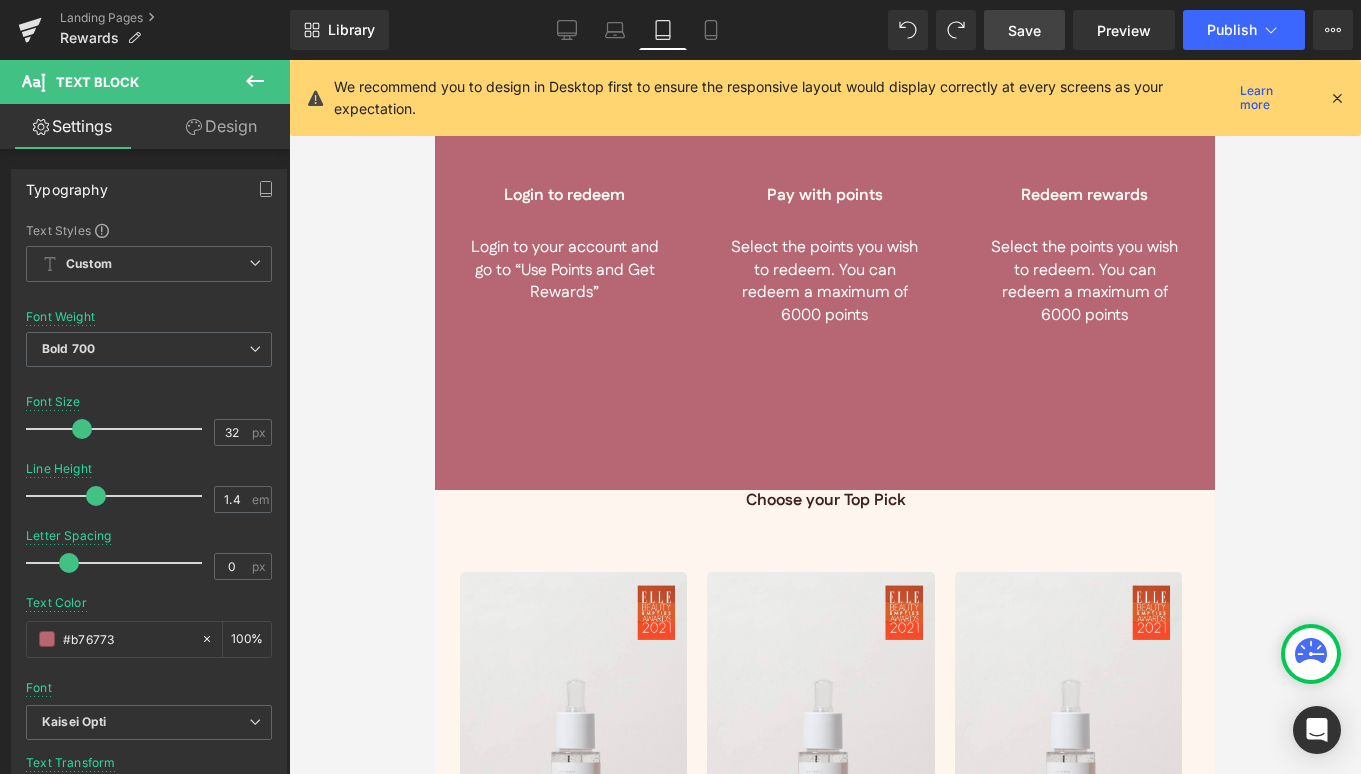 click on "Design" at bounding box center [221, 126] 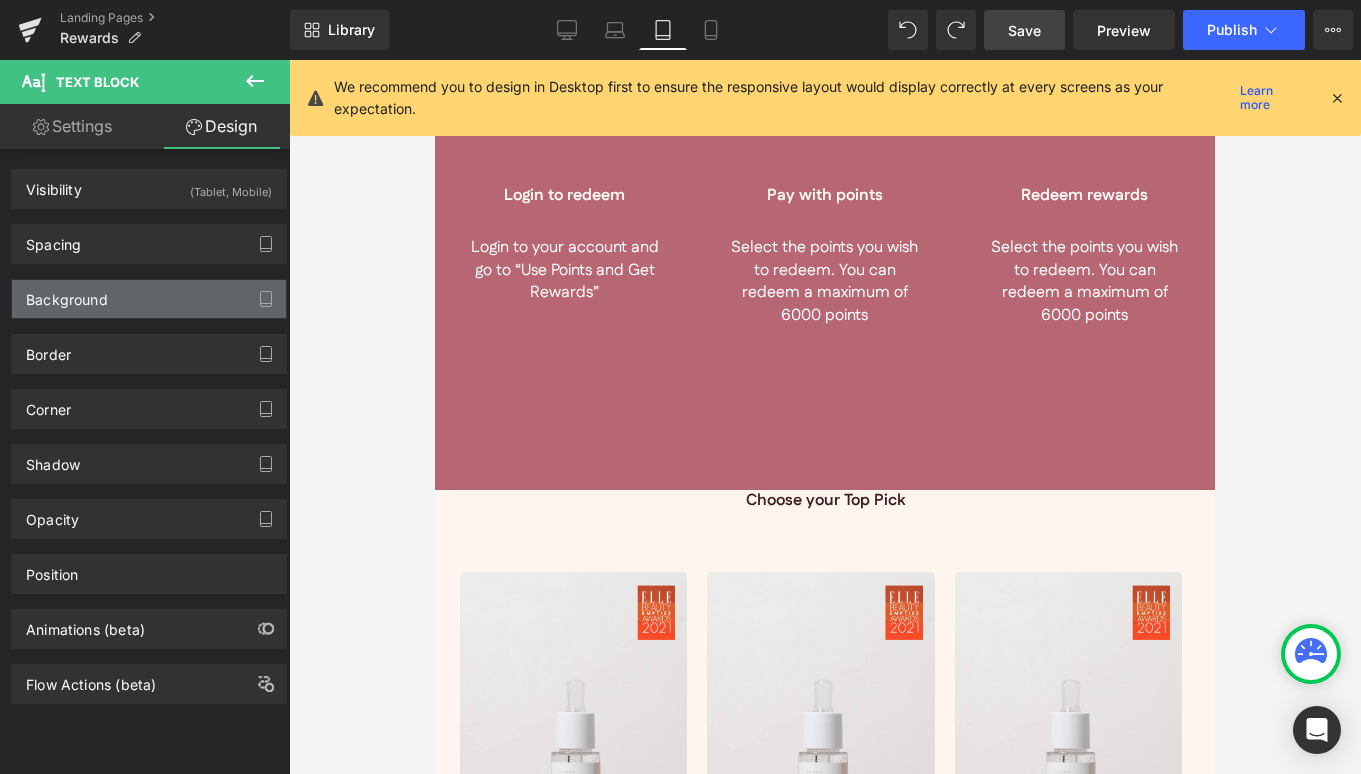 click on "Background" at bounding box center (149, 299) 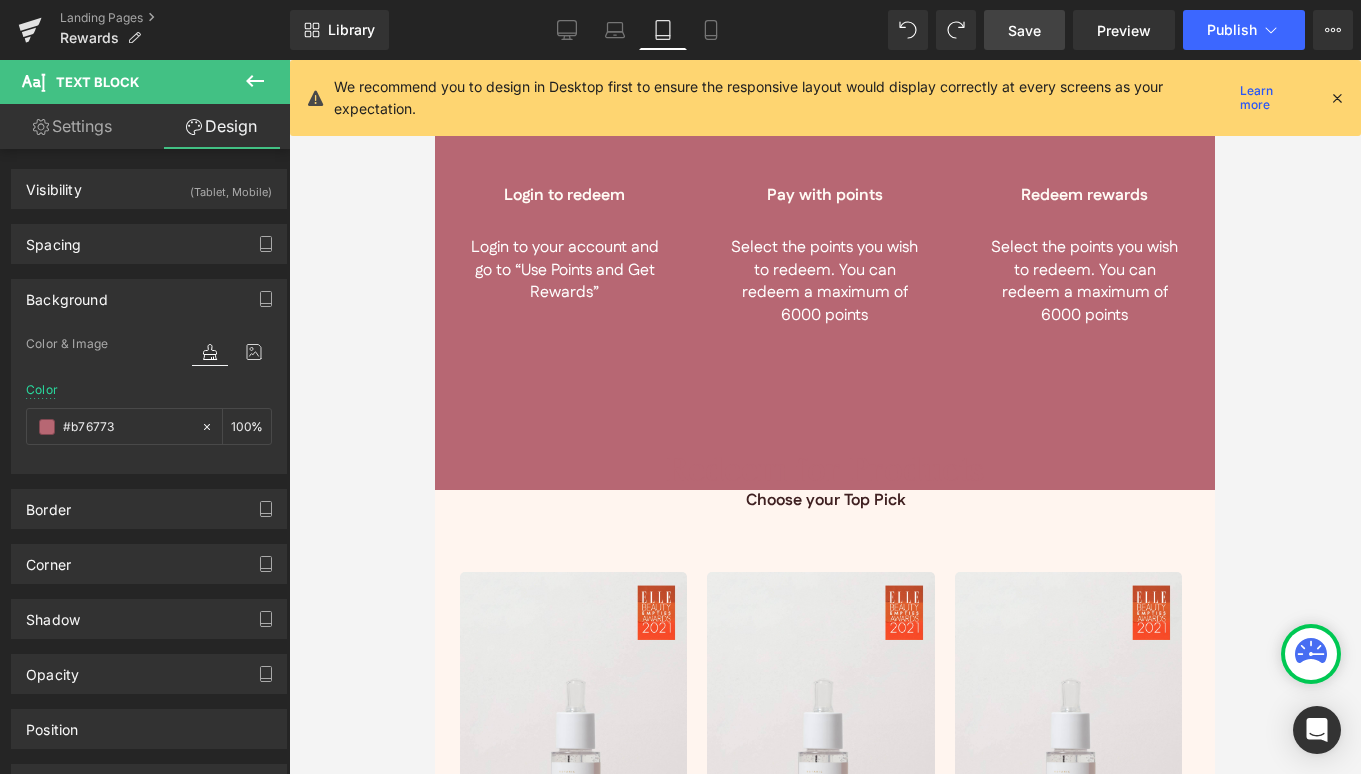 drag, startPoint x: 126, startPoint y: 430, endPoint x: 21, endPoint y: 399, distance: 109.48059 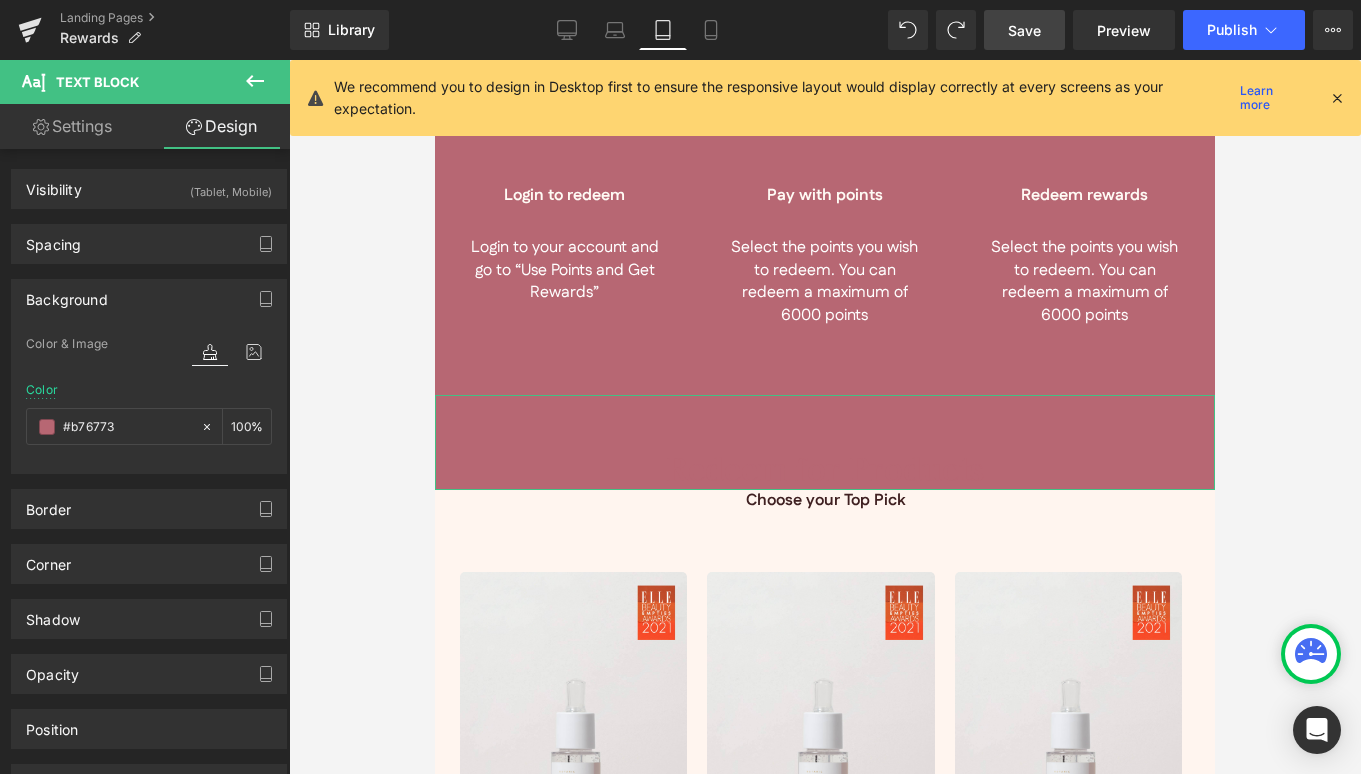 paste on "fff5ef" 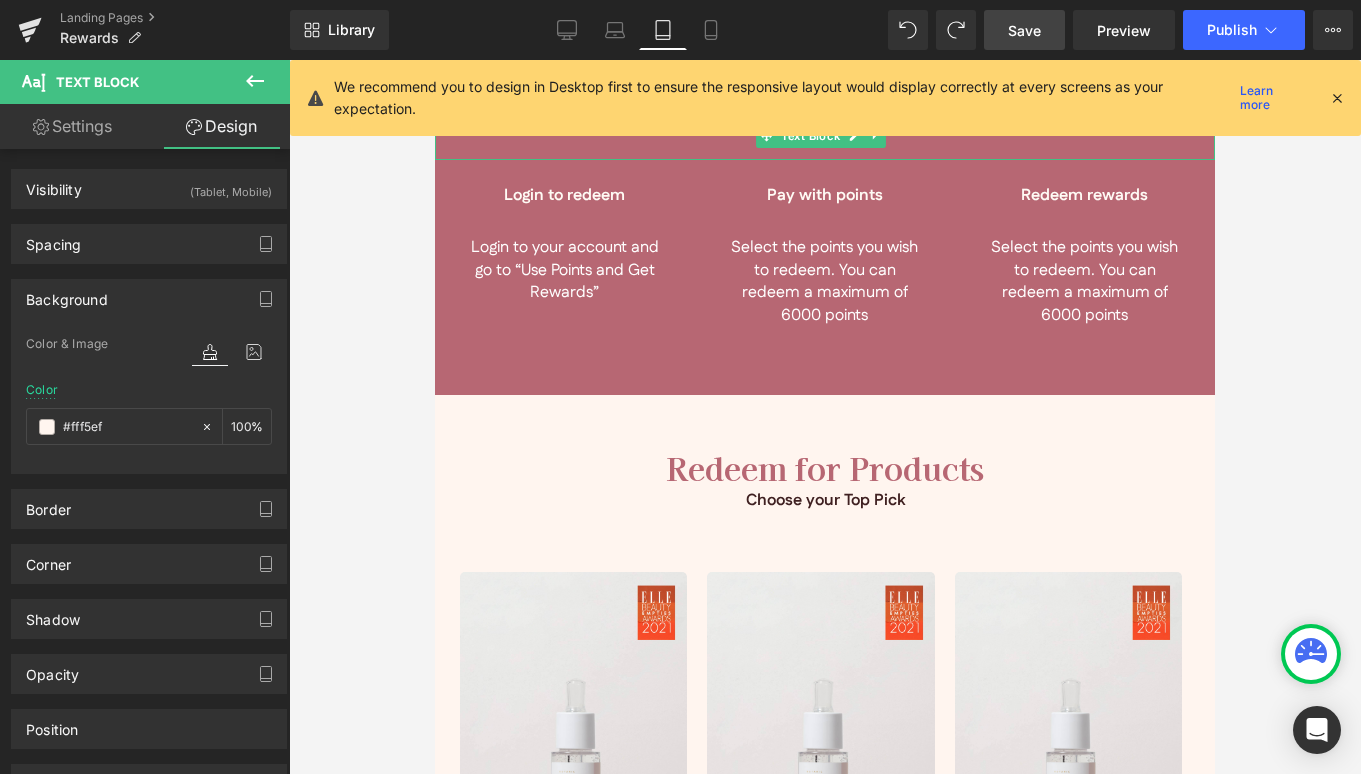 type on "#fff5ef" 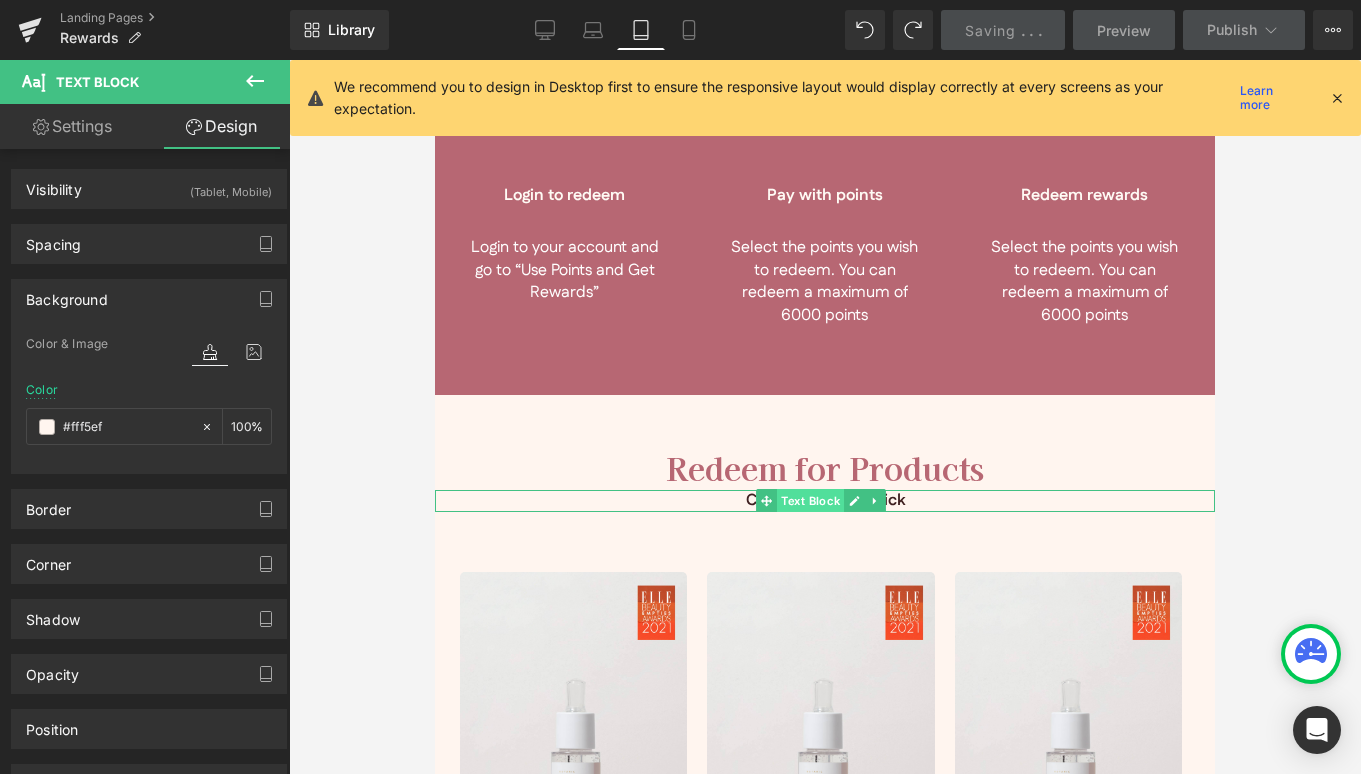 click on "Text Block" at bounding box center (810, 501) 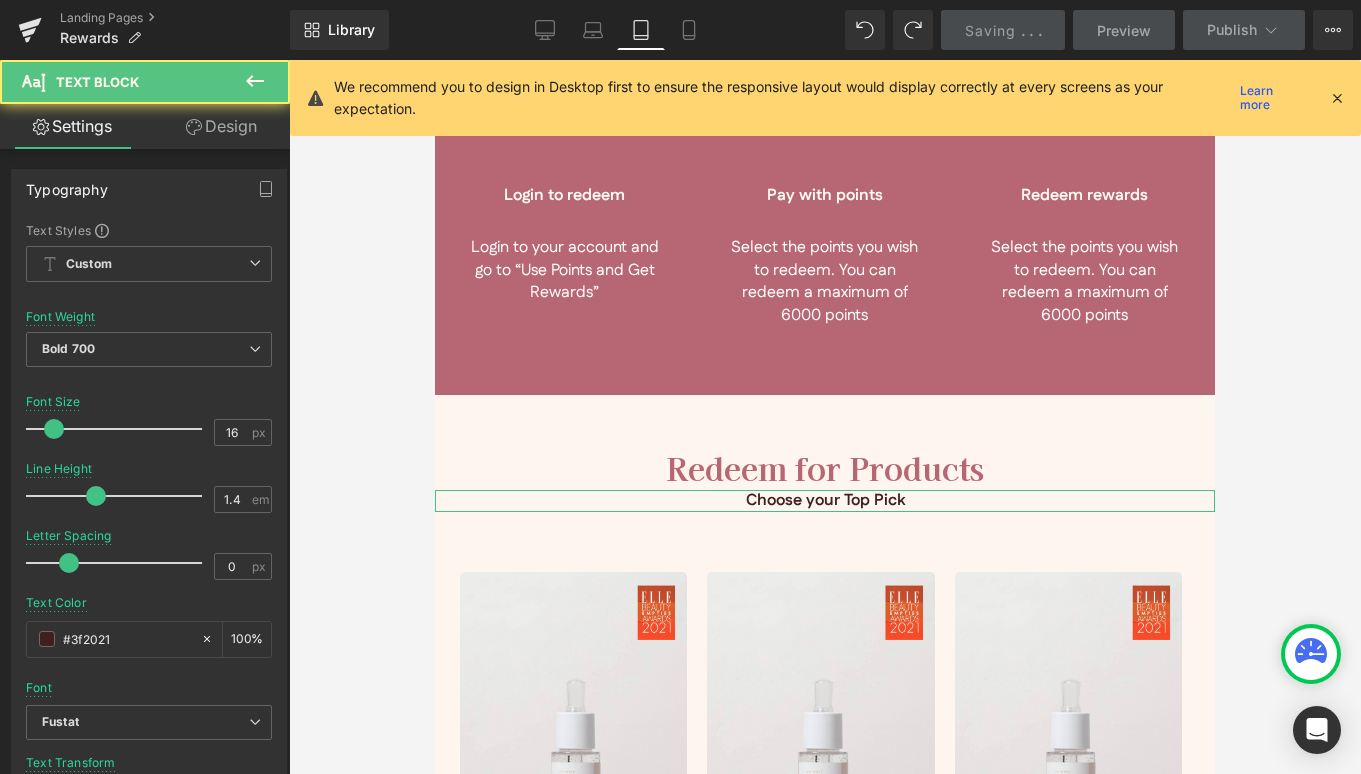 click on "Design" at bounding box center (221, 126) 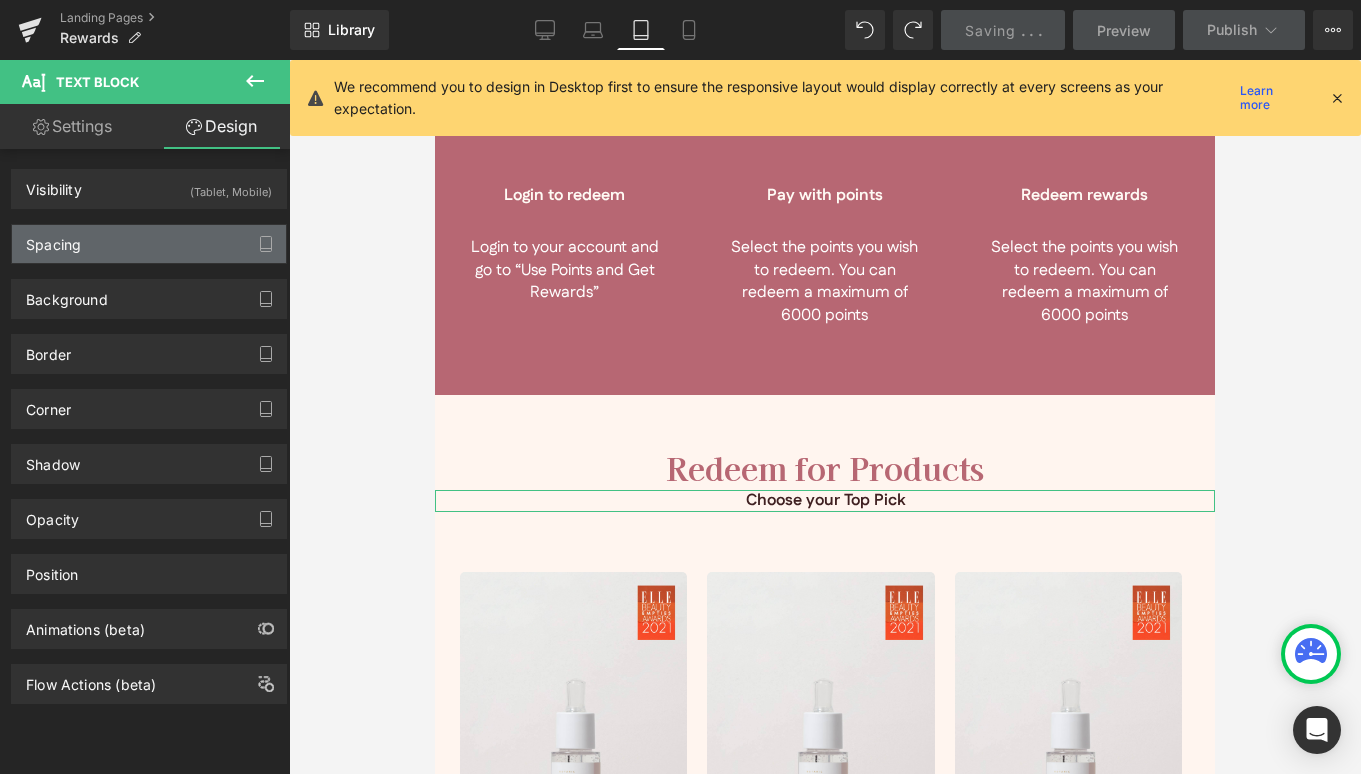 click on "Spacing" at bounding box center (149, 244) 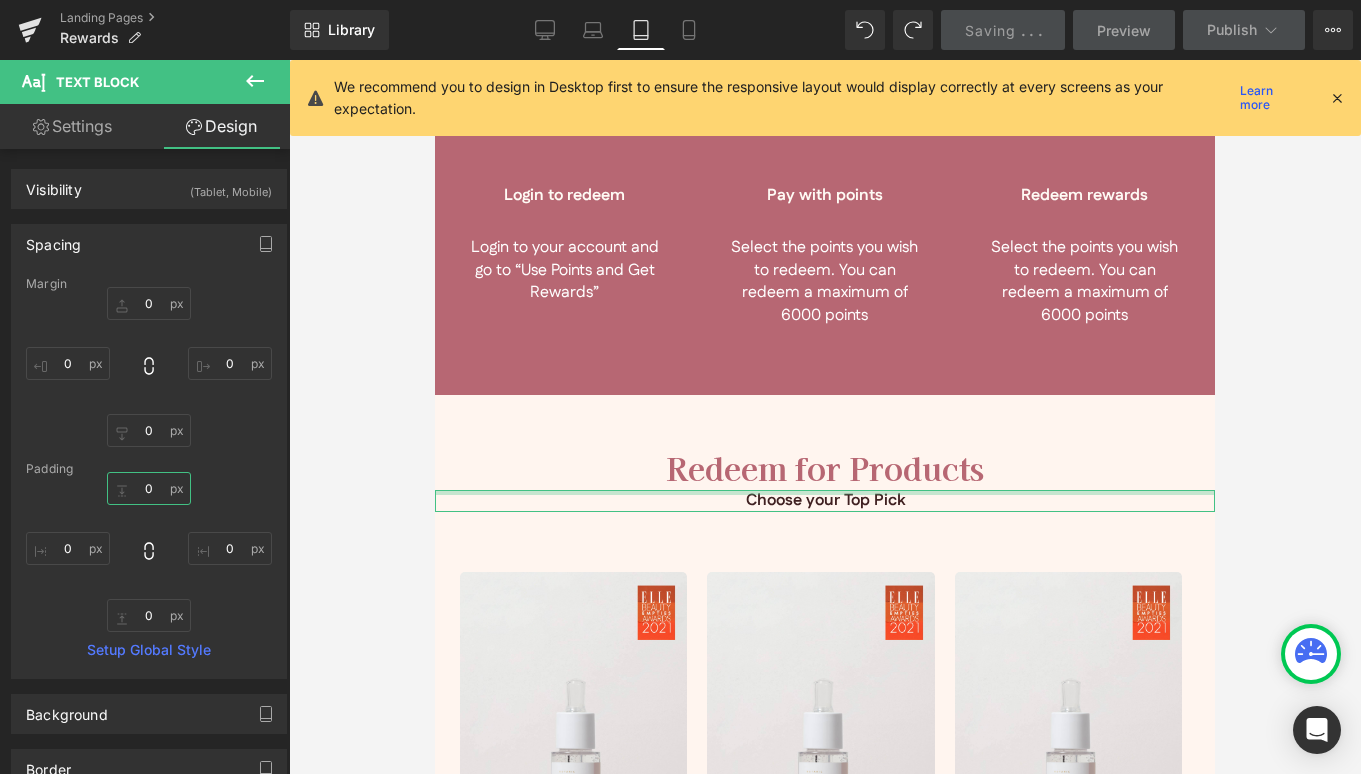 drag, startPoint x: 153, startPoint y: 485, endPoint x: 266, endPoint y: 484, distance: 113.004425 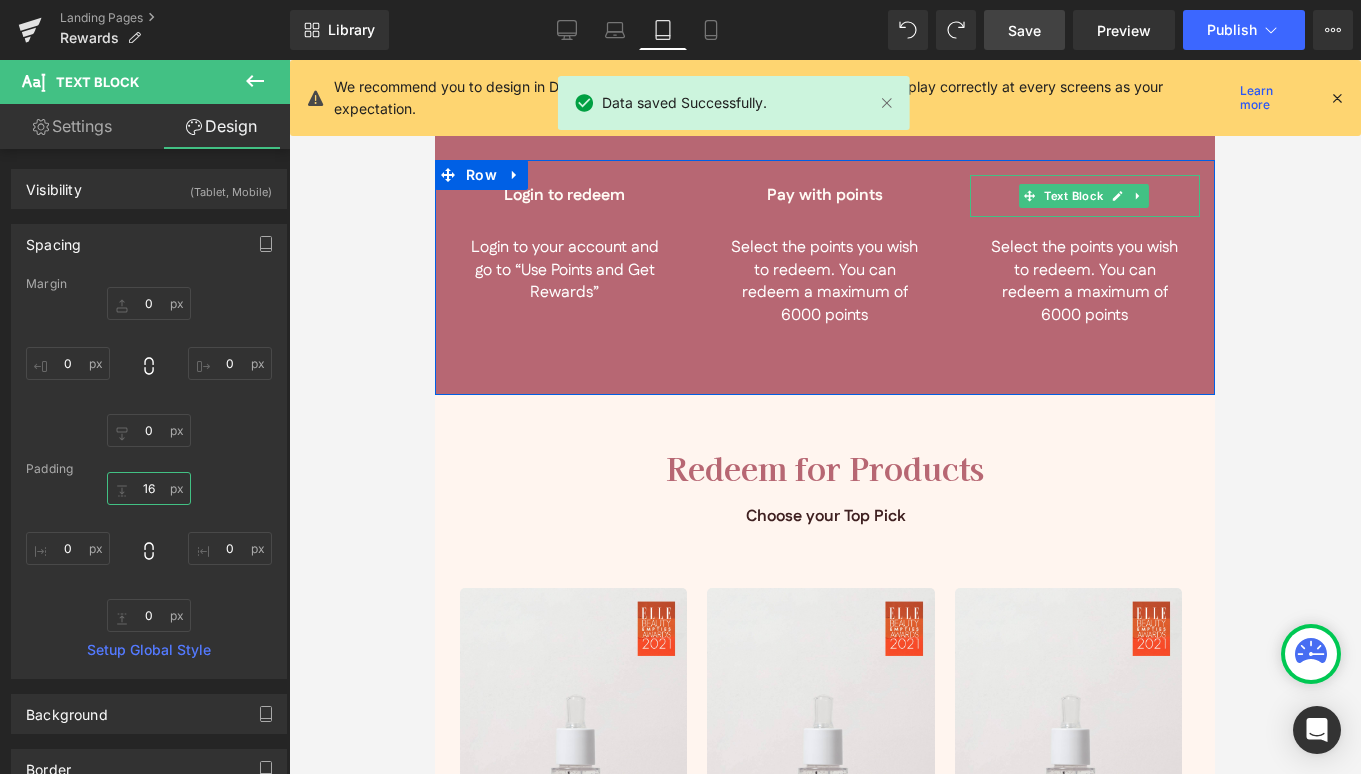 type on "16" 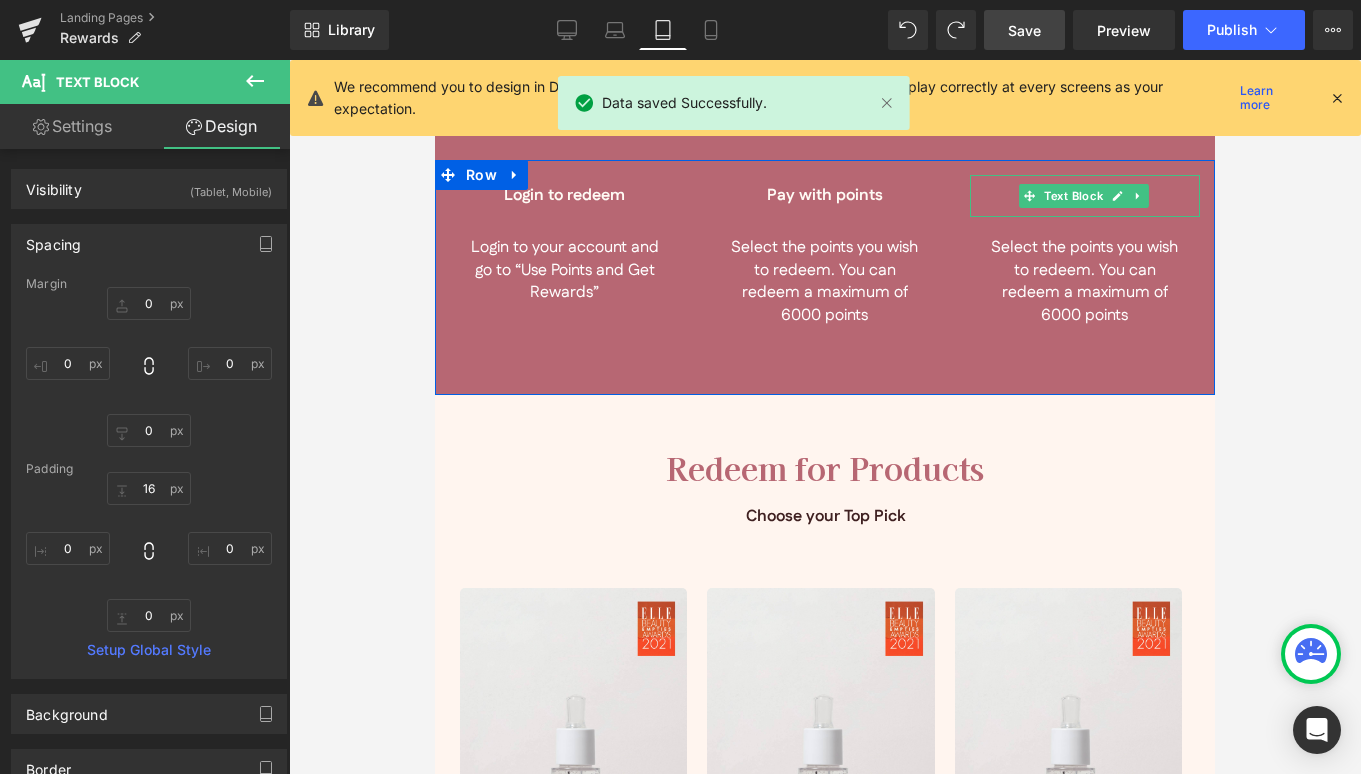 click on "Save" at bounding box center [1024, 30] 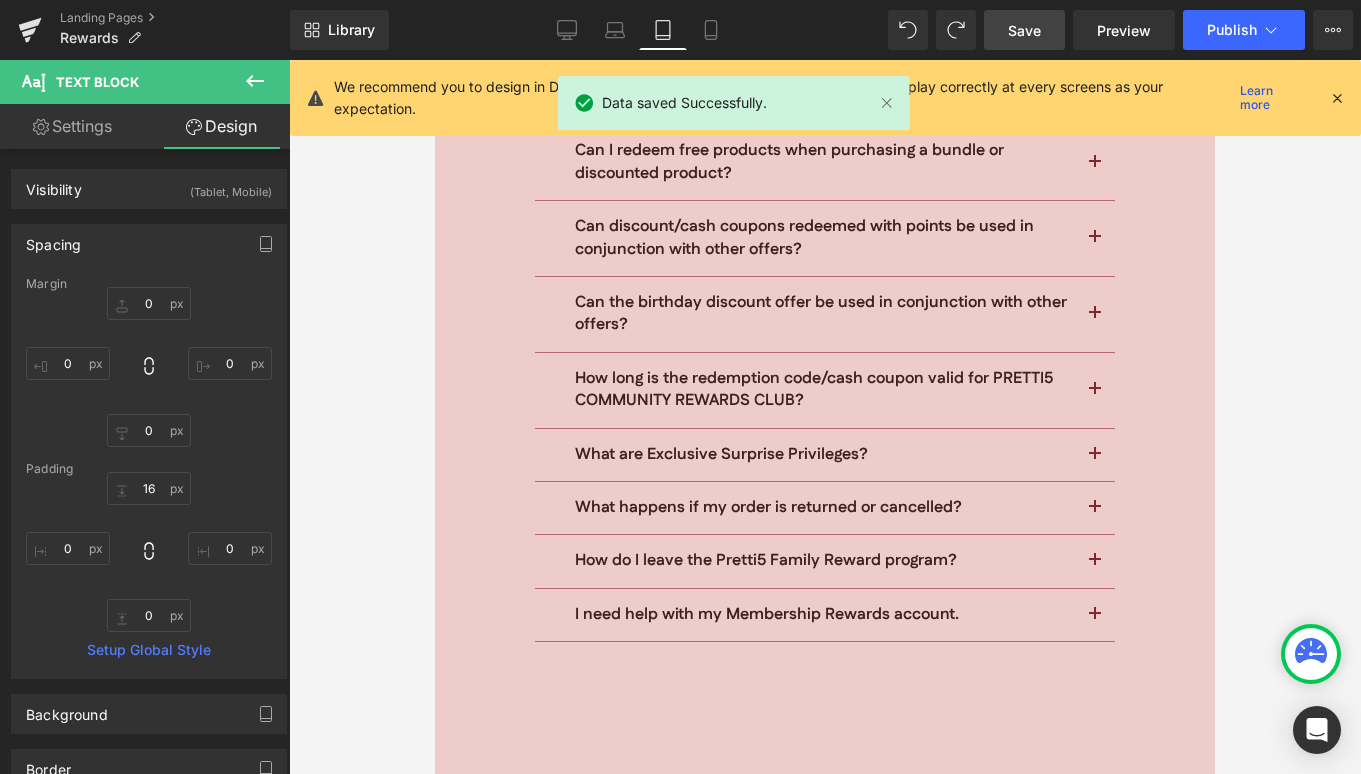 scroll, scrollTop: 7213, scrollLeft: 0, axis: vertical 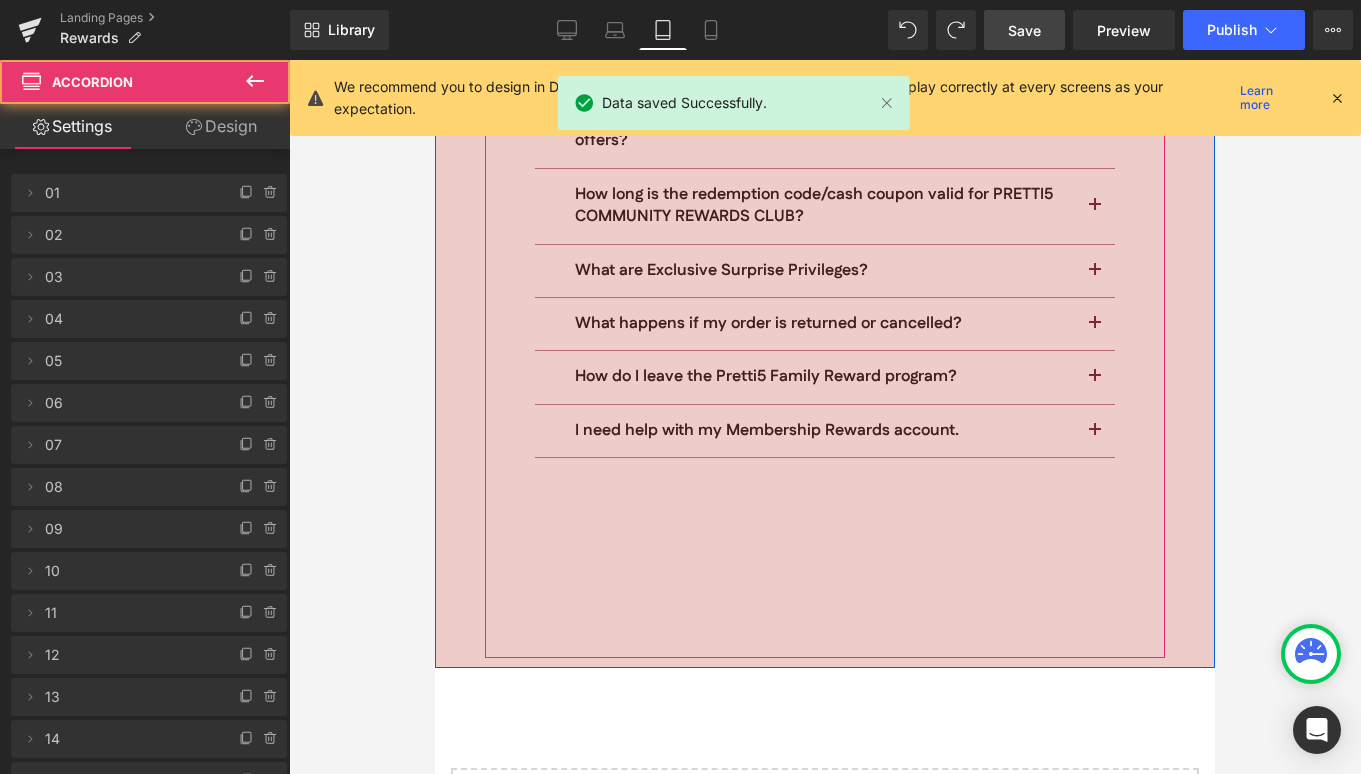 click on "What is PRETTI5 COMMUNITY REWARDS CLUB?
Text Block
PRETTI5 COMMUNITY REWARDS CLUB is our loyalty program designed to reward you for taking your skincare journey with us! Through the program, you will be eligible to earn points whenever you engage with Botanic Pretti5, such as making a purchase, birthday and referring us to your friends =) Text Block         Row" at bounding box center [825, -48] 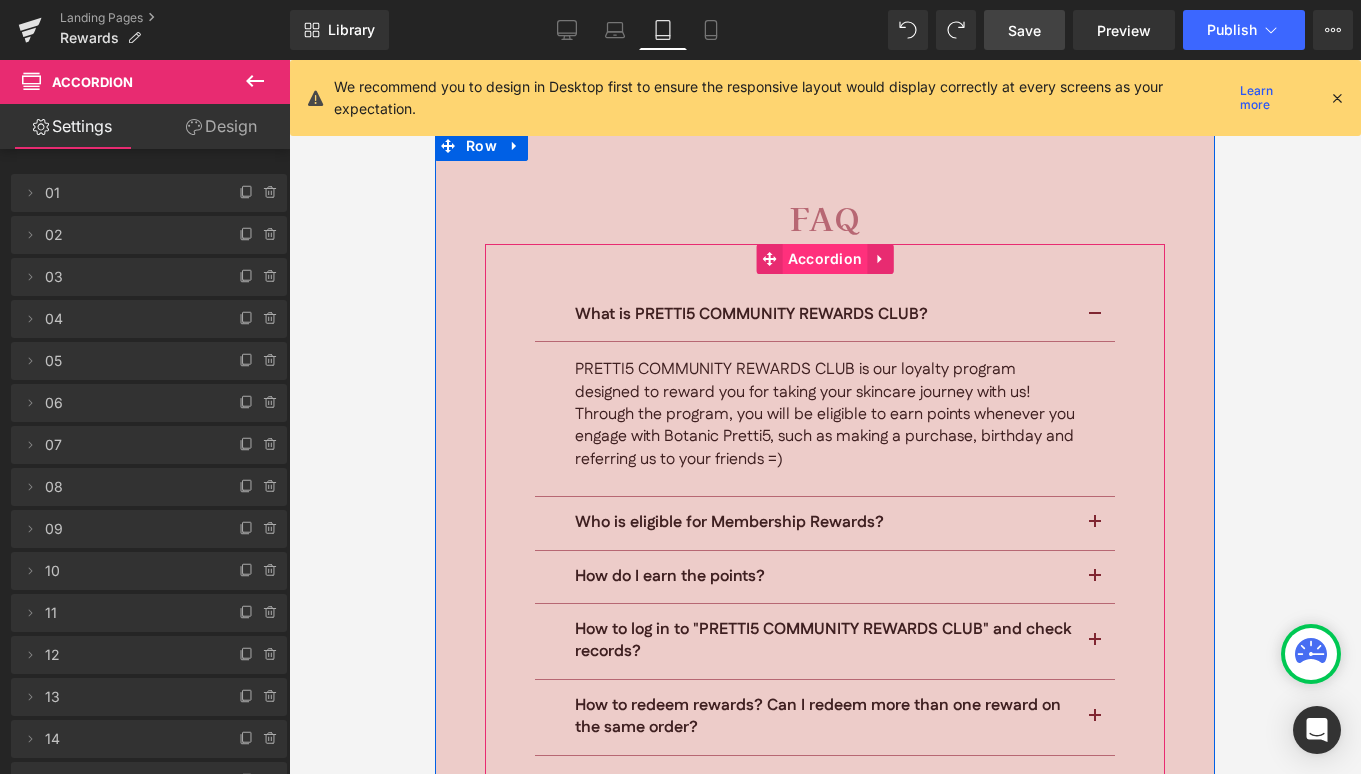 scroll, scrollTop: 6064, scrollLeft: 0, axis: vertical 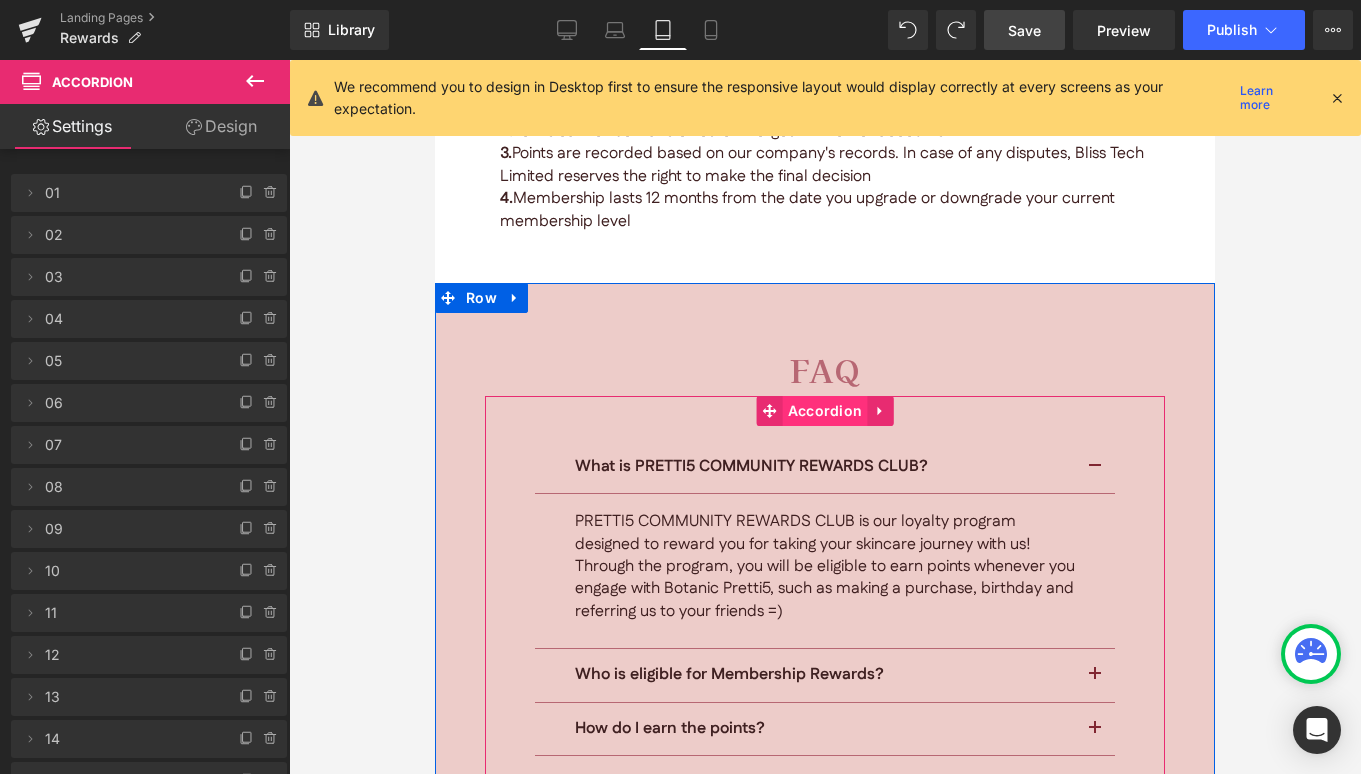 click on "Accordion" at bounding box center (825, 411) 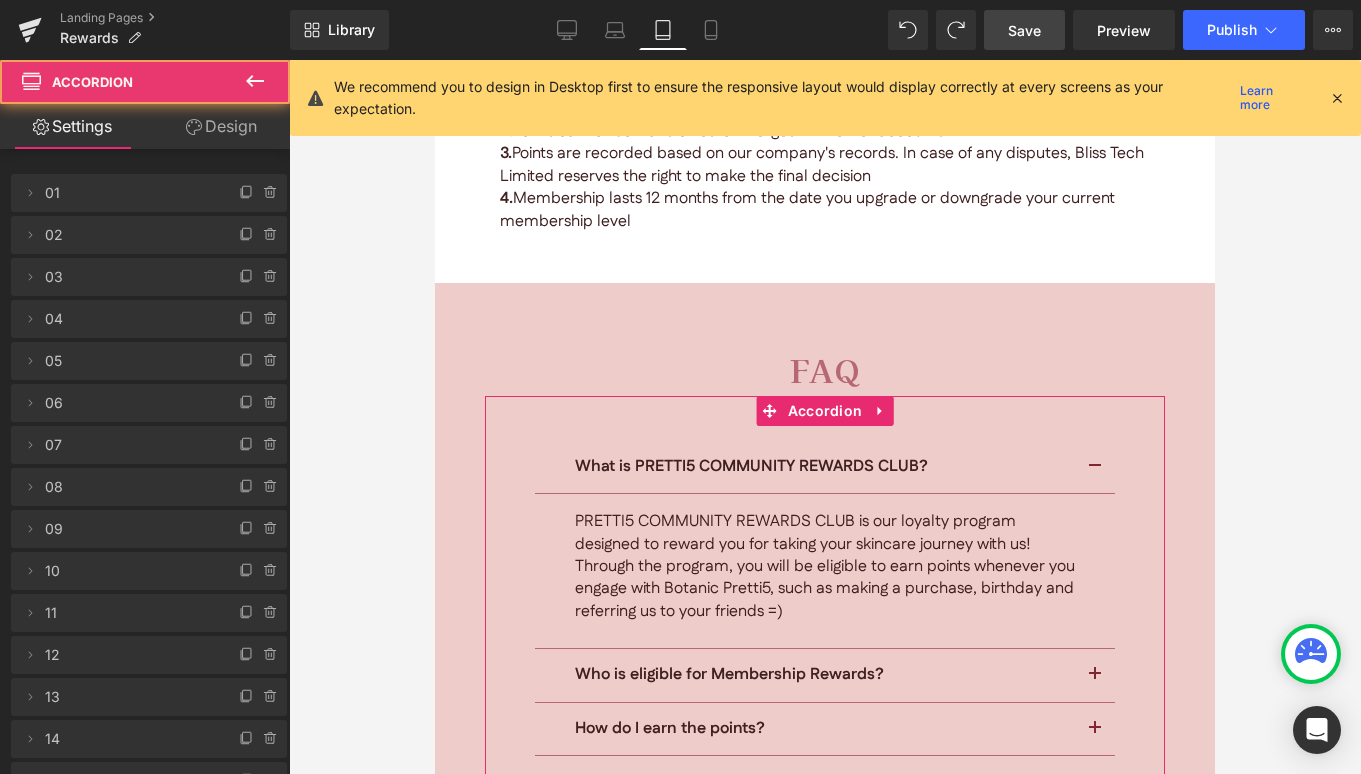 click on "Design" at bounding box center (221, 126) 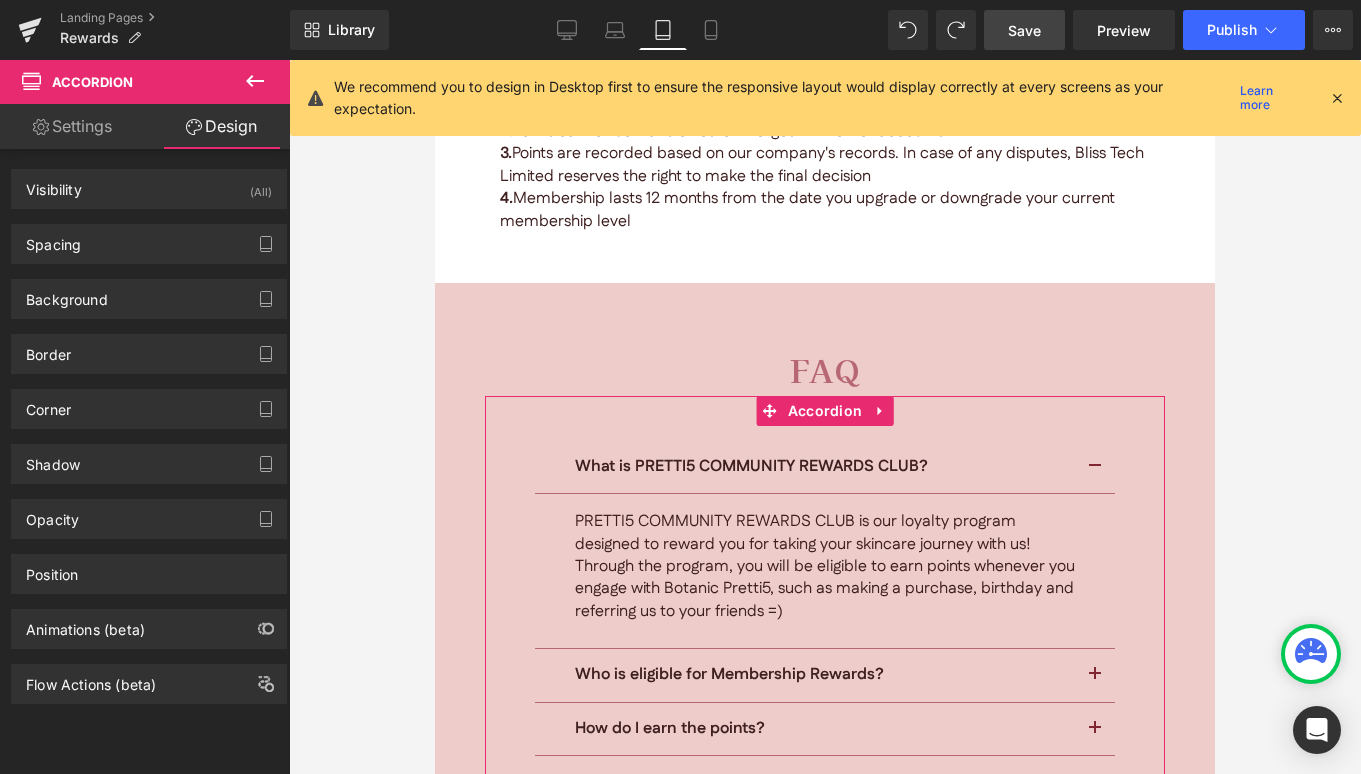 type on "0" 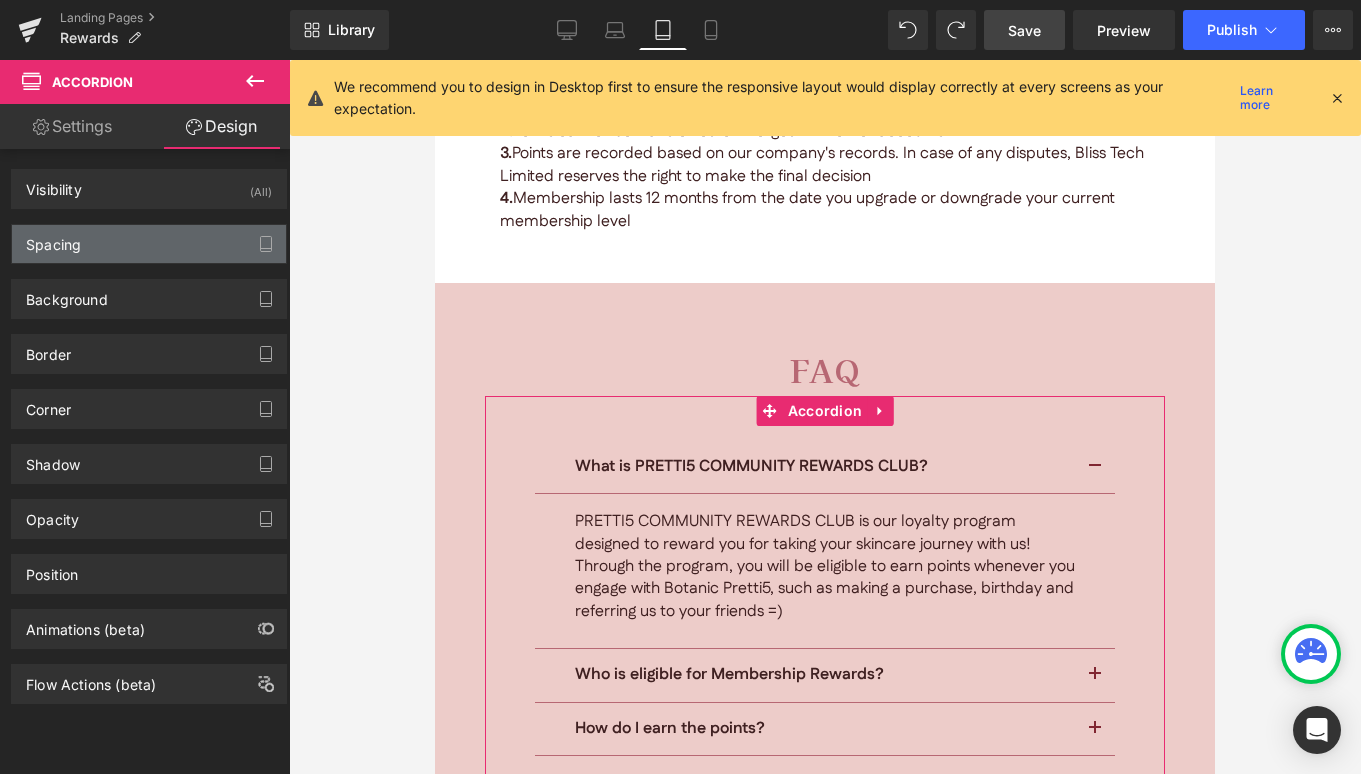 click on "Spacing" at bounding box center (149, 244) 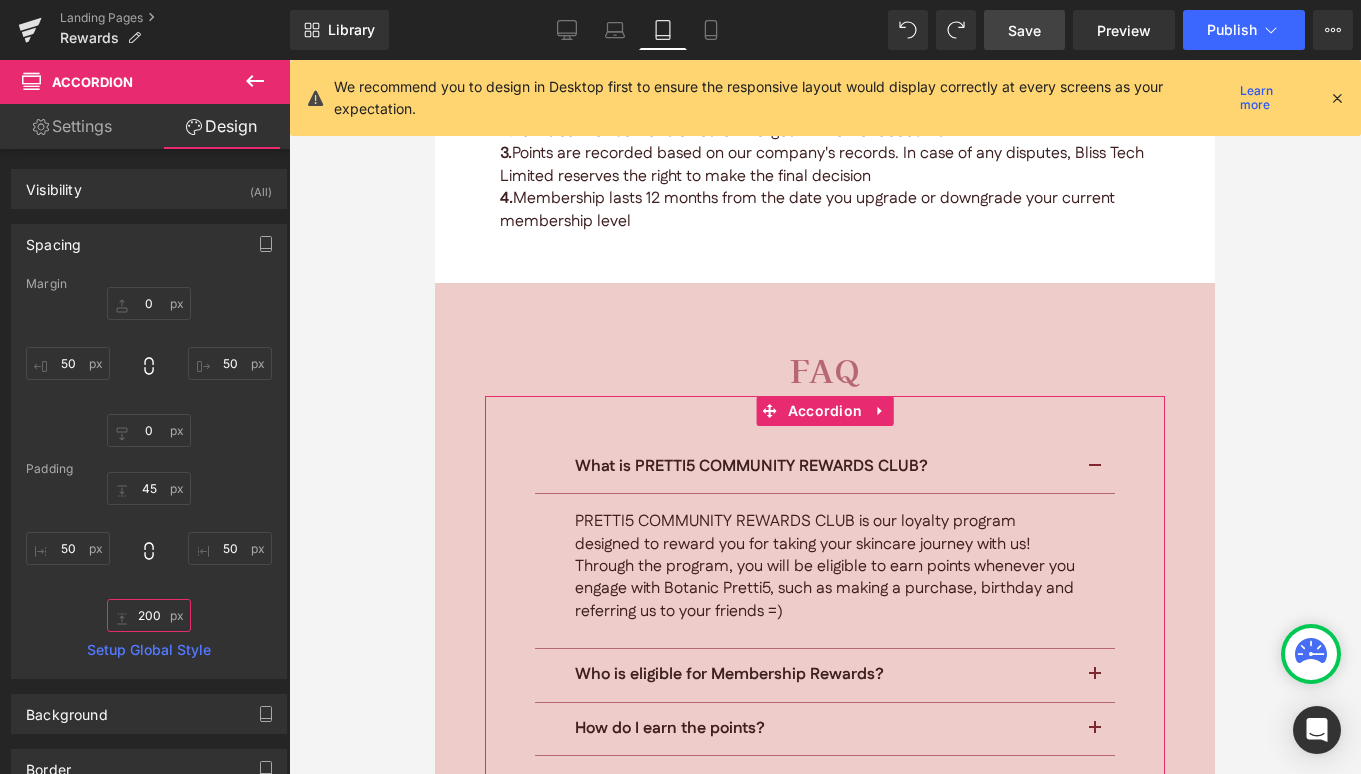 click on "200" at bounding box center [149, 615] 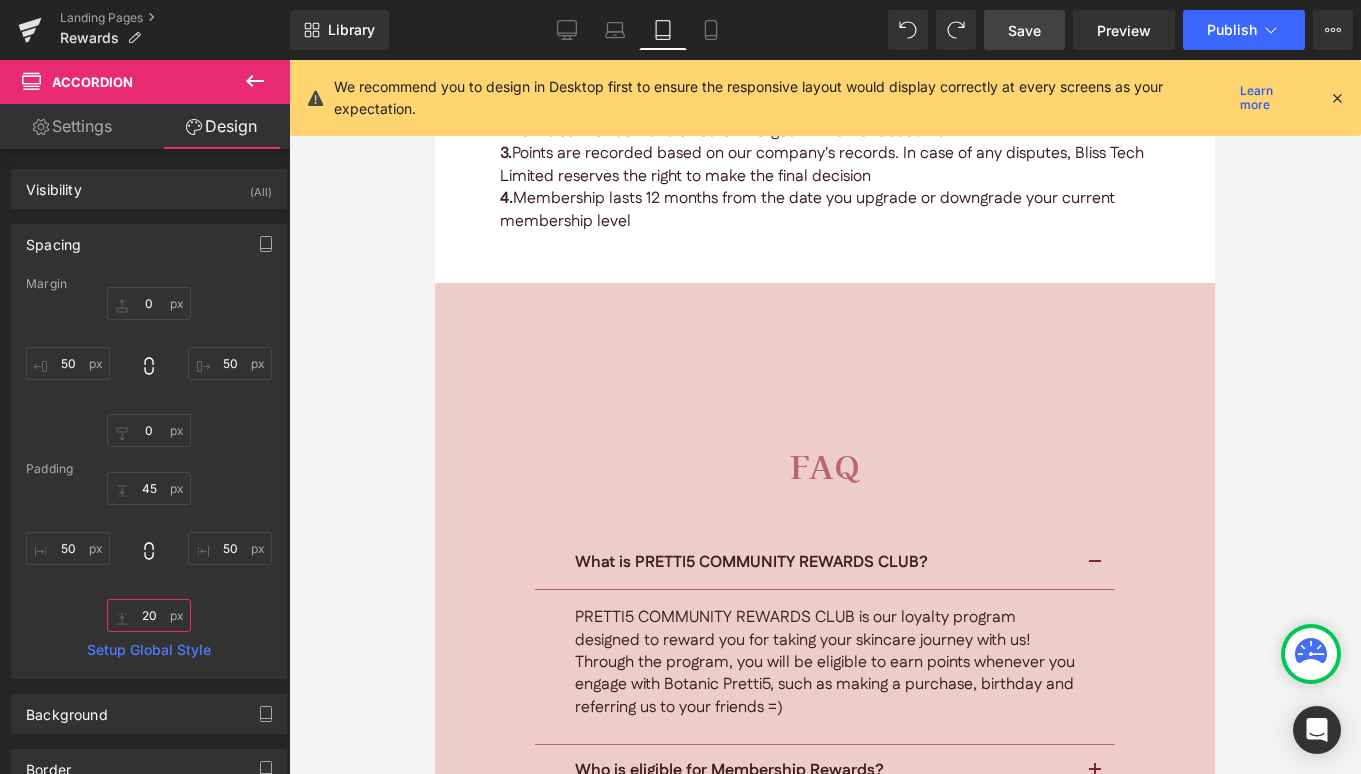 type on "200" 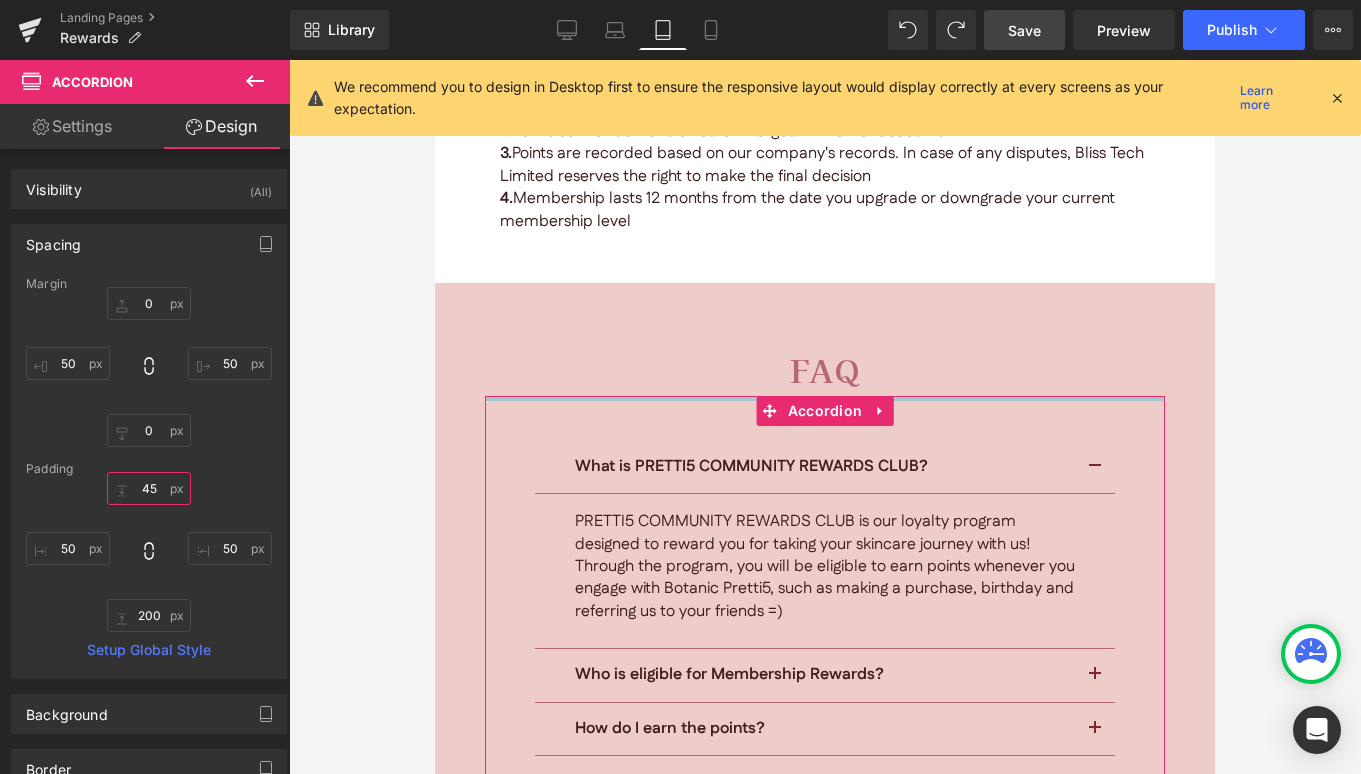 click on "45" at bounding box center (149, 488) 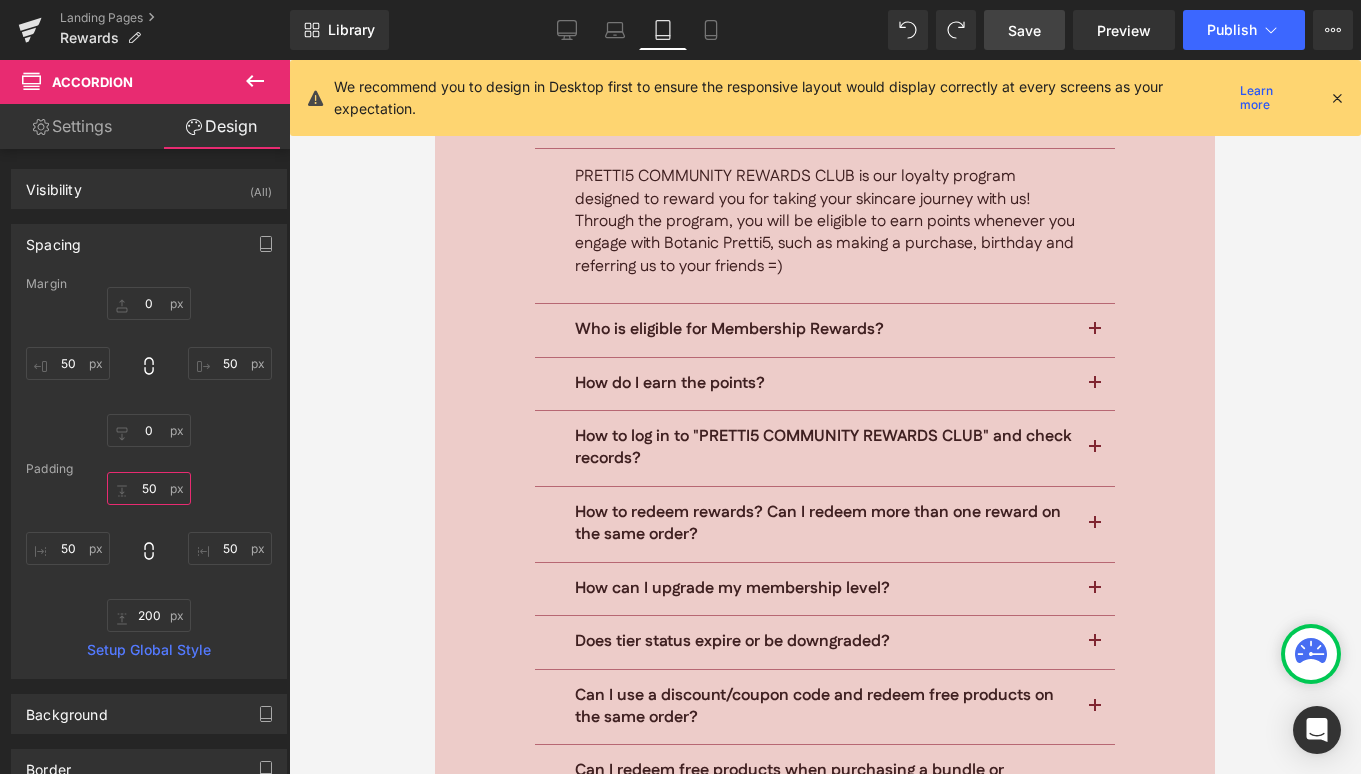 scroll, scrollTop: 6601, scrollLeft: 0, axis: vertical 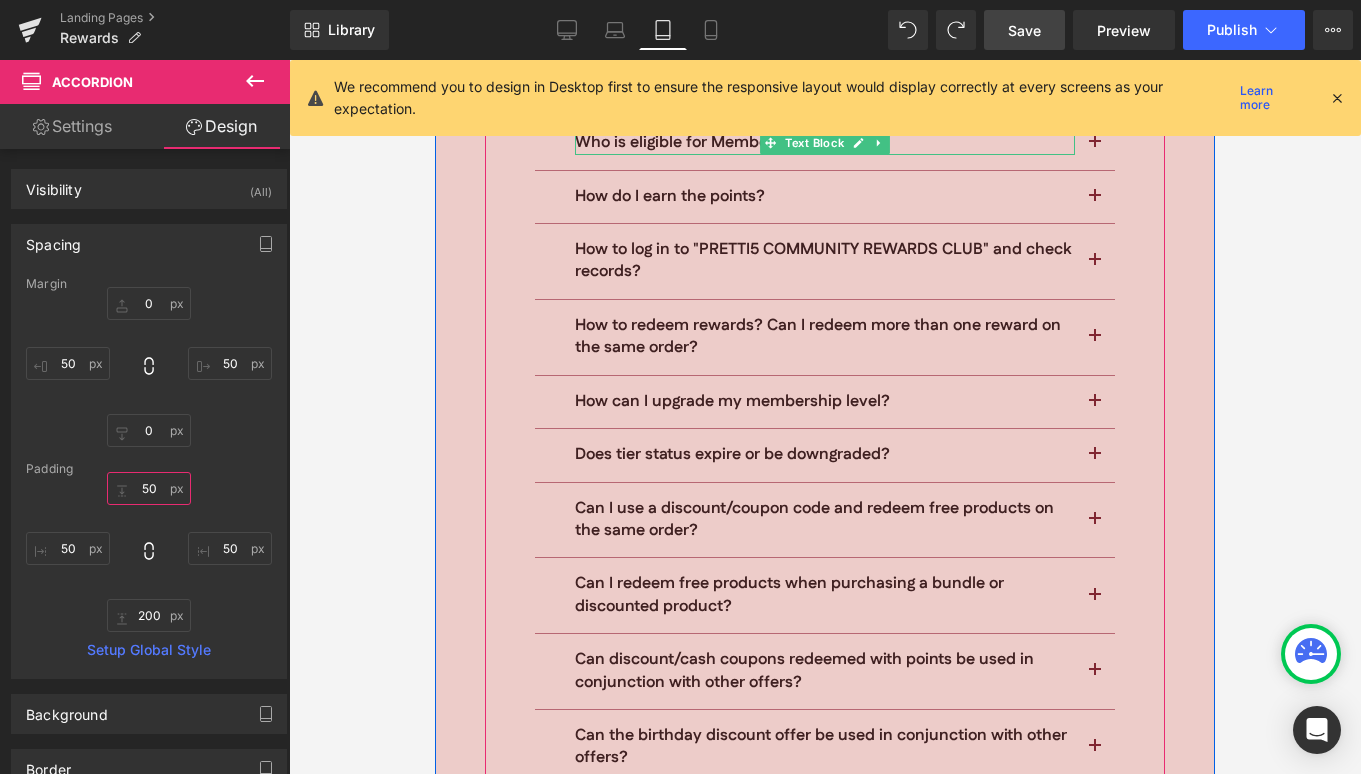 type on "50" 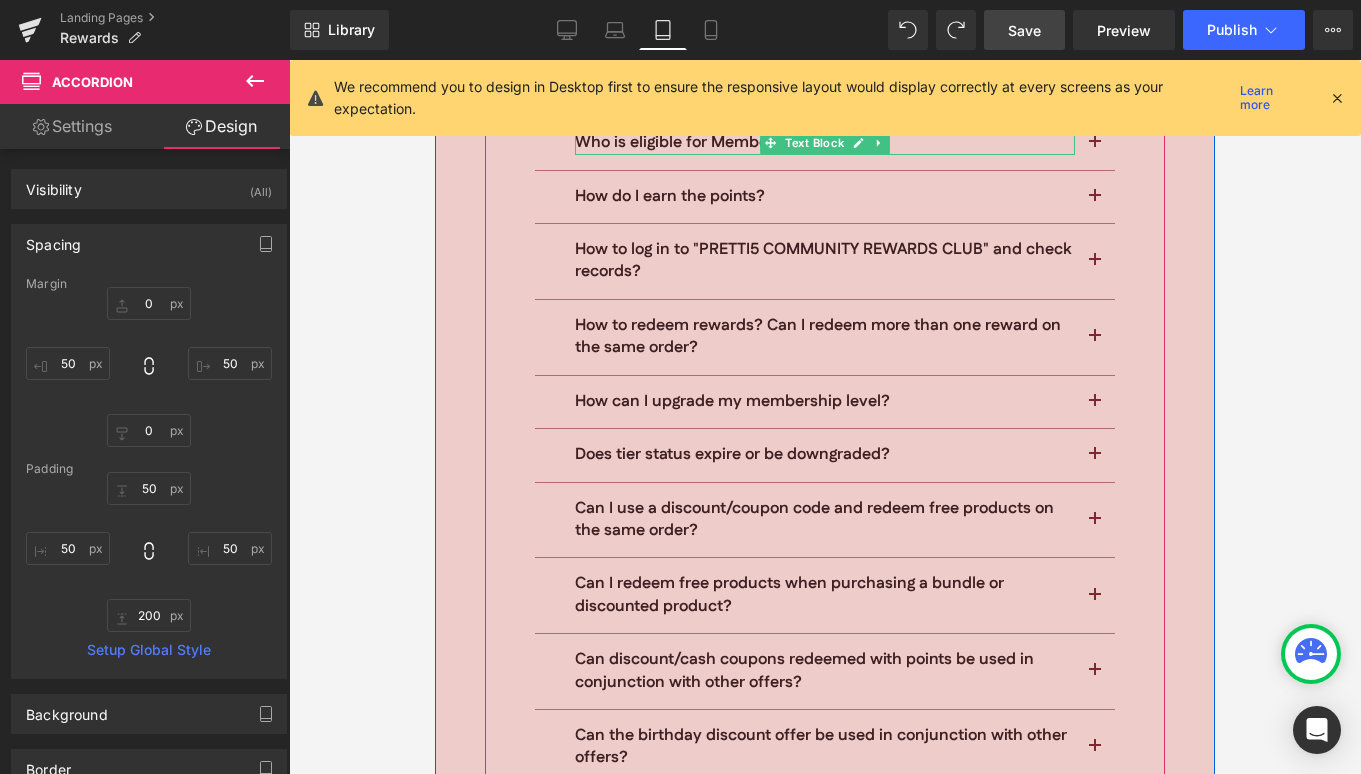 click on "Save" at bounding box center [1024, 30] 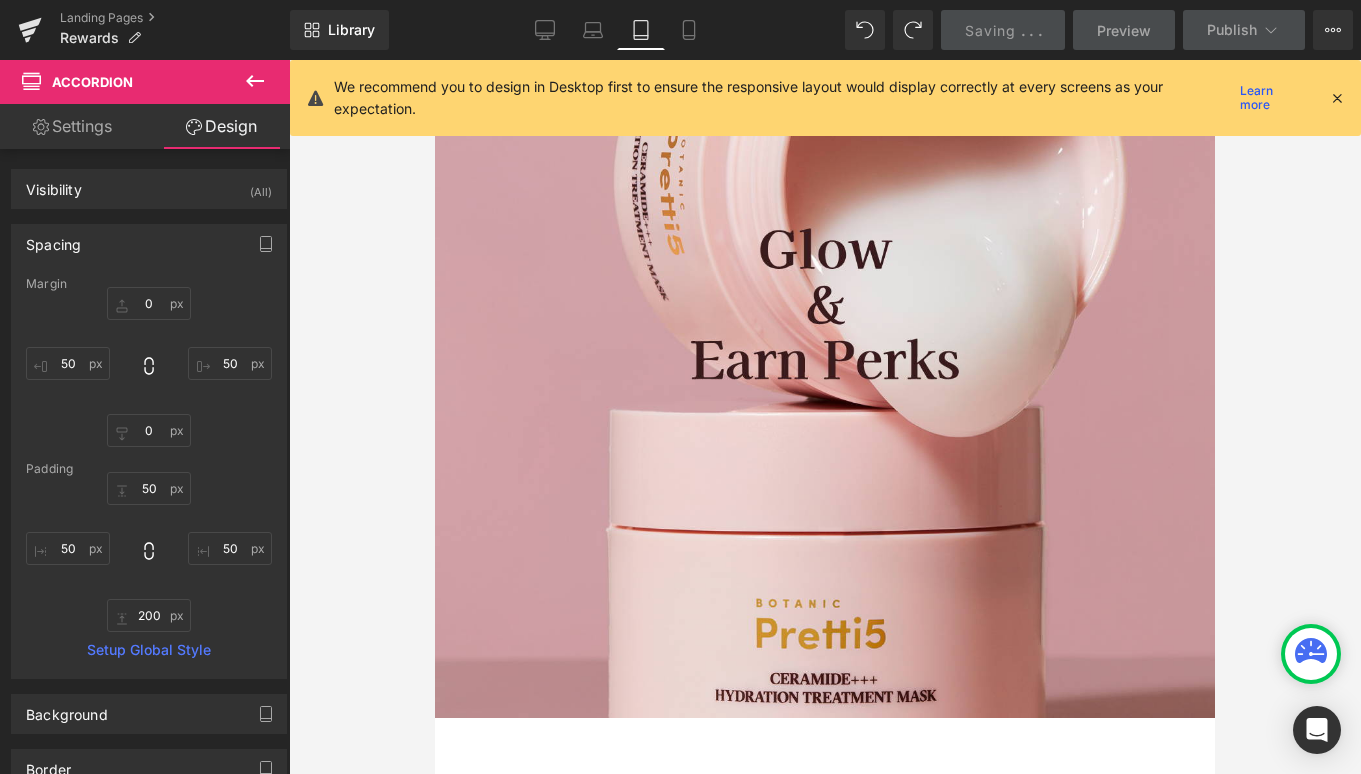 scroll, scrollTop: 0, scrollLeft: 0, axis: both 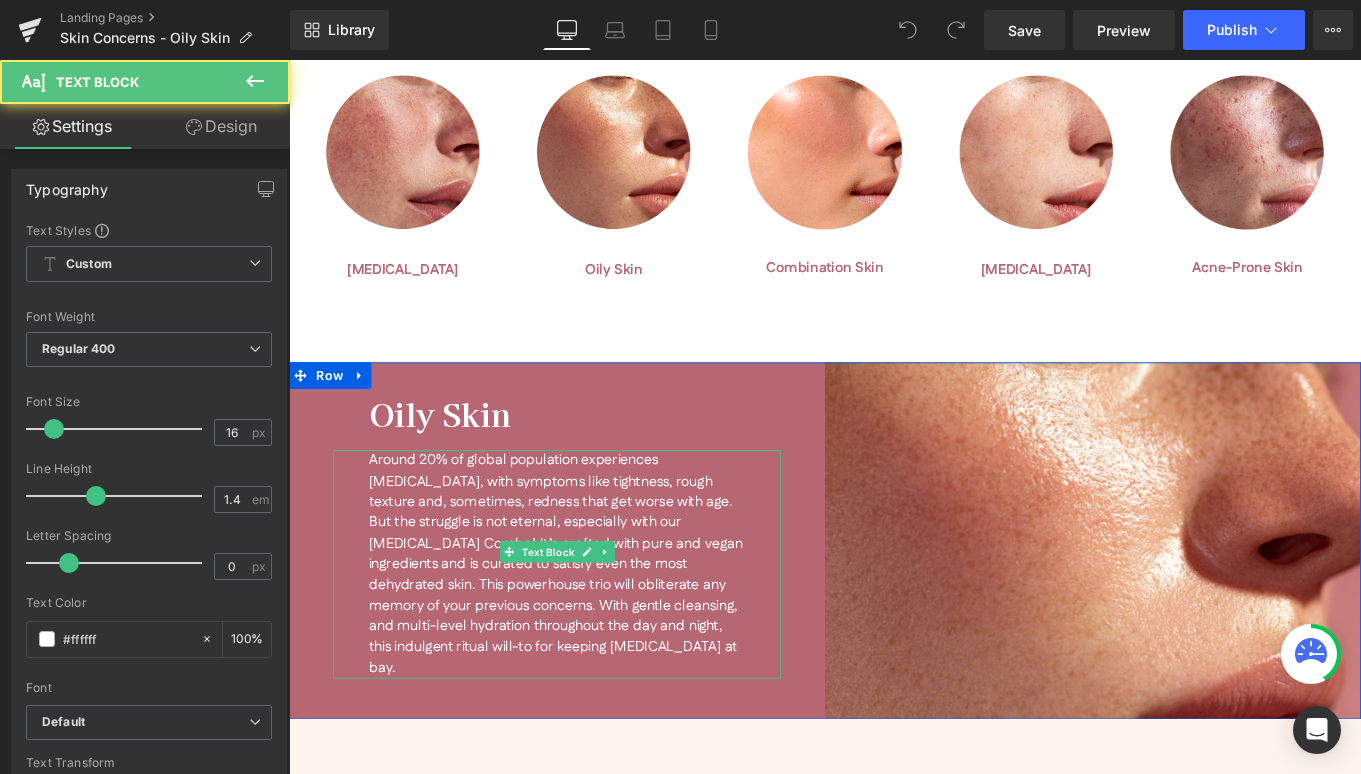 click on "Around 20% of global population experiences dry skin, with symptoms like tightness, rough texture and, sometimes, redness that get worse with age. But the struggle is not eternal, especially with our Dry Skin Combo! It’s crafted with pure and vegan ingredients and is curated to satisfy even the most dehydrated skin. This powerhouse trio will obliterate any memory of your previous concerns. With gentle cleansing, and multi-level hydration throughout the day and night, this indulgent ritual will-to for keeping dryness at bay." at bounding box center (590, 628) 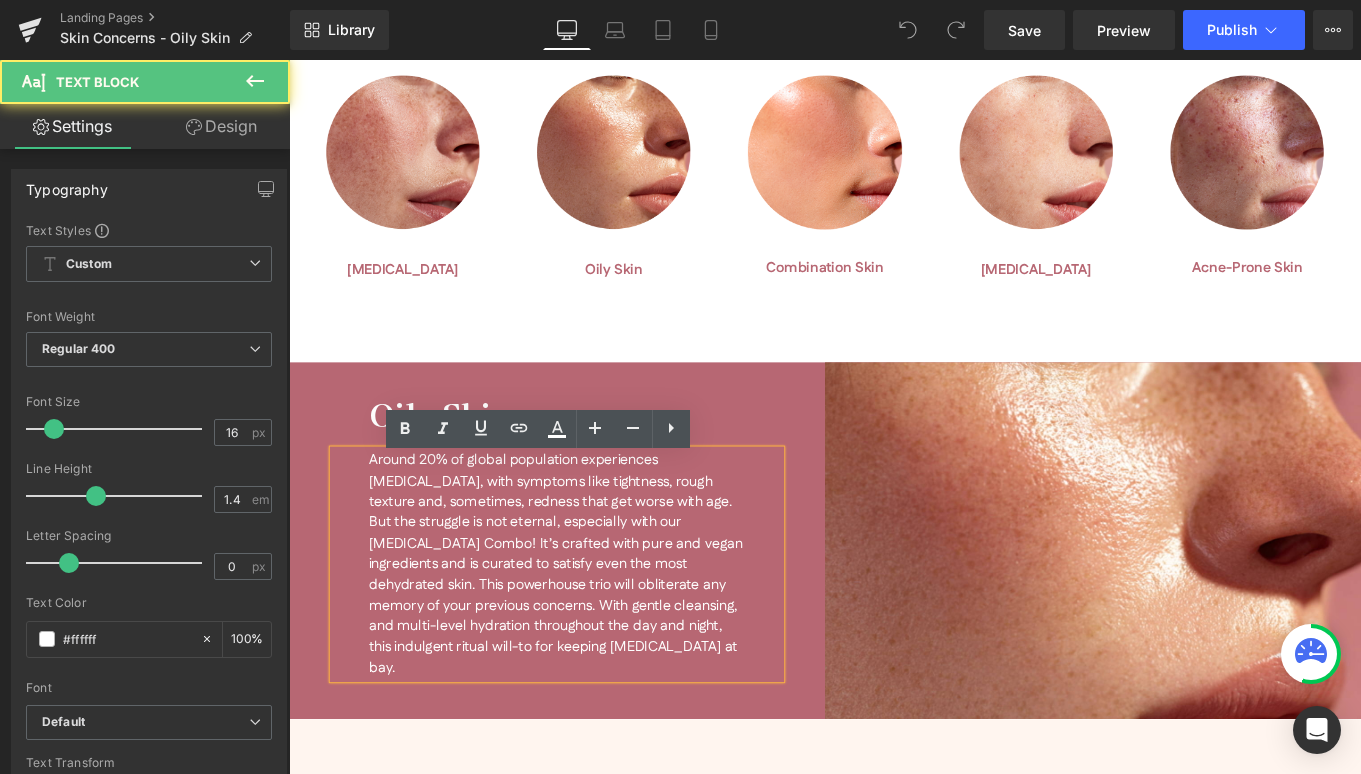 click on "Around 20% of global population experiences dry skin, with symptoms like tightness, rough texture and, sometimes, redness that get worse with age. But the struggle is not eternal, especially with our Dry Skin Combo! It’s crafted with pure and vegan ingredients and is curated to satisfy even the most dehydrated skin. This powerhouse trio will obliterate any memory of your previous concerns. With gentle cleansing, and multi-level hydration throughout the day and night, this indulgent ritual will-to for keeping dryness at bay." at bounding box center (590, 628) 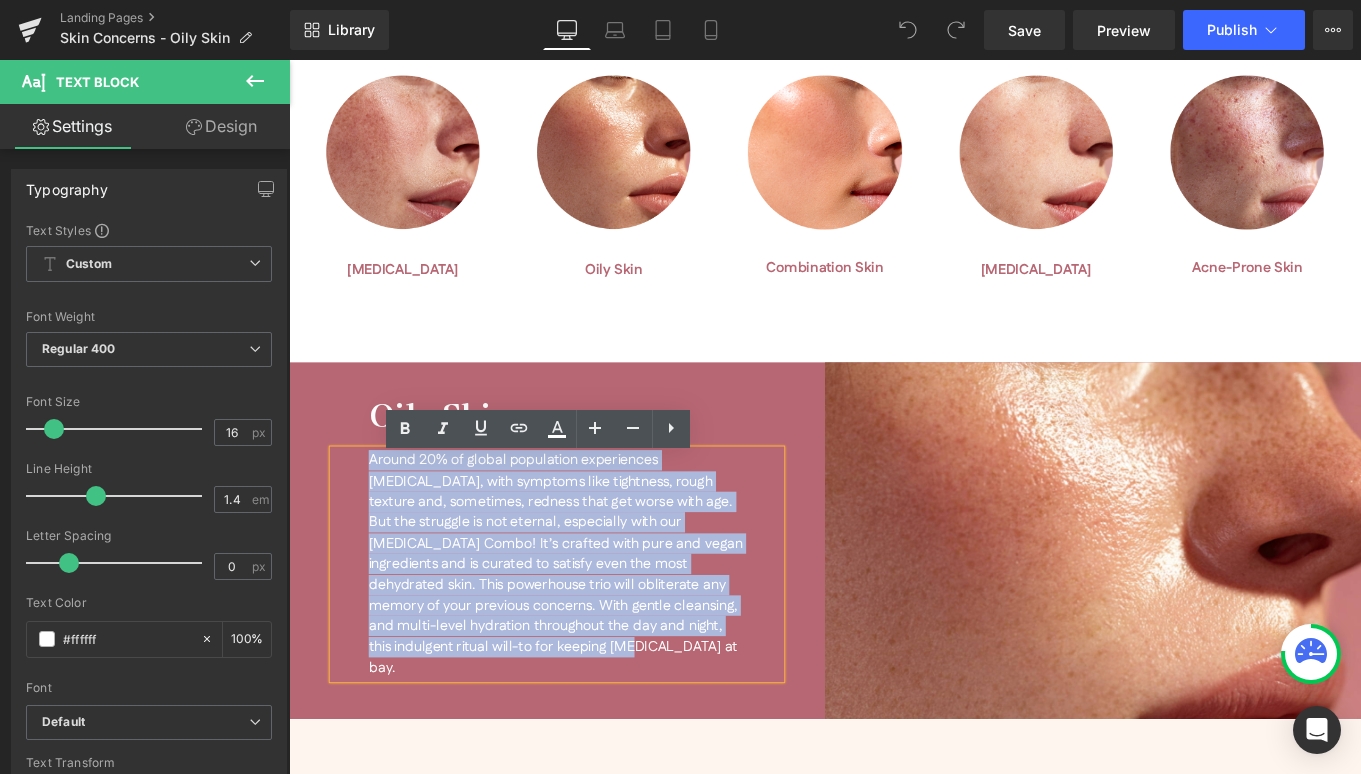 drag, startPoint x: 544, startPoint y: 723, endPoint x: 296, endPoint y: 510, distance: 326.91437 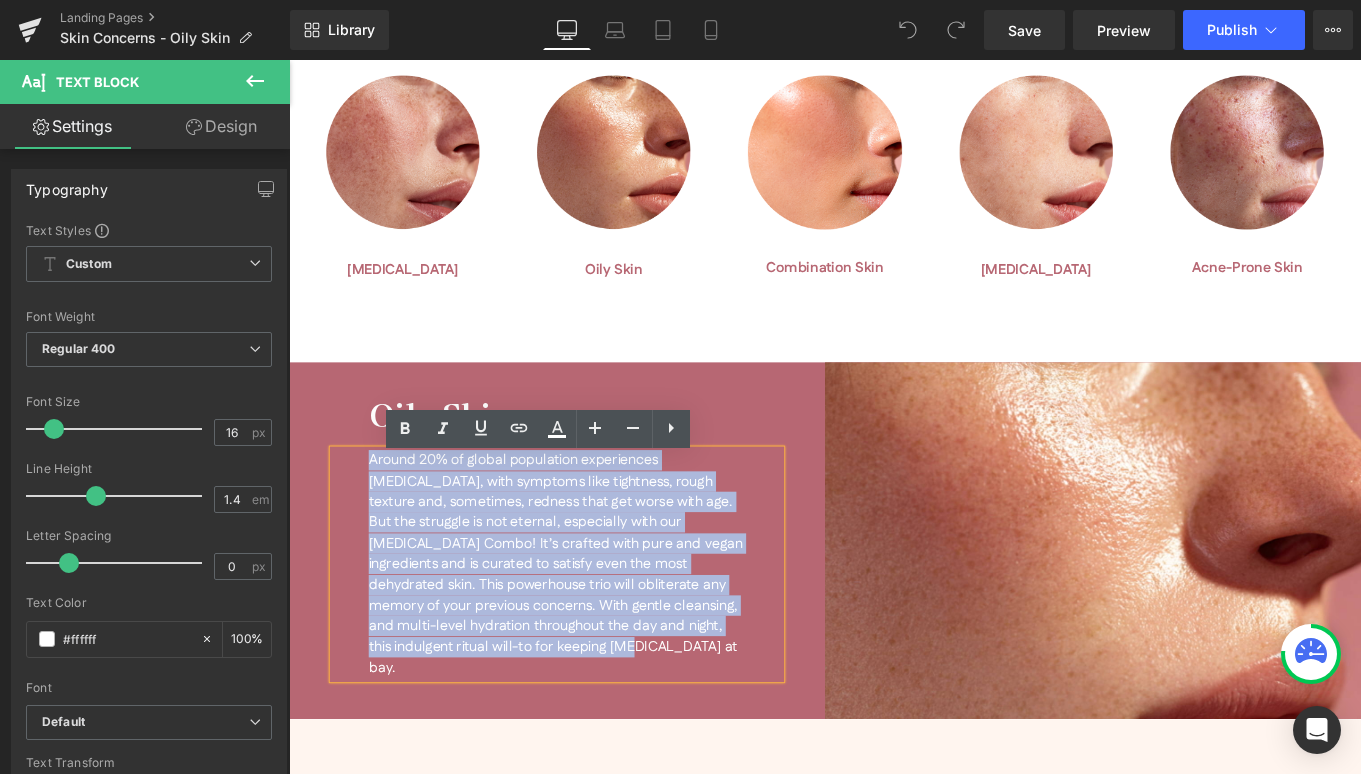 click on "Oily Skin Text Block         Around 20% of global population experiences dry skin, with symptoms like tightness, rough texture and, sometimes, redness that get worse with age. But the struggle is not eternal, especially with our Dry Skin Combo! It’s crafted with pure and vegan ingredients and is curated to satisfy even the most dehydrated skin. This powerhouse trio will obliterate any memory of your previous concerns. With gentle cleansing, and multi-level hydration throughout the day and night, this indulgent ritual will-to for keeping dryness at bay. Text Block" at bounding box center [591, 602] 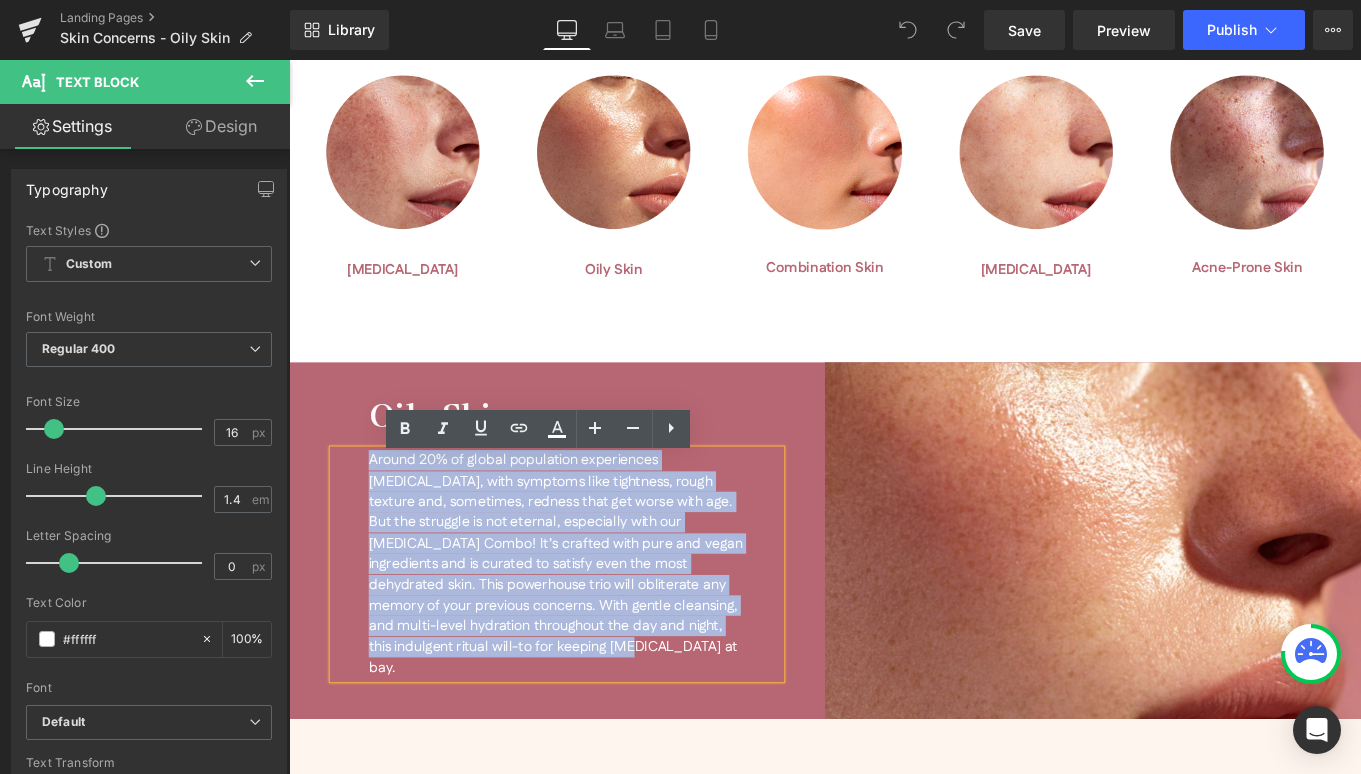 paste 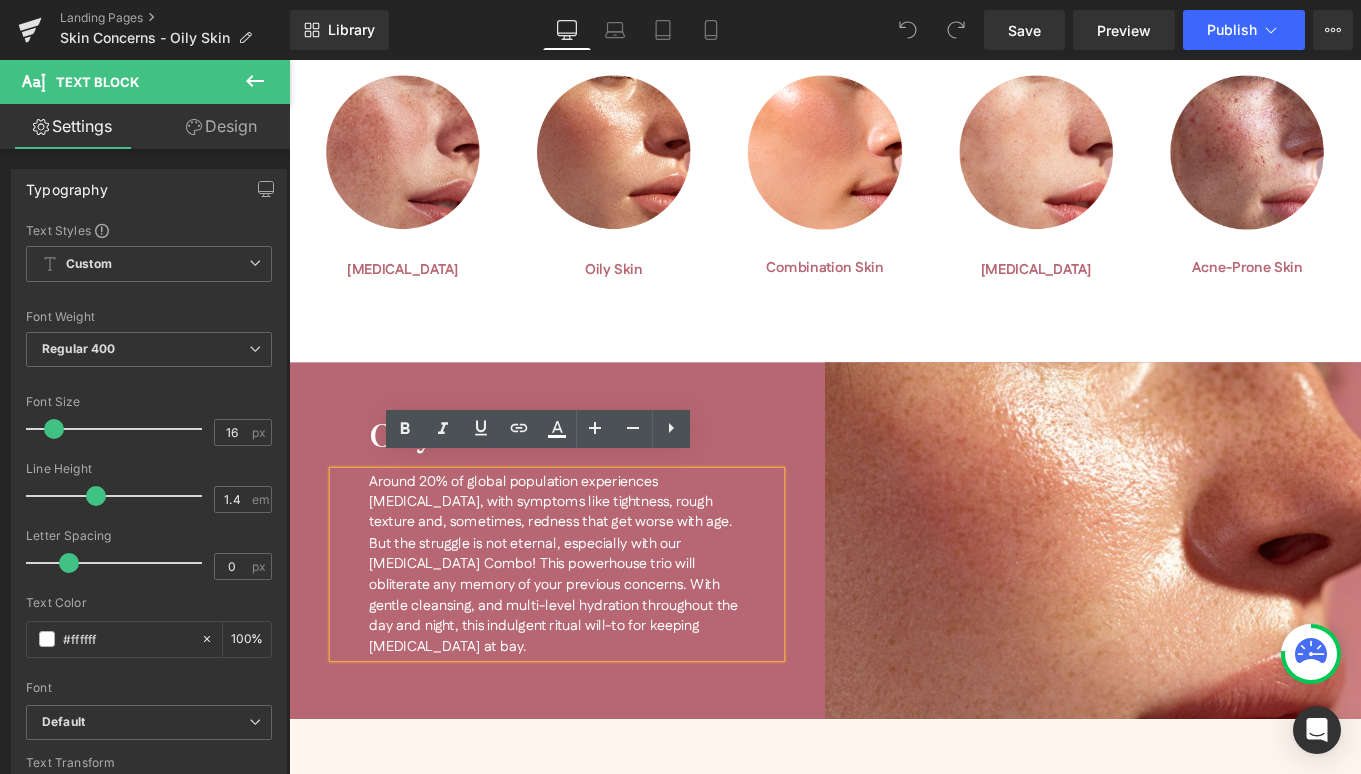type 